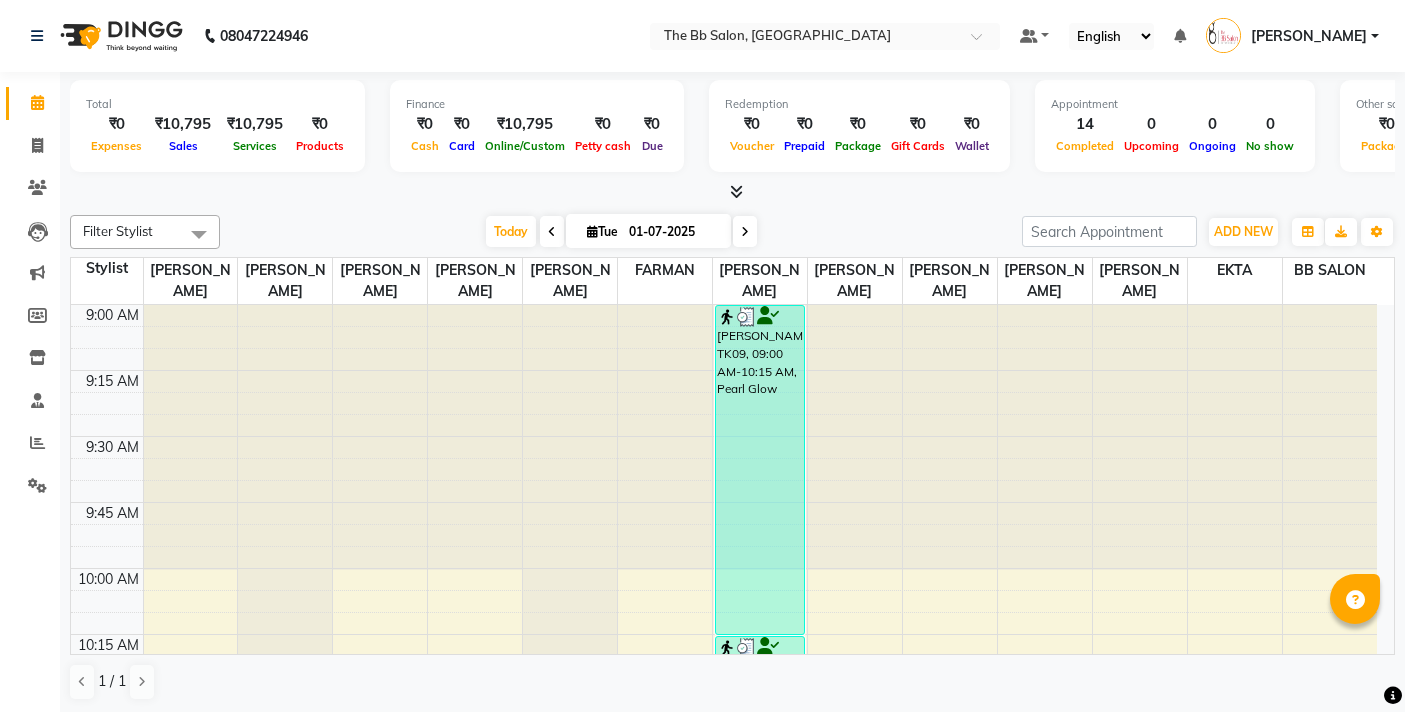 scroll, scrollTop: 1, scrollLeft: 0, axis: vertical 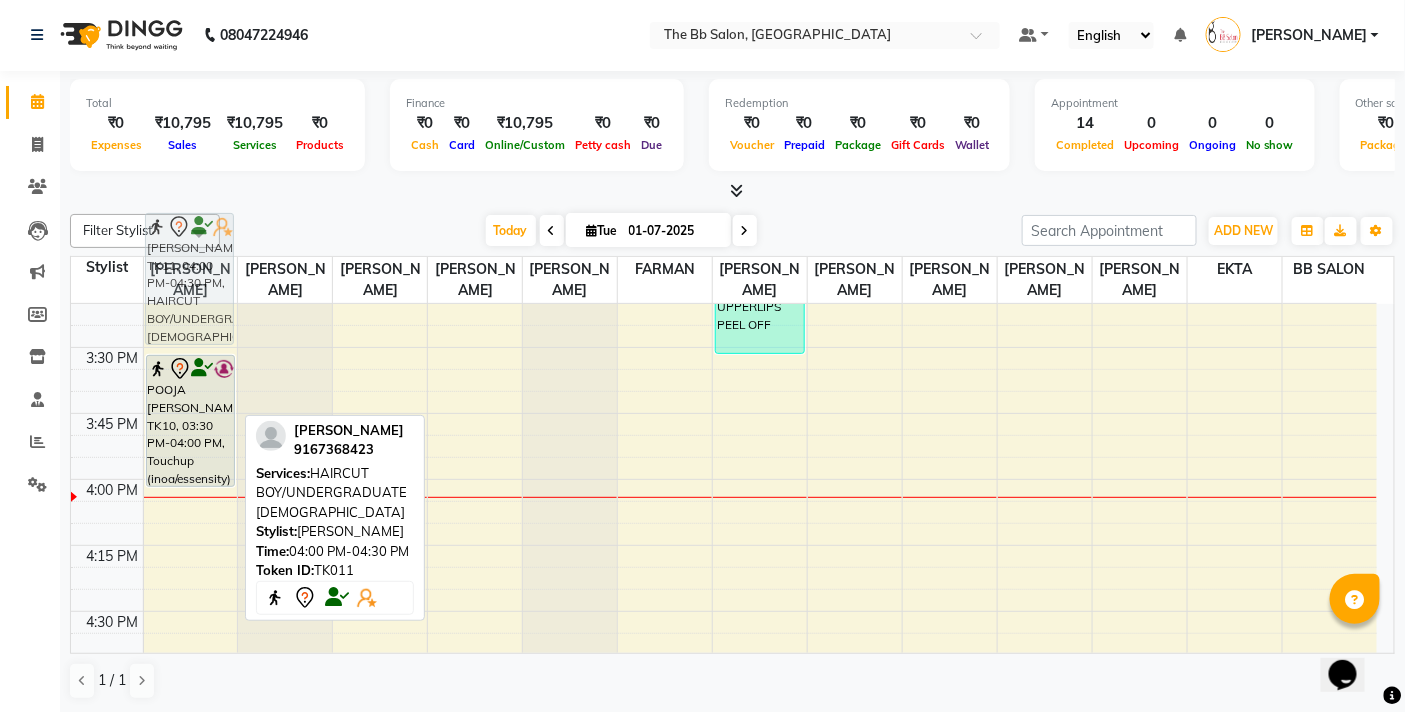 drag, startPoint x: 192, startPoint y: 482, endPoint x: 191, endPoint y: 232, distance: 250.002 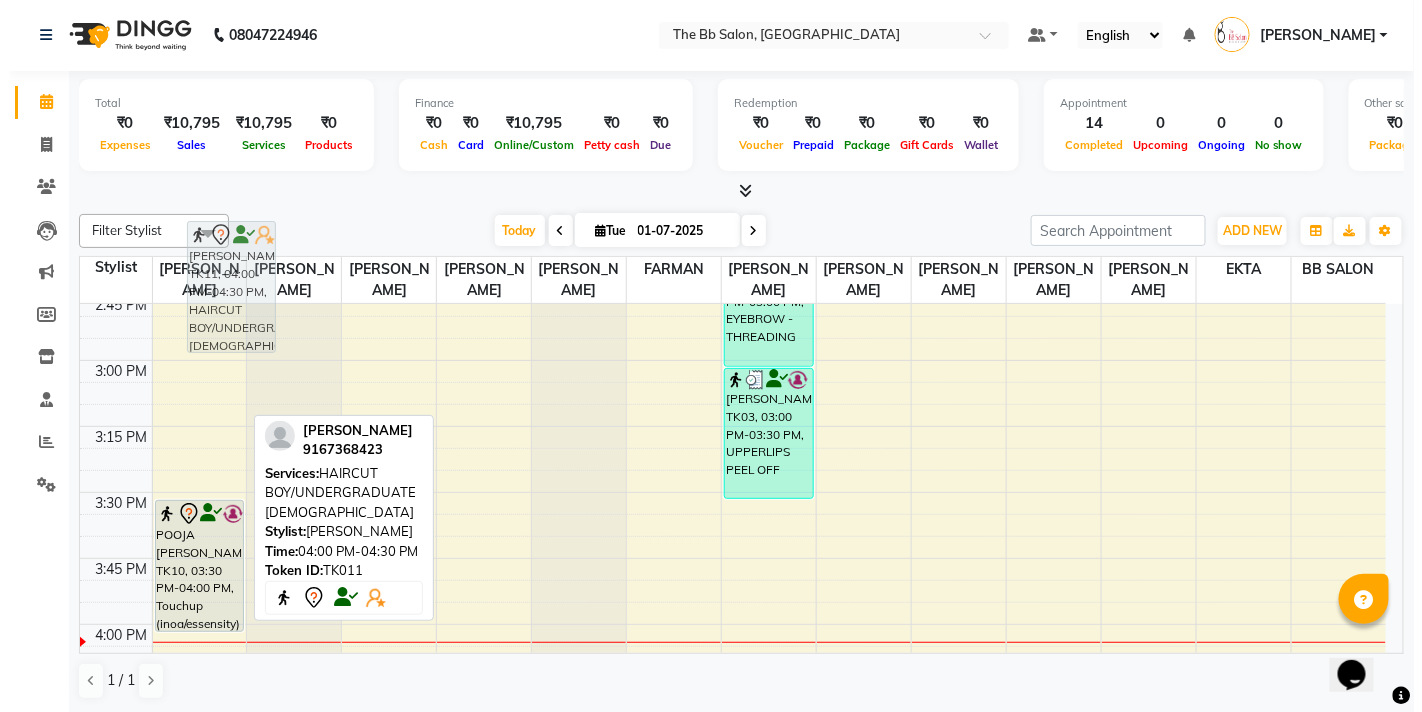 scroll, scrollTop: 1484, scrollLeft: 0, axis: vertical 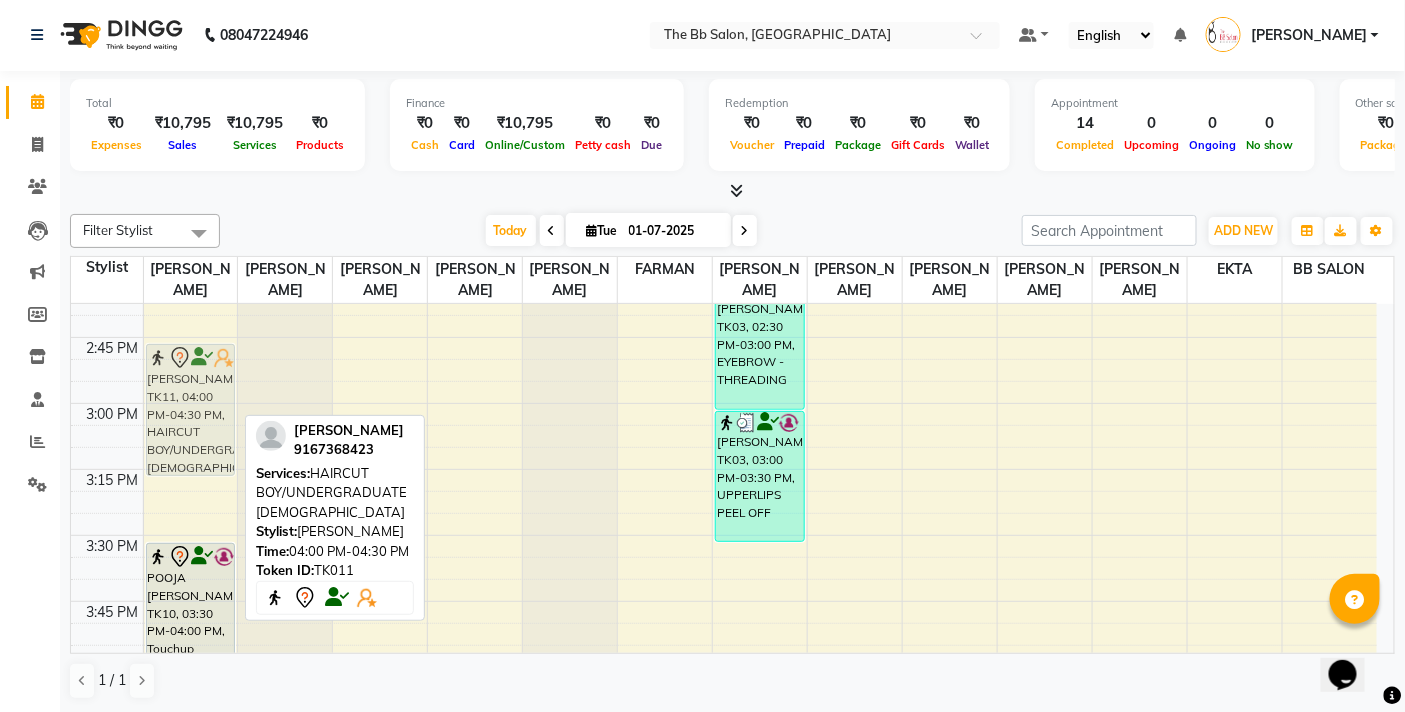drag, startPoint x: 188, startPoint y: 555, endPoint x: 166, endPoint y: 431, distance: 125.93649 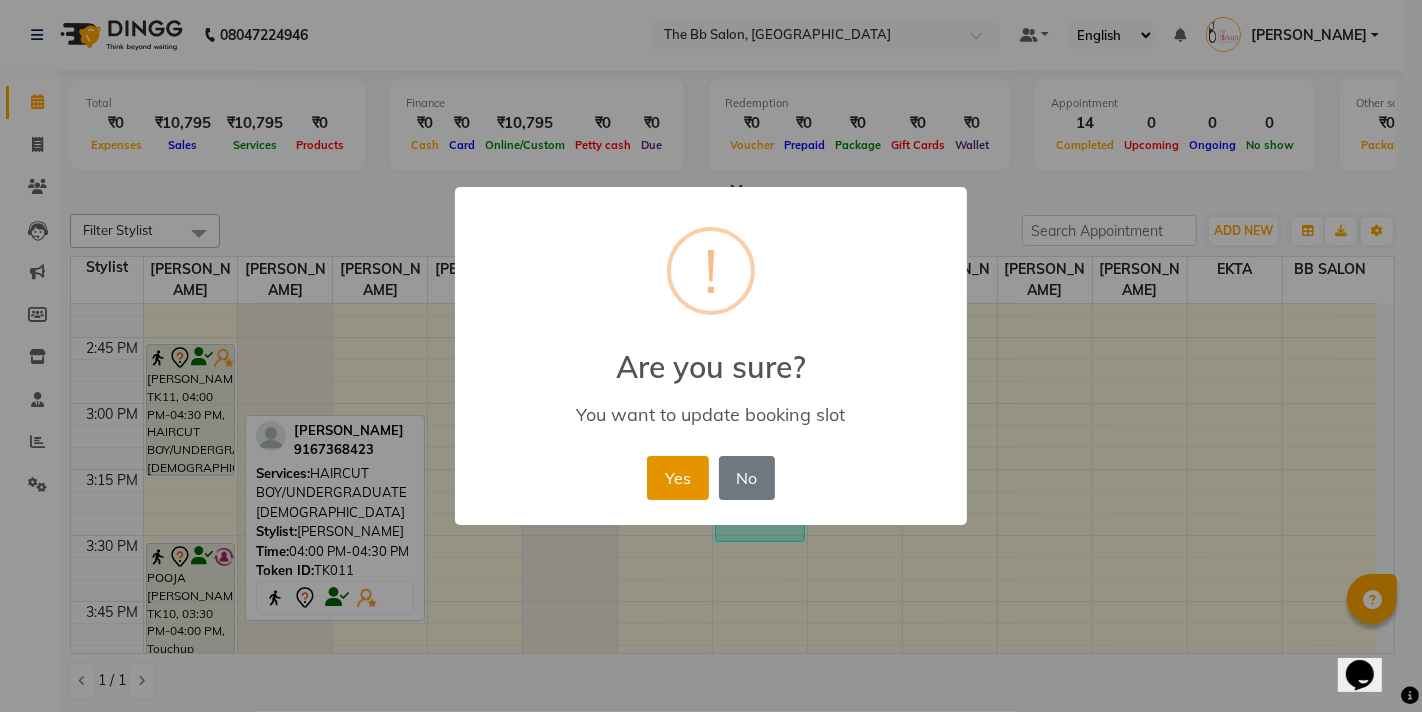 click on "Yes" at bounding box center [677, 478] 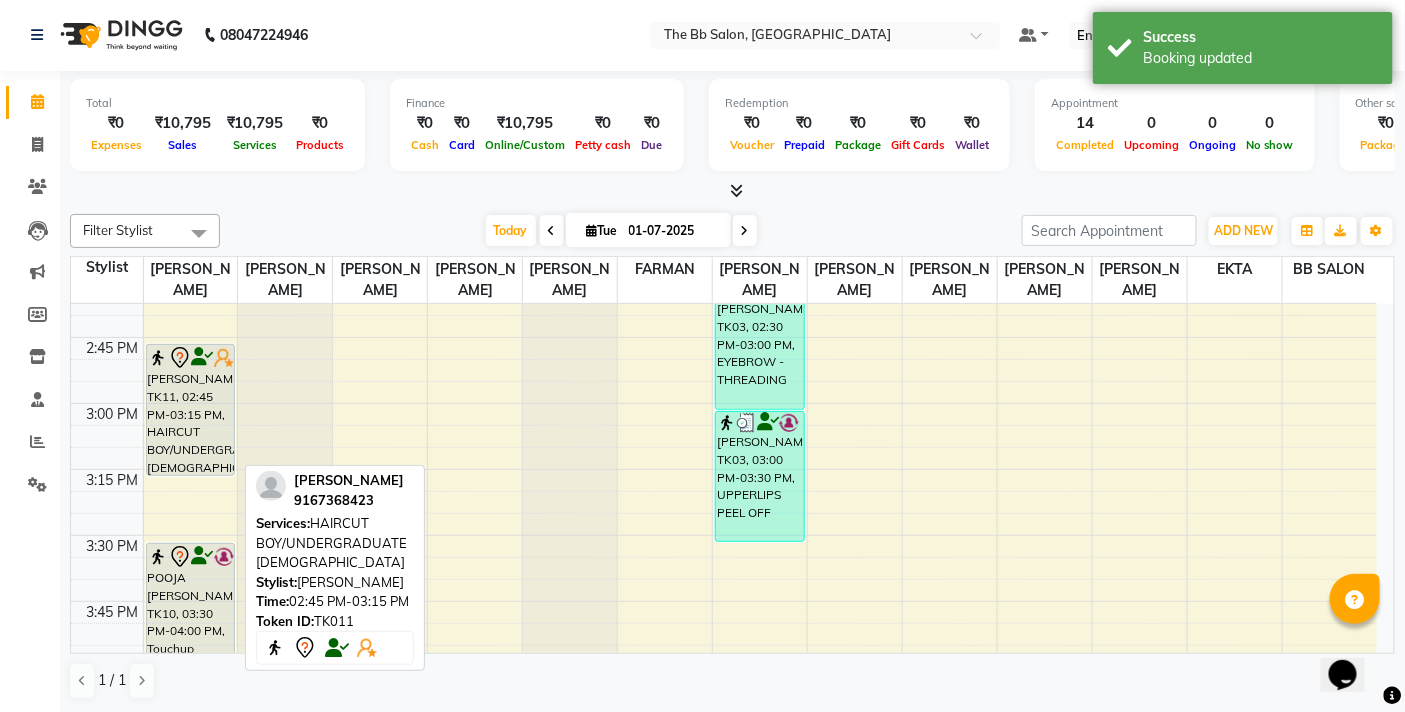click on "[PERSON_NAME], TK11, 02:45 PM-03:15 PM, HAIRCUT BOY/UNDERGRADUATE [DEMOGRAPHIC_DATA]" at bounding box center (191, 410) 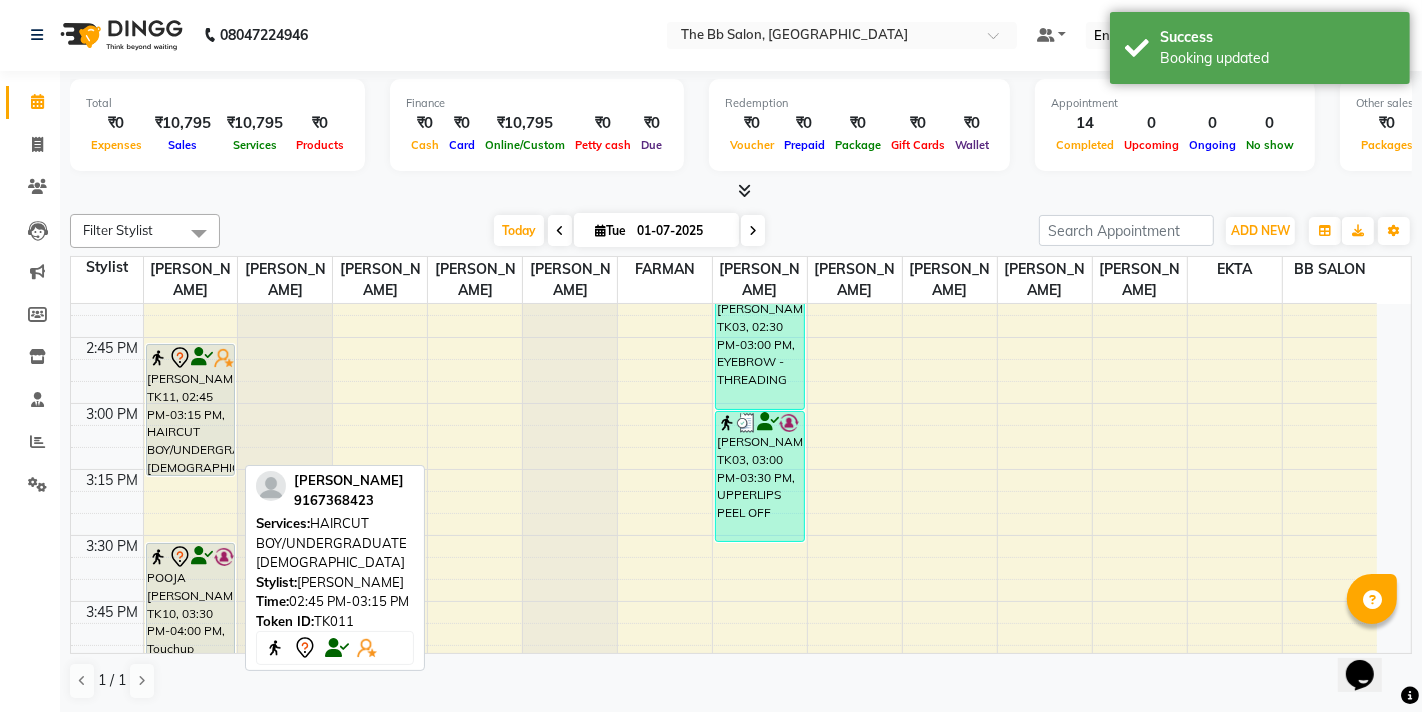 select on "7" 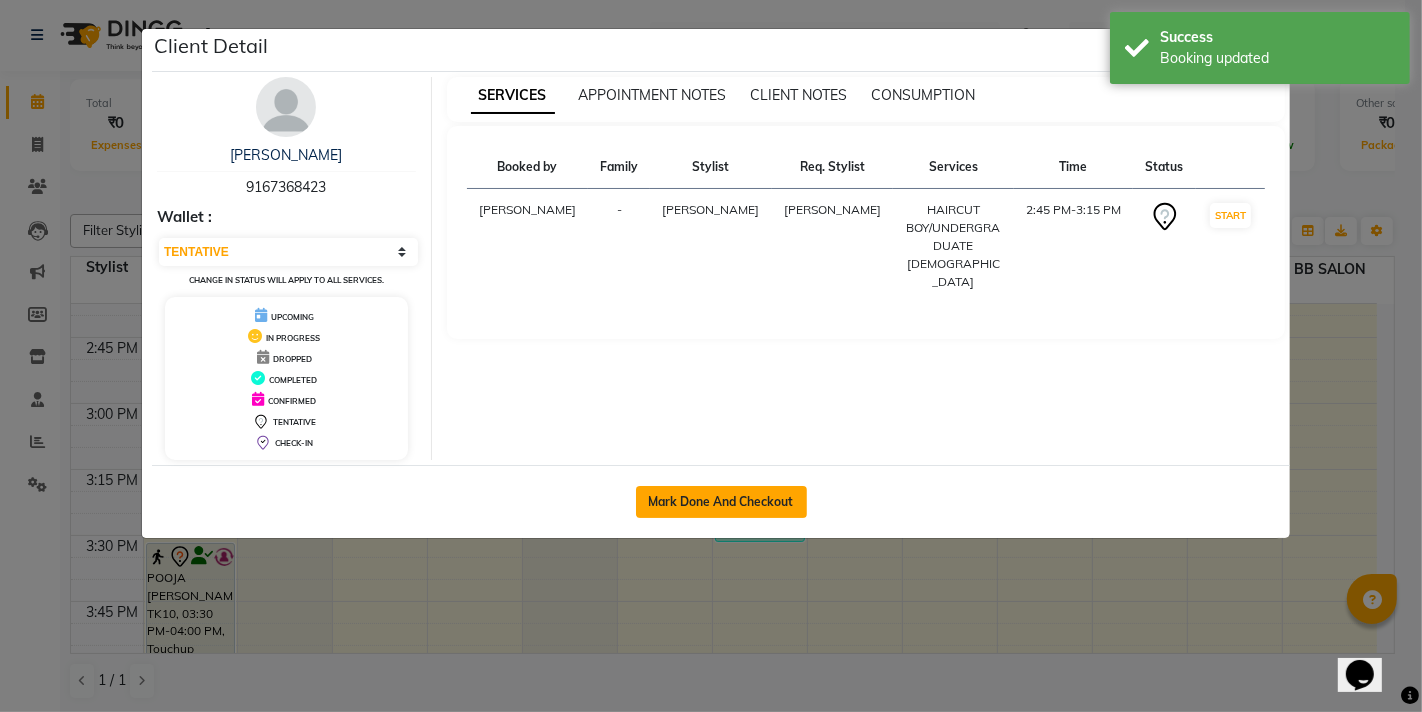 click on "Mark Done And Checkout" 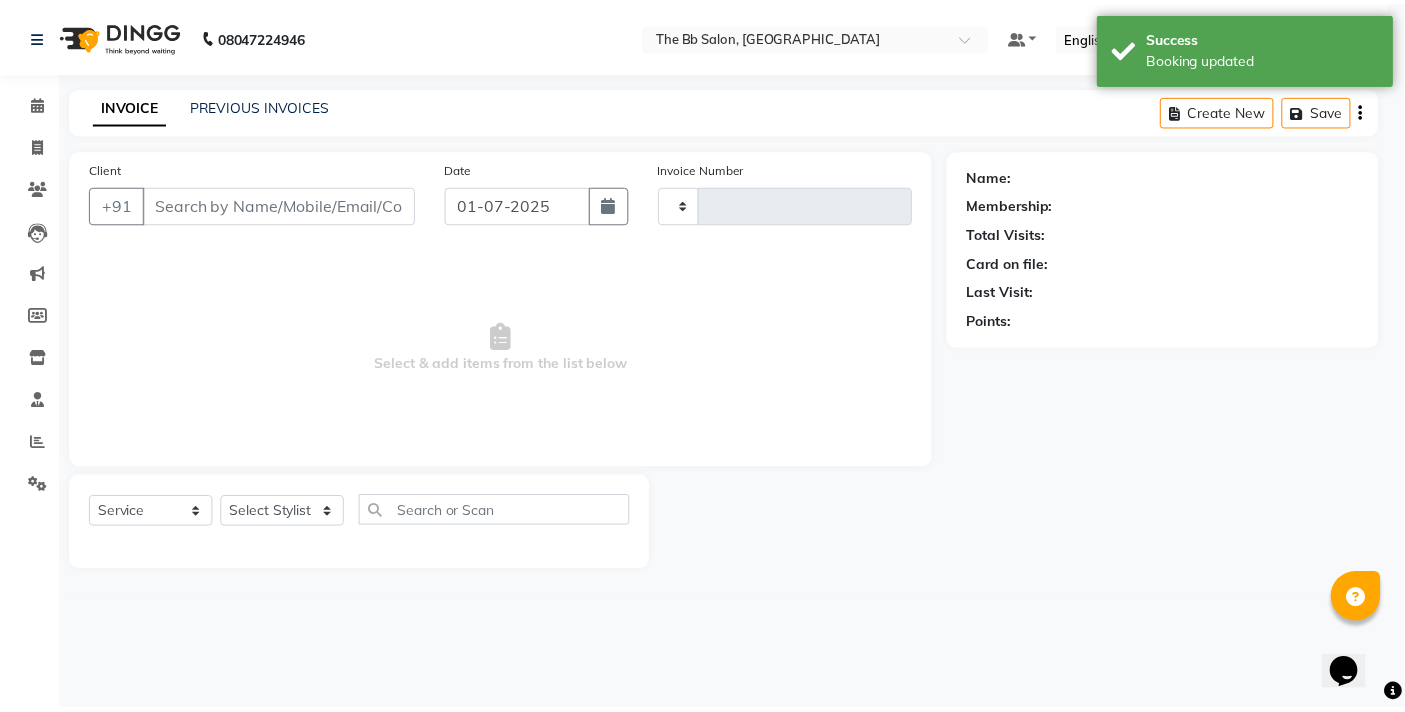 scroll, scrollTop: 0, scrollLeft: 0, axis: both 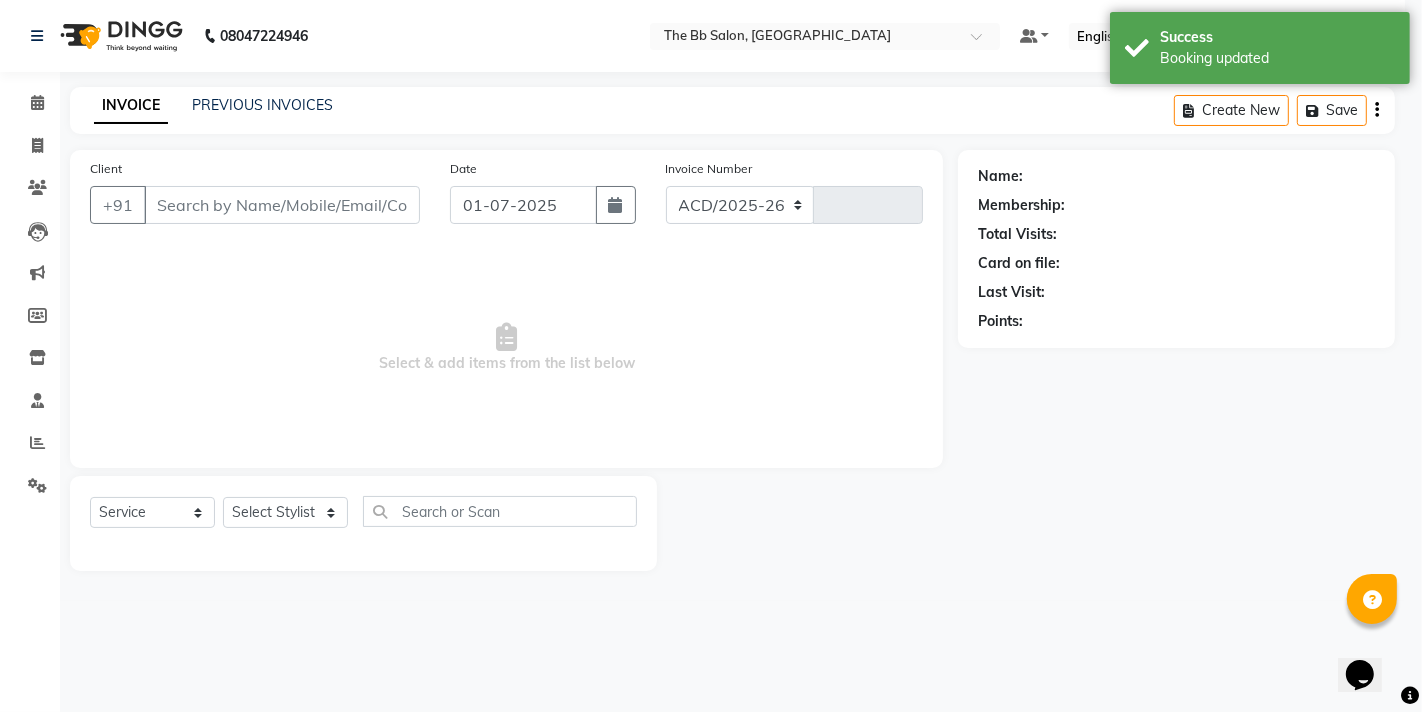 select on "6231" 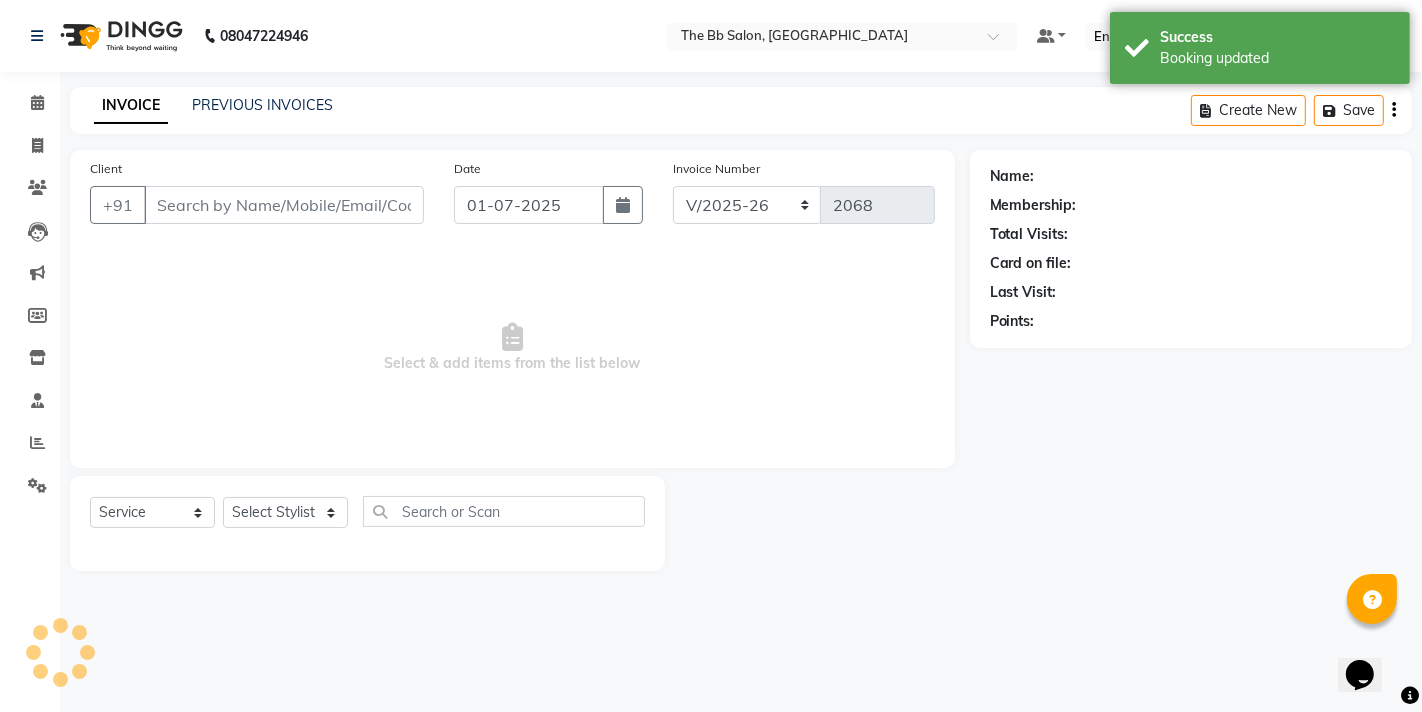 type on "91******23" 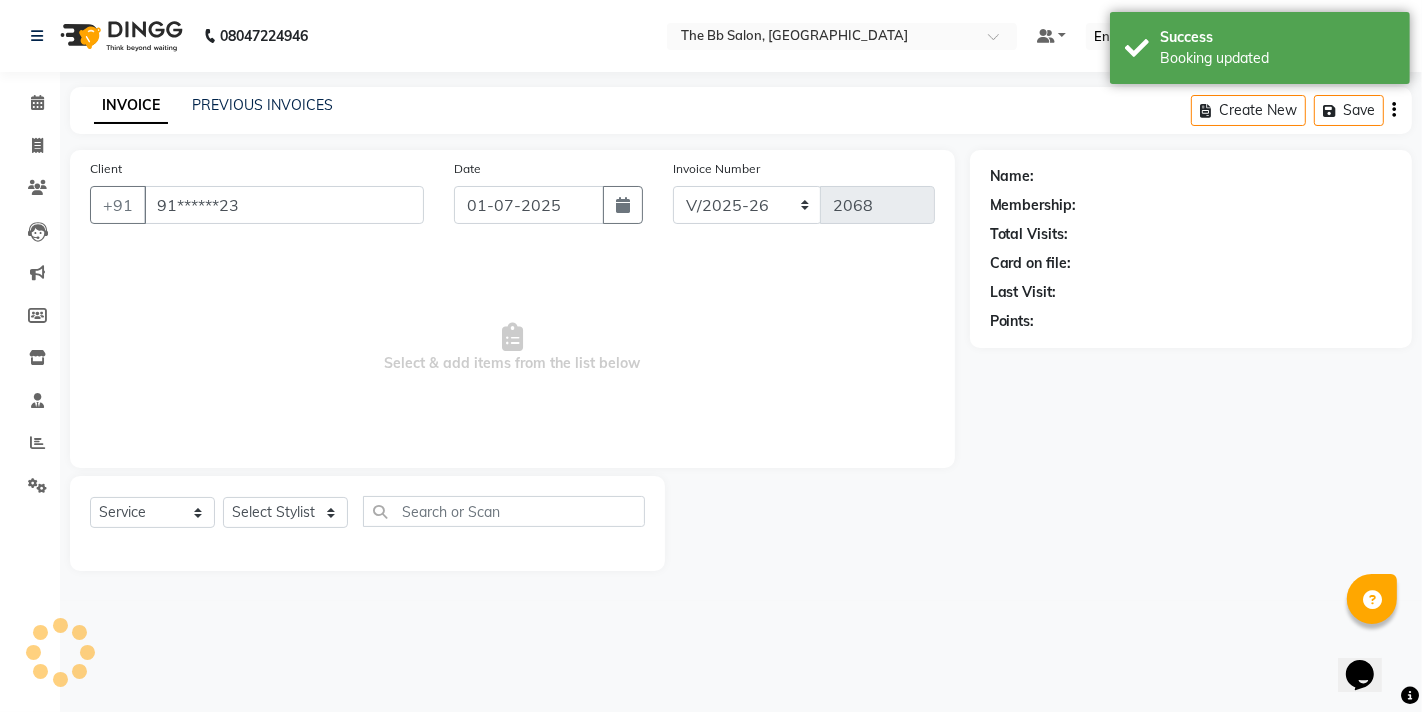 select on "83660" 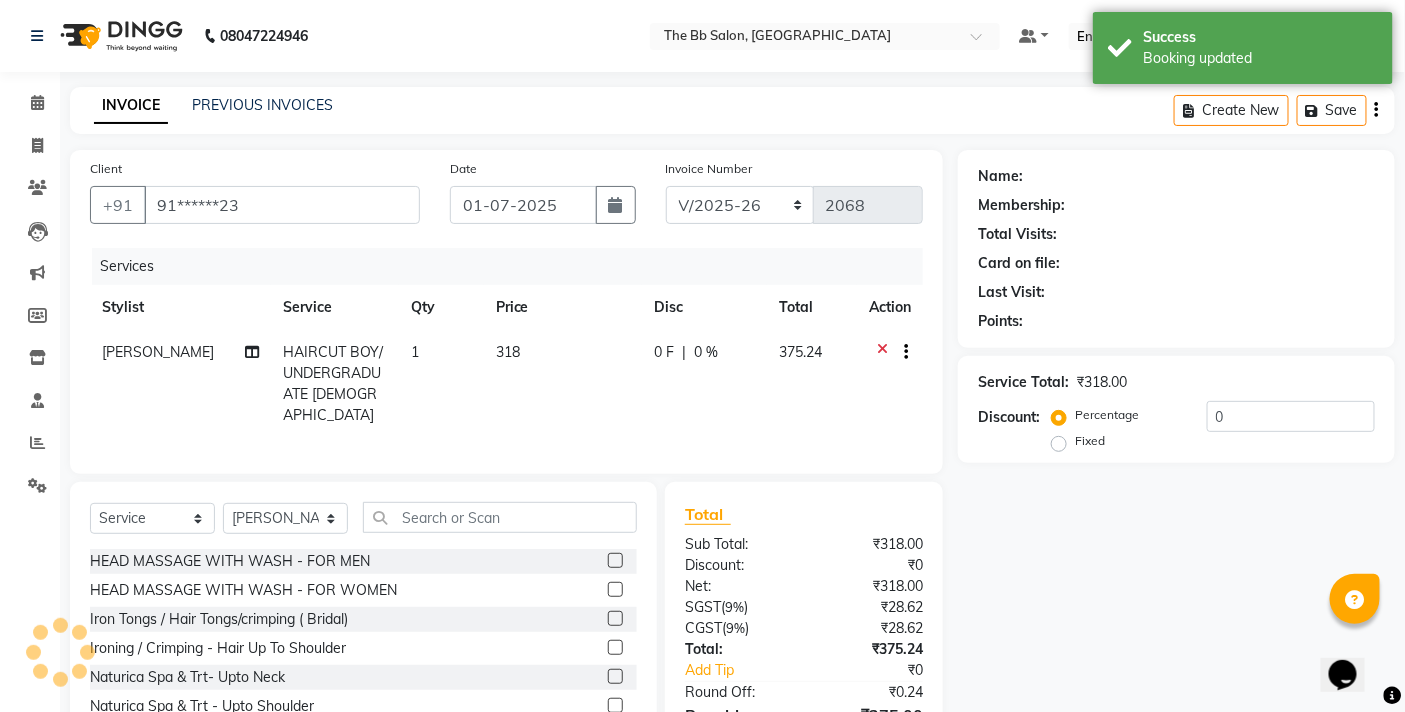 select on "1: Object" 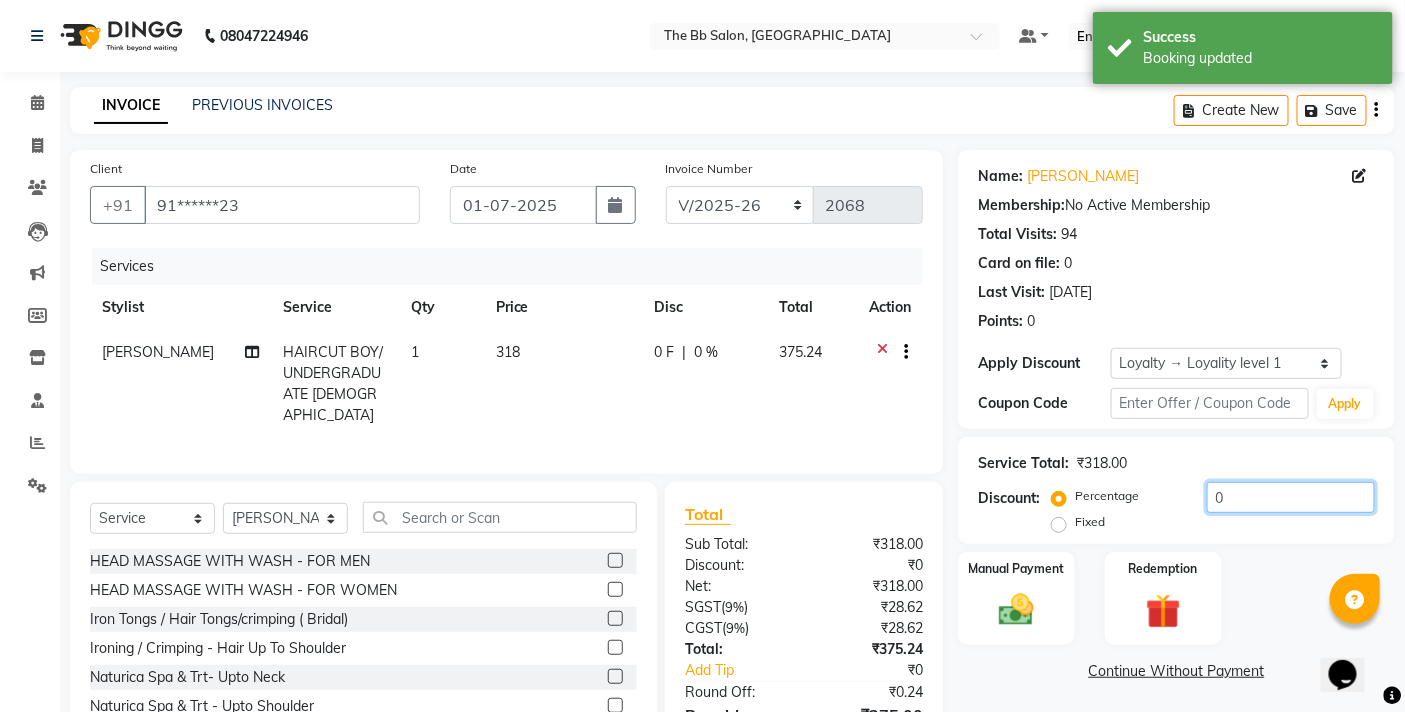 click on "0" 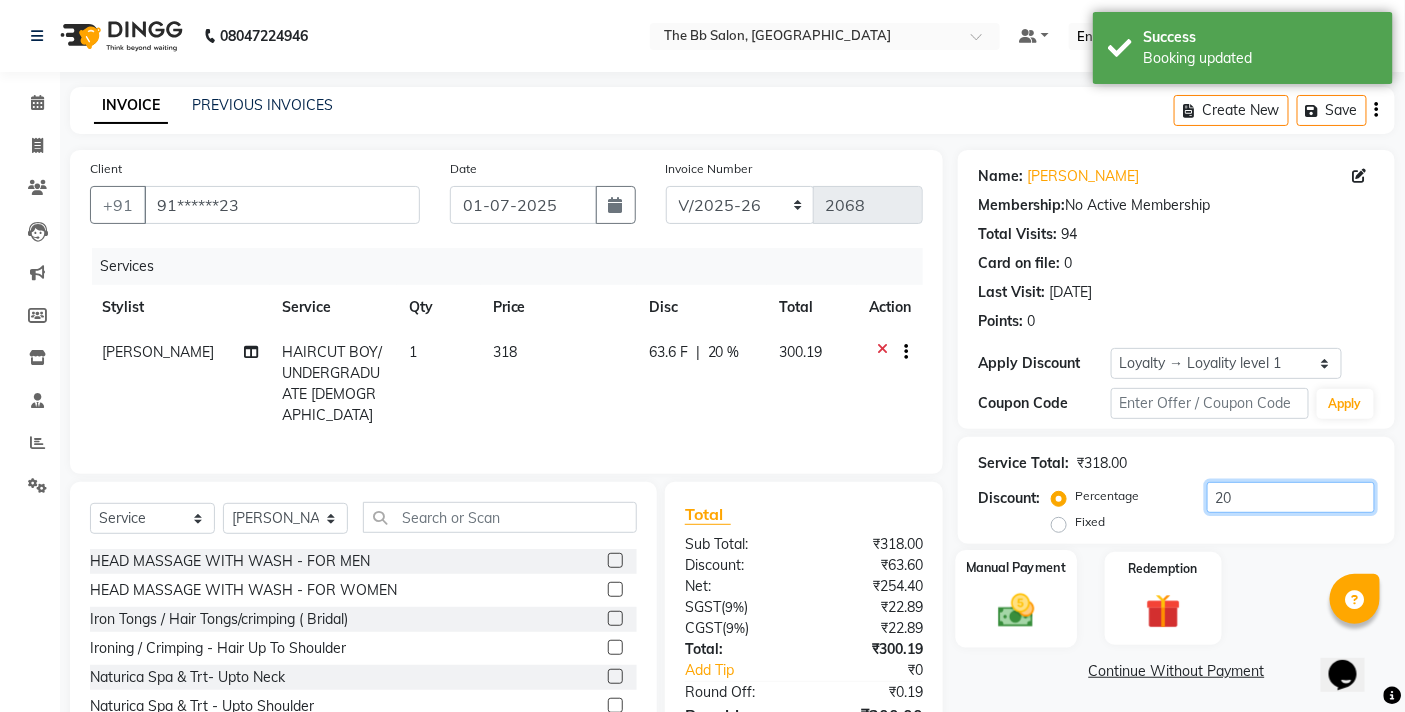 scroll, scrollTop: 111, scrollLeft: 0, axis: vertical 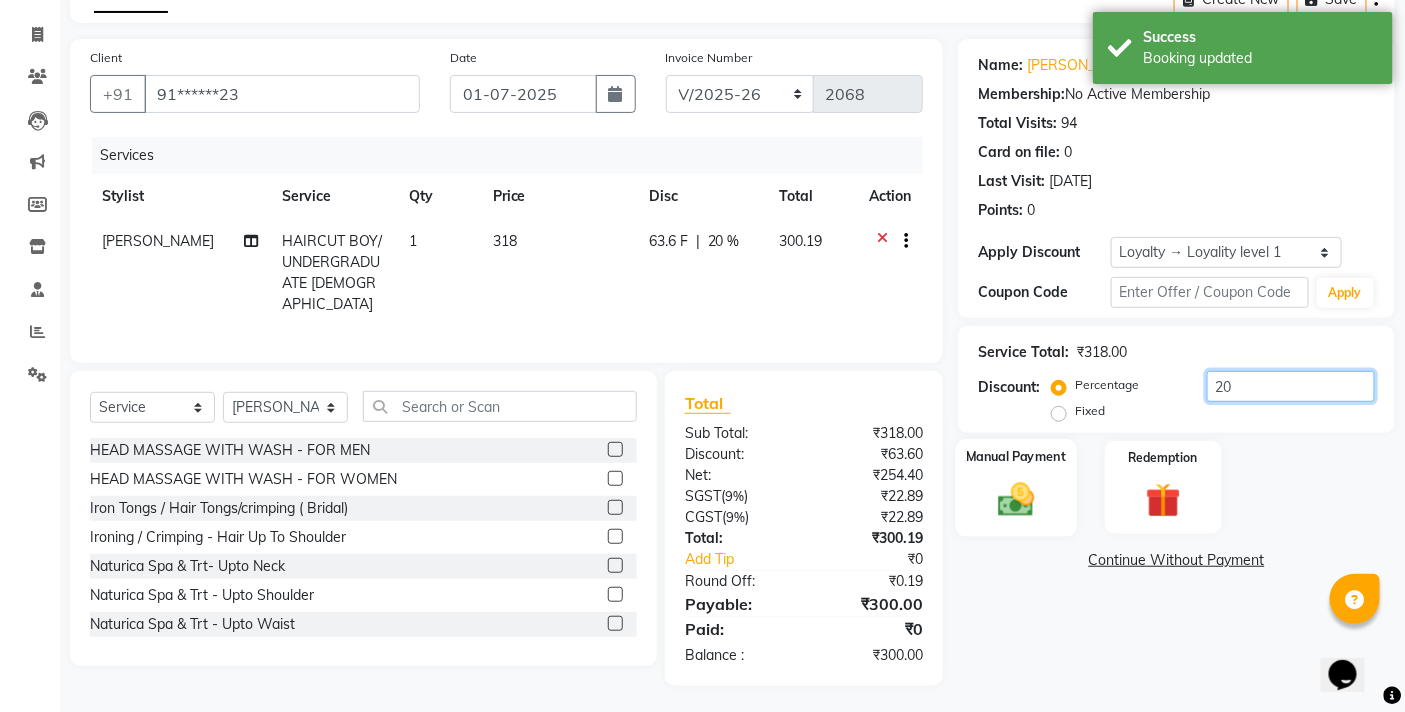 type on "20" 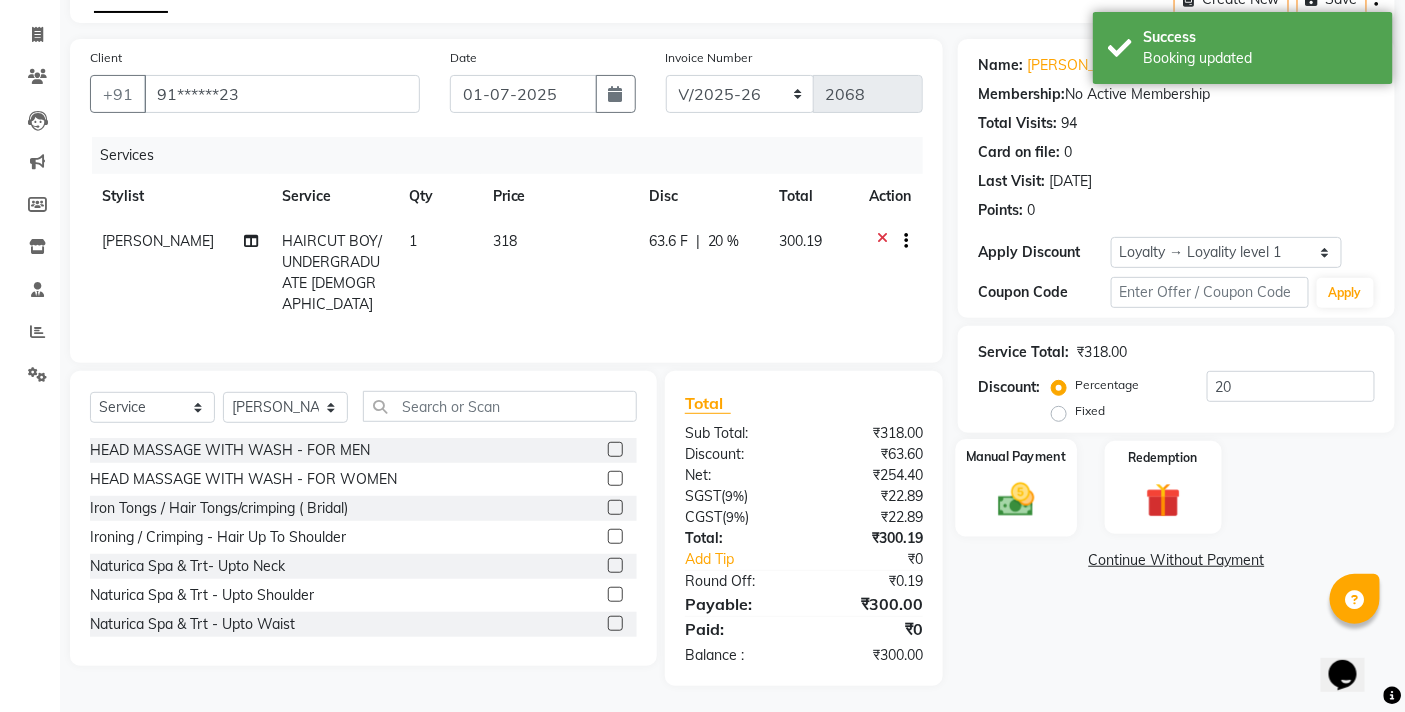 click 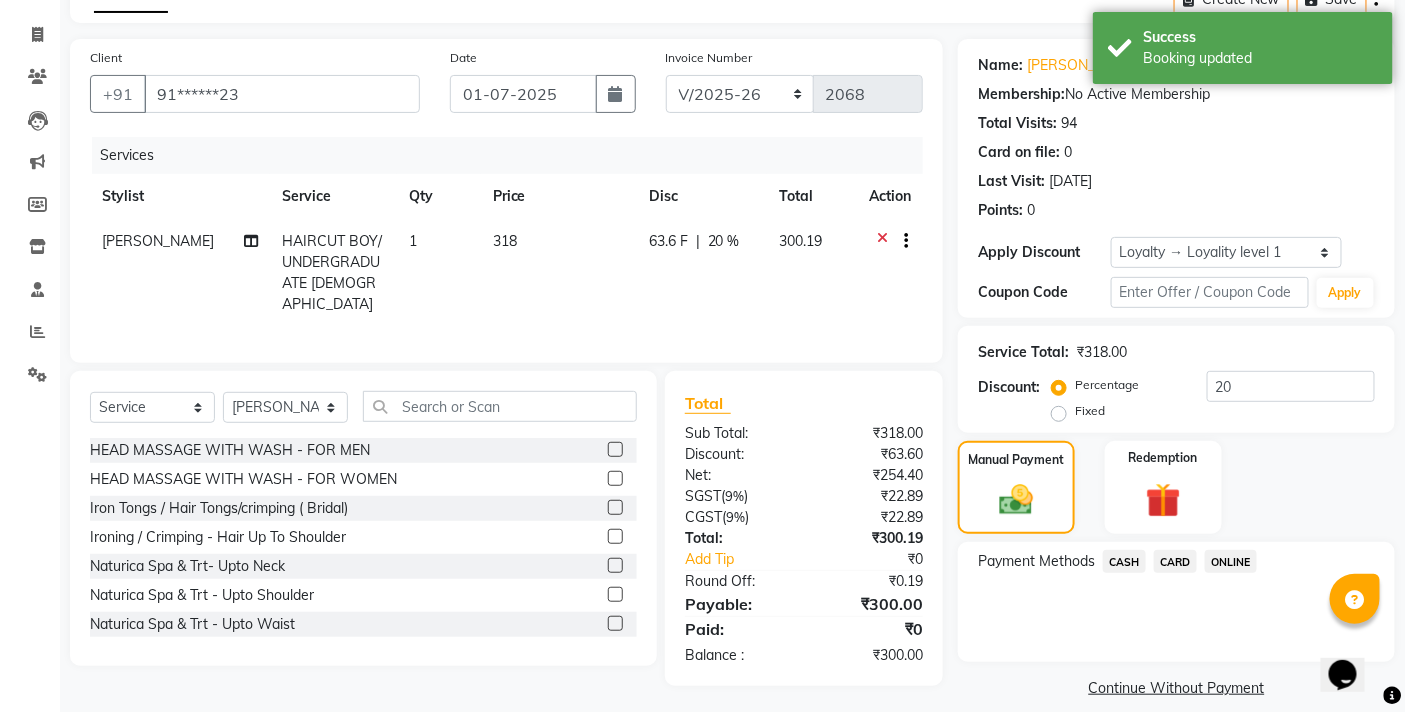 click on "ONLINE" 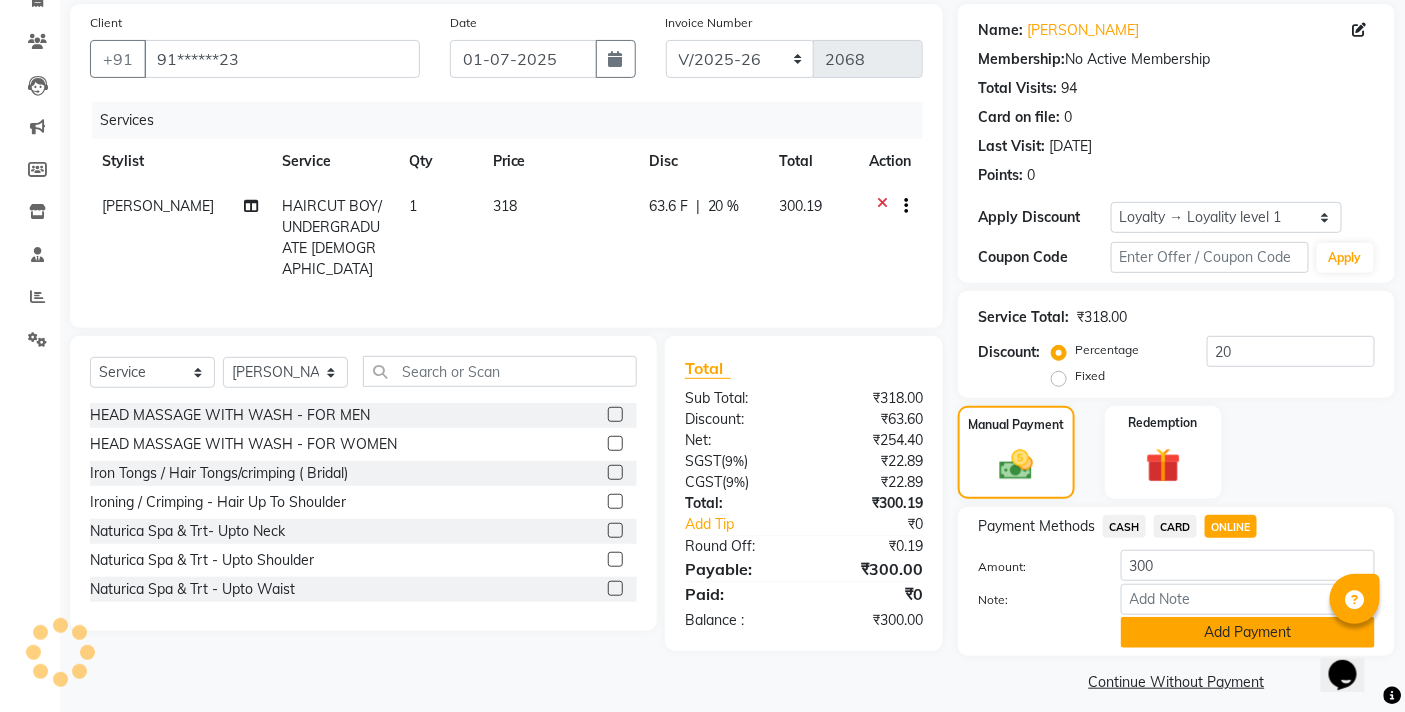 scroll, scrollTop: 162, scrollLeft: 0, axis: vertical 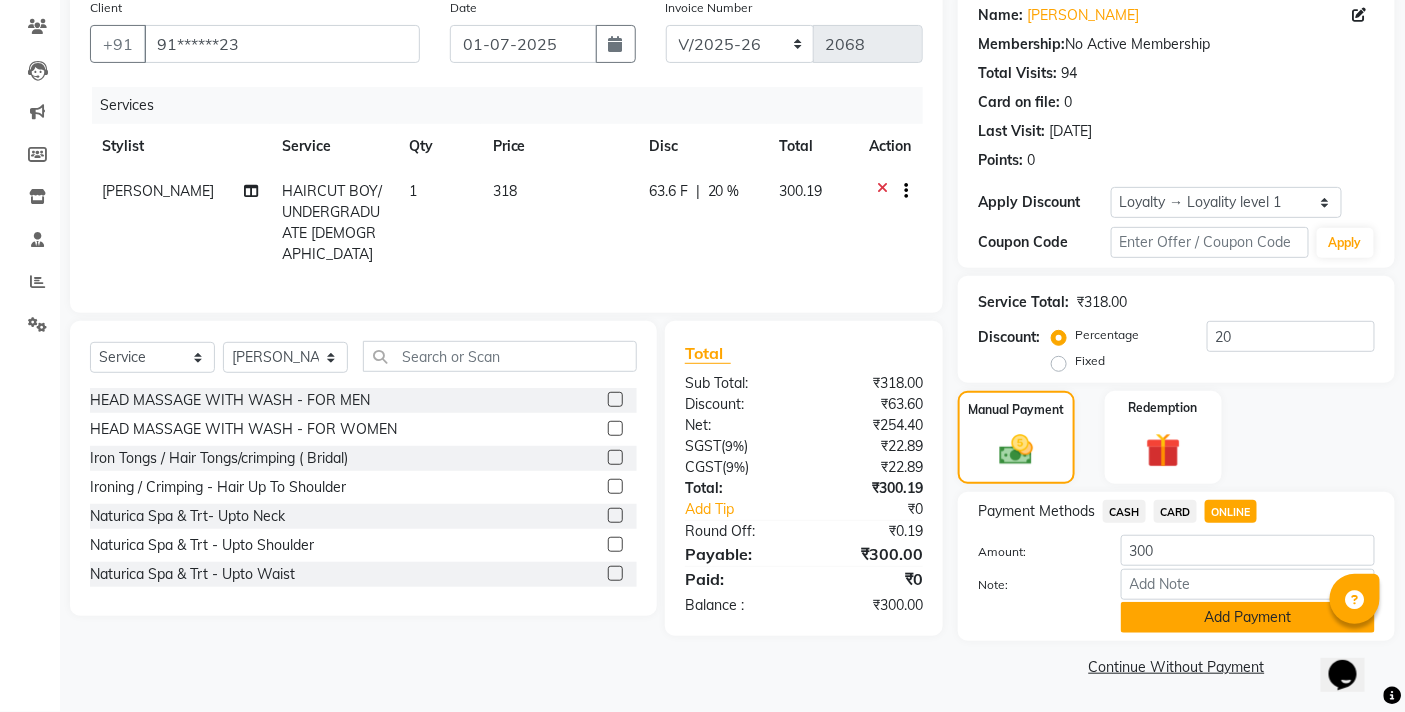 click on "Add Payment" 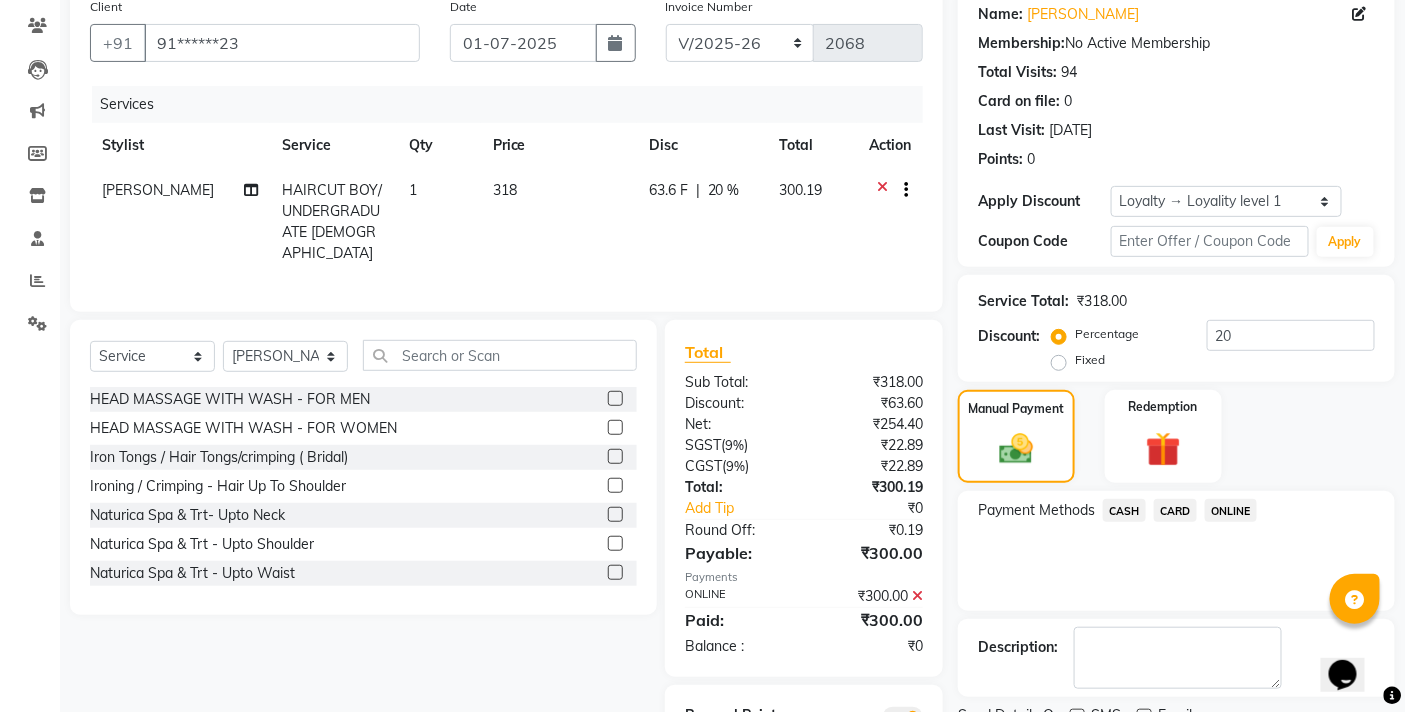 scroll, scrollTop: 252, scrollLeft: 0, axis: vertical 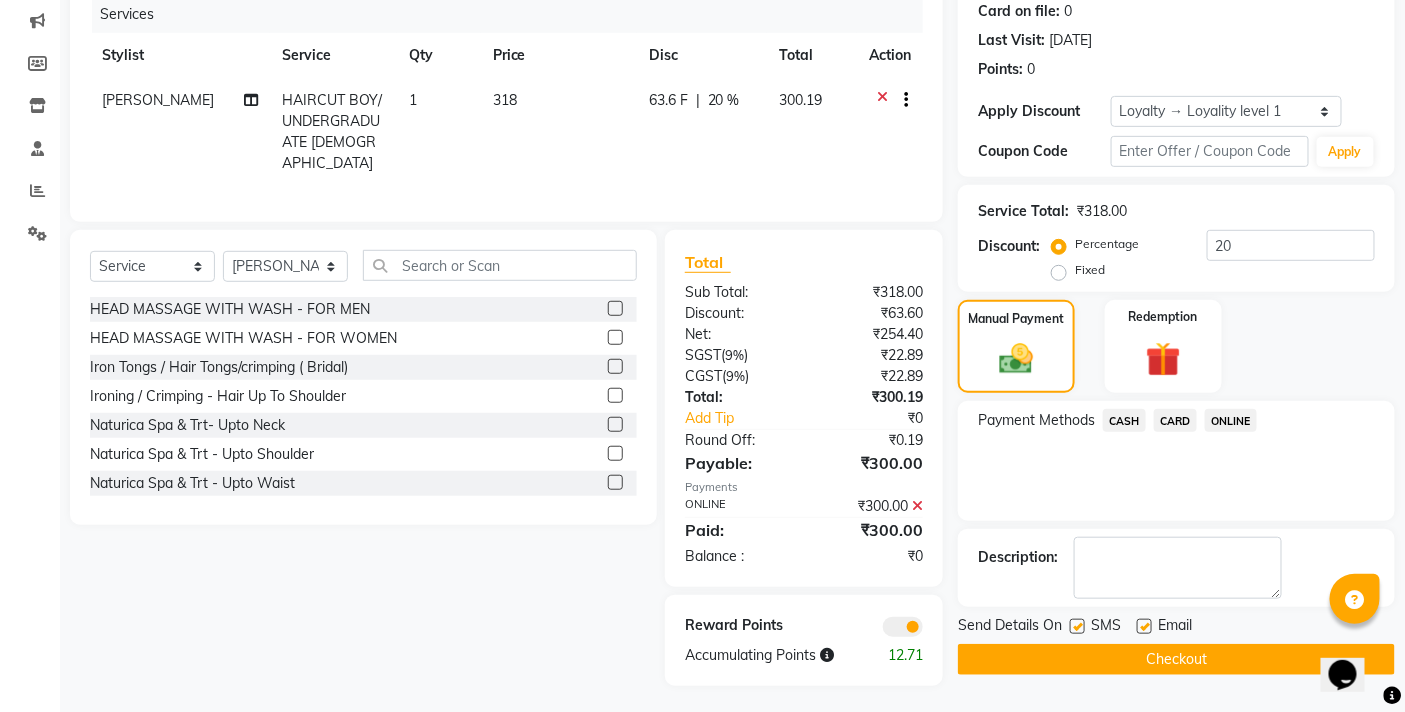 click on "Checkout" 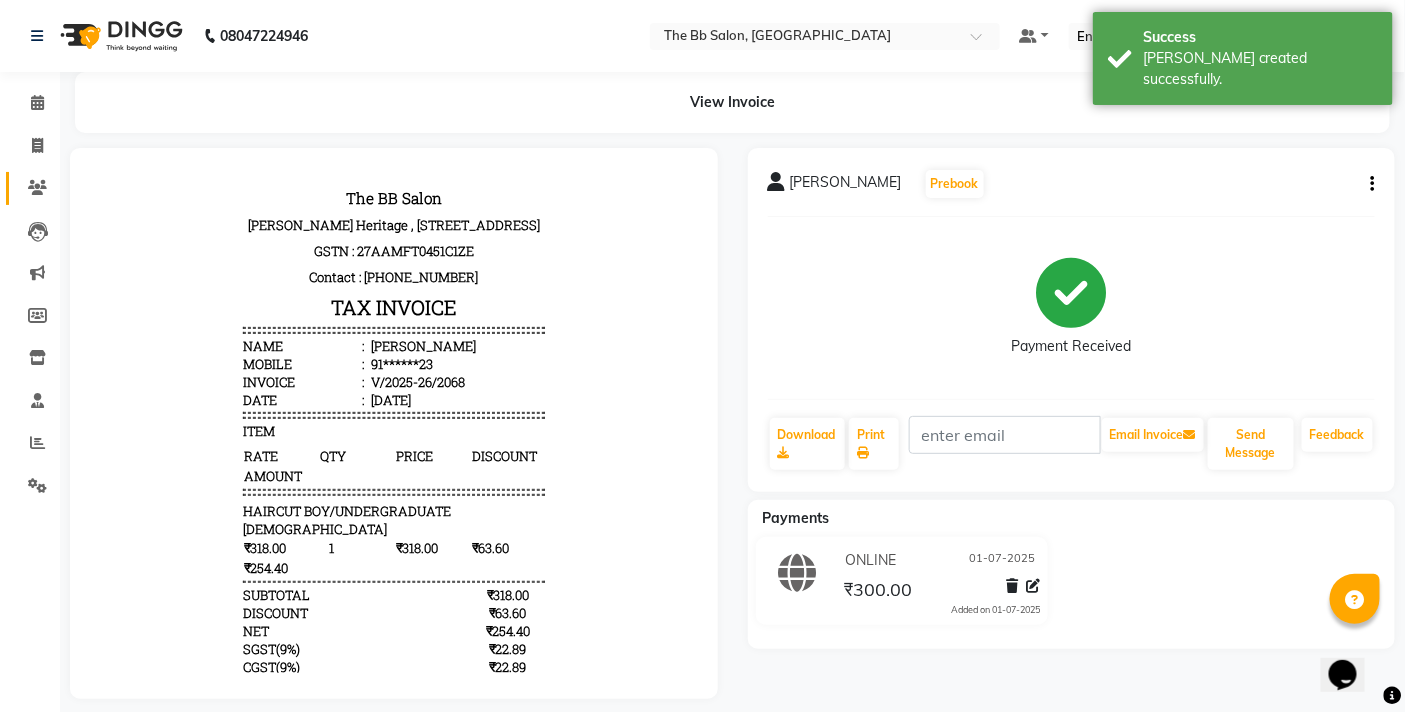 scroll, scrollTop: 0, scrollLeft: 0, axis: both 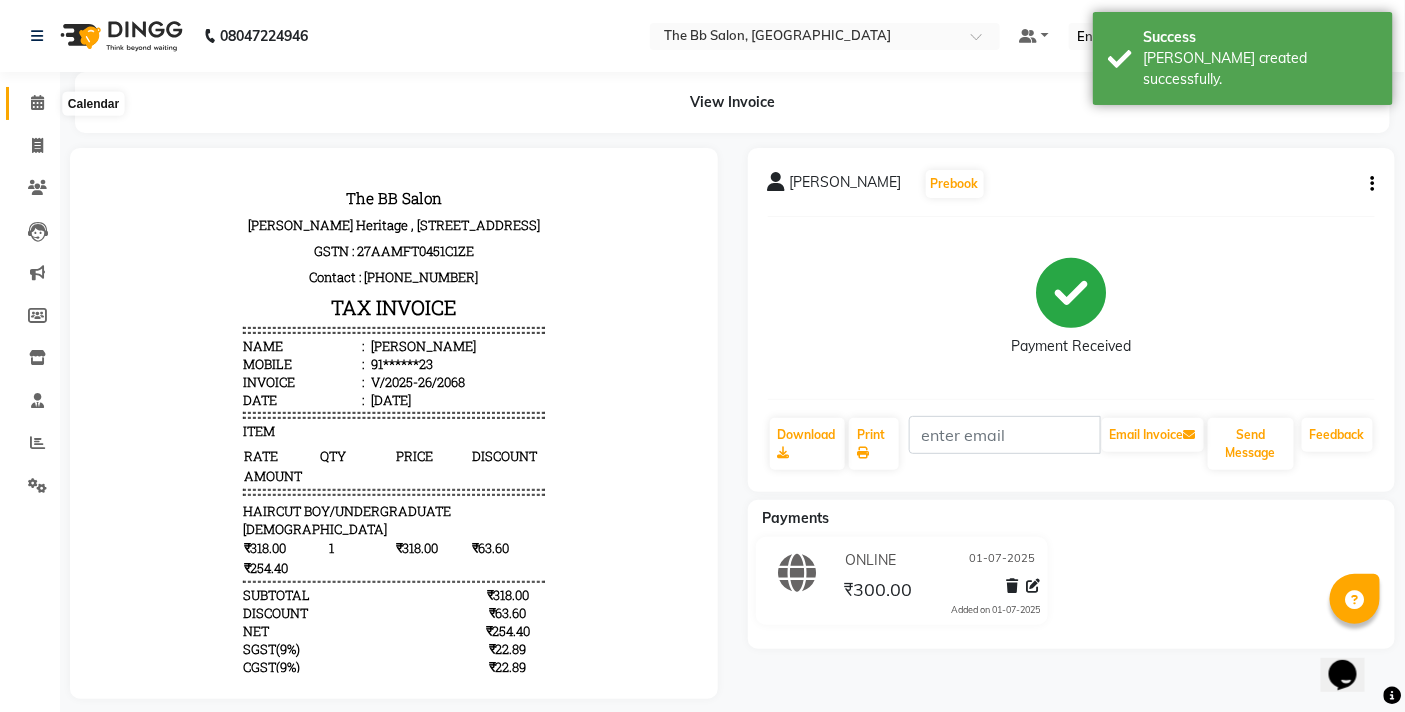 click 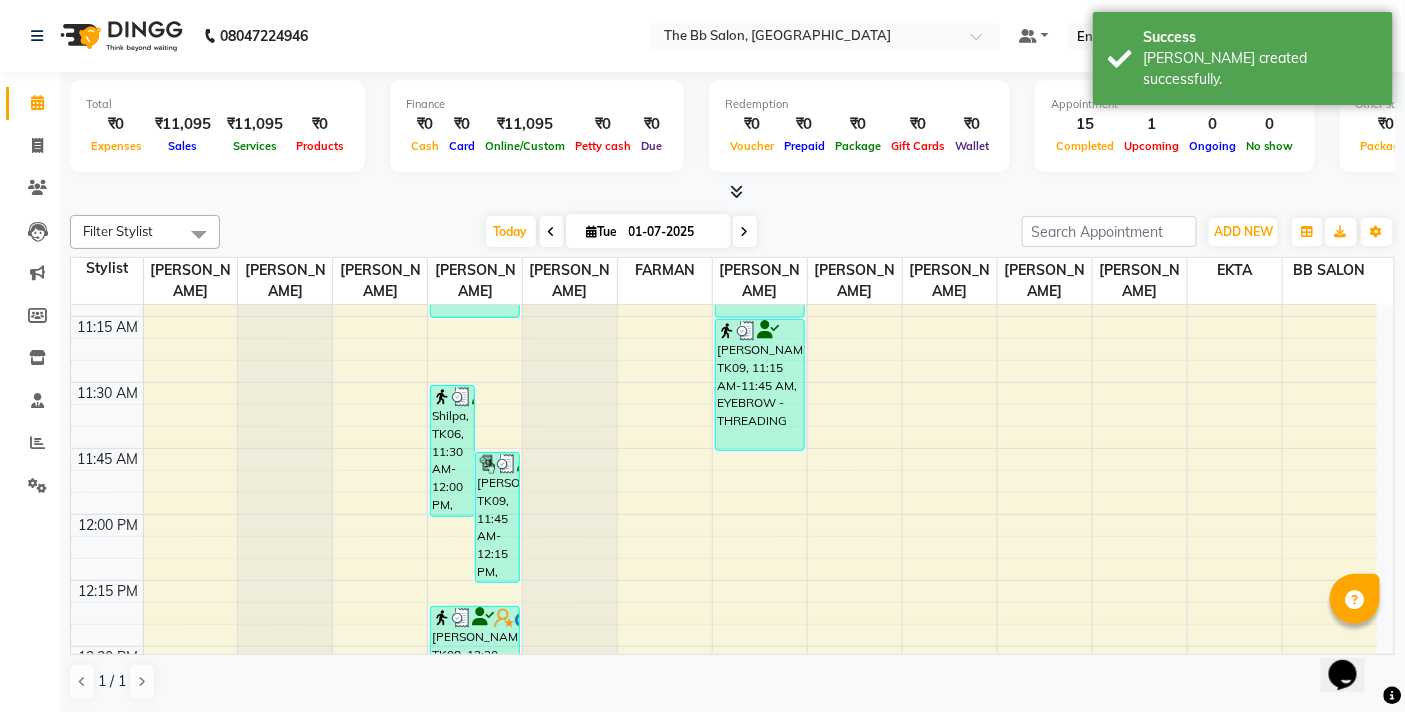 scroll, scrollTop: 555, scrollLeft: 0, axis: vertical 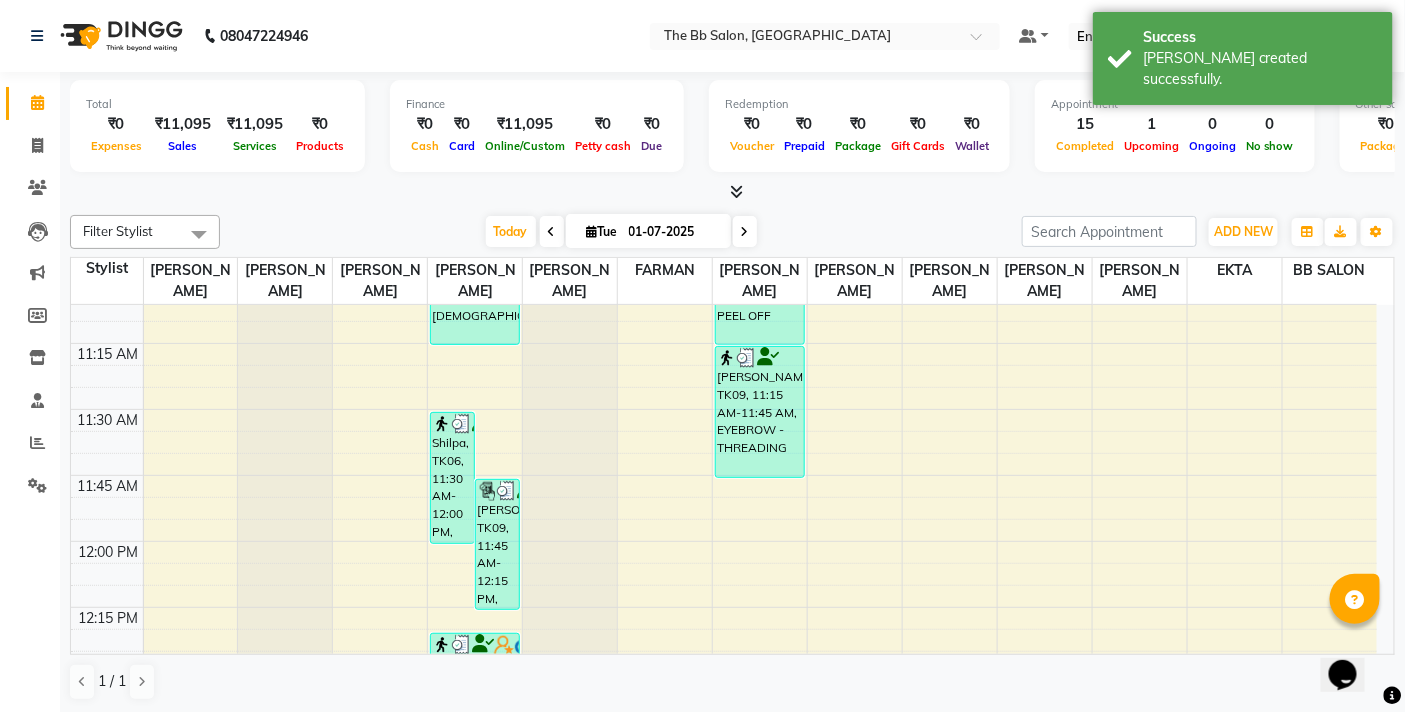 drag, startPoint x: 443, startPoint y: 428, endPoint x: 461, endPoint y: 356, distance: 74.215904 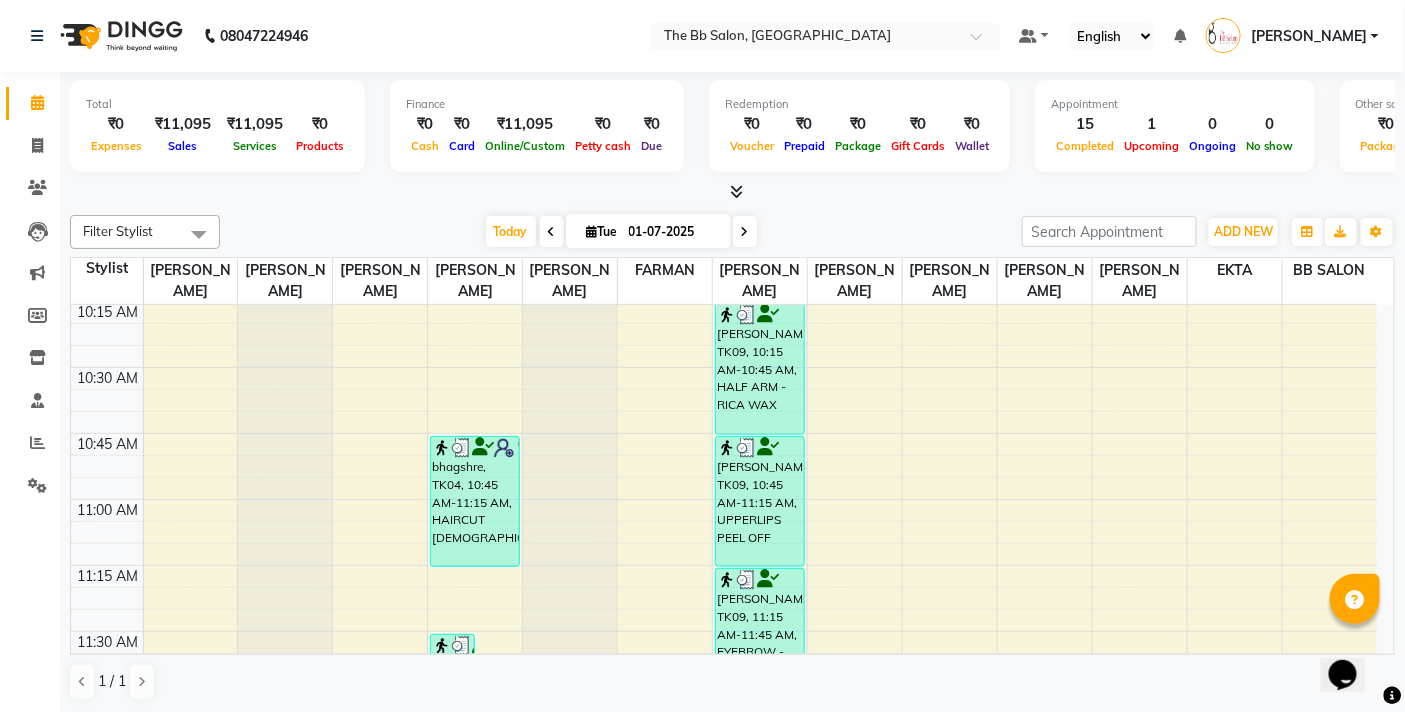scroll, scrollTop: 0, scrollLeft: 0, axis: both 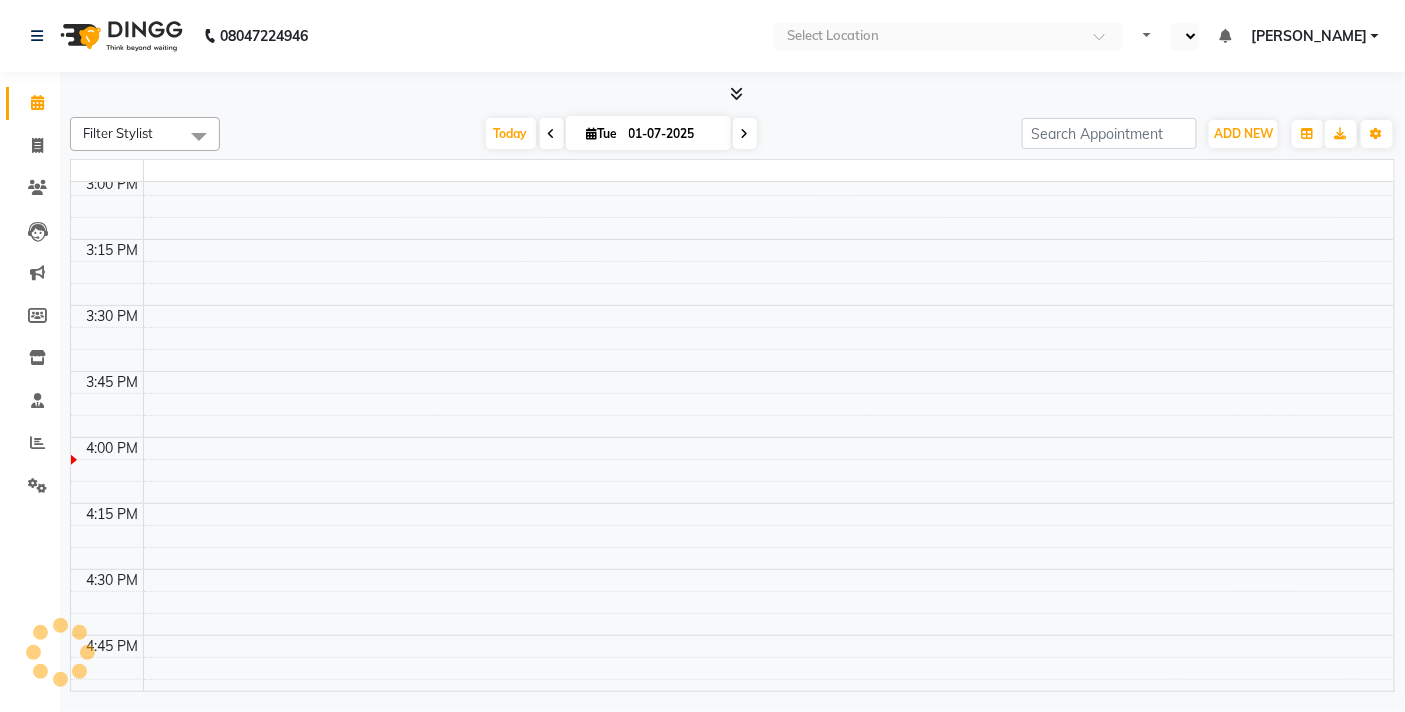 select on "en" 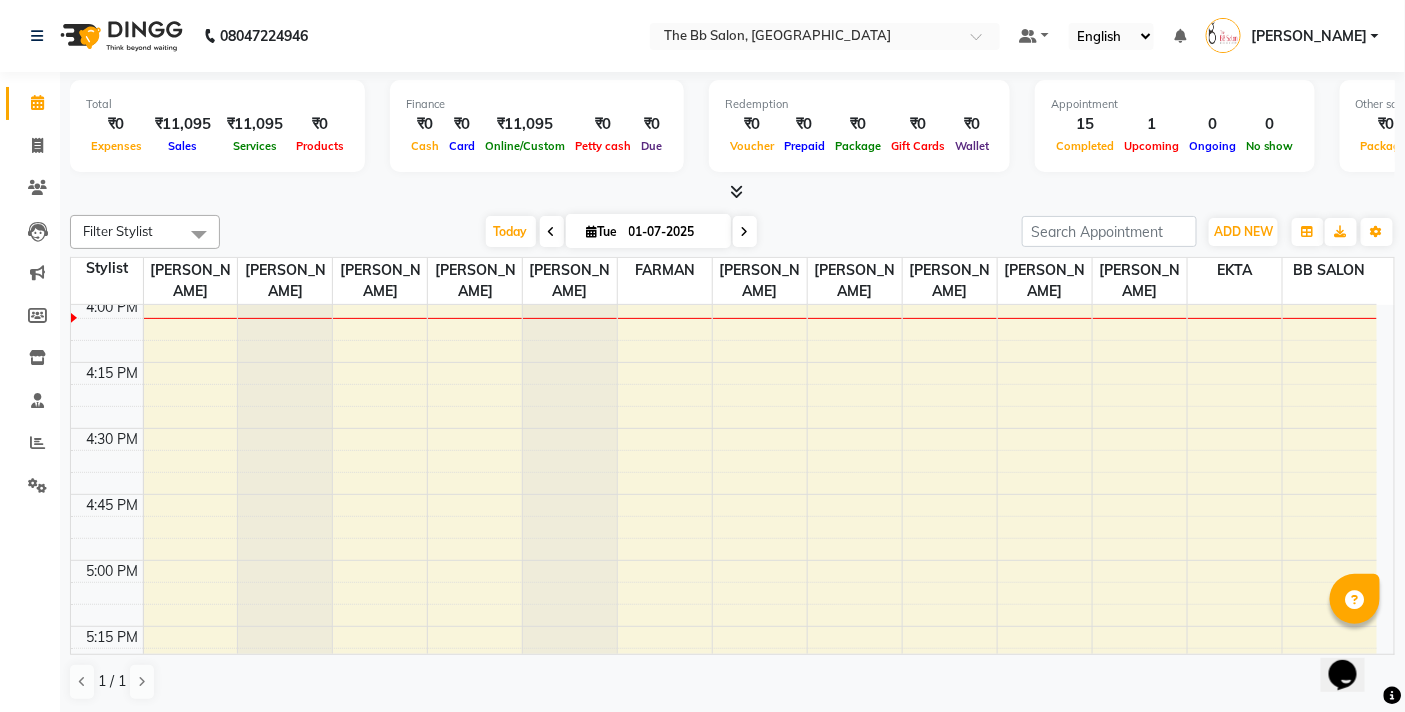 scroll, scrollTop: 0, scrollLeft: 0, axis: both 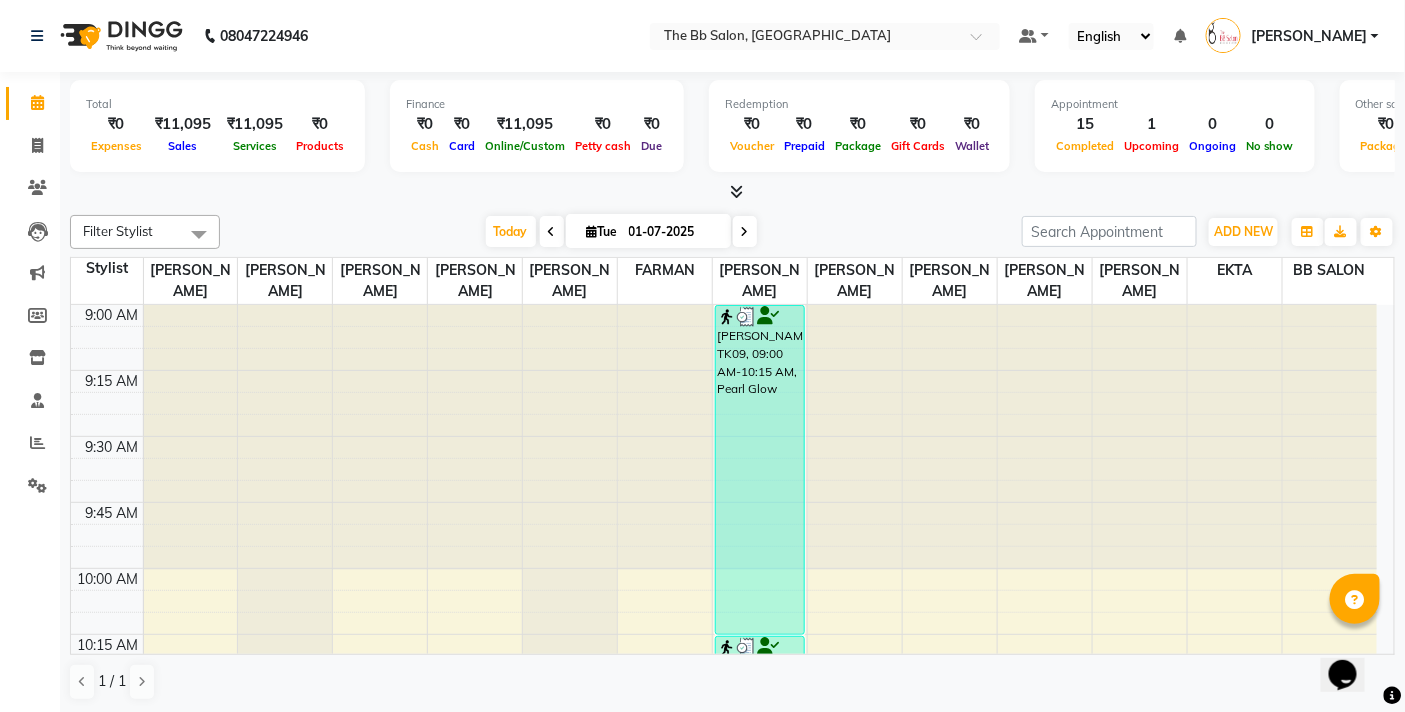 click at bounding box center [380, 437] 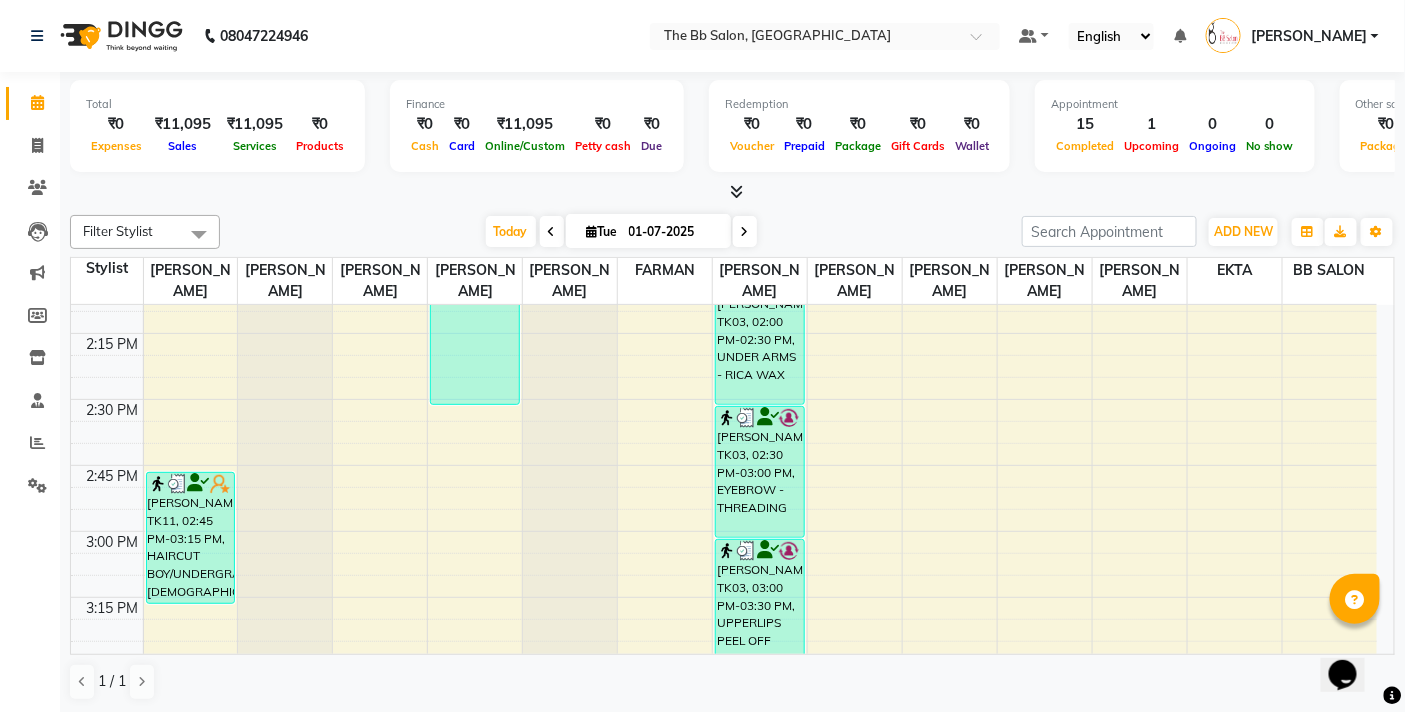 scroll, scrollTop: 1666, scrollLeft: 0, axis: vertical 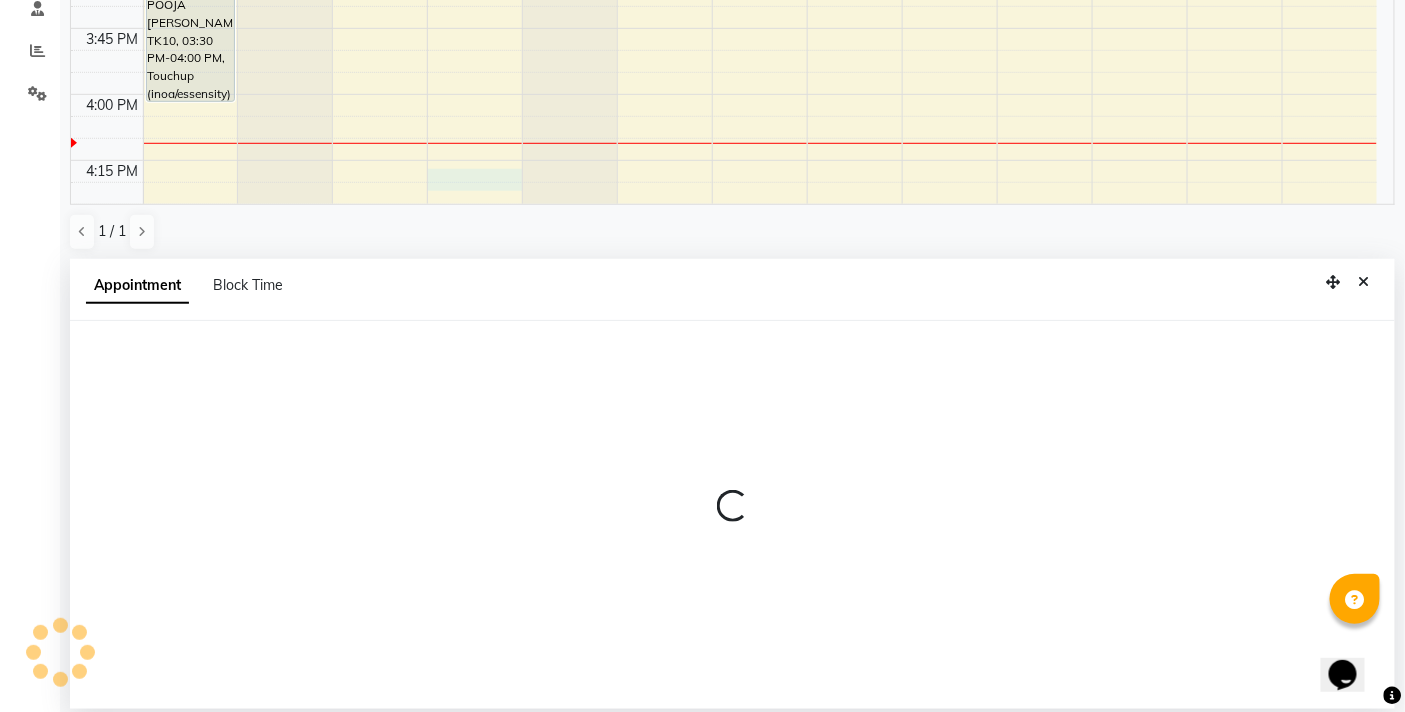 select on "84071" 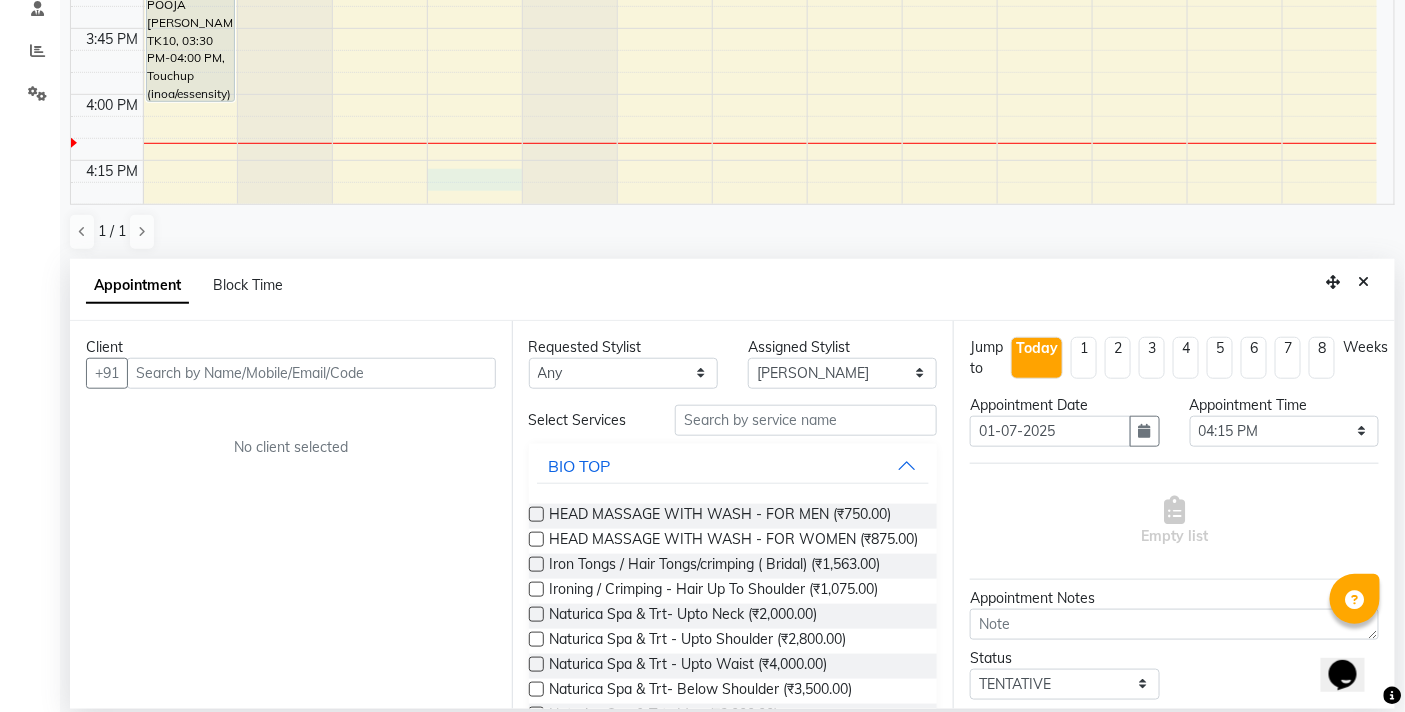 click on "Client" at bounding box center [291, 347] 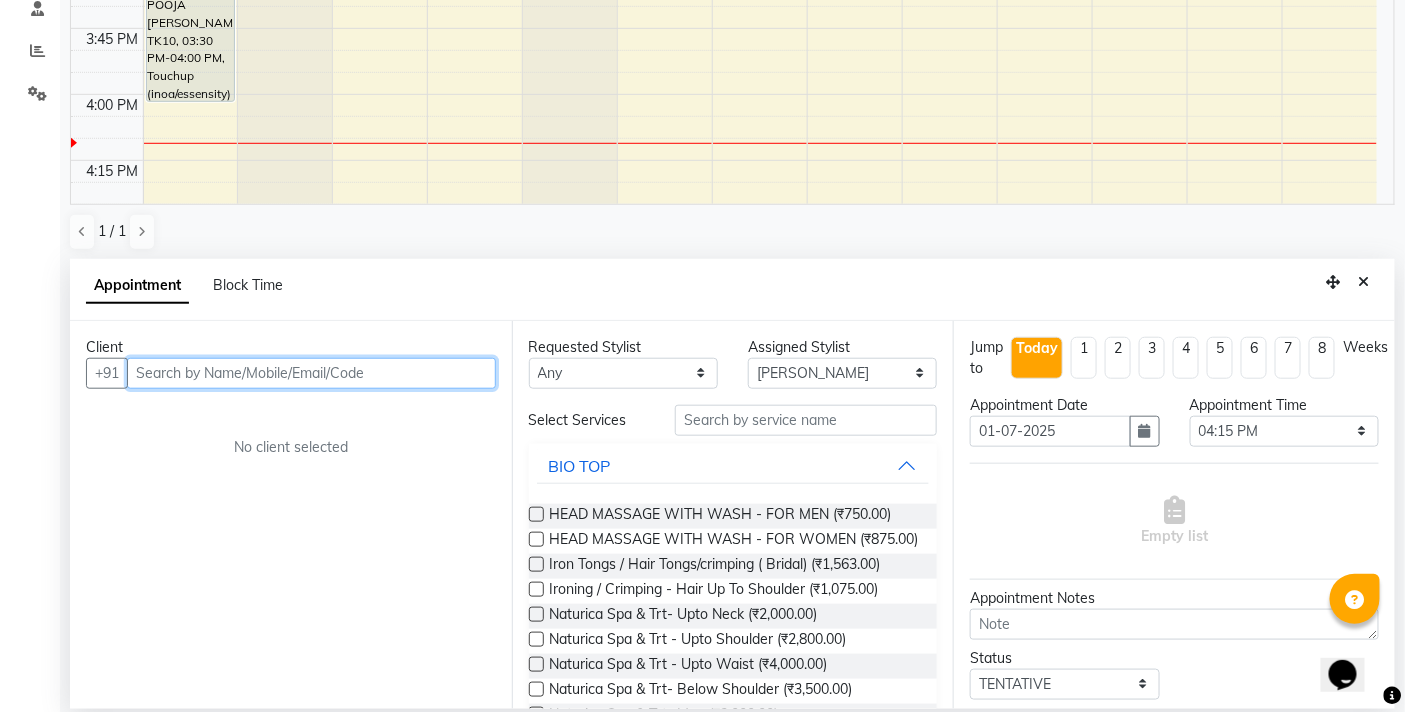 click at bounding box center [311, 373] 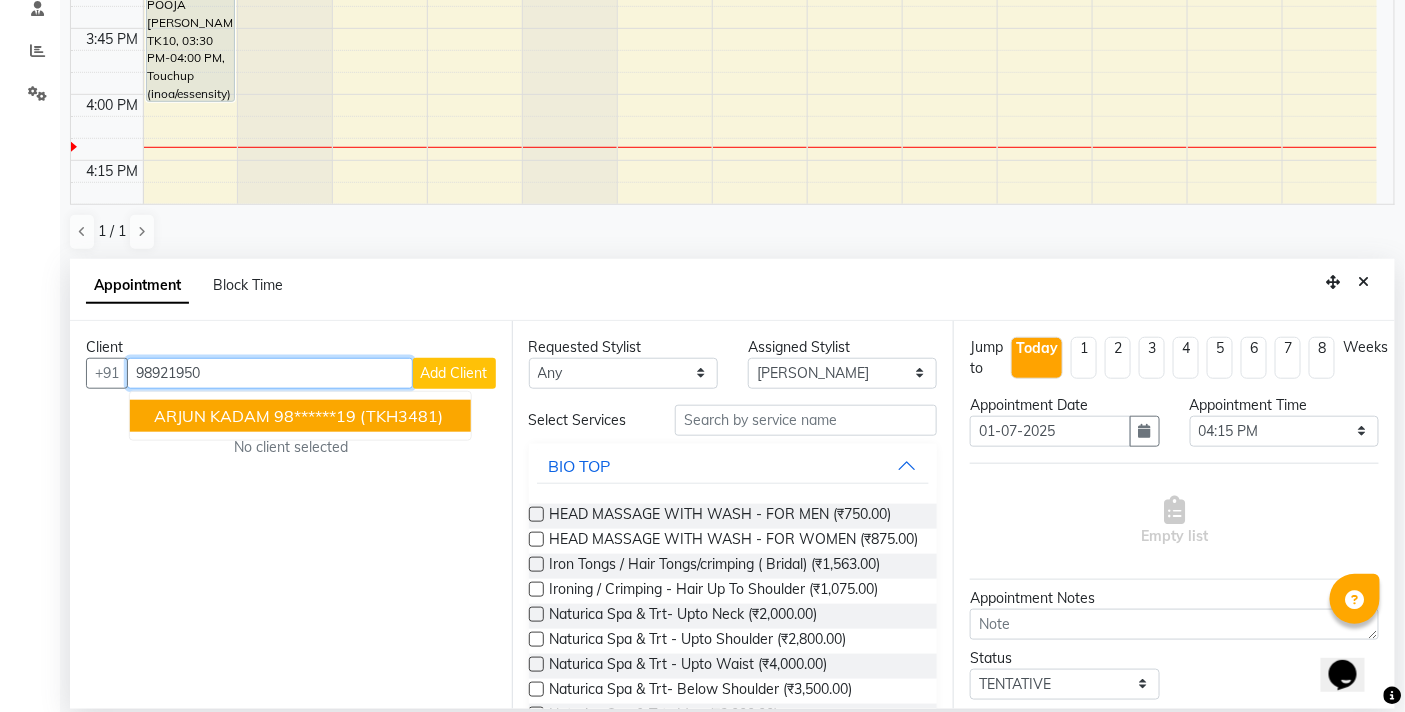 click on "98******19" at bounding box center [315, 416] 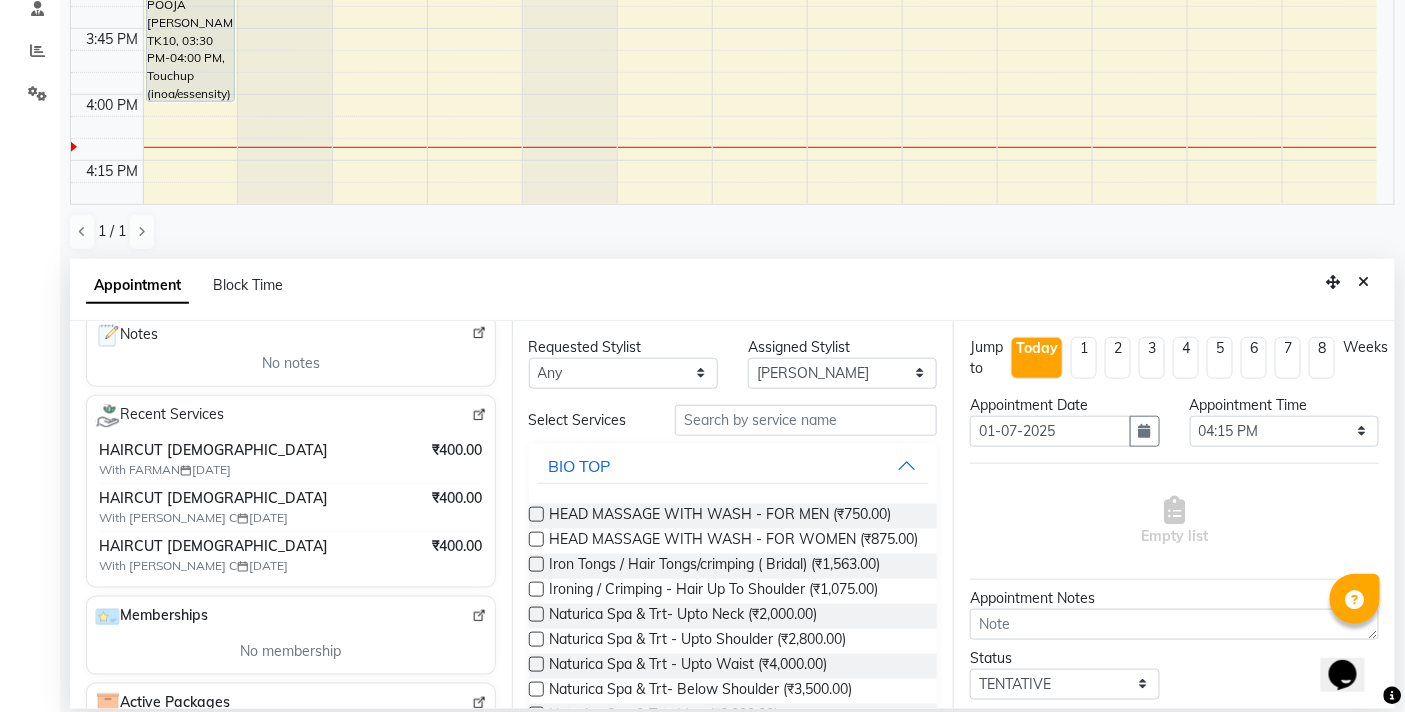 scroll, scrollTop: 333, scrollLeft: 0, axis: vertical 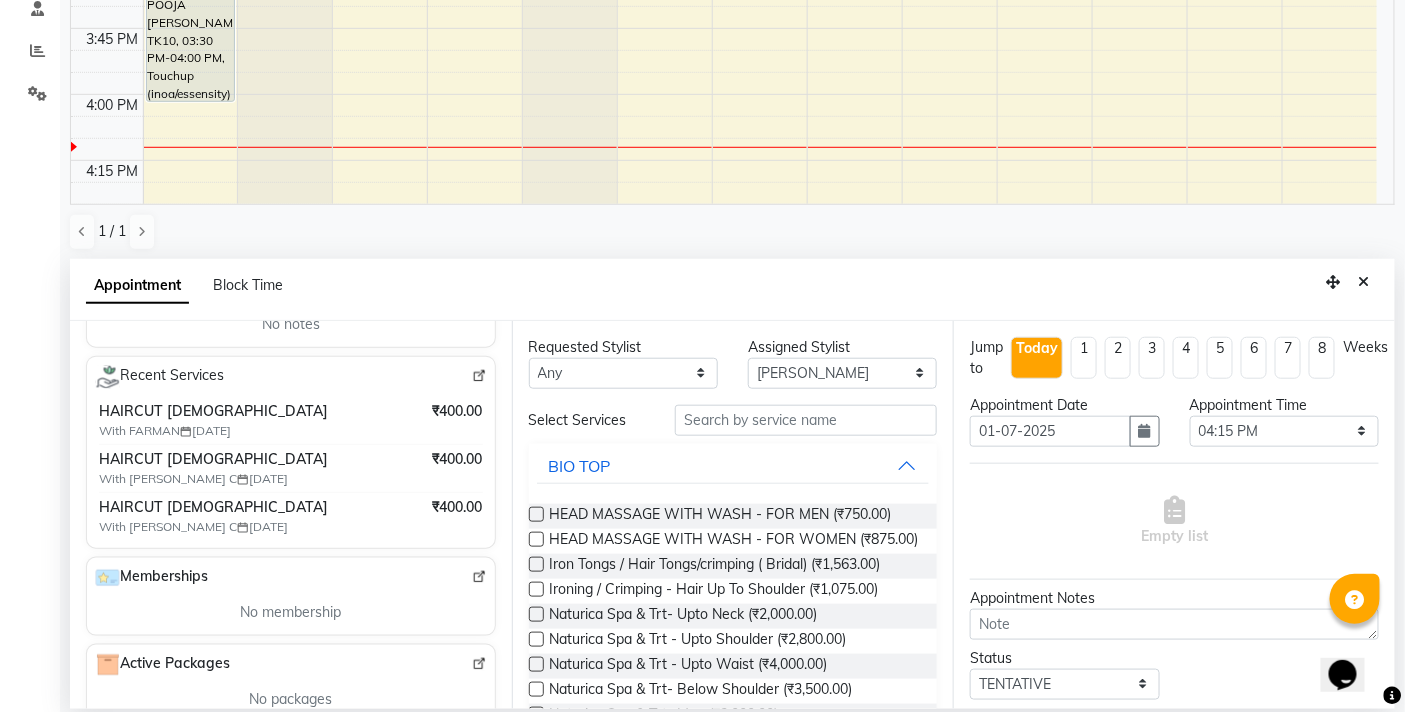 type on "98******19" 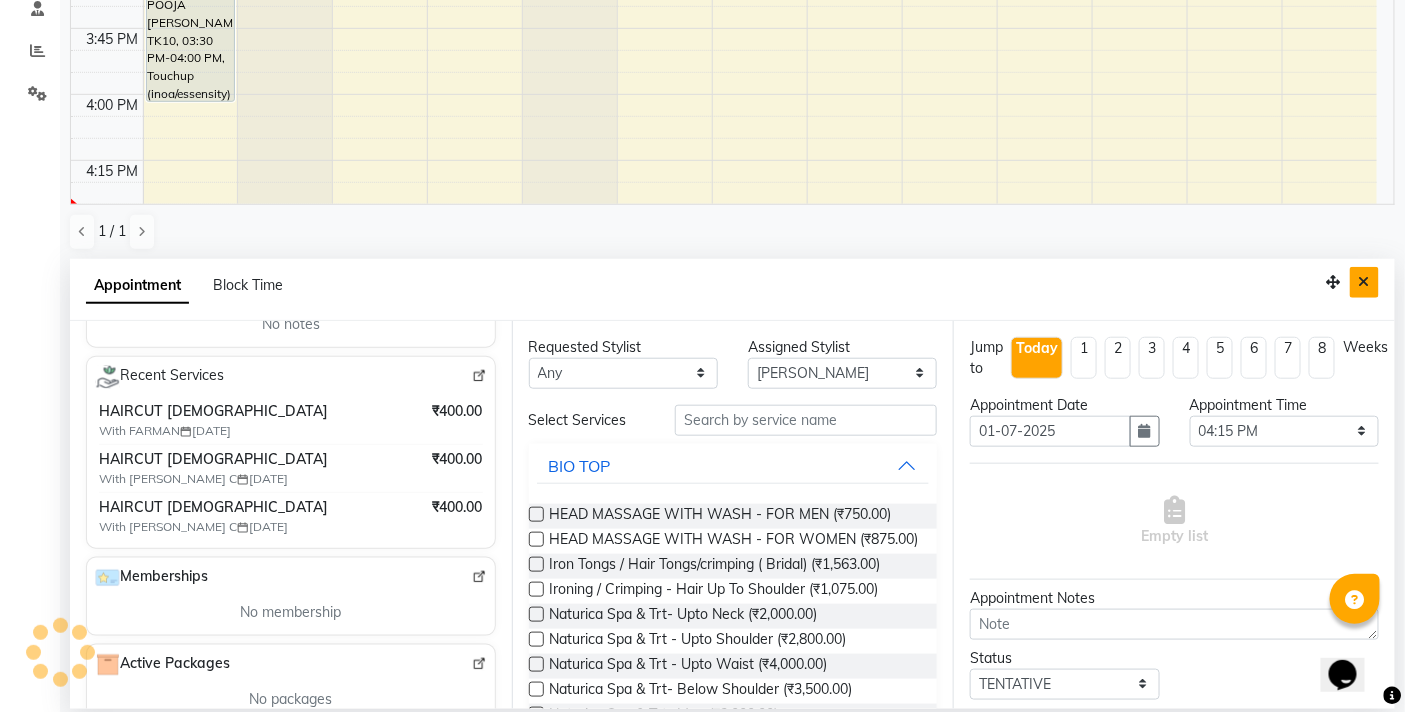 click at bounding box center (1364, 282) 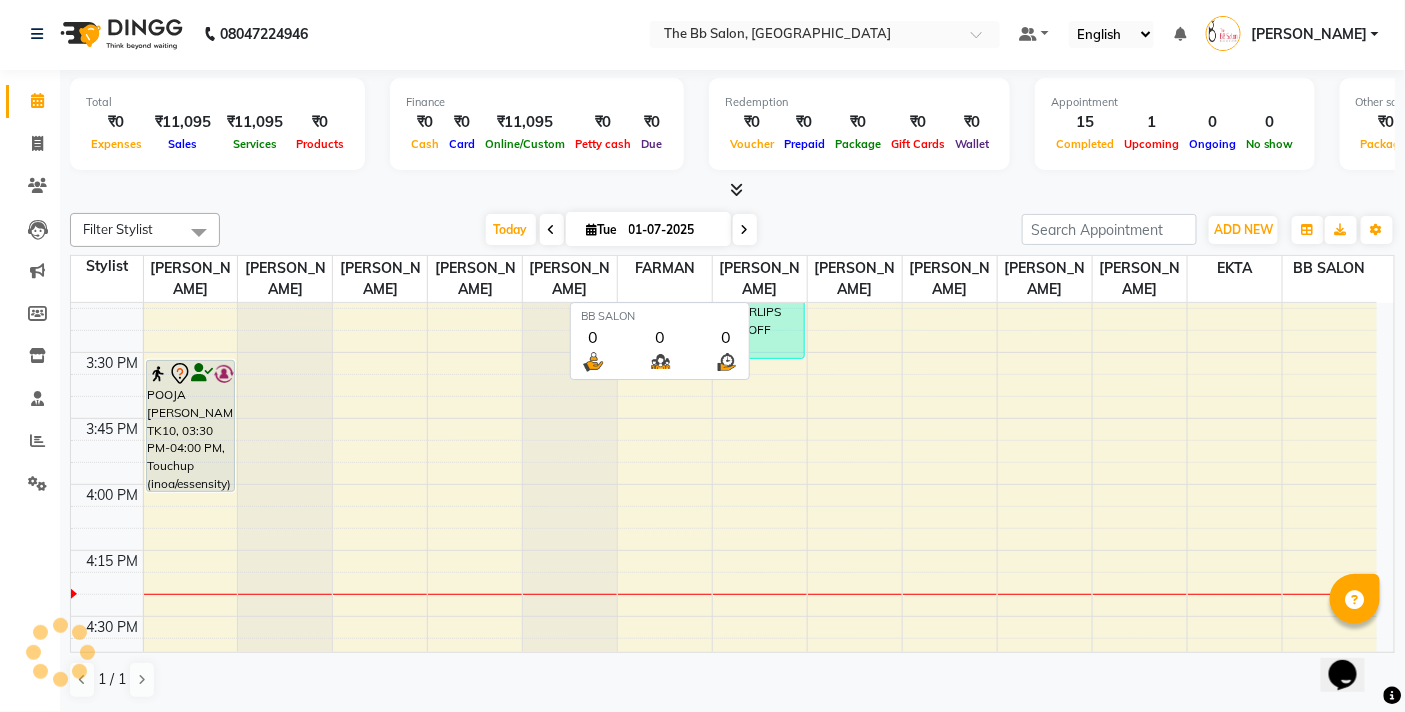 scroll, scrollTop: 1, scrollLeft: 0, axis: vertical 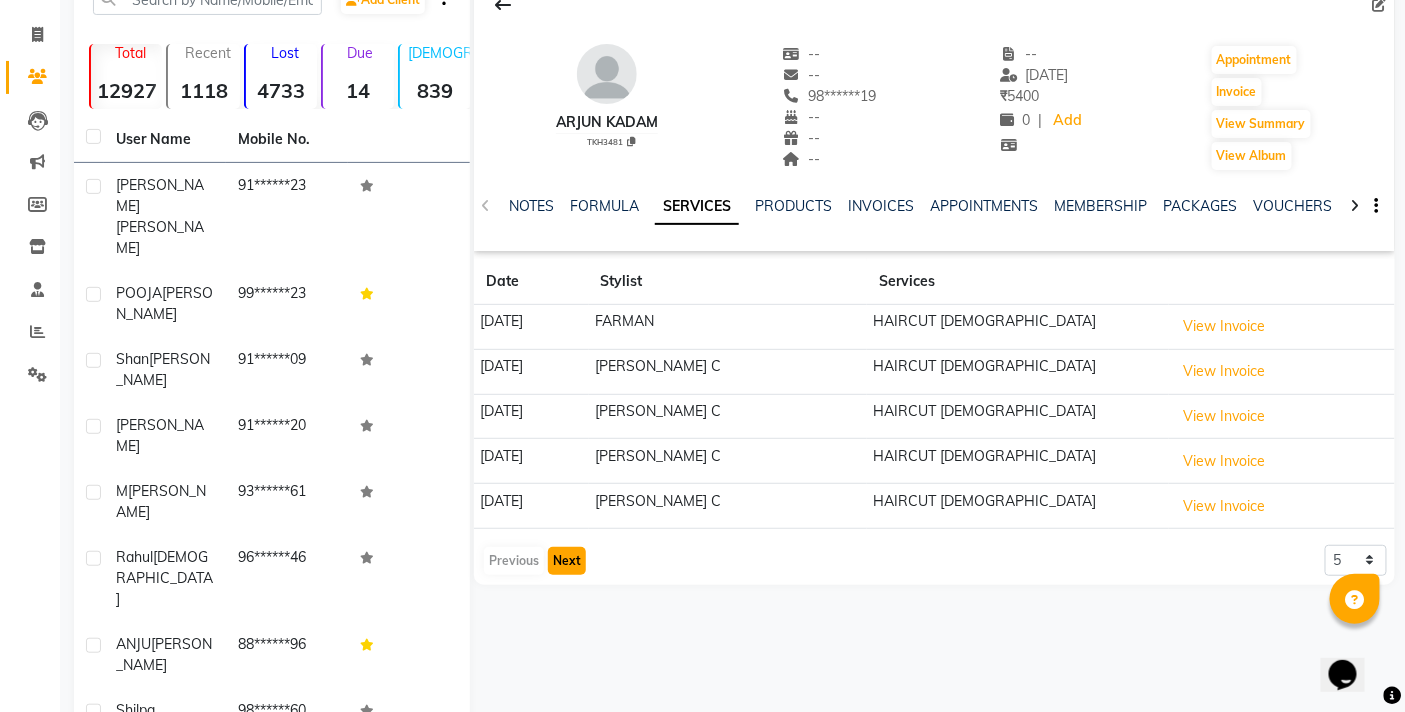 click on "Next" 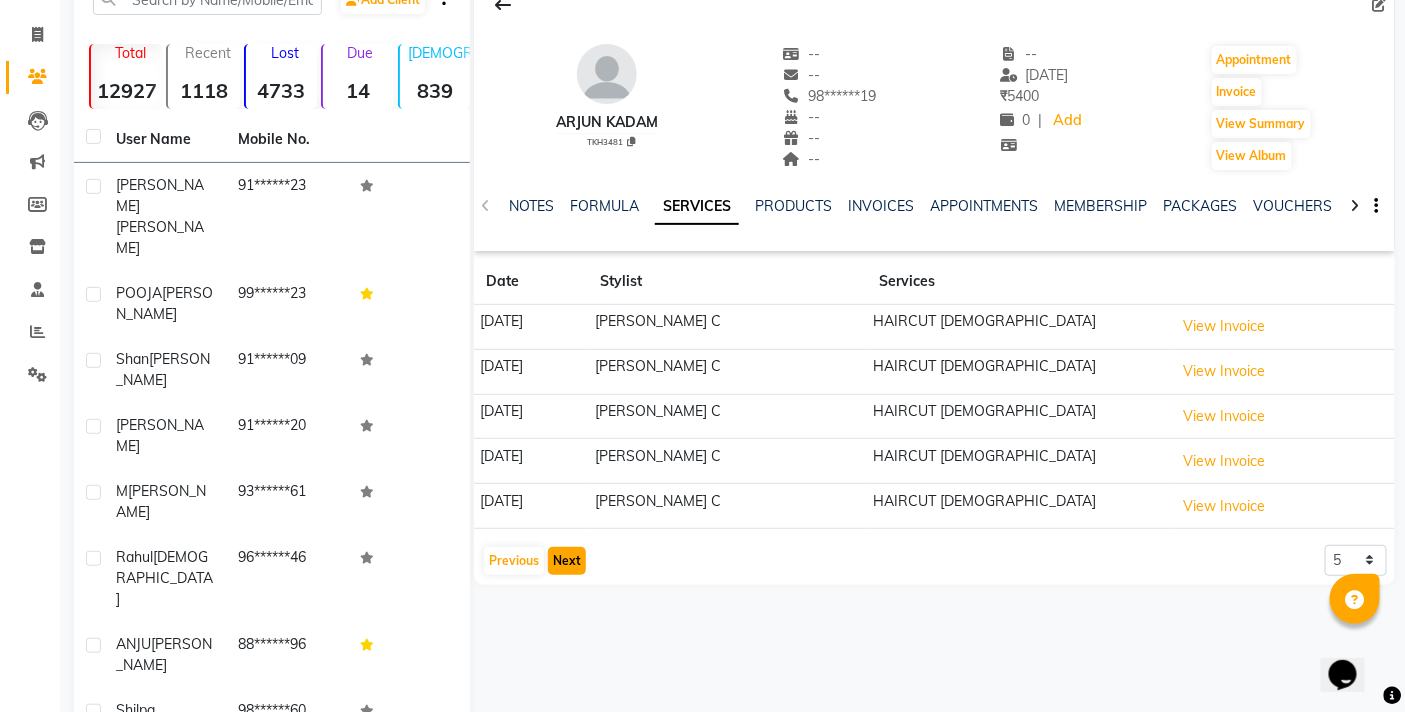 click on "Next" 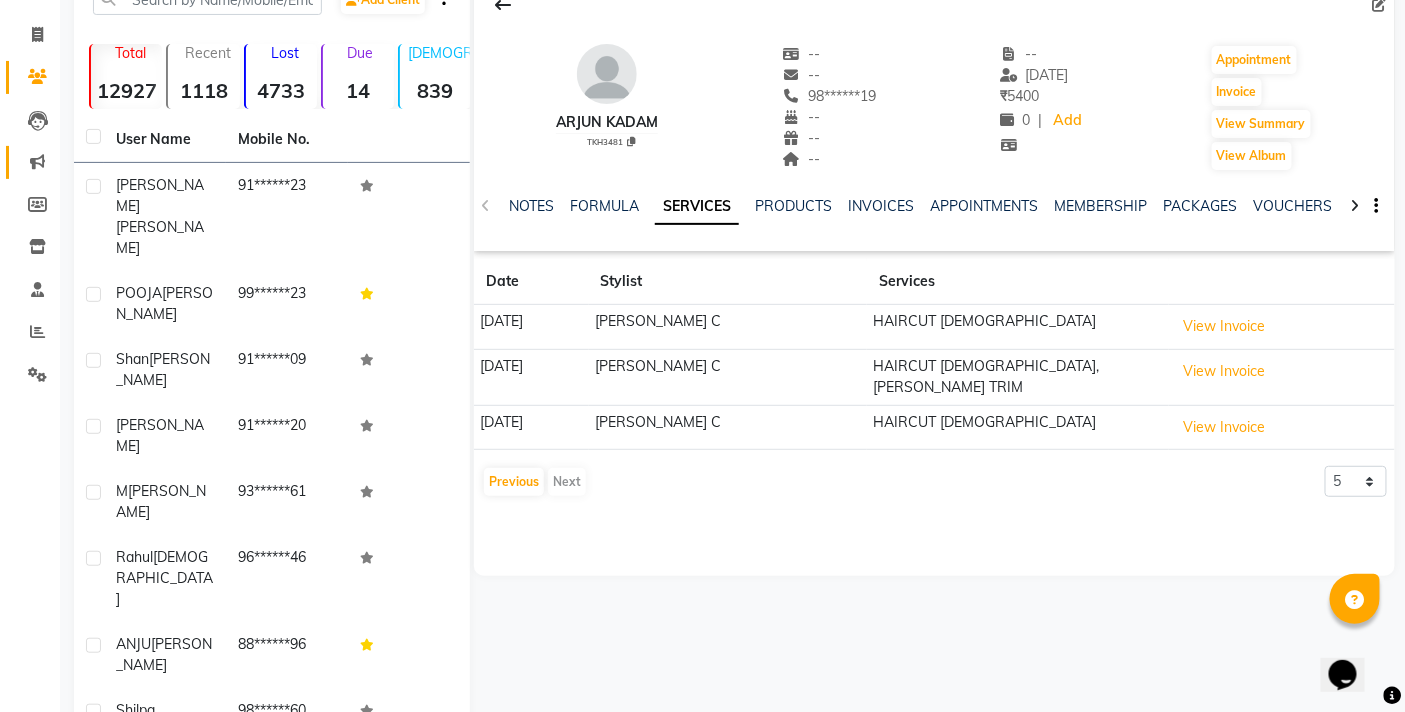scroll, scrollTop: 0, scrollLeft: 0, axis: both 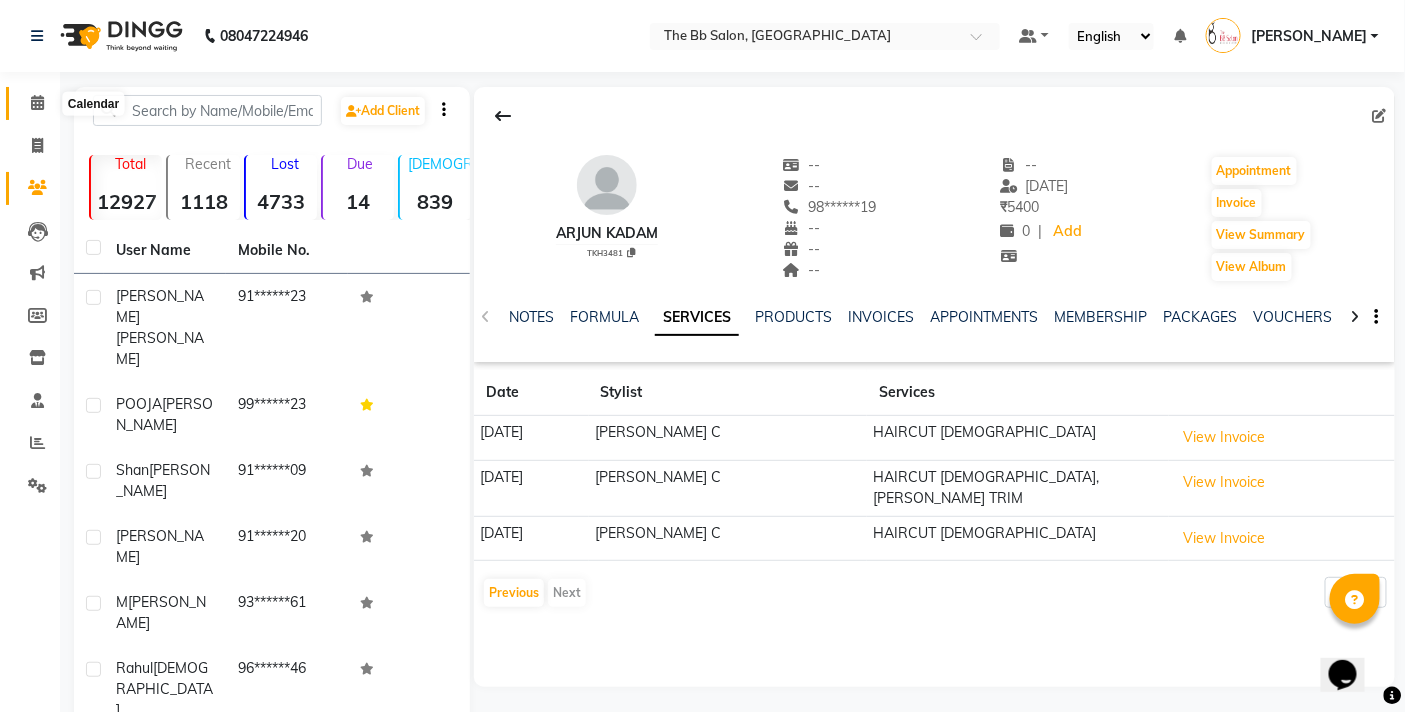 click 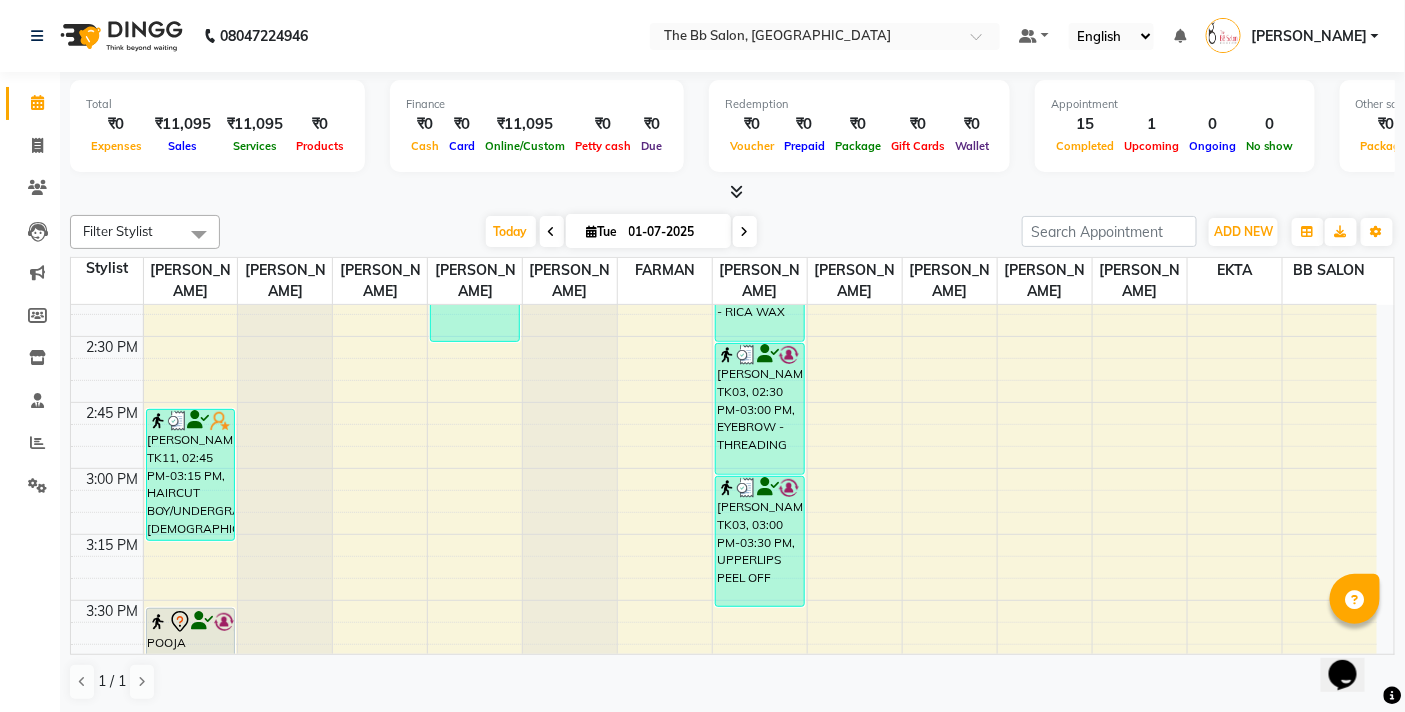 scroll, scrollTop: 1666, scrollLeft: 0, axis: vertical 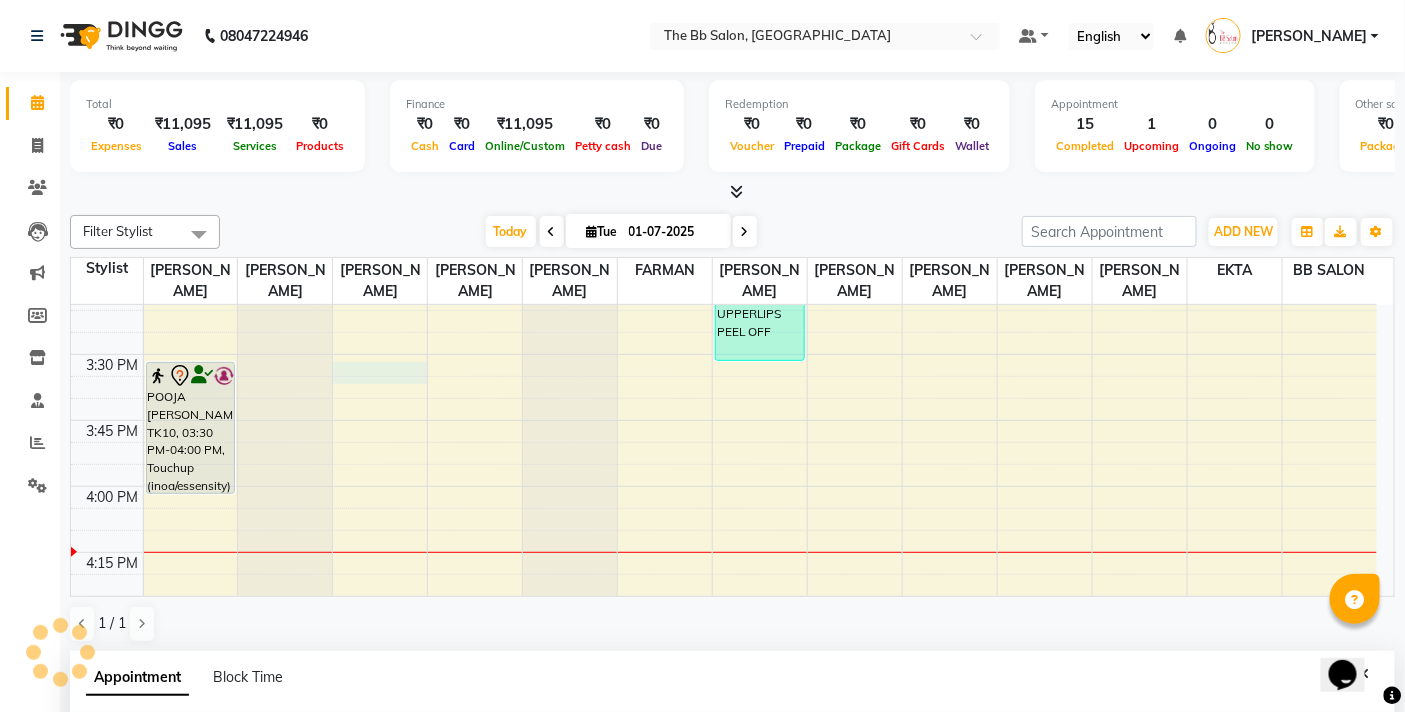 select on "83658" 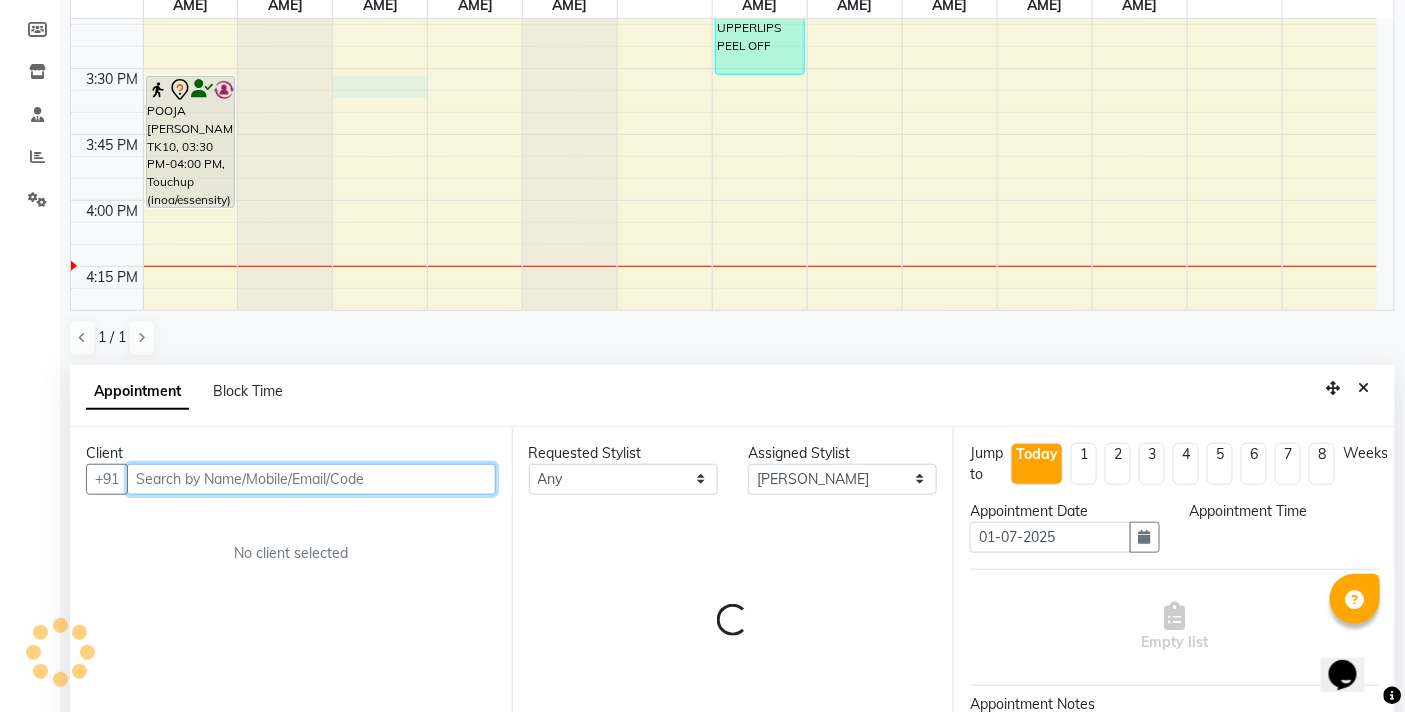 select on "930" 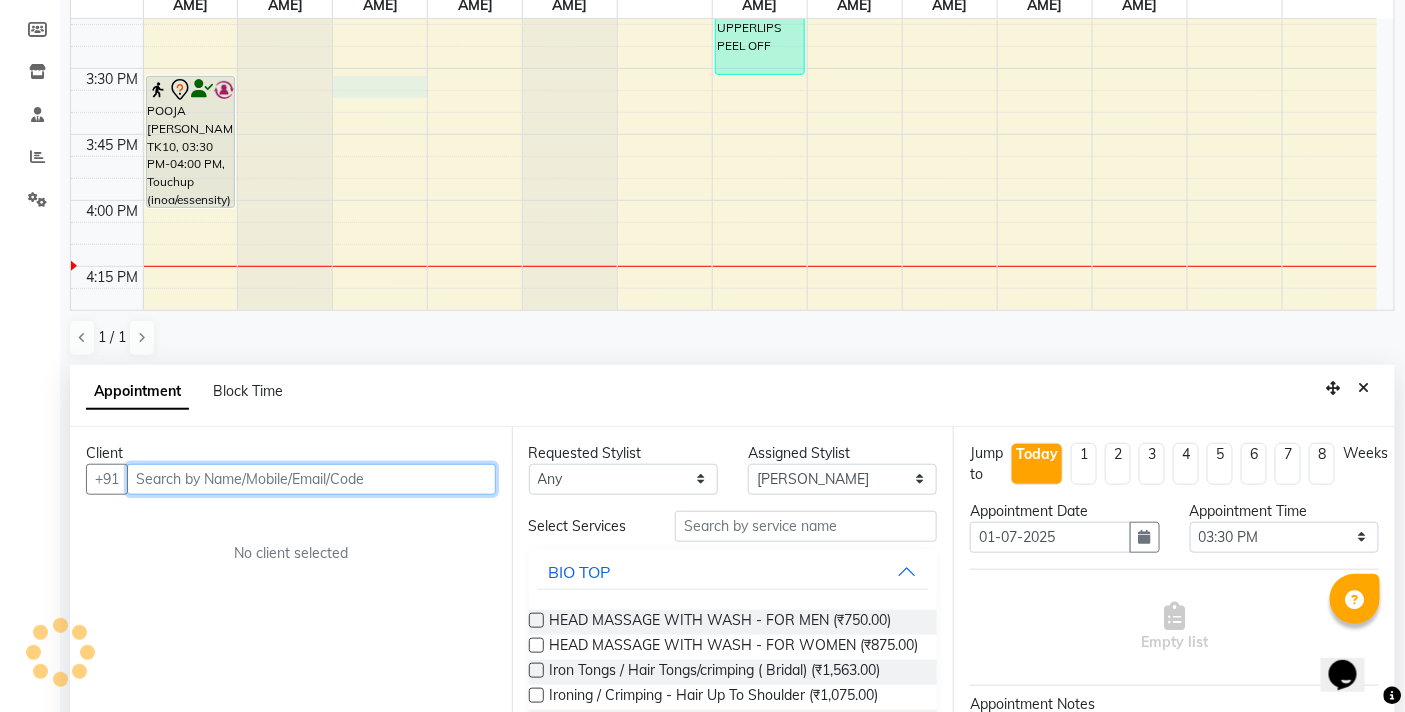 scroll, scrollTop: 392, scrollLeft: 0, axis: vertical 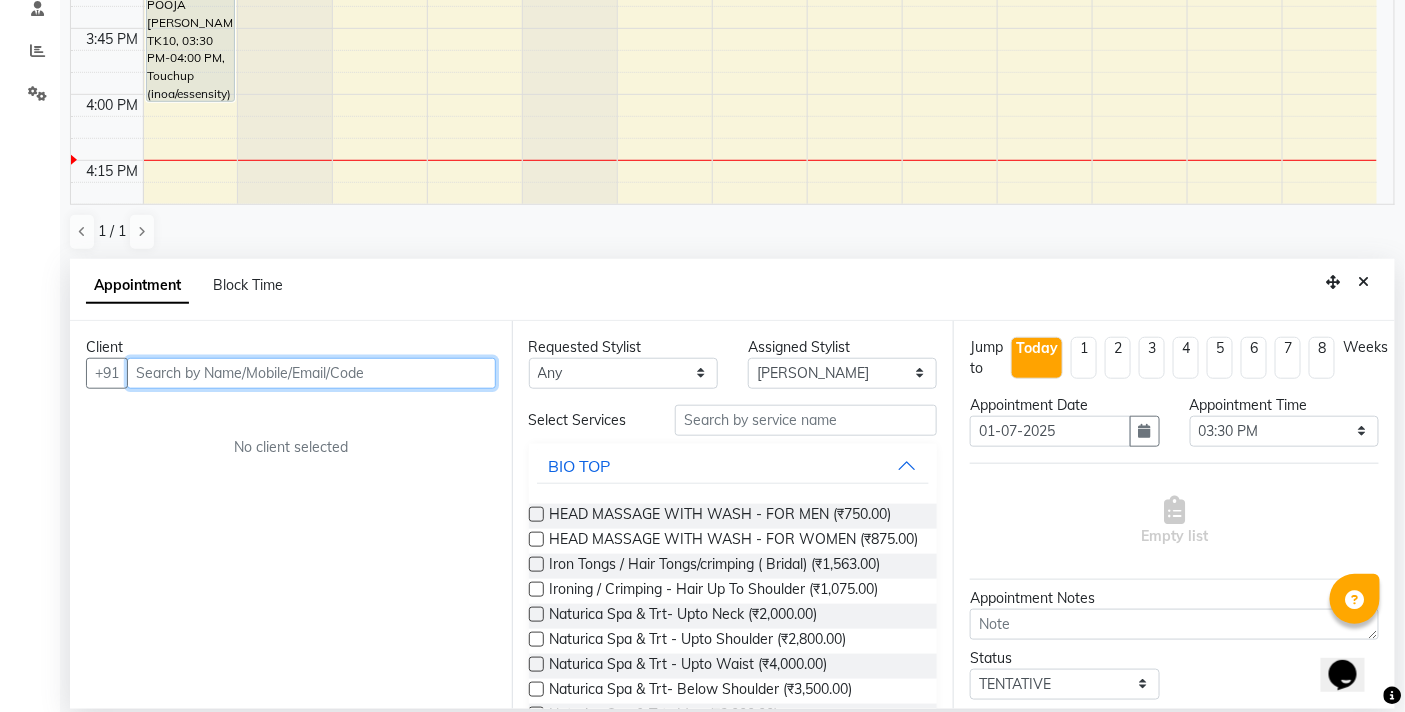 click at bounding box center [311, 373] 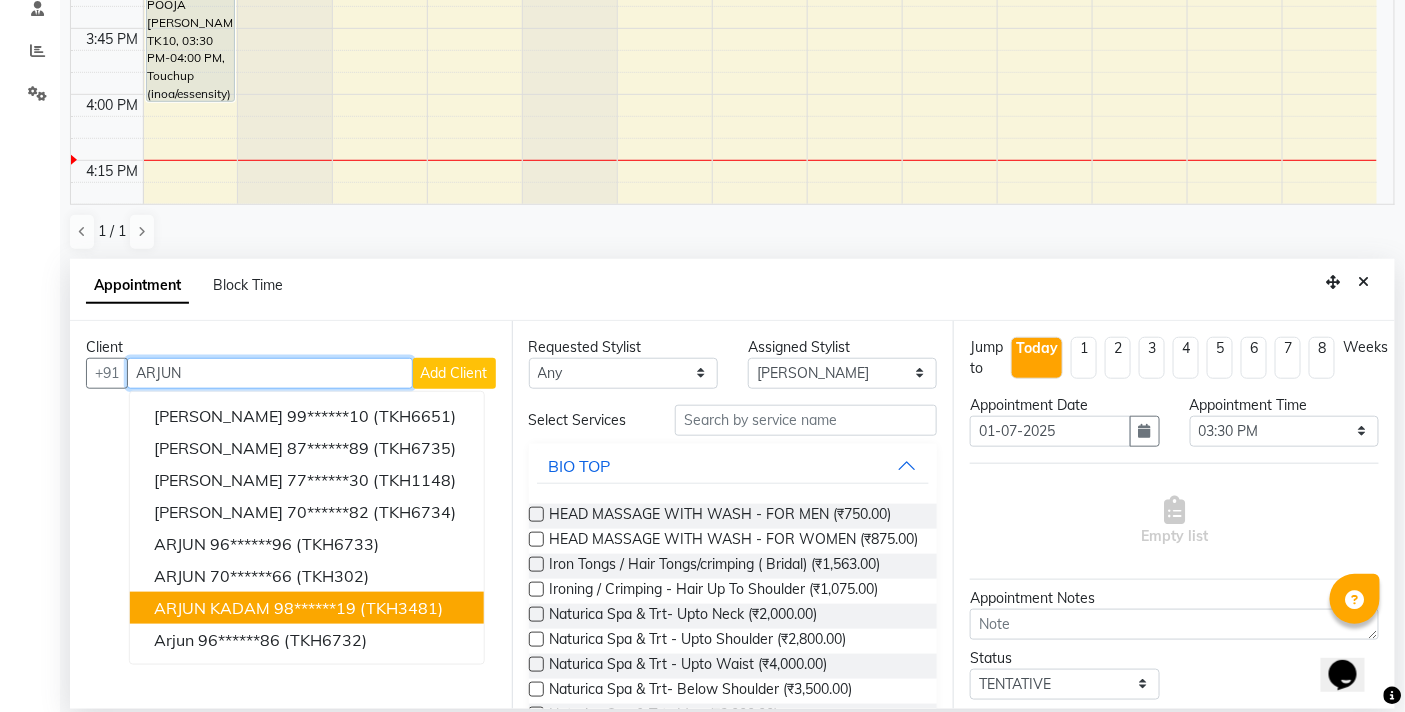 click on "98******19" at bounding box center [315, 608] 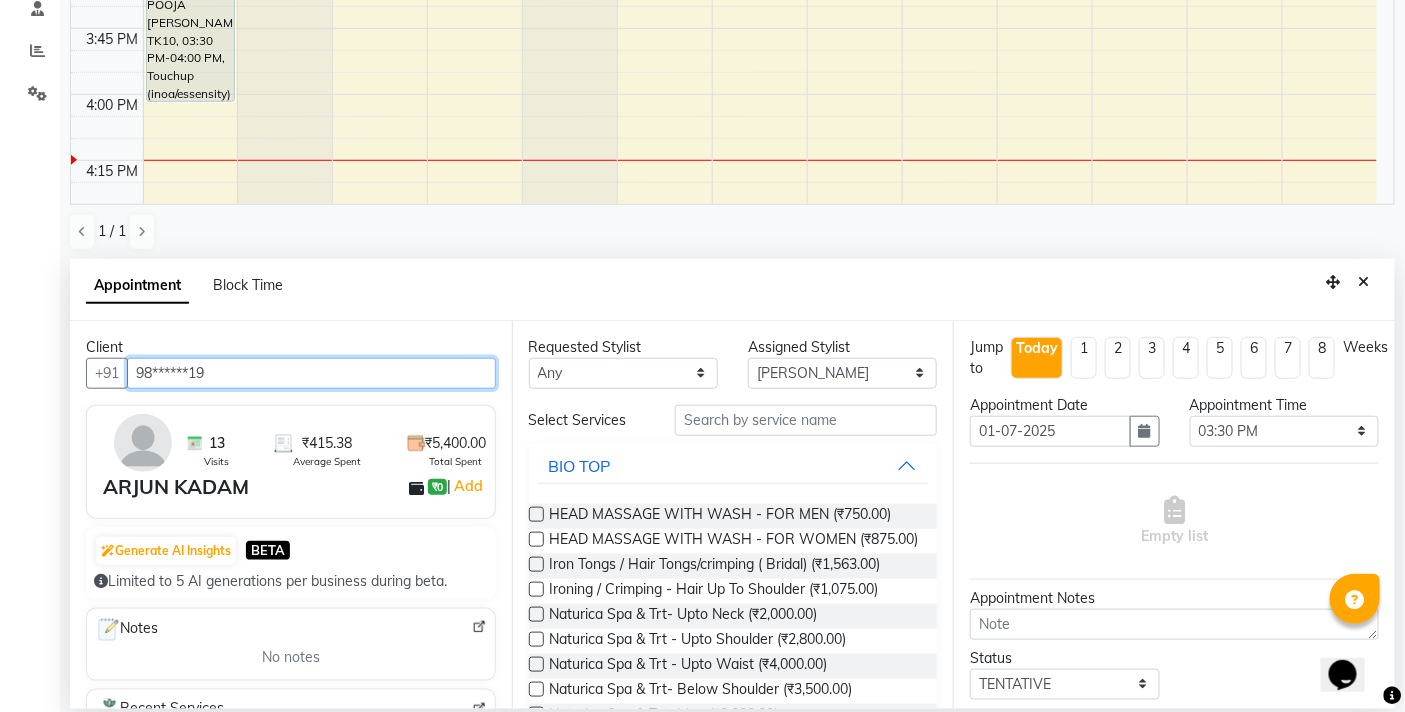 type on "98******19" 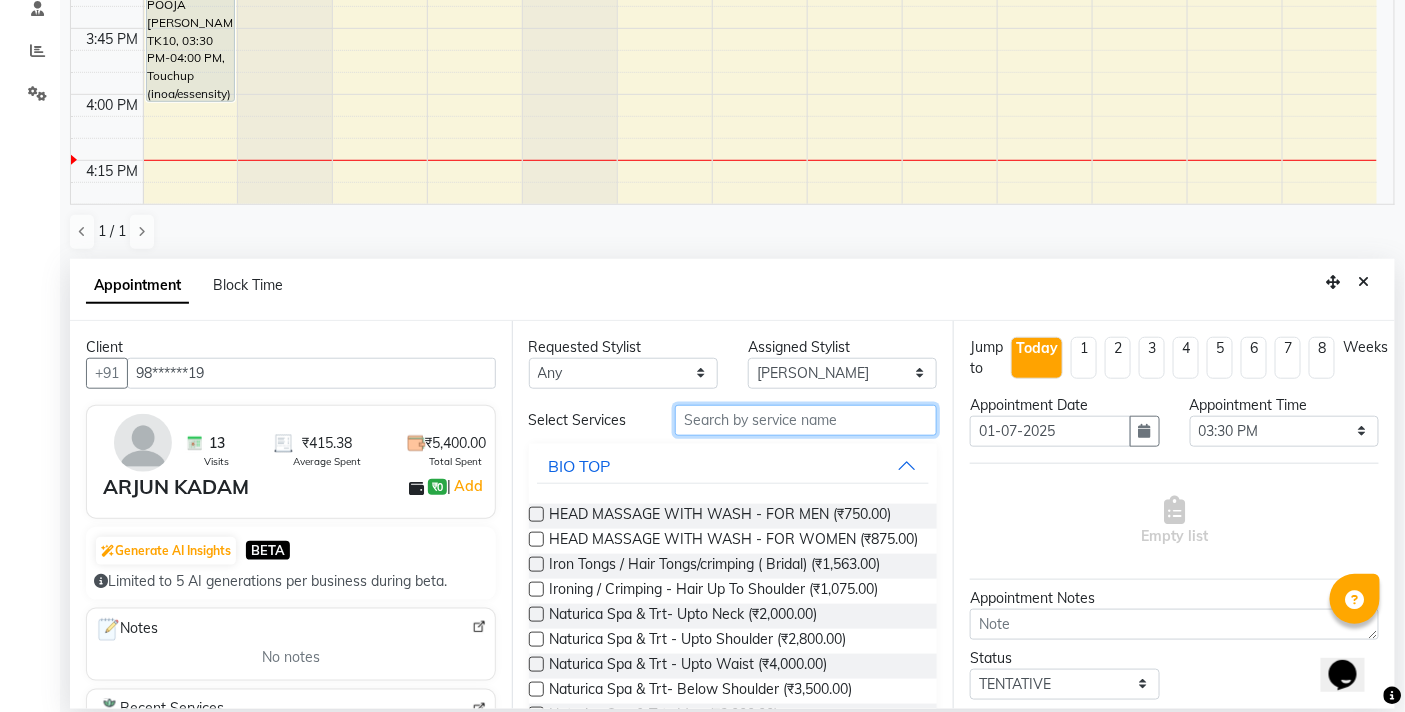click at bounding box center [806, 420] 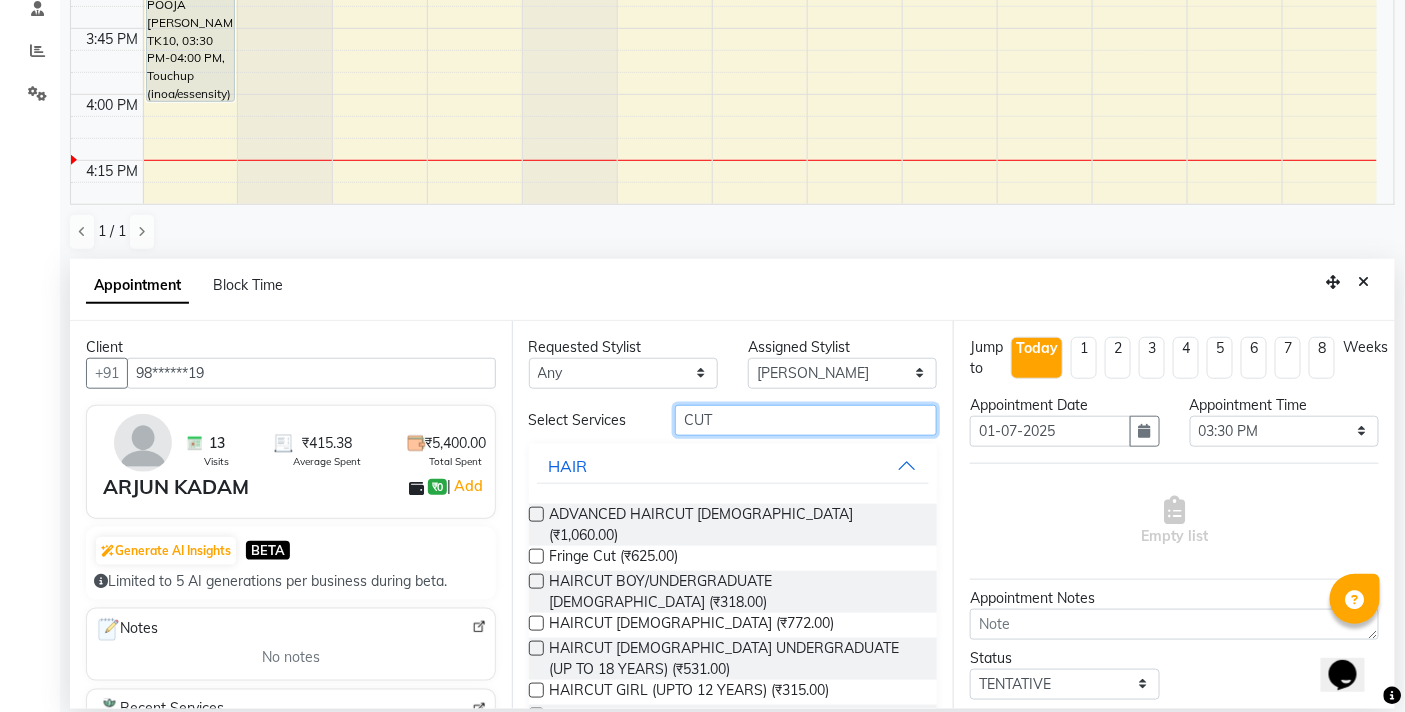 type on "CUT" 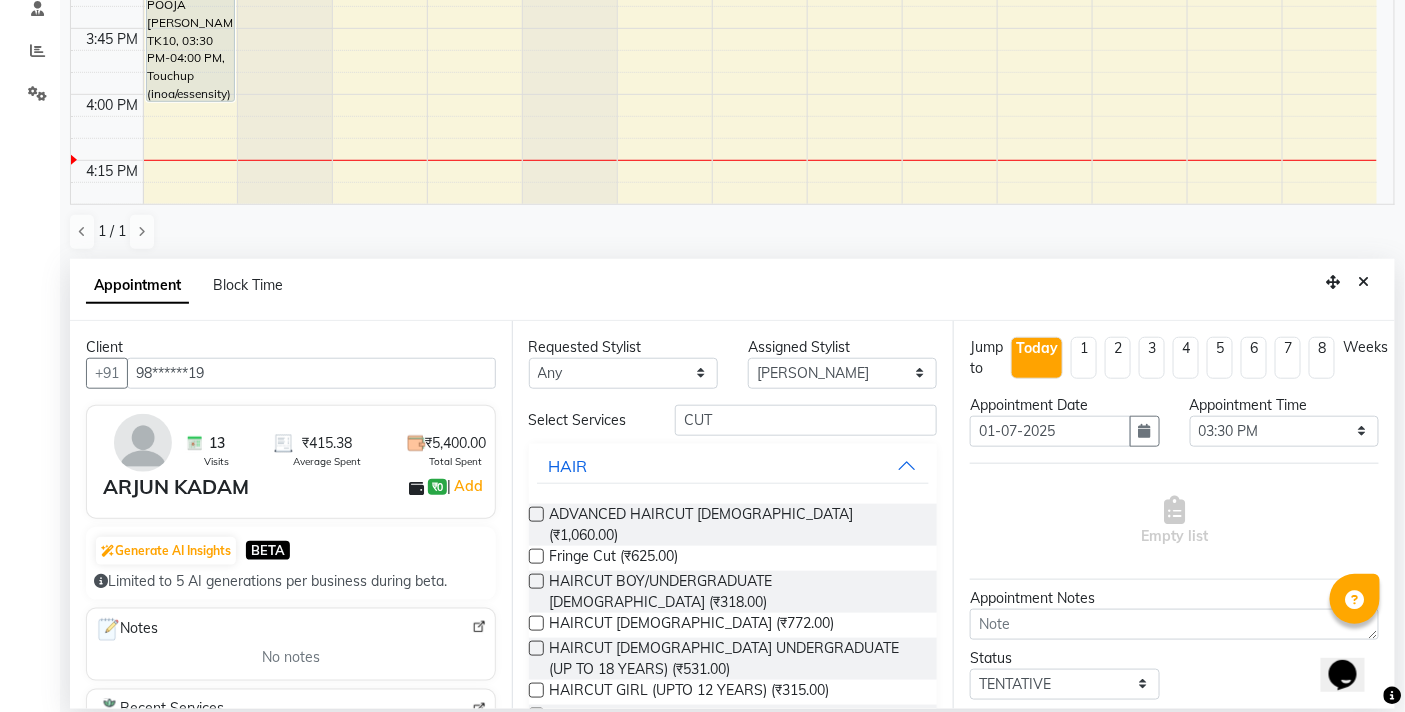 click at bounding box center (536, 715) 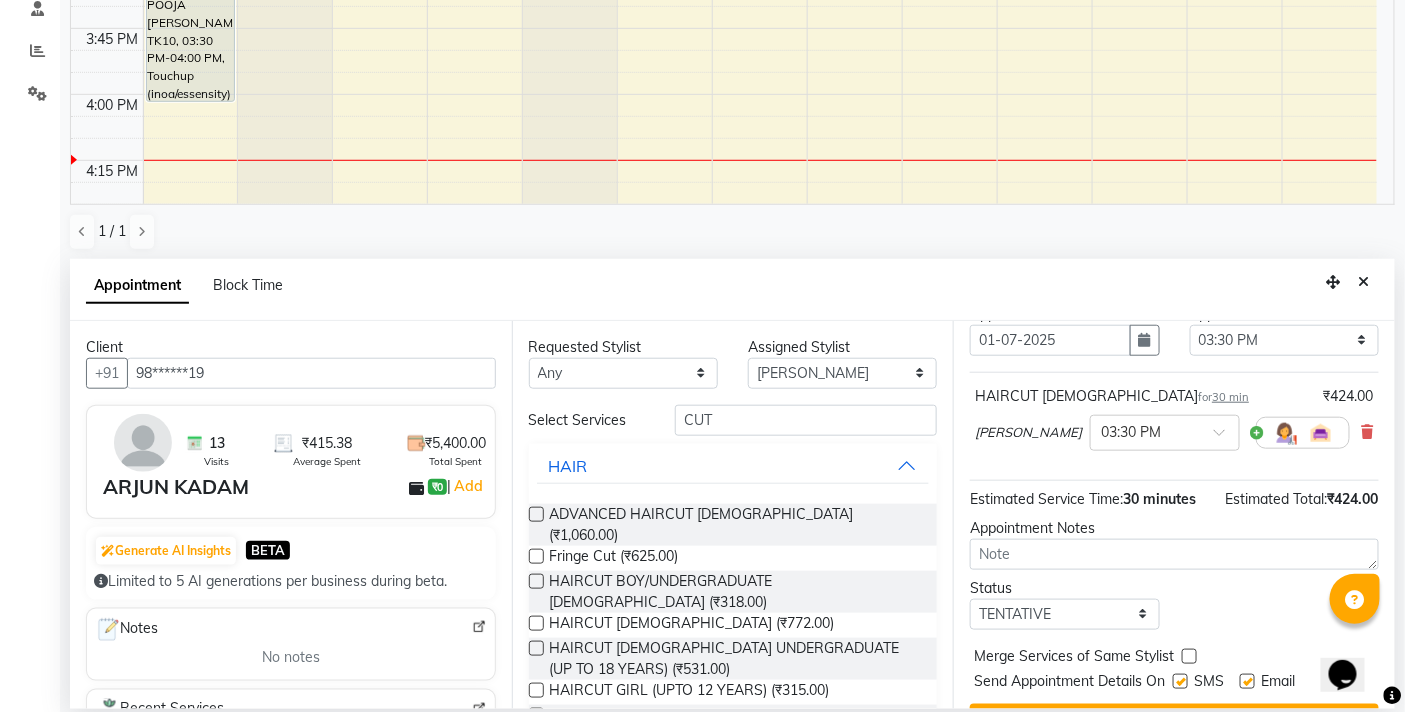 checkbox on "false" 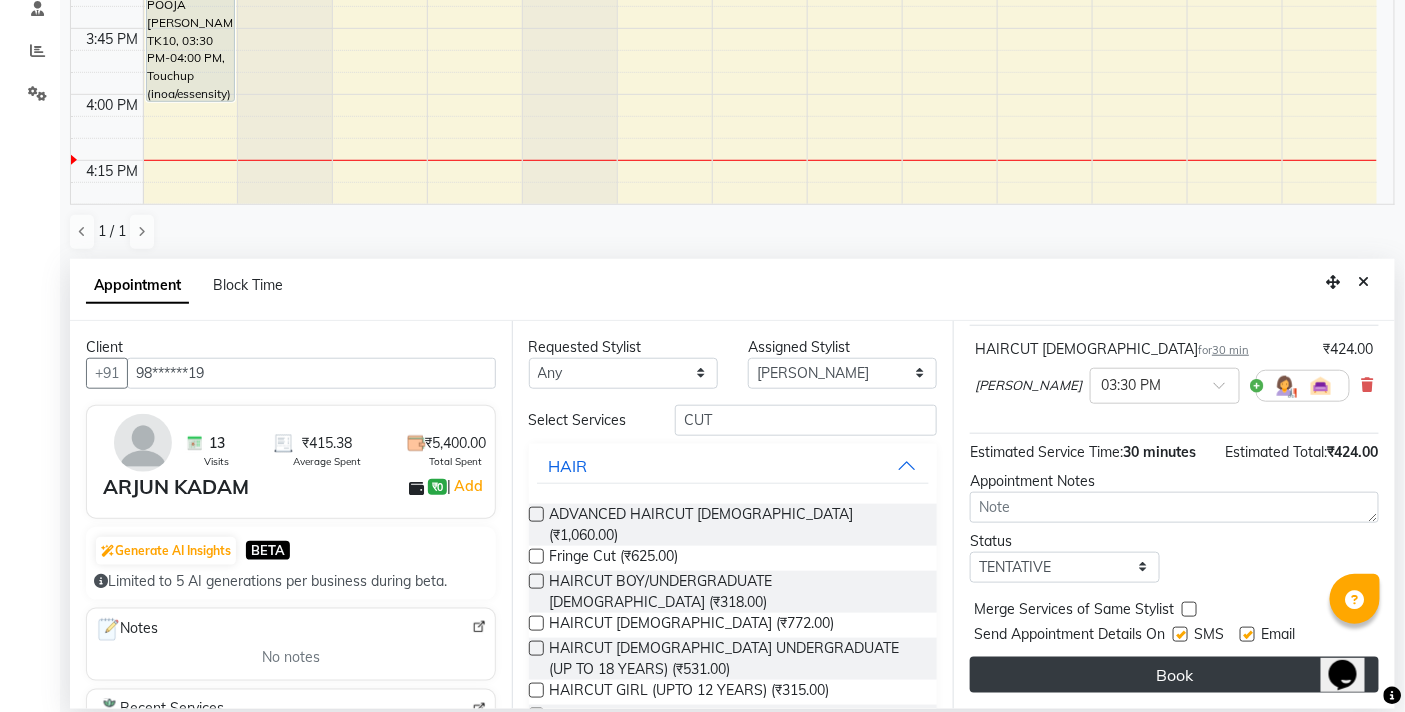 click on "Book" at bounding box center [1174, 675] 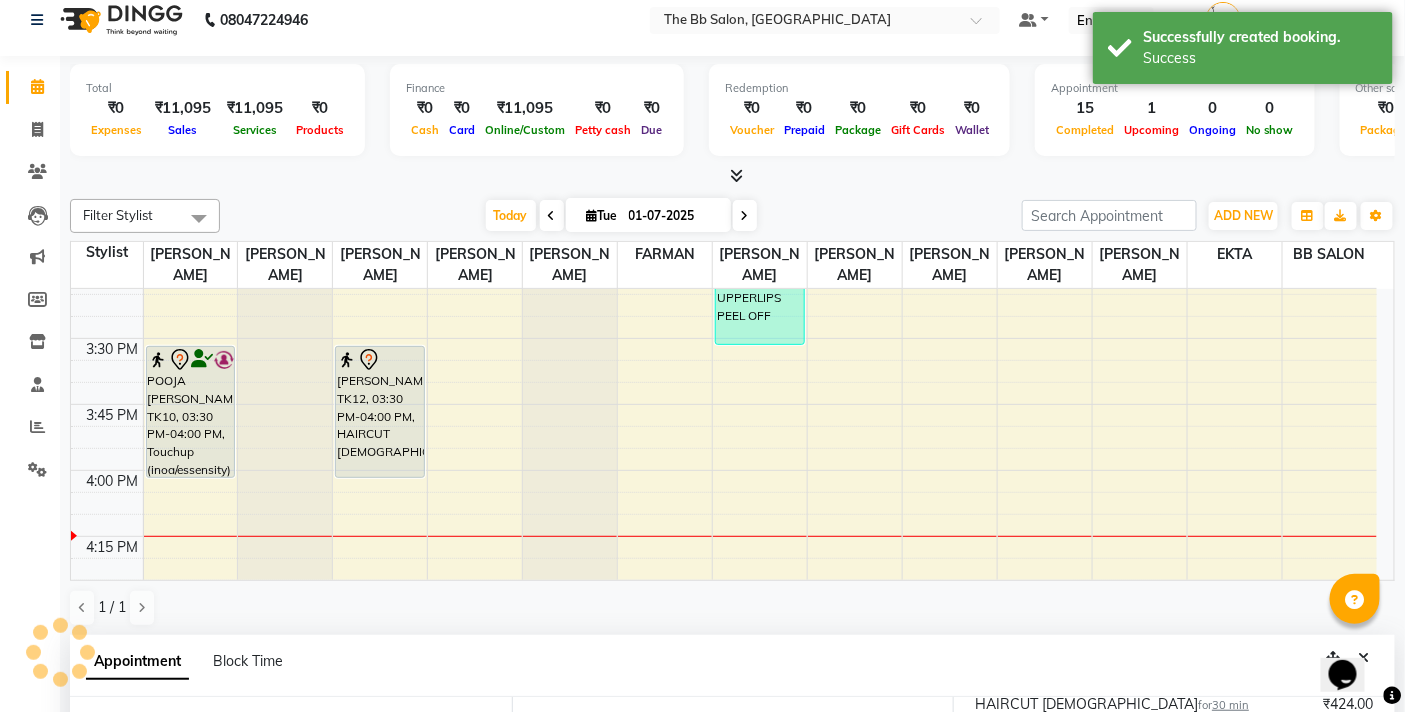 scroll, scrollTop: 0, scrollLeft: 0, axis: both 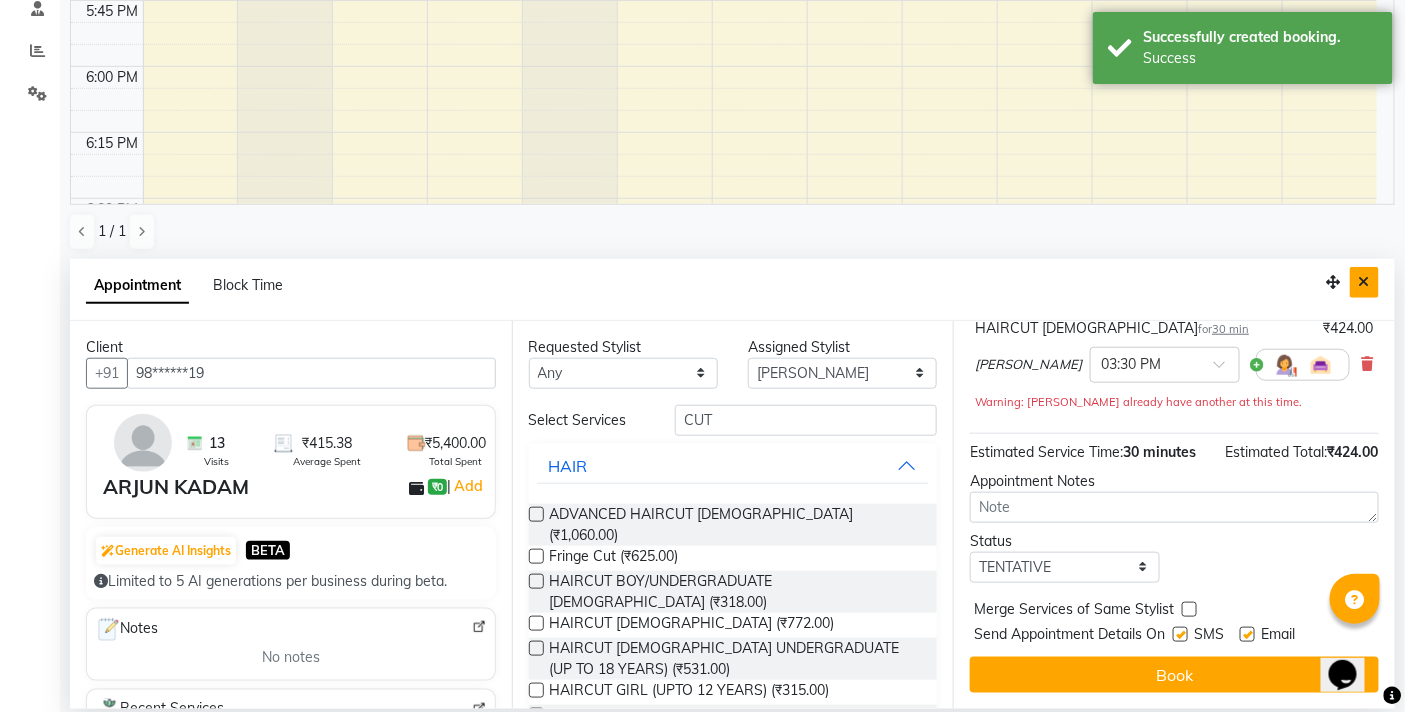 click at bounding box center (1364, 282) 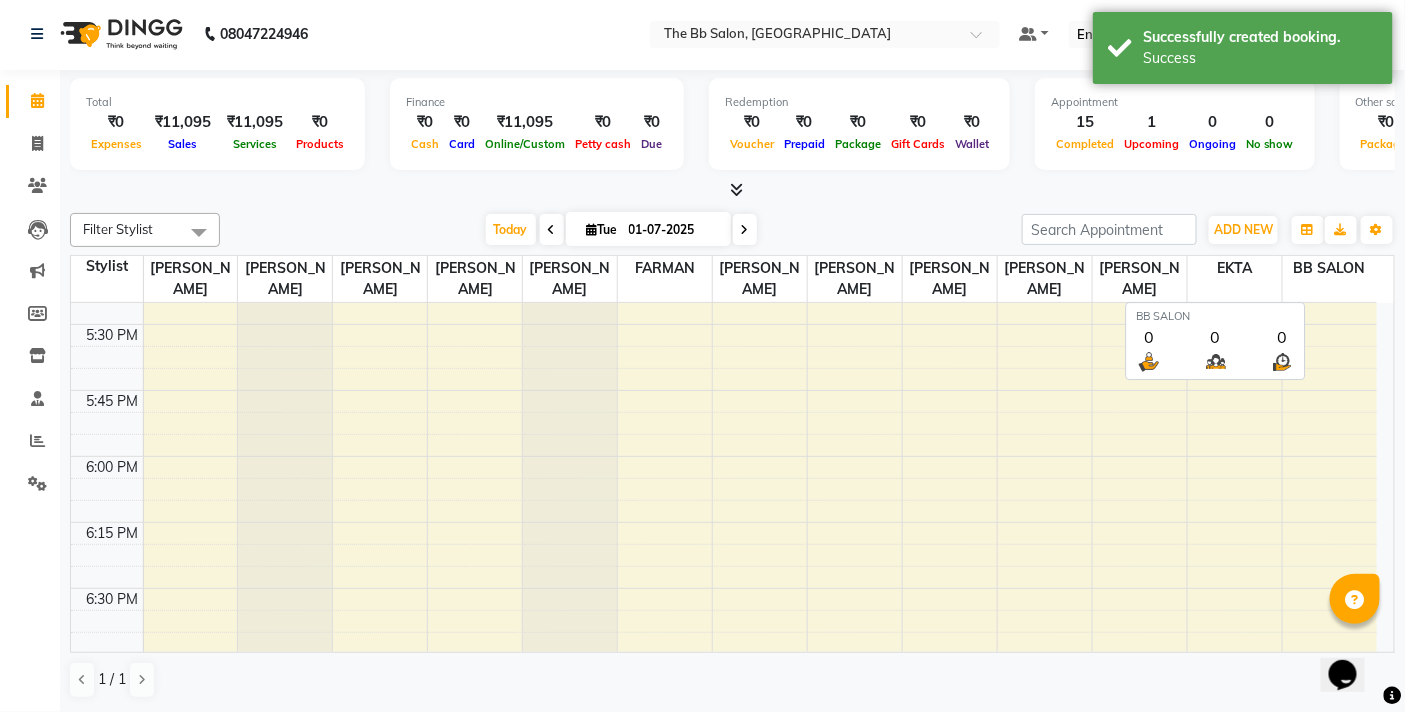 scroll, scrollTop: 1, scrollLeft: 0, axis: vertical 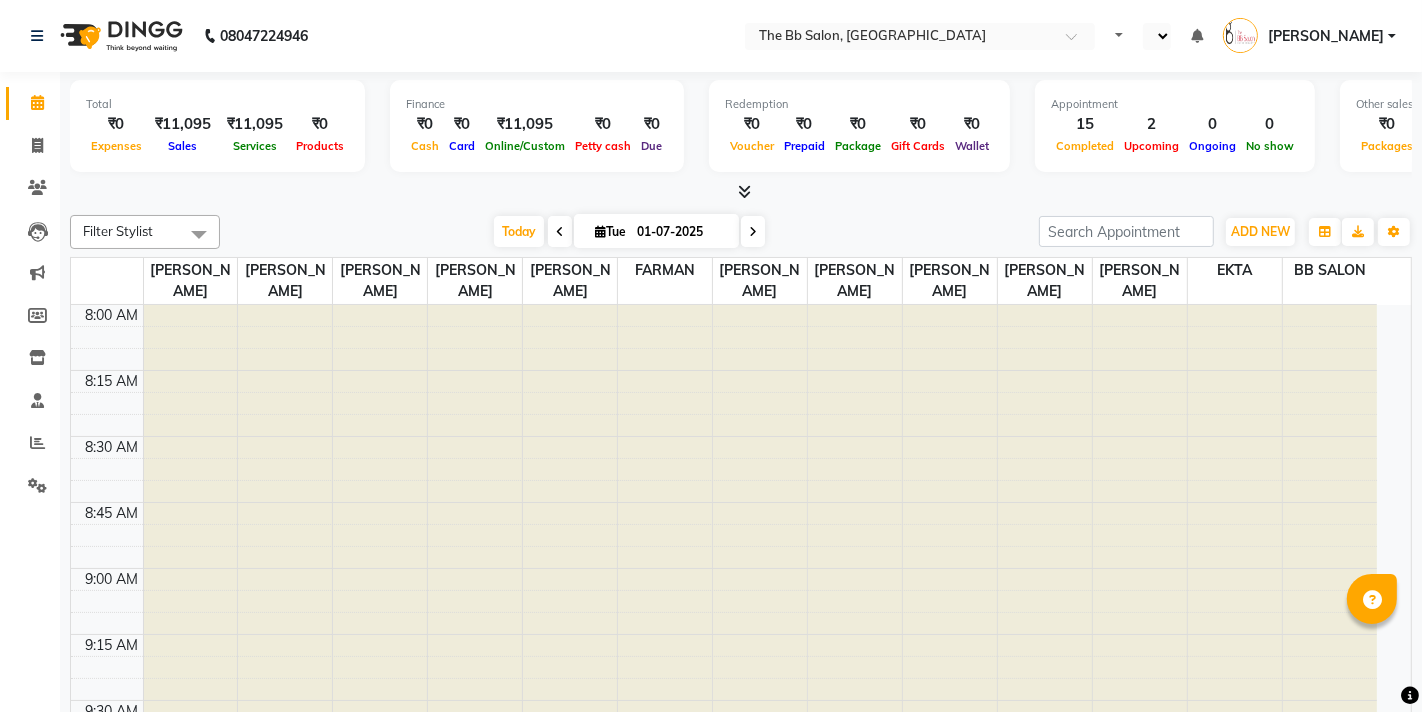 select on "en" 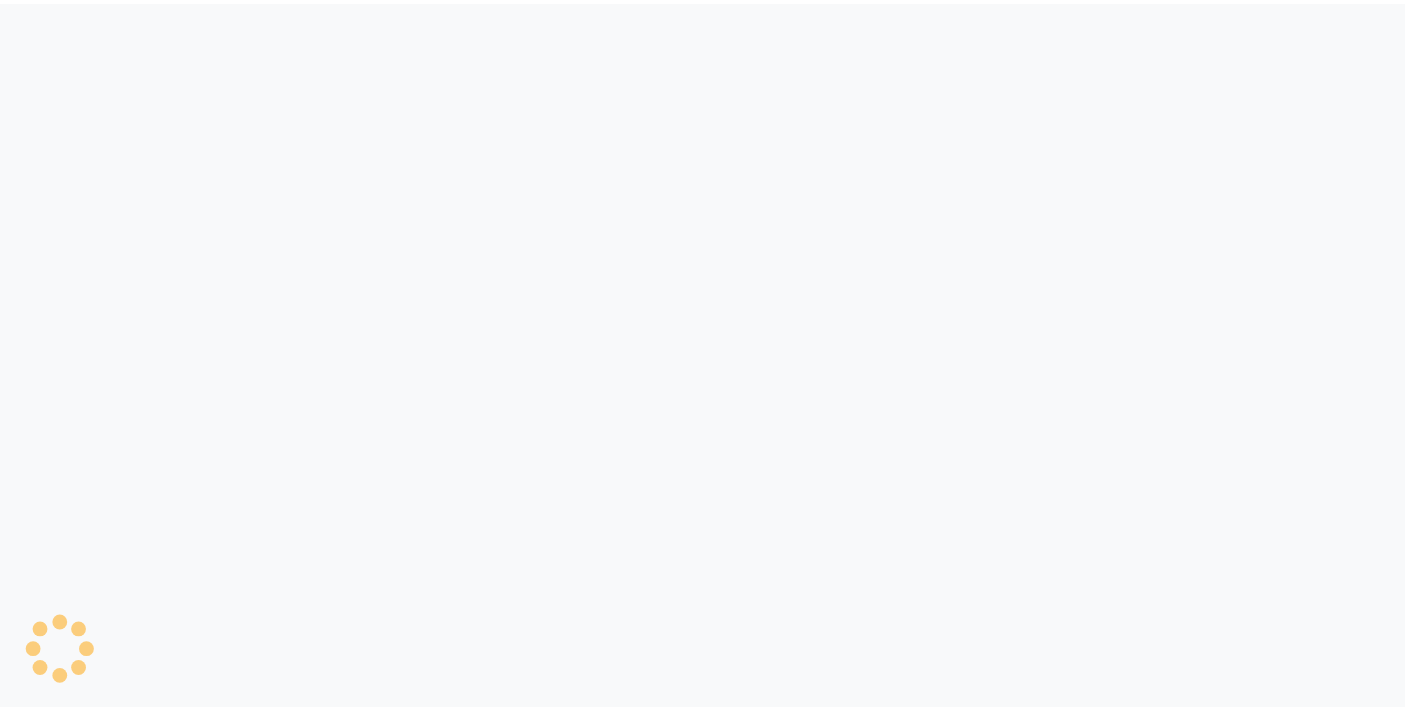 scroll, scrollTop: 0, scrollLeft: 0, axis: both 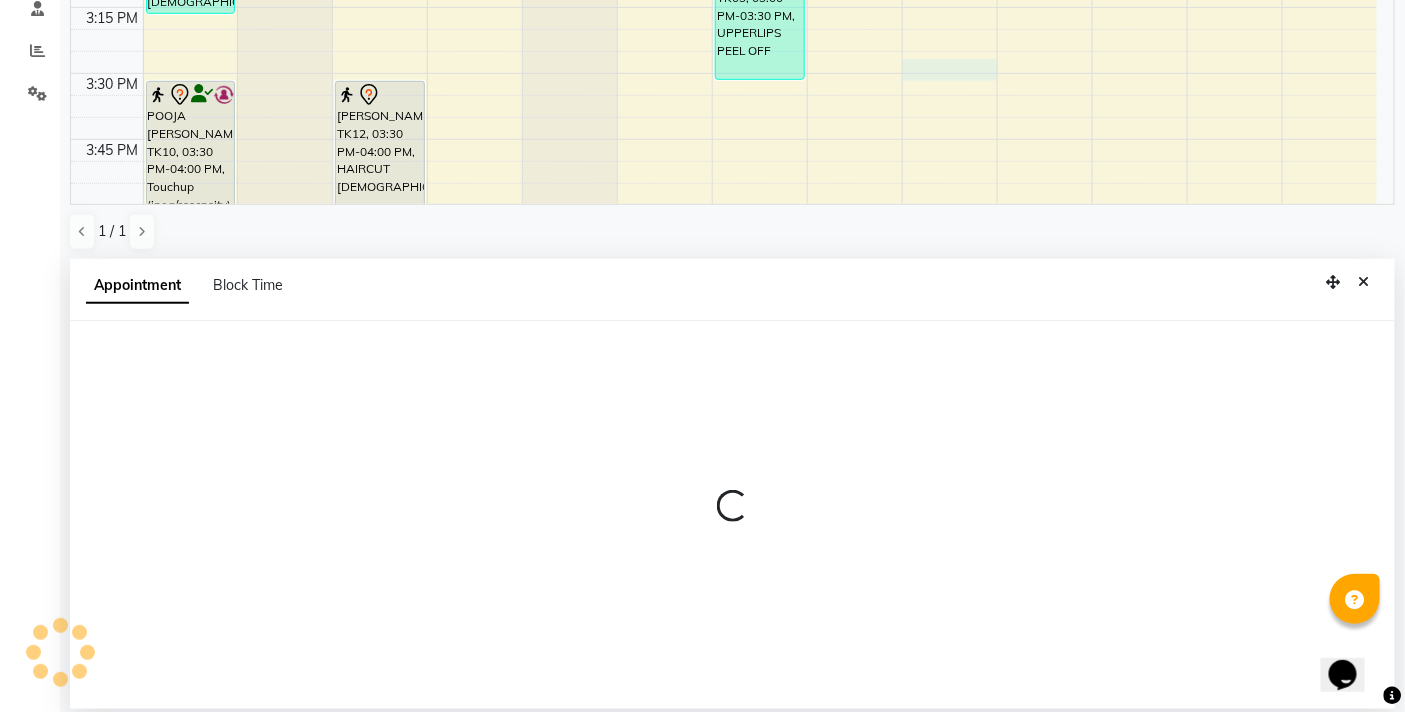 select on "83523" 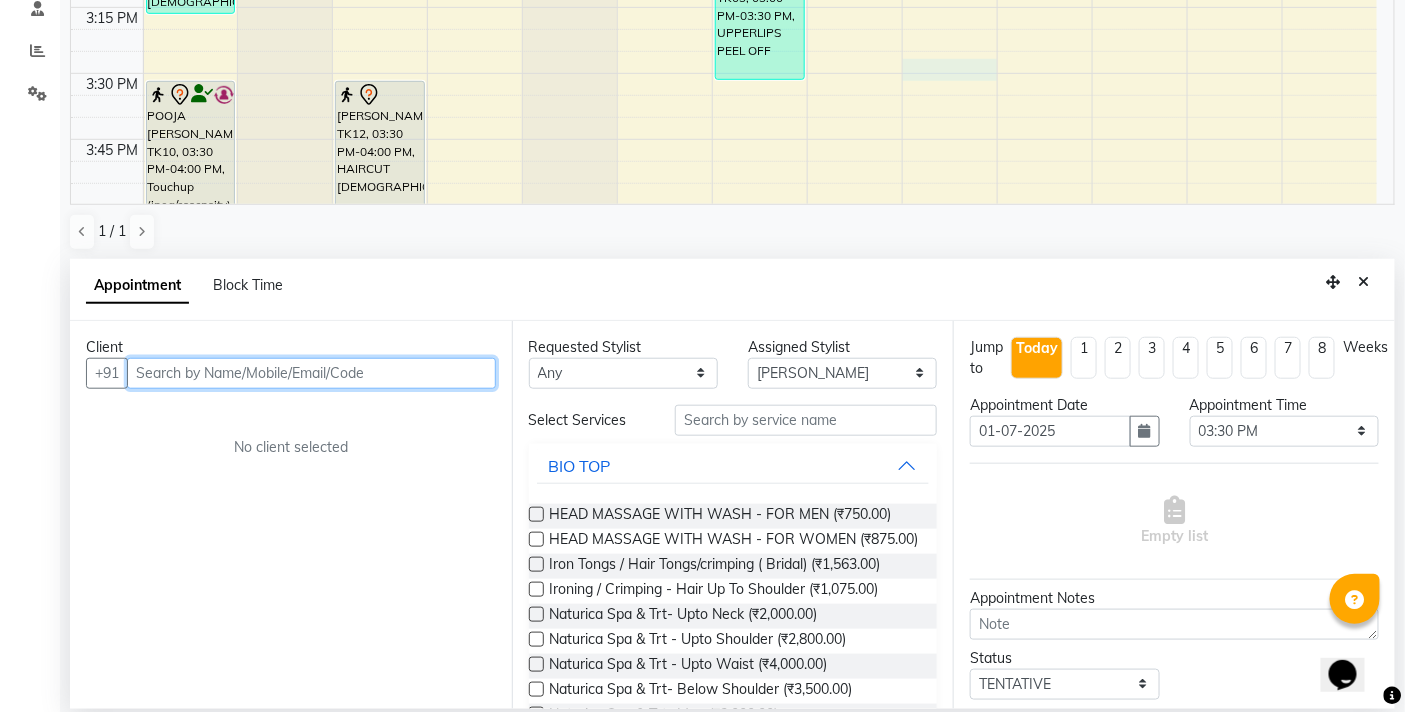click at bounding box center [311, 373] 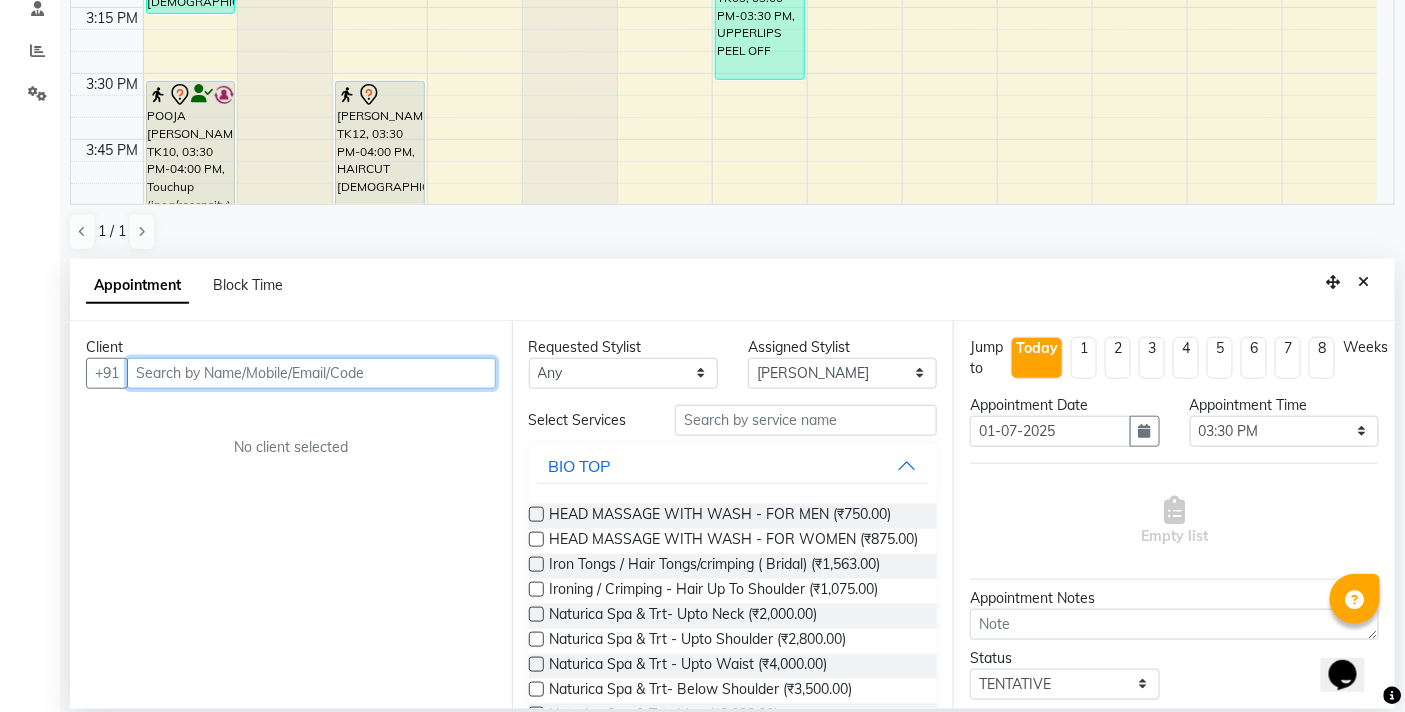 type on "K" 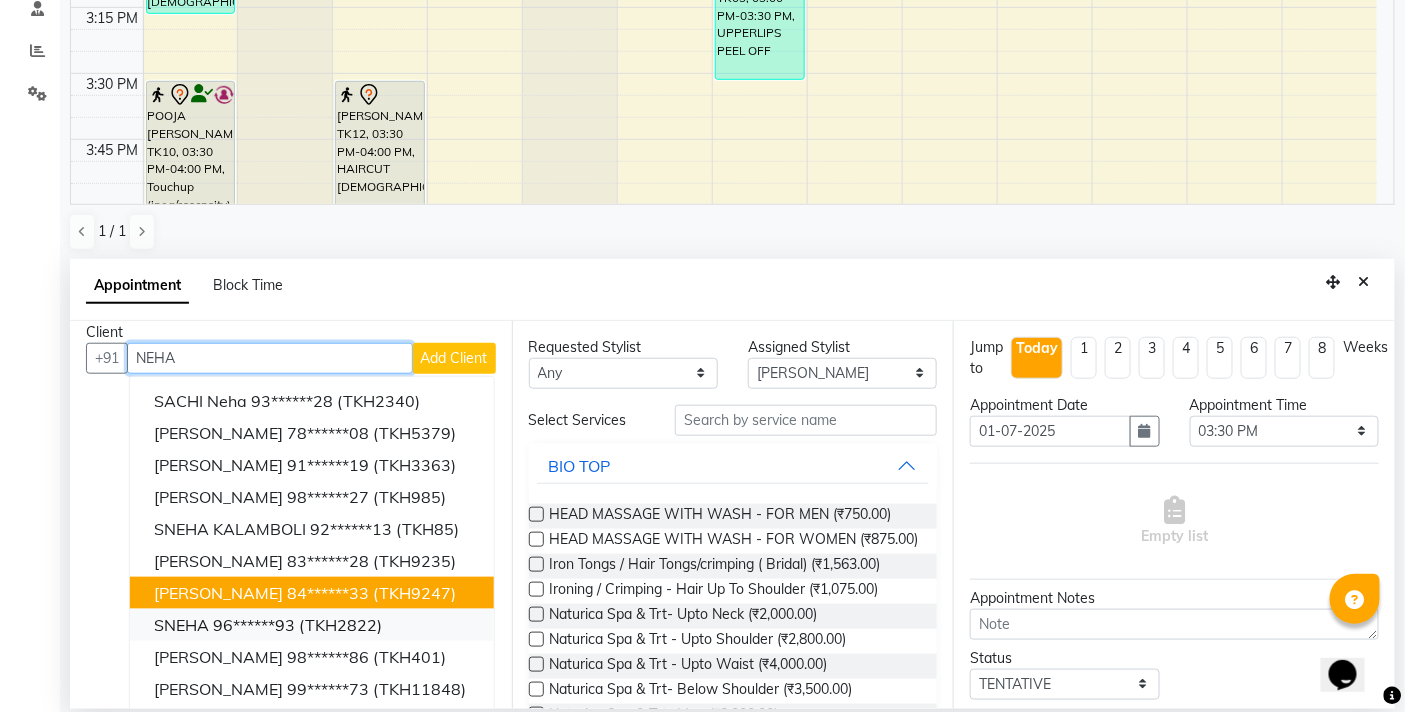 scroll, scrollTop: 20, scrollLeft: 0, axis: vertical 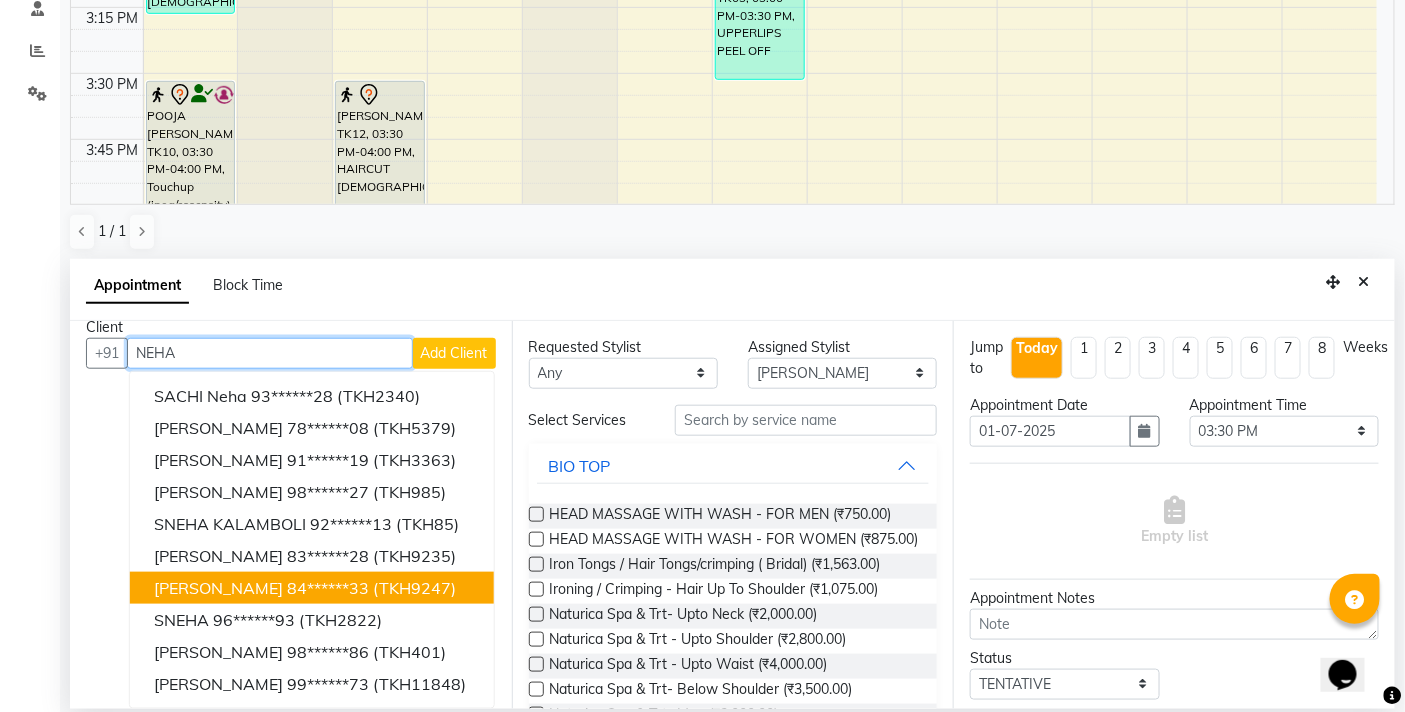 click on "NEHA SHARMA" at bounding box center (218, 588) 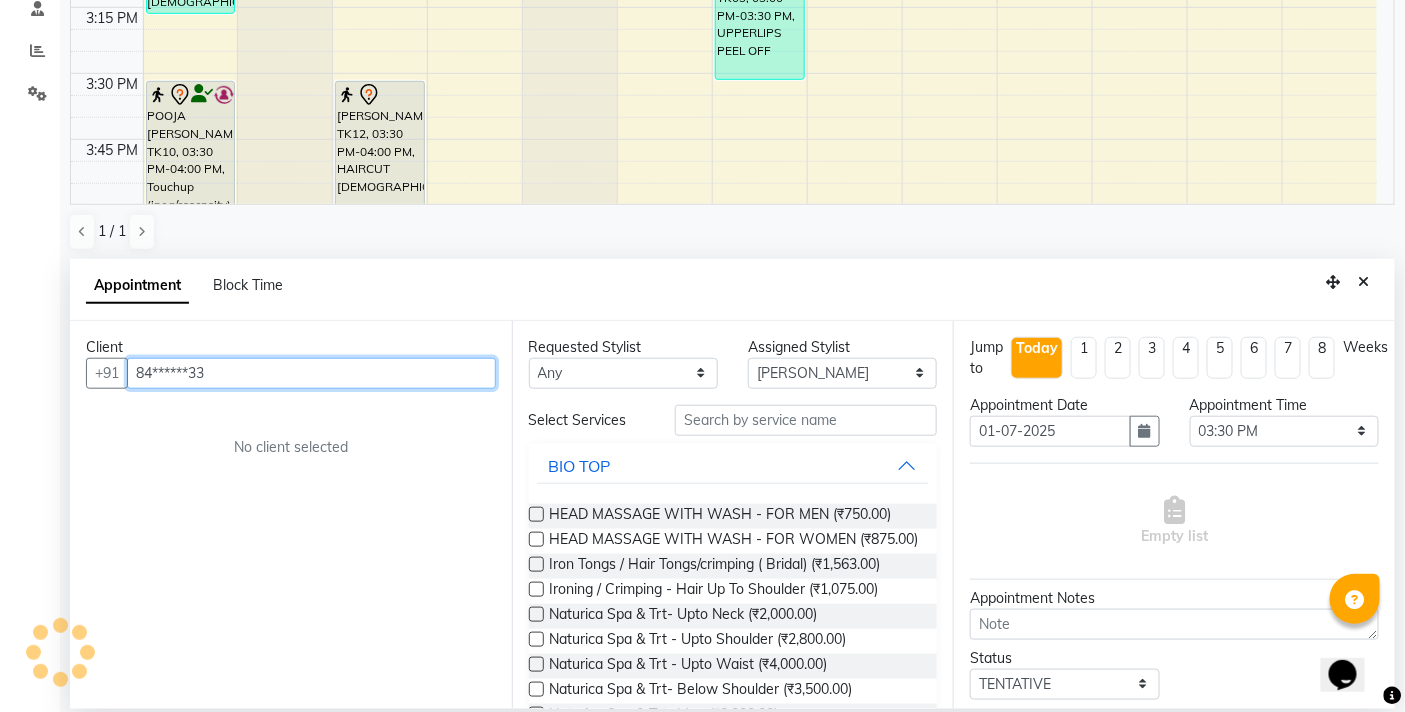 scroll, scrollTop: 0, scrollLeft: 0, axis: both 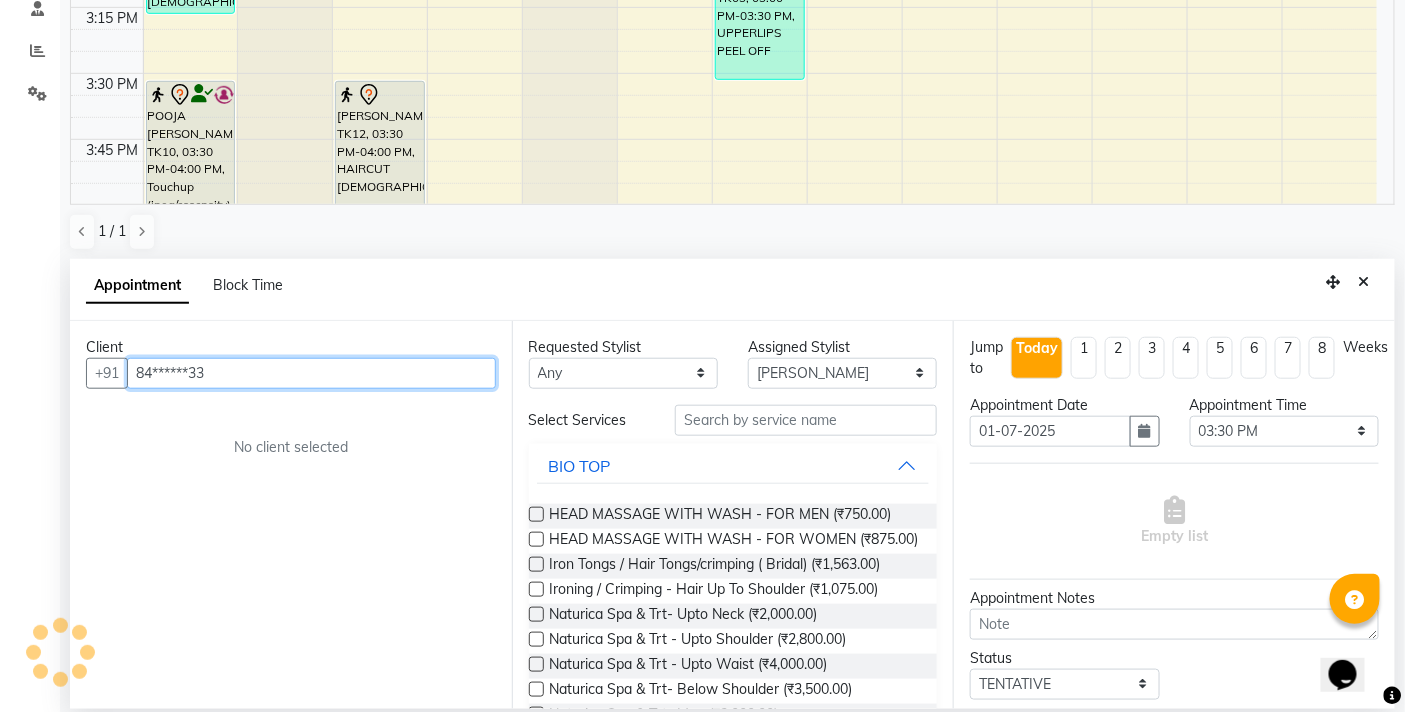 type on "84******33" 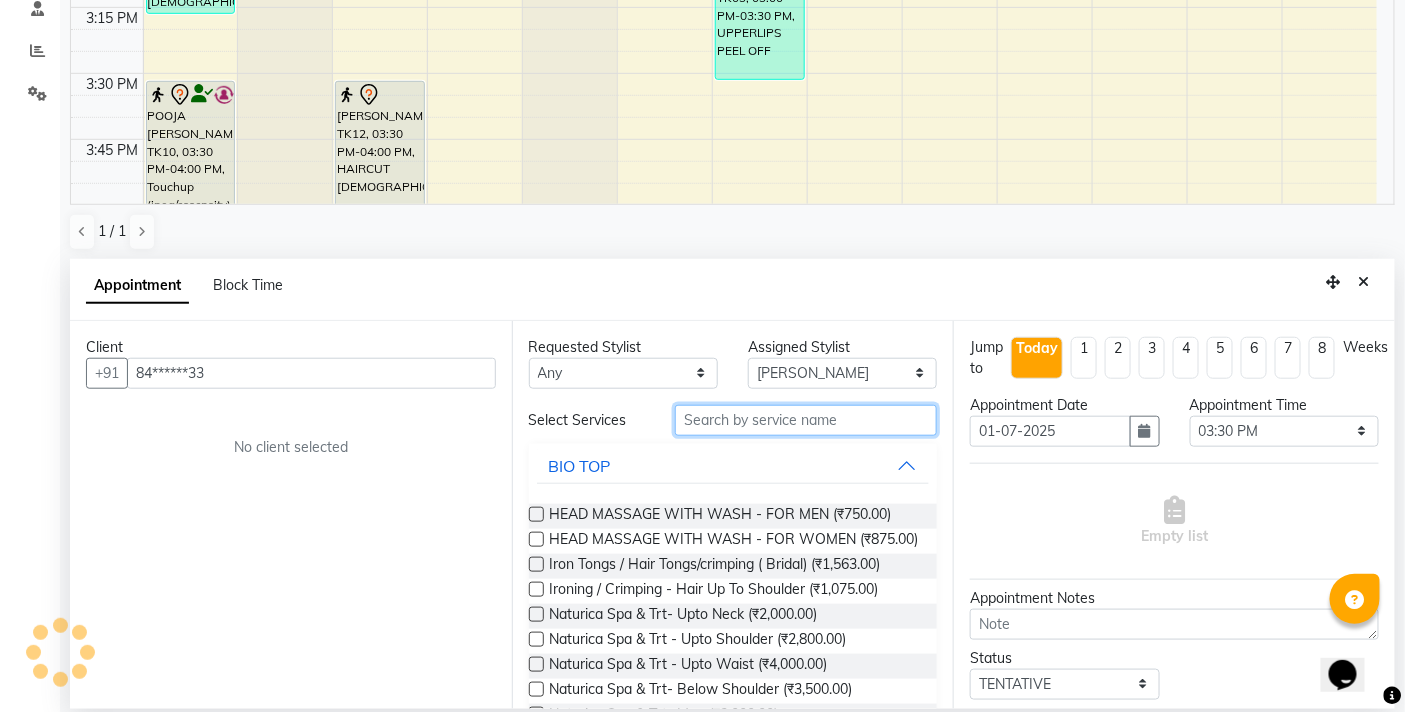 click at bounding box center (806, 420) 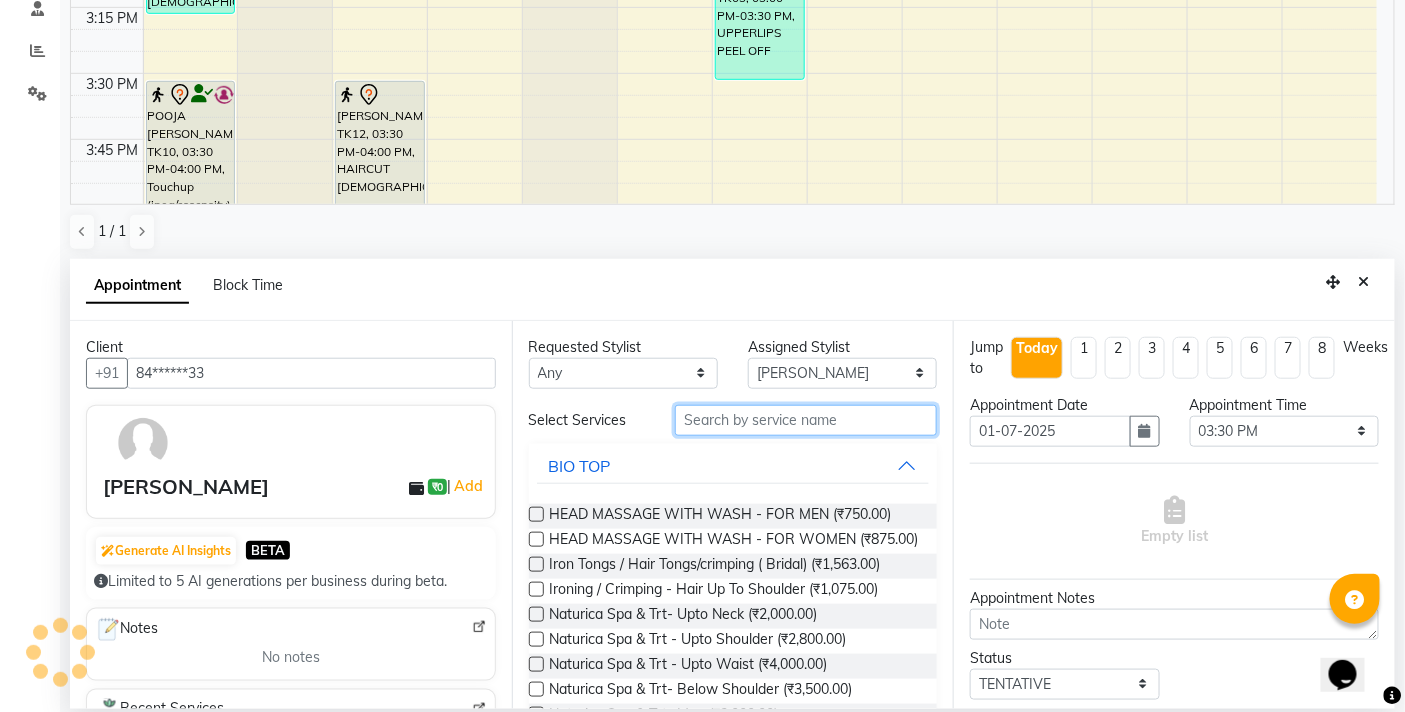 type on "W" 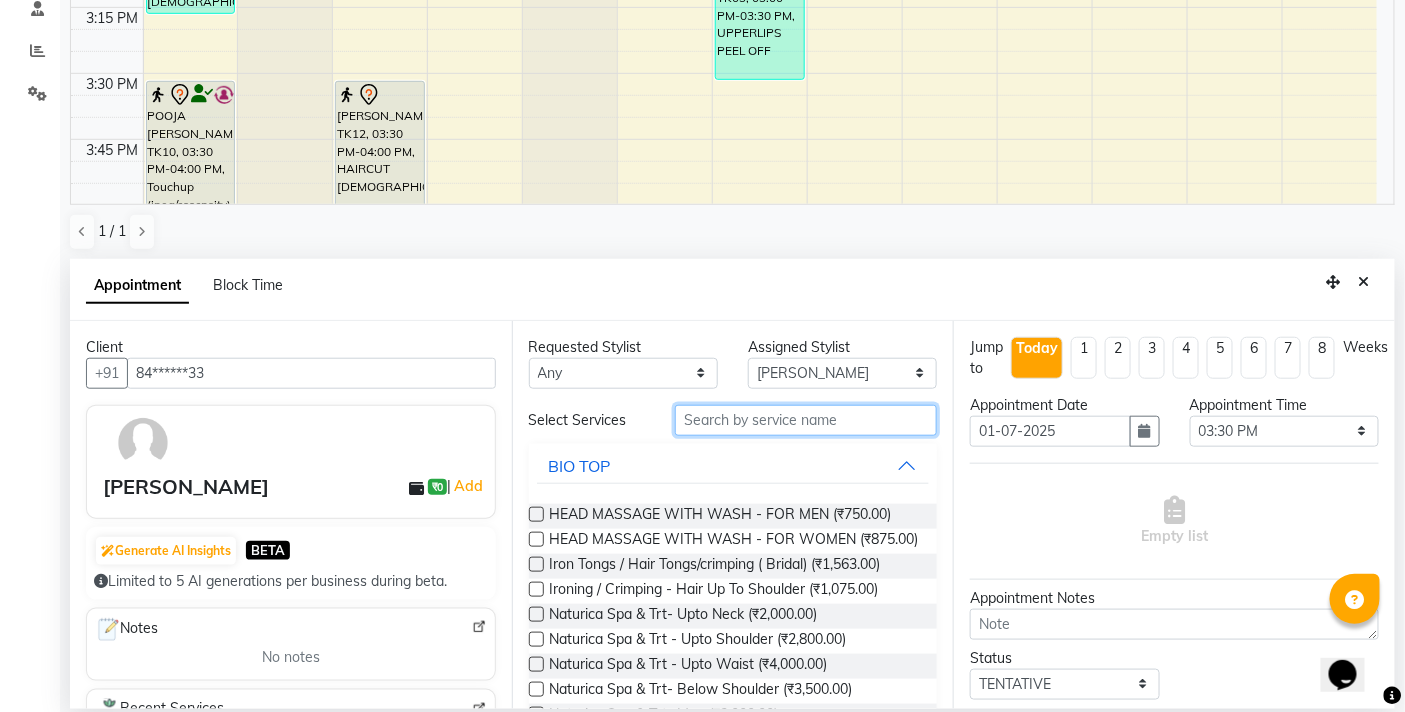 type on "R" 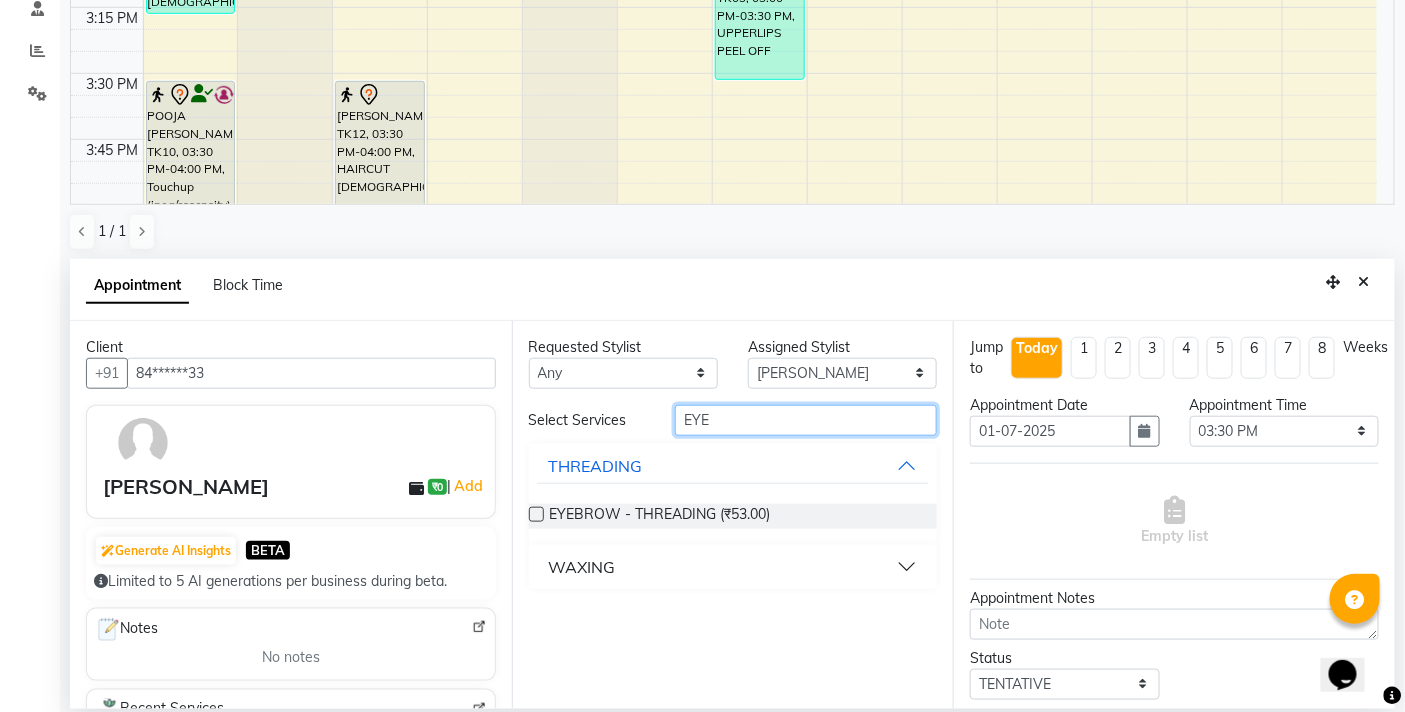 type on "EYE" 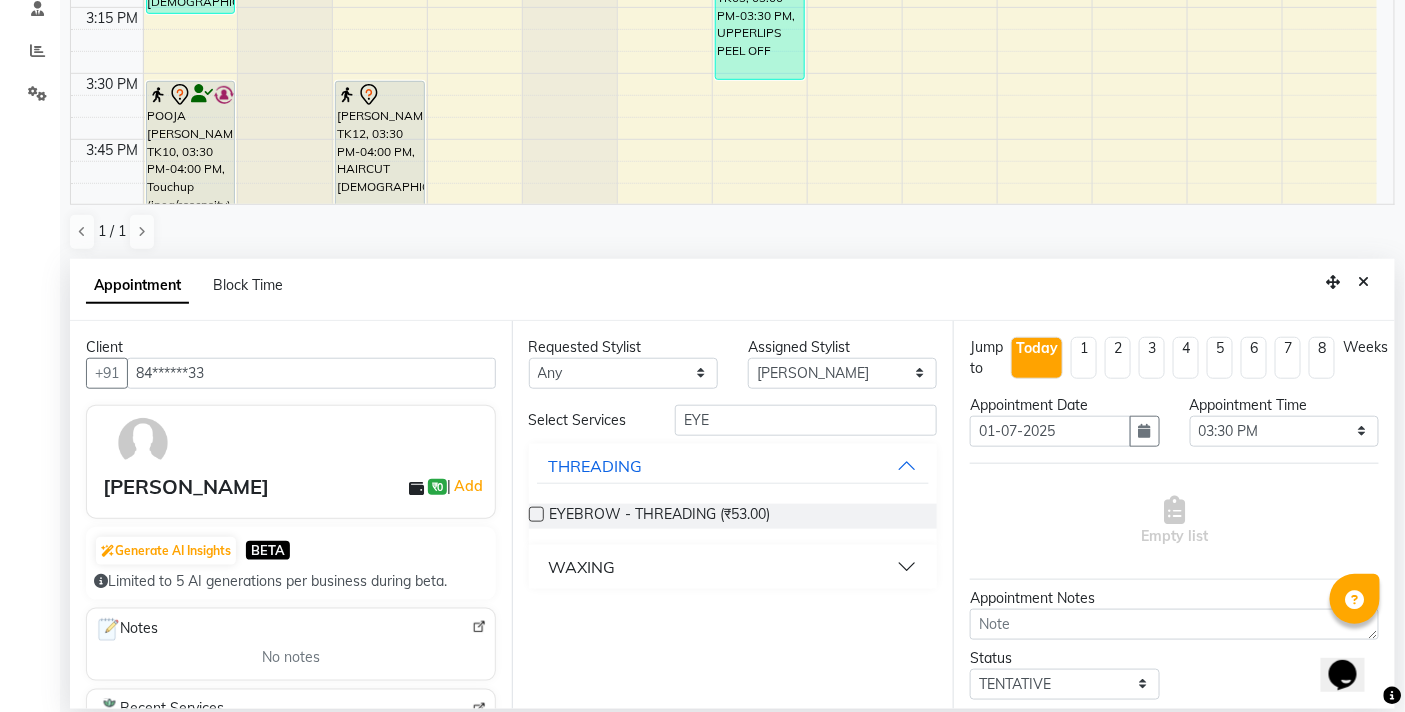 click at bounding box center (536, 514) 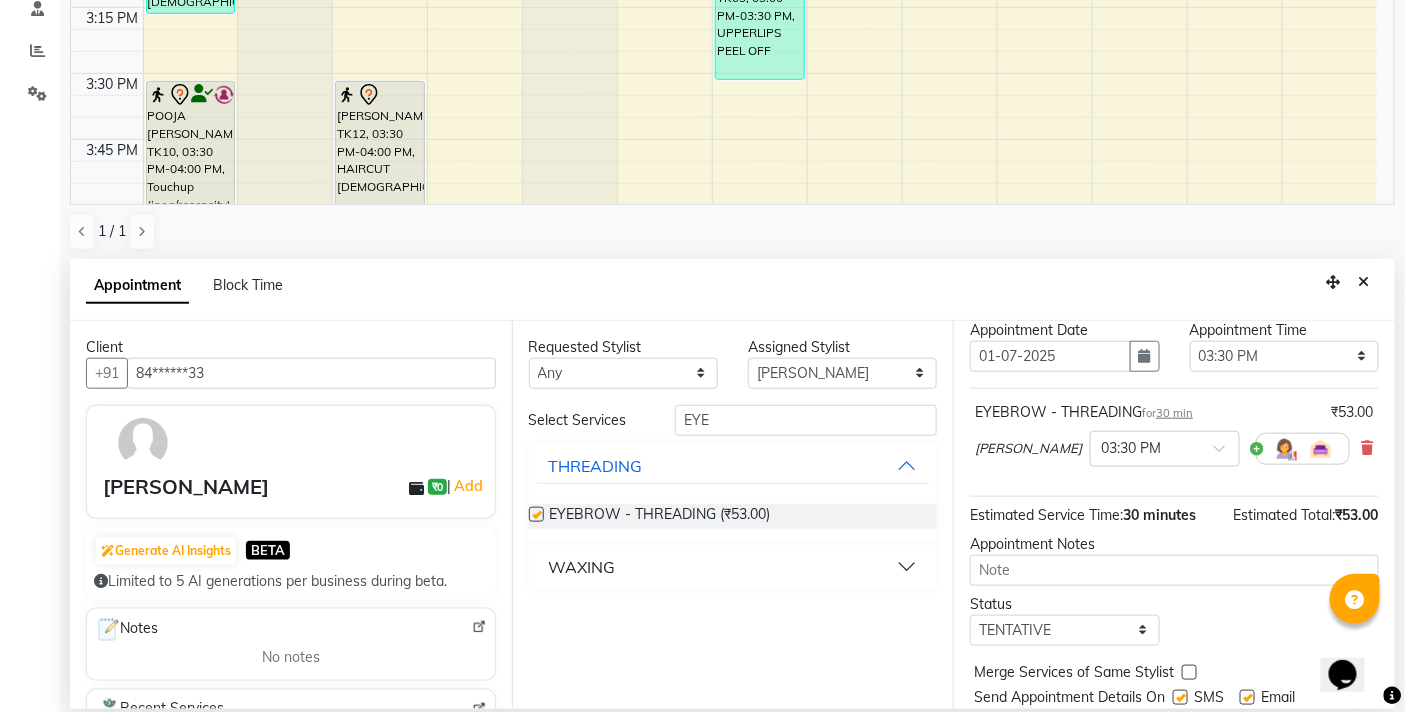 checkbox on "false" 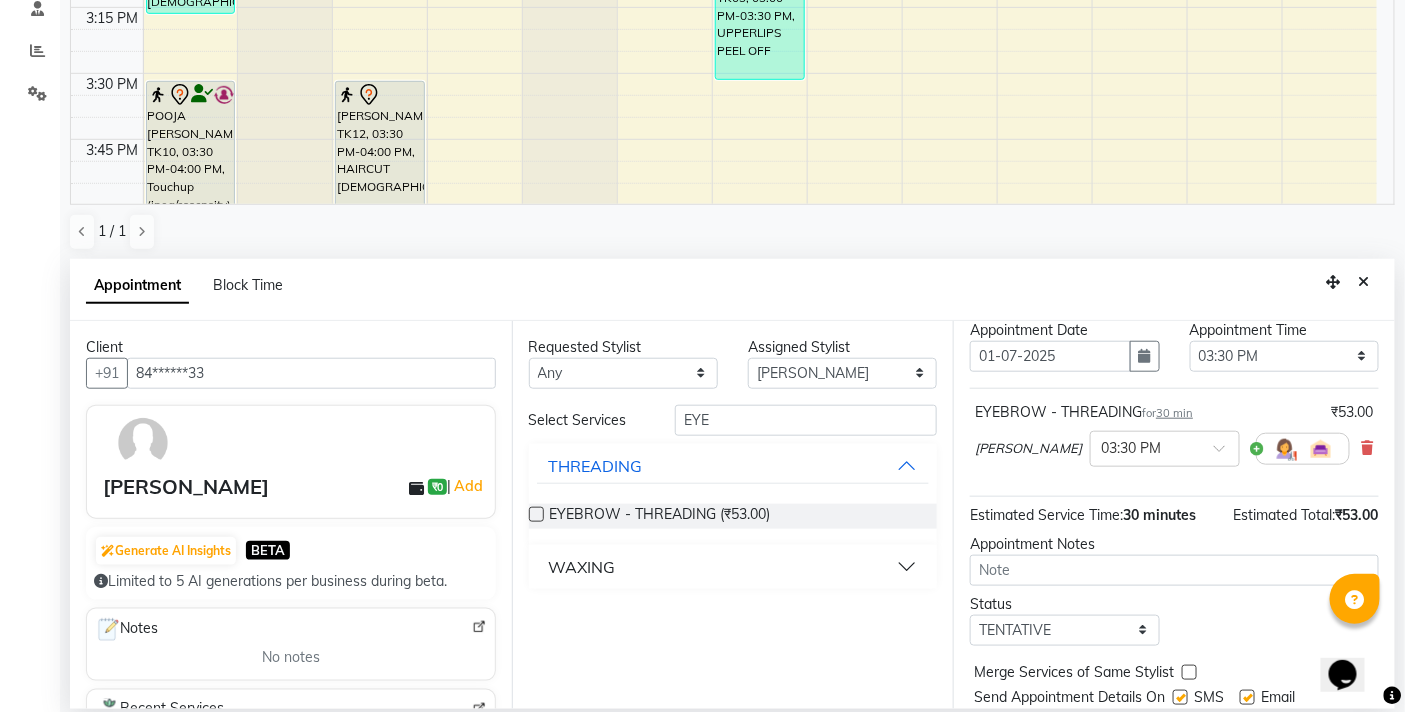 scroll, scrollTop: 154, scrollLeft: 0, axis: vertical 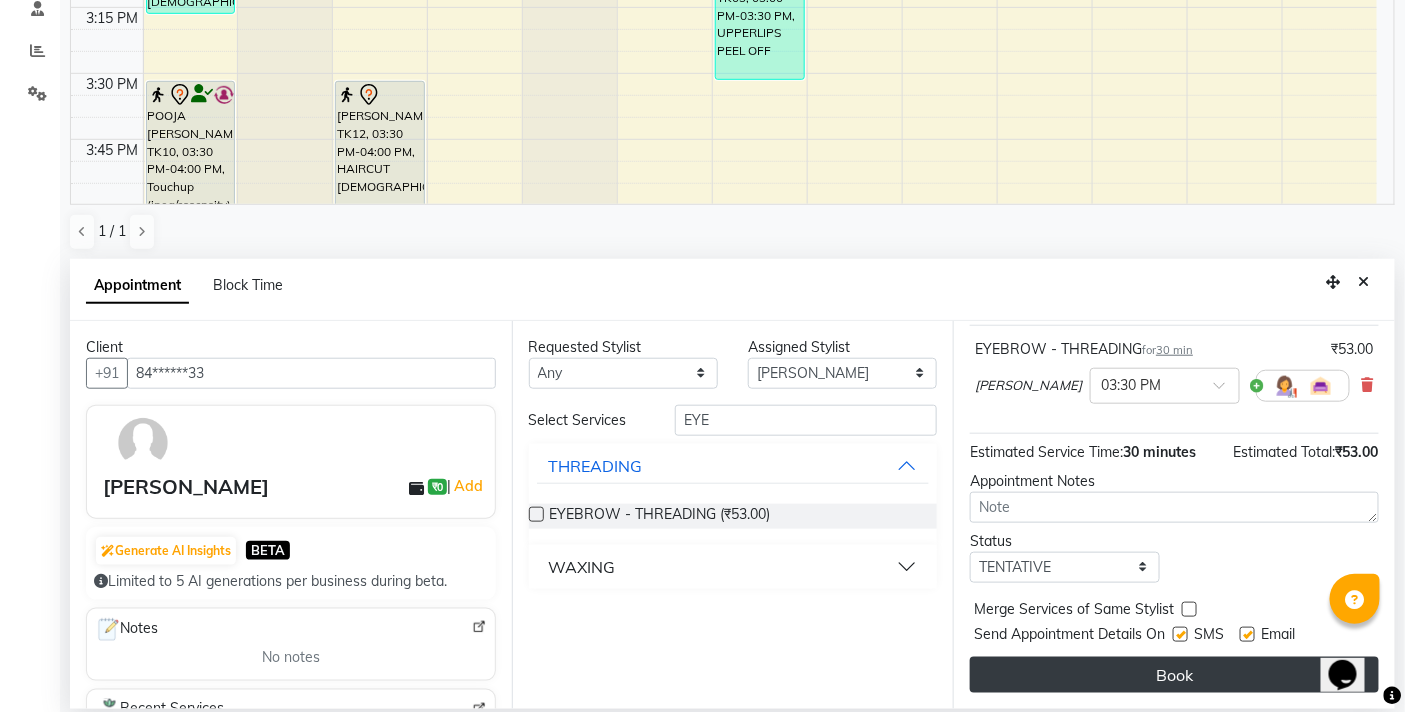 click on "Book" at bounding box center (1174, 675) 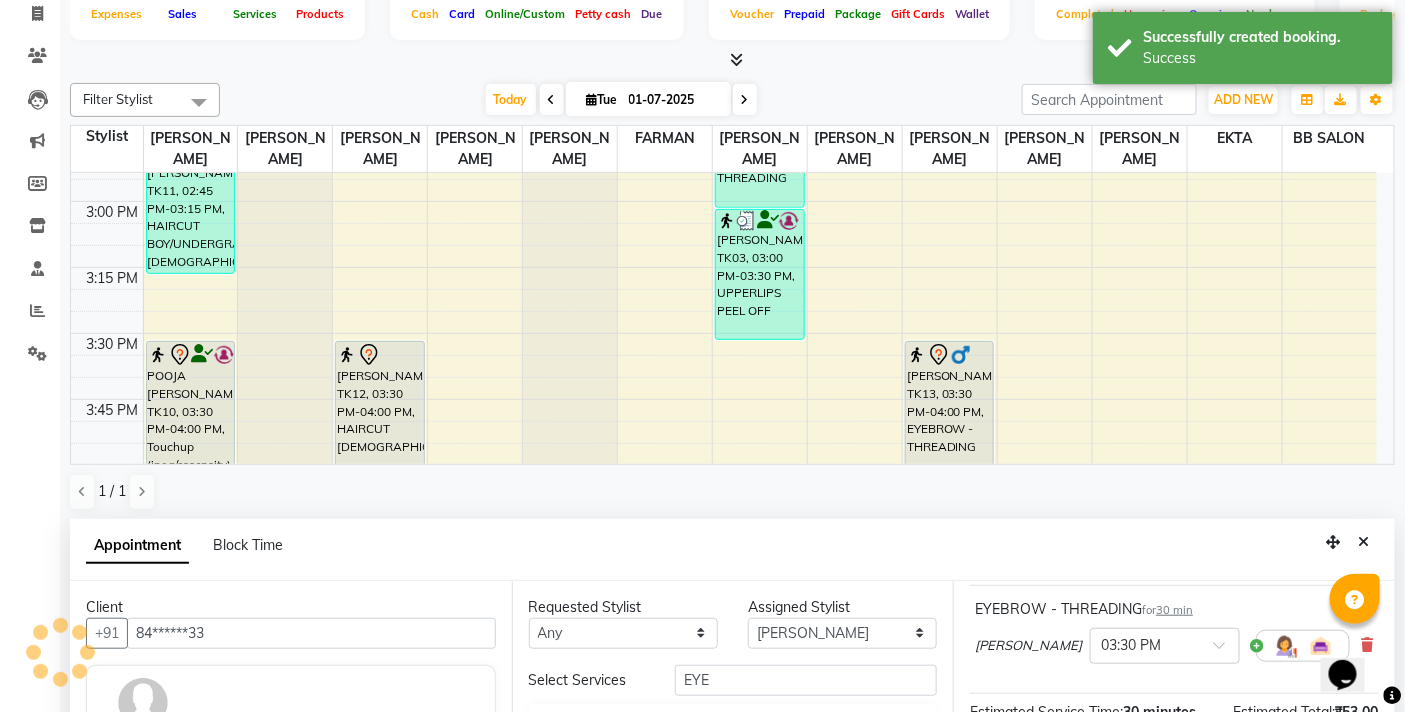 scroll, scrollTop: 333, scrollLeft: 0, axis: vertical 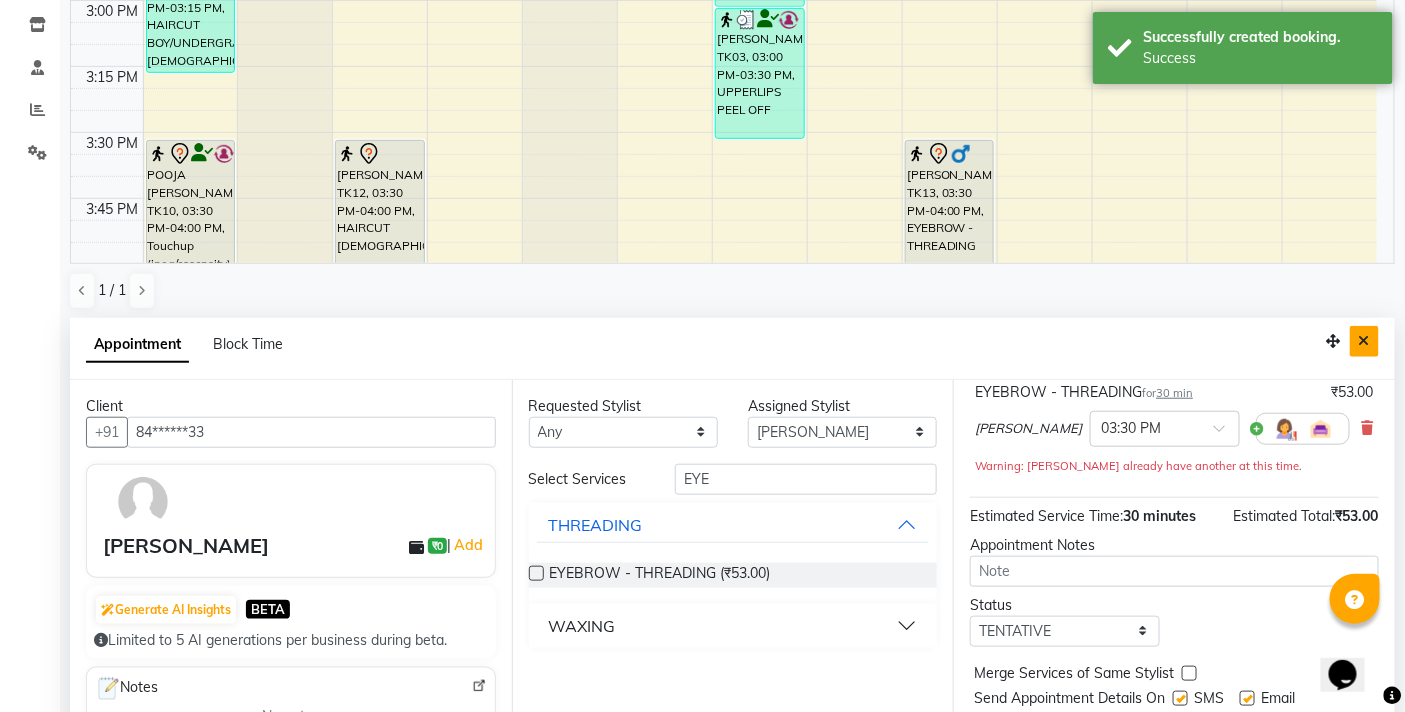 click at bounding box center [1364, 341] 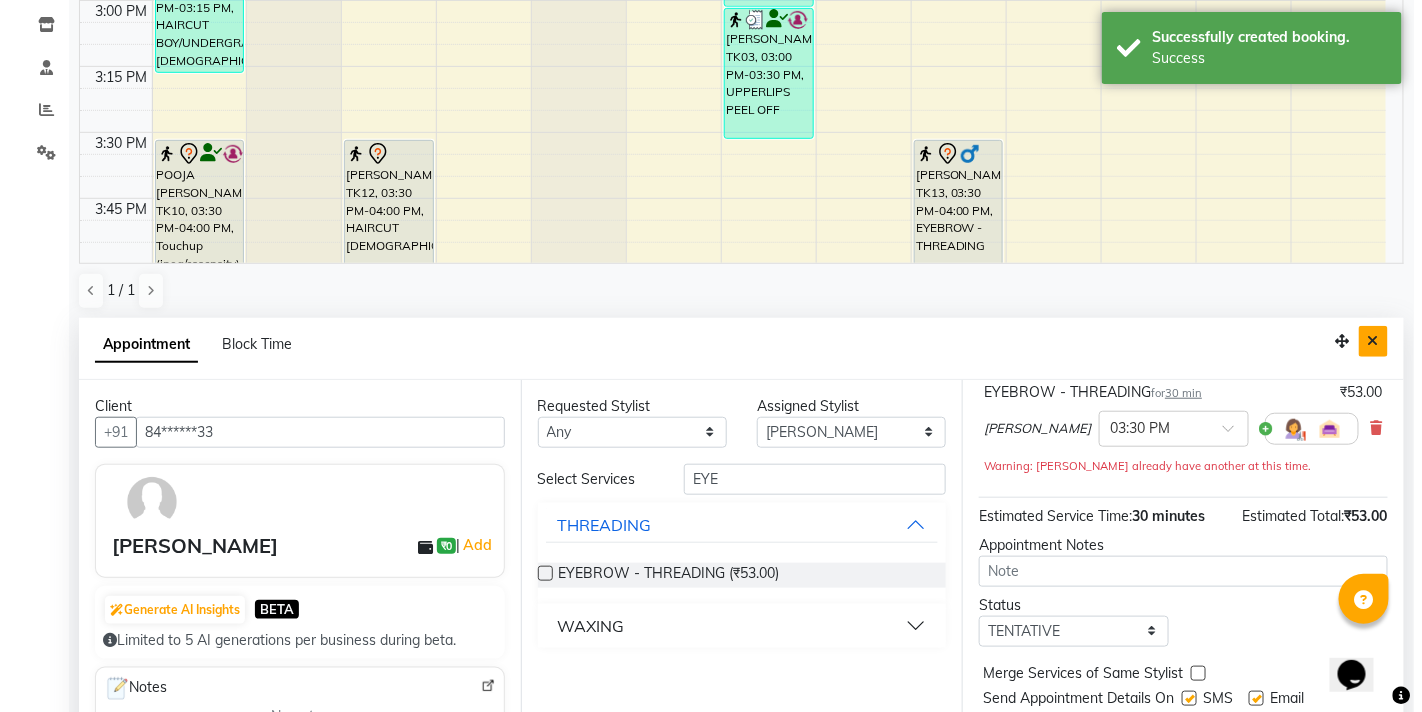 scroll, scrollTop: 1, scrollLeft: 0, axis: vertical 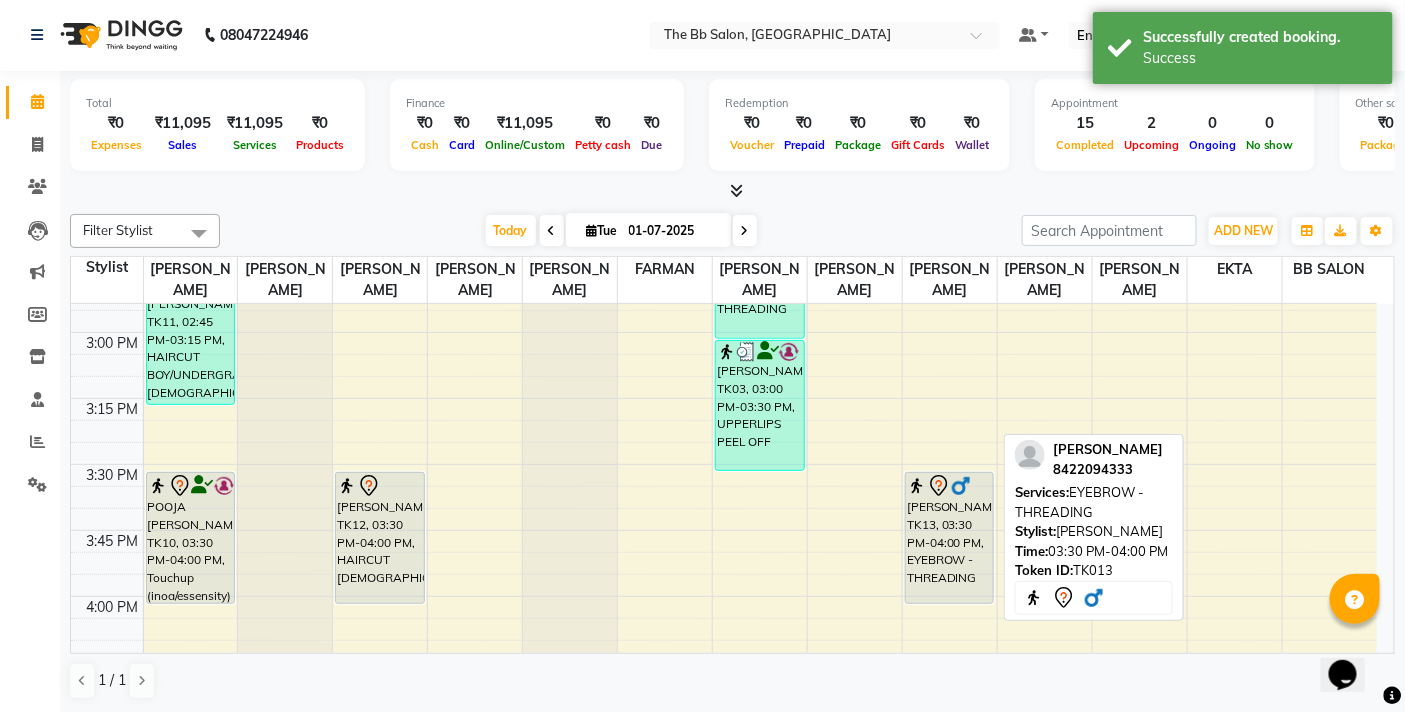 click on "[PERSON_NAME], TK13, 03:30 PM-04:00 PM, EYEBROW - THREADING" at bounding box center [950, 538] 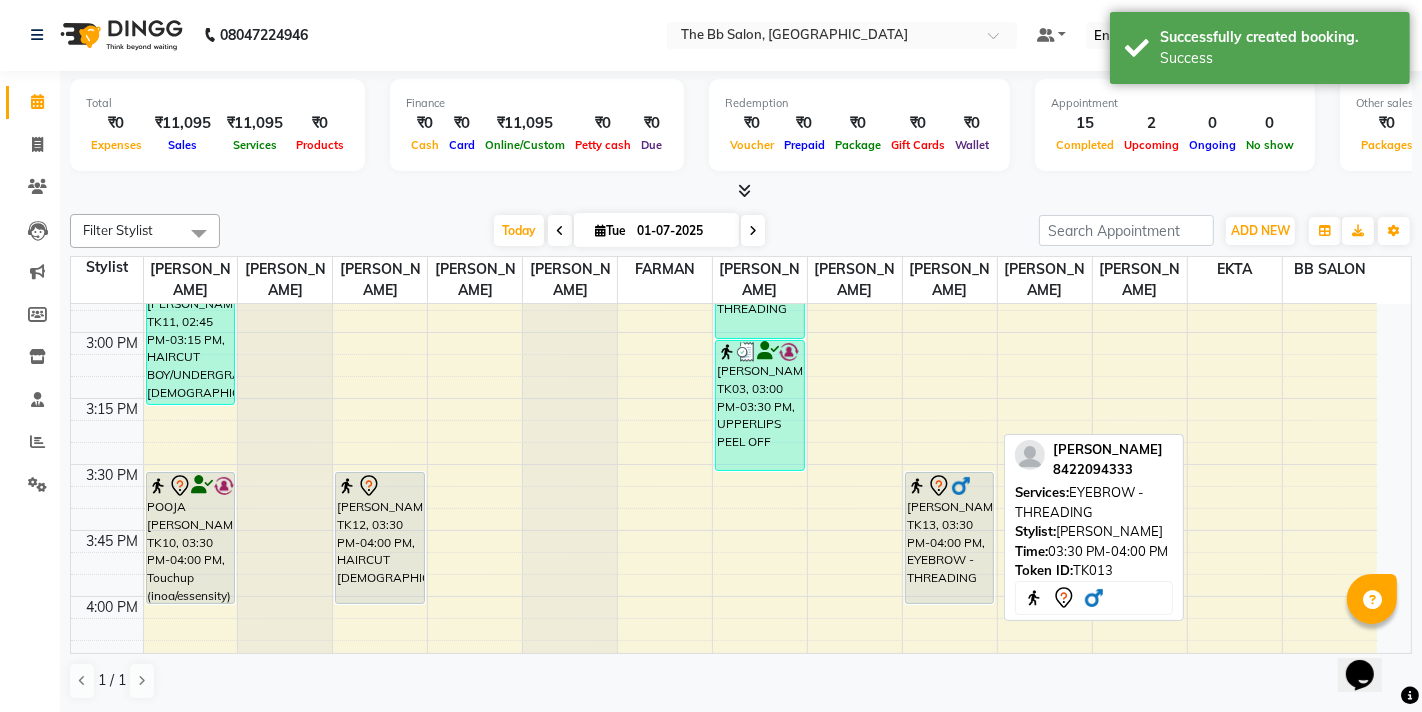select on "7" 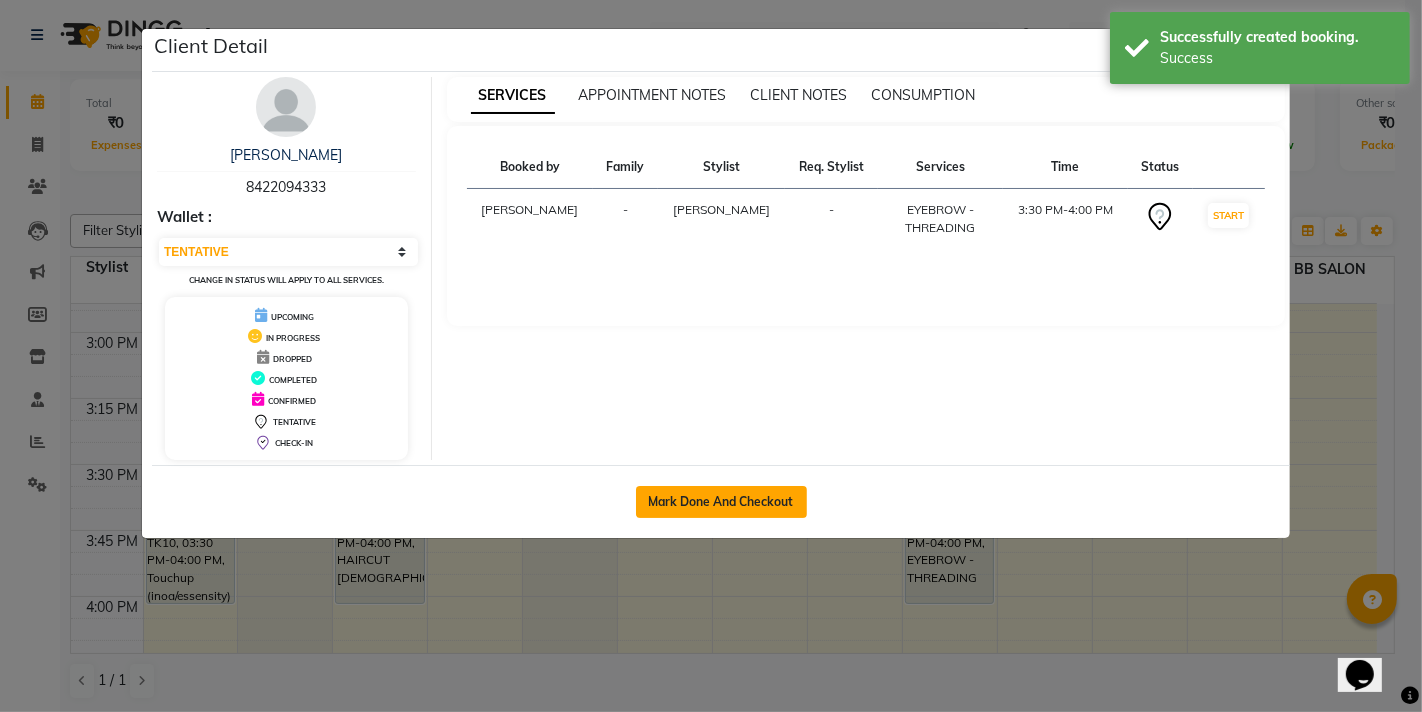 click on "Mark Done And Checkout" 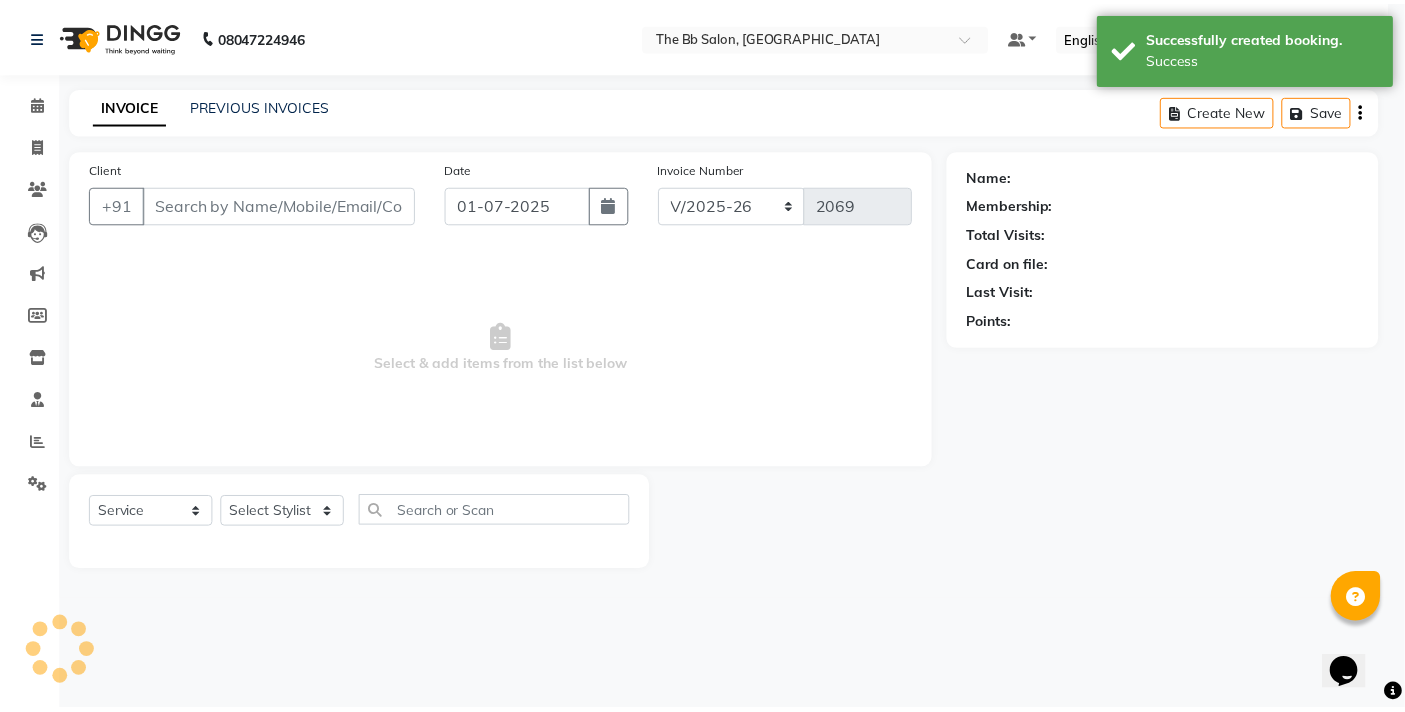 scroll, scrollTop: 0, scrollLeft: 0, axis: both 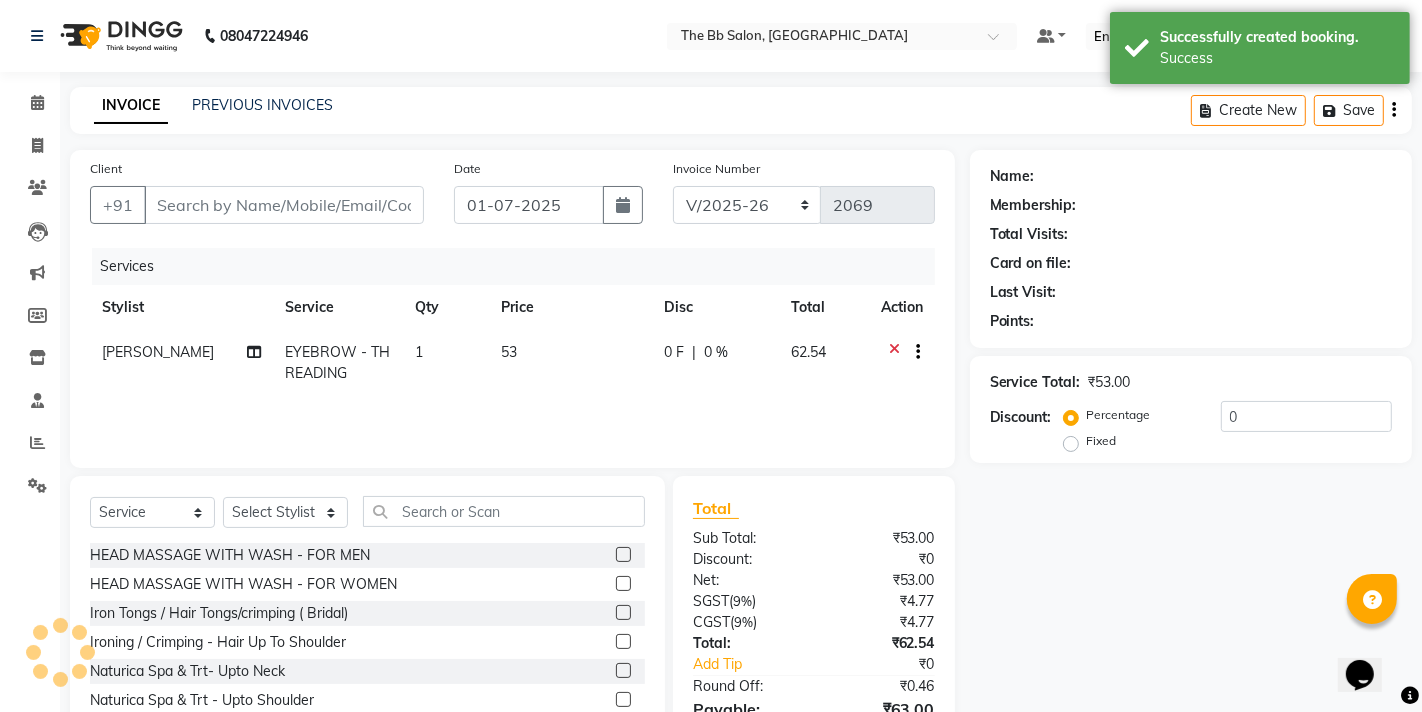 type on "84******33" 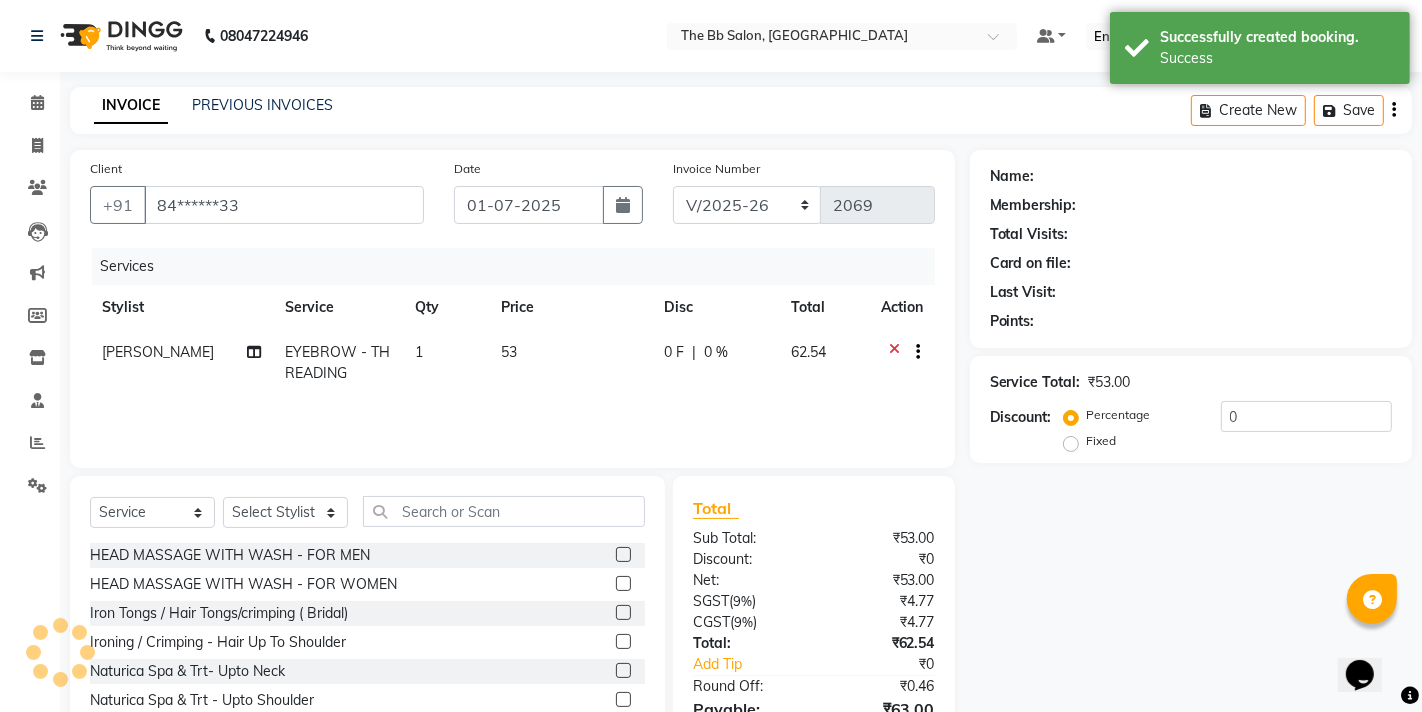select on "83523" 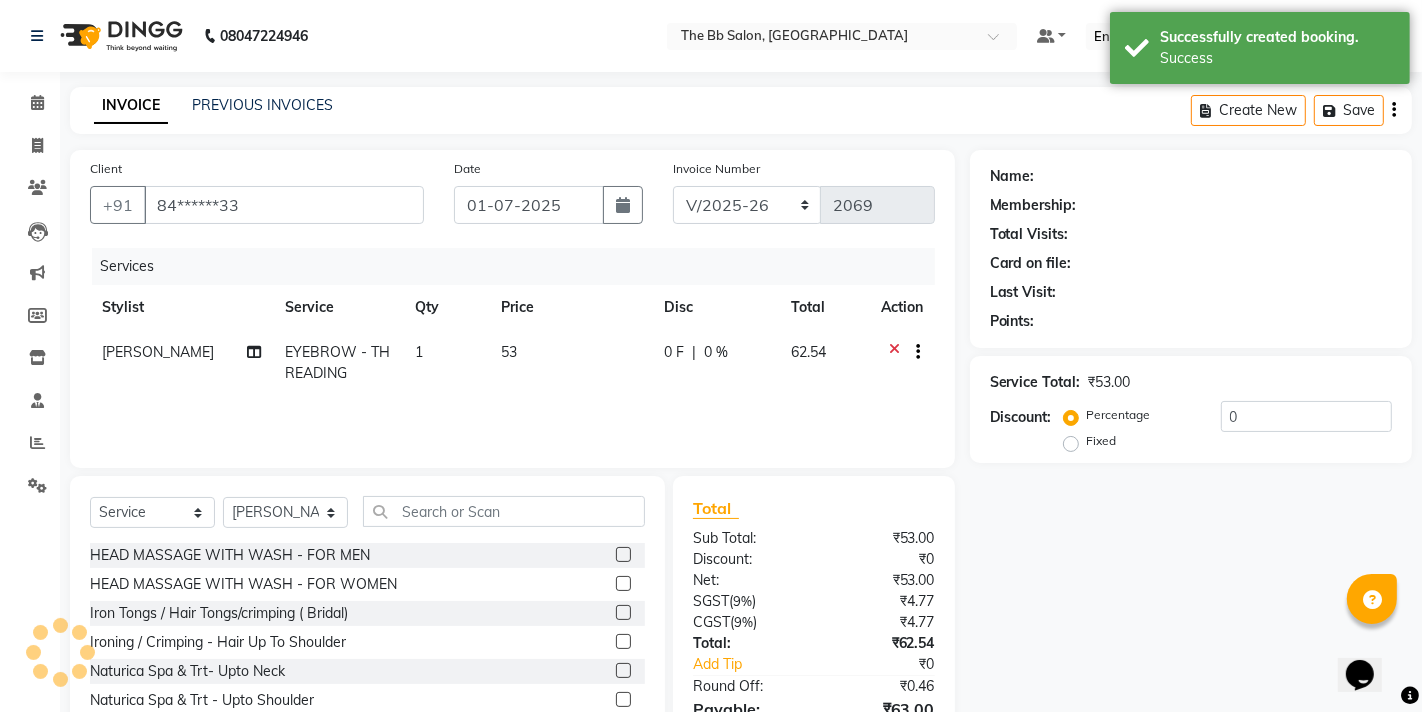 select on "1: Object" 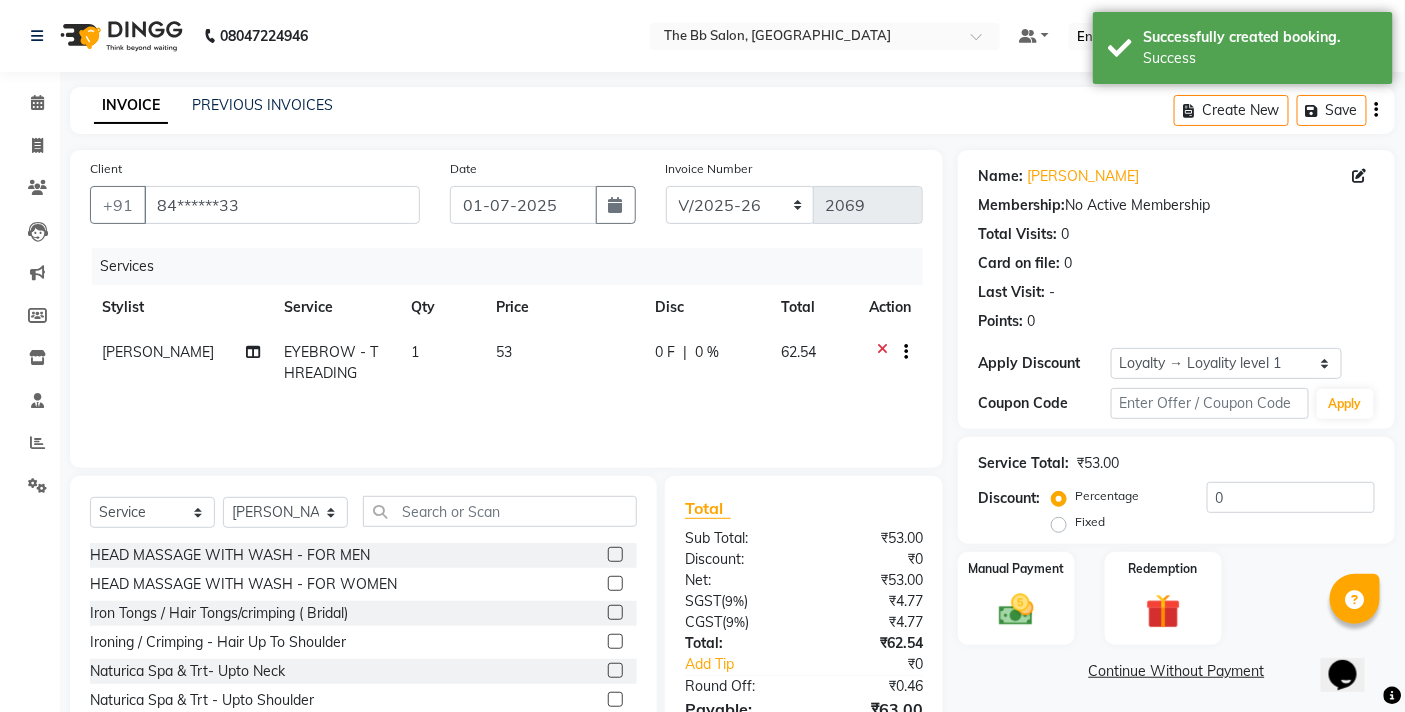 click on "1" 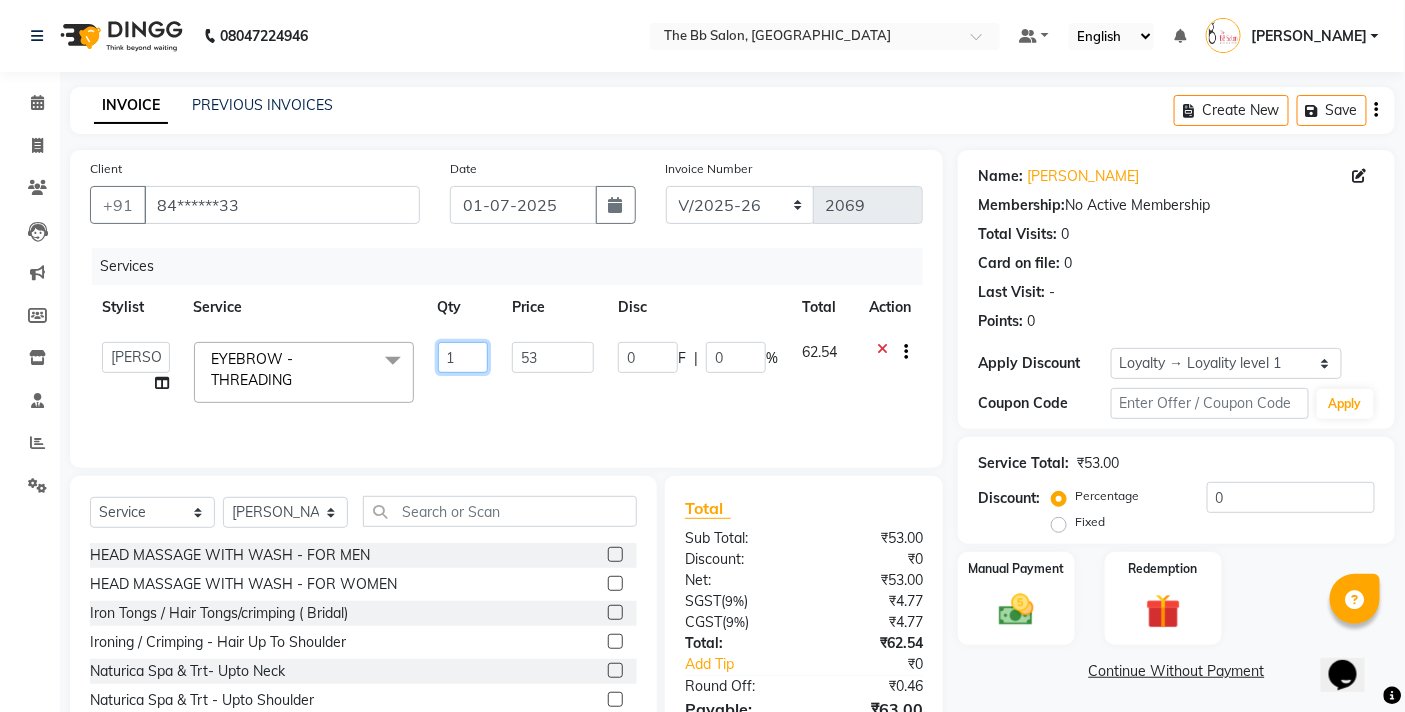 drag, startPoint x: 463, startPoint y: 351, endPoint x: 414, endPoint y: 360, distance: 49.819675 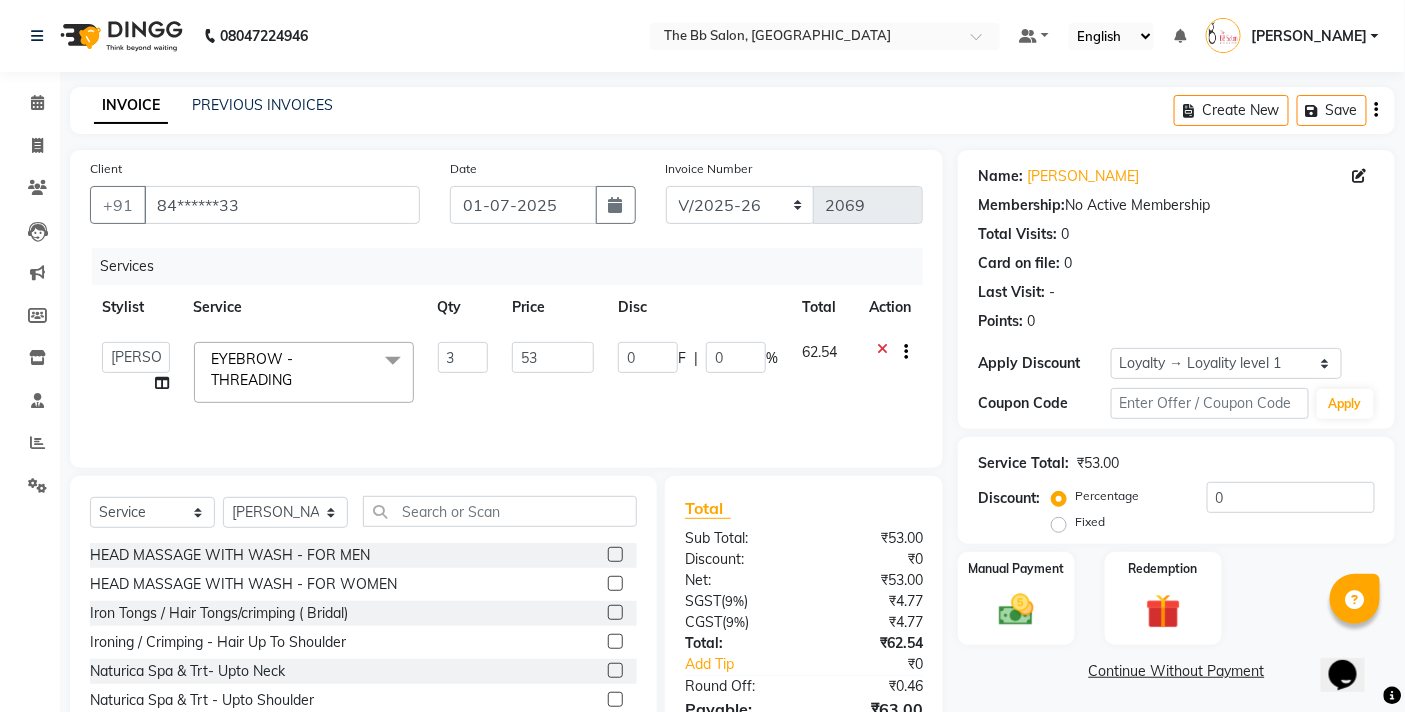 click on "53" 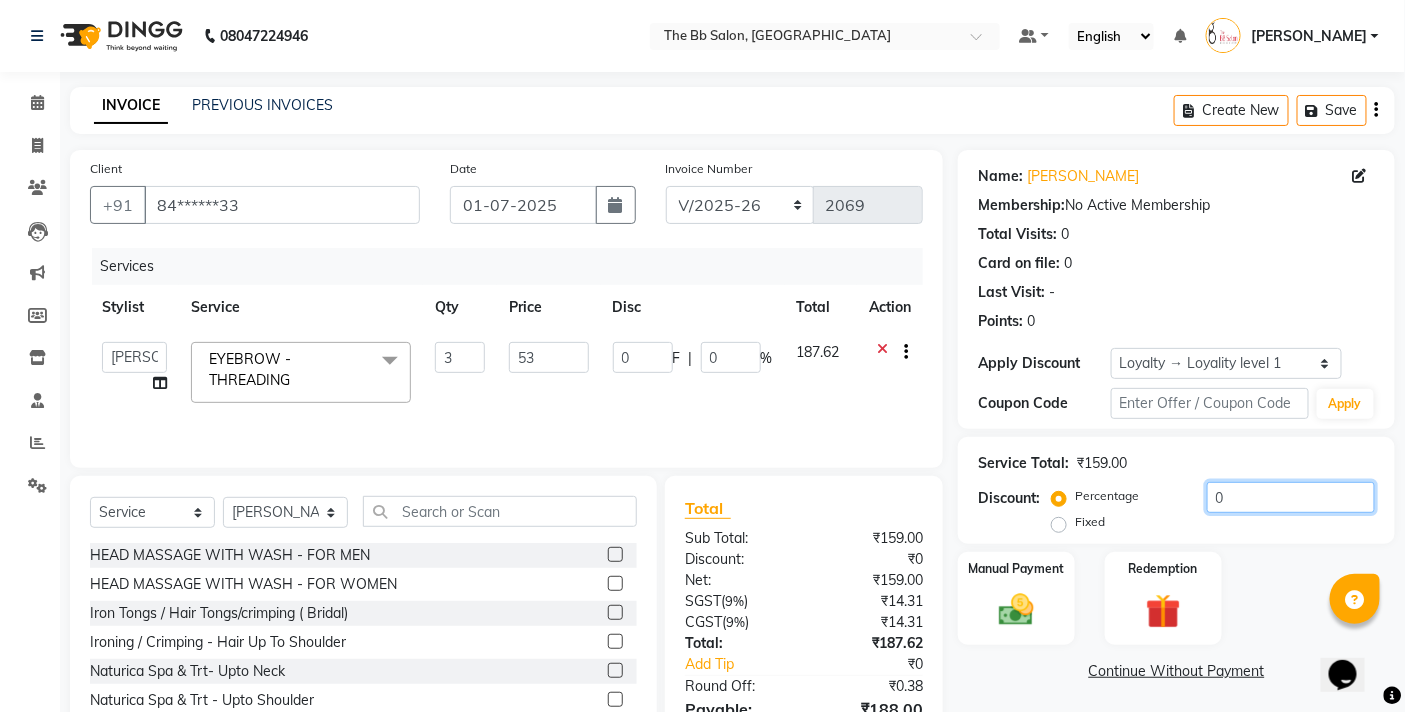 click on "0" 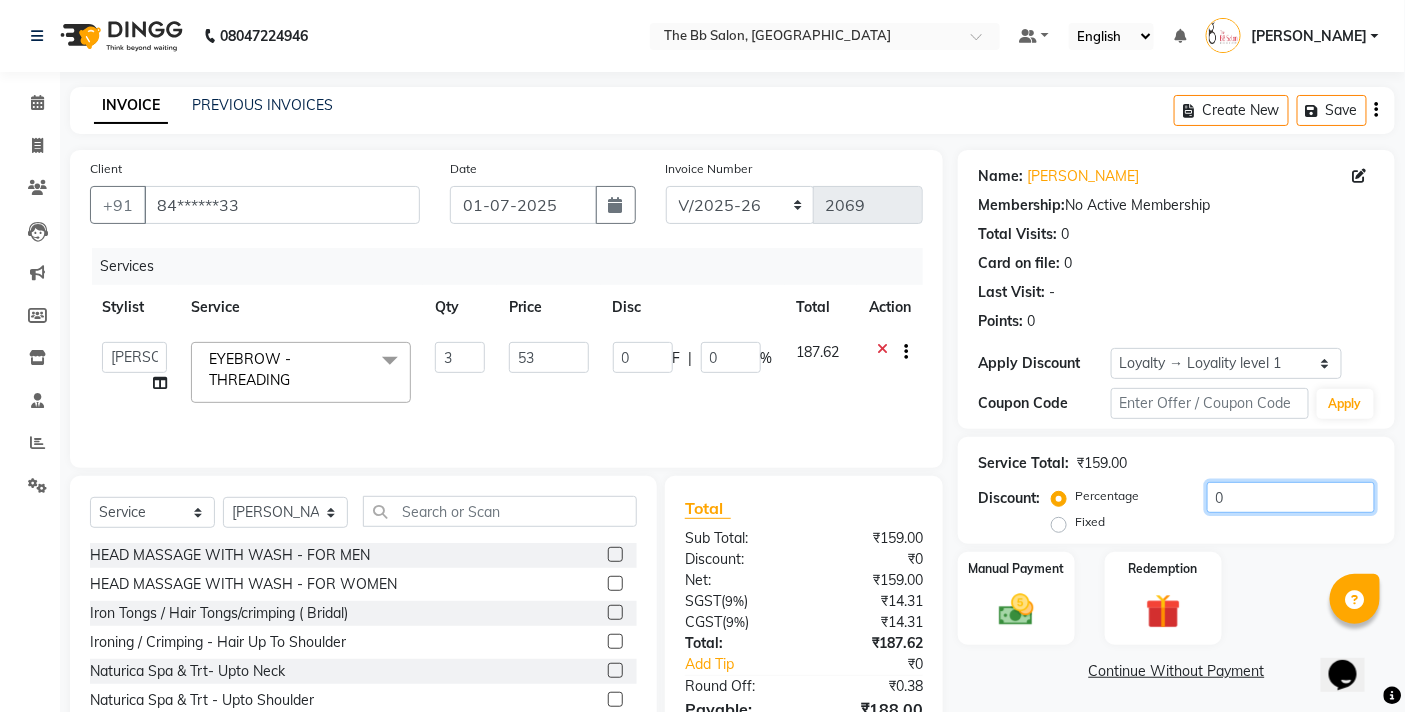 type on "20" 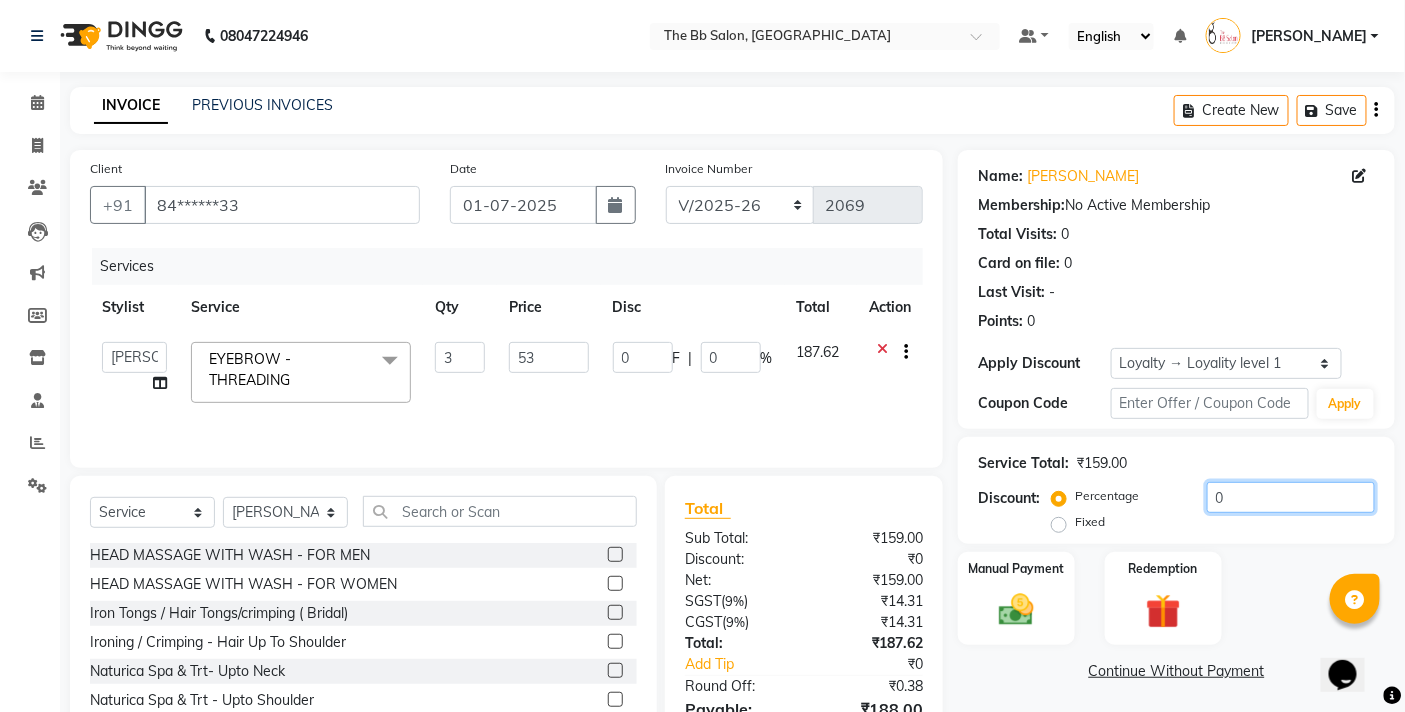 type on "31.8" 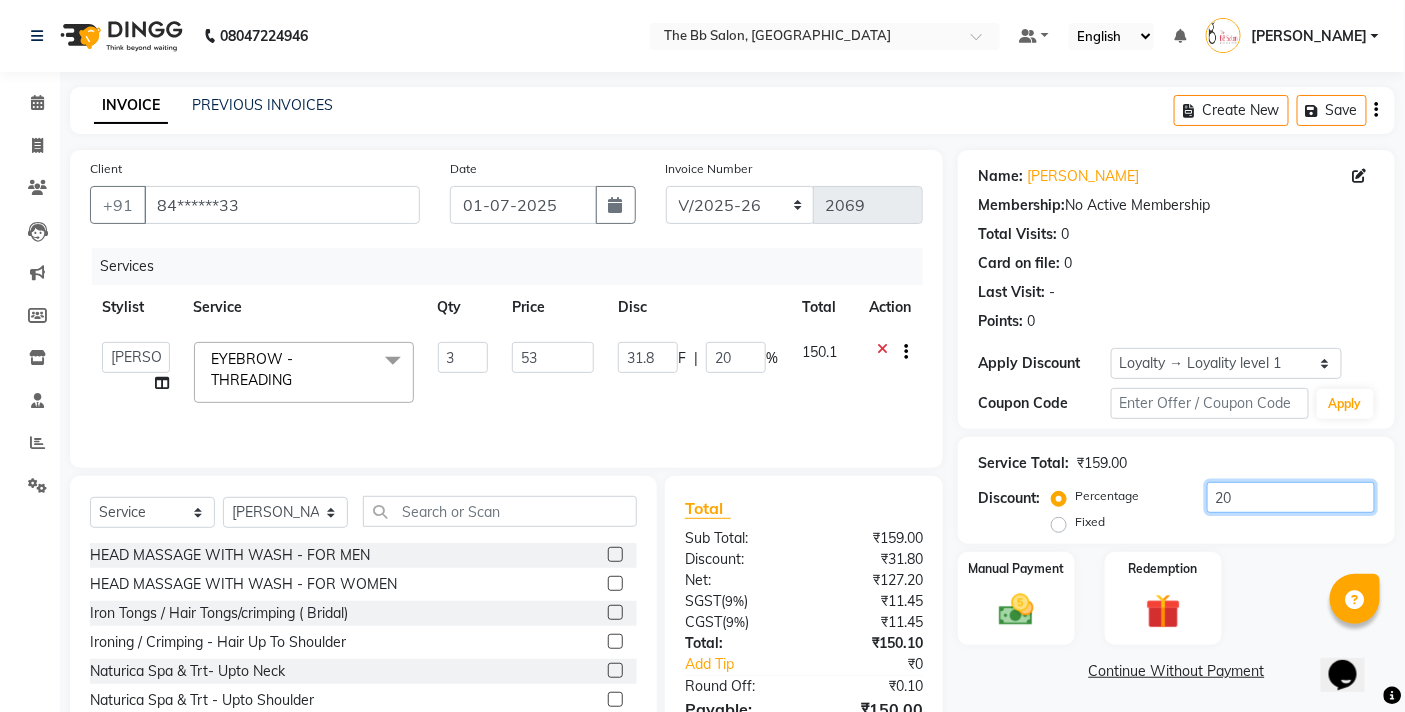 scroll, scrollTop: 108, scrollLeft: 0, axis: vertical 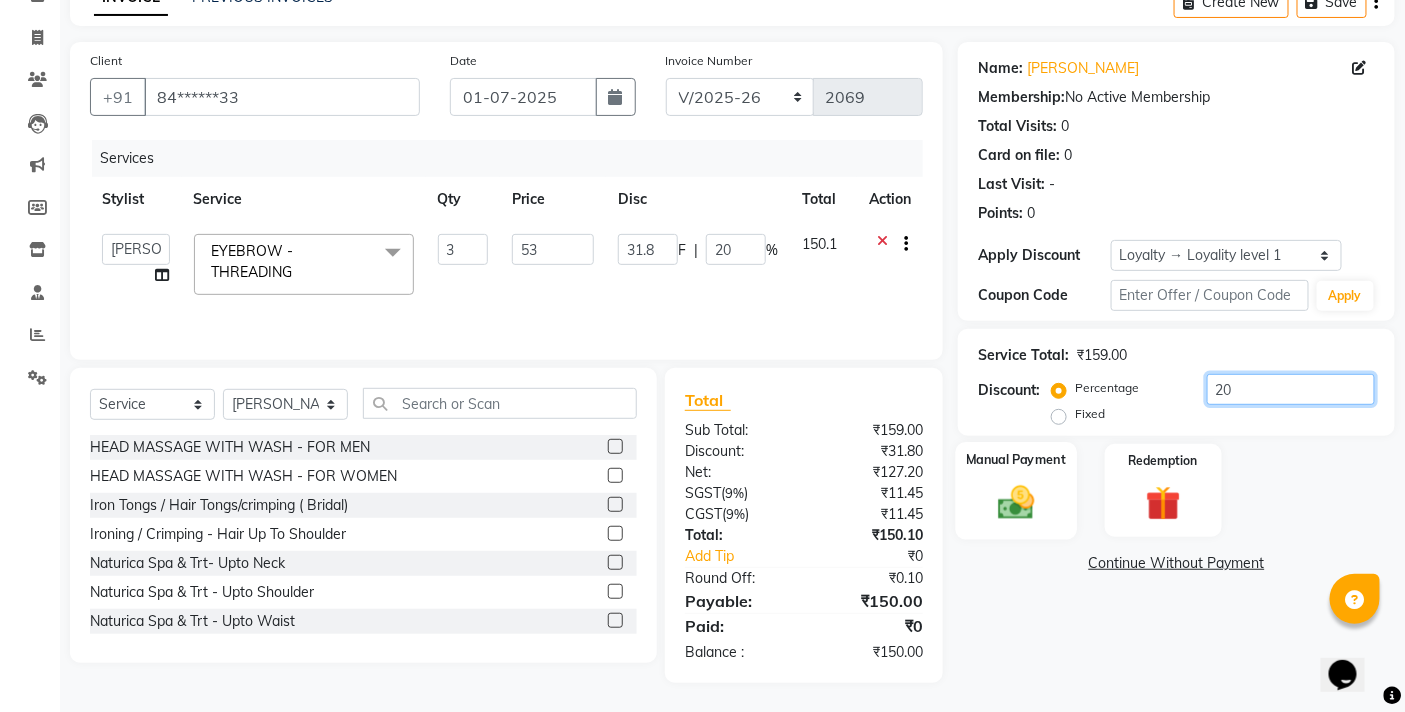 type on "20" 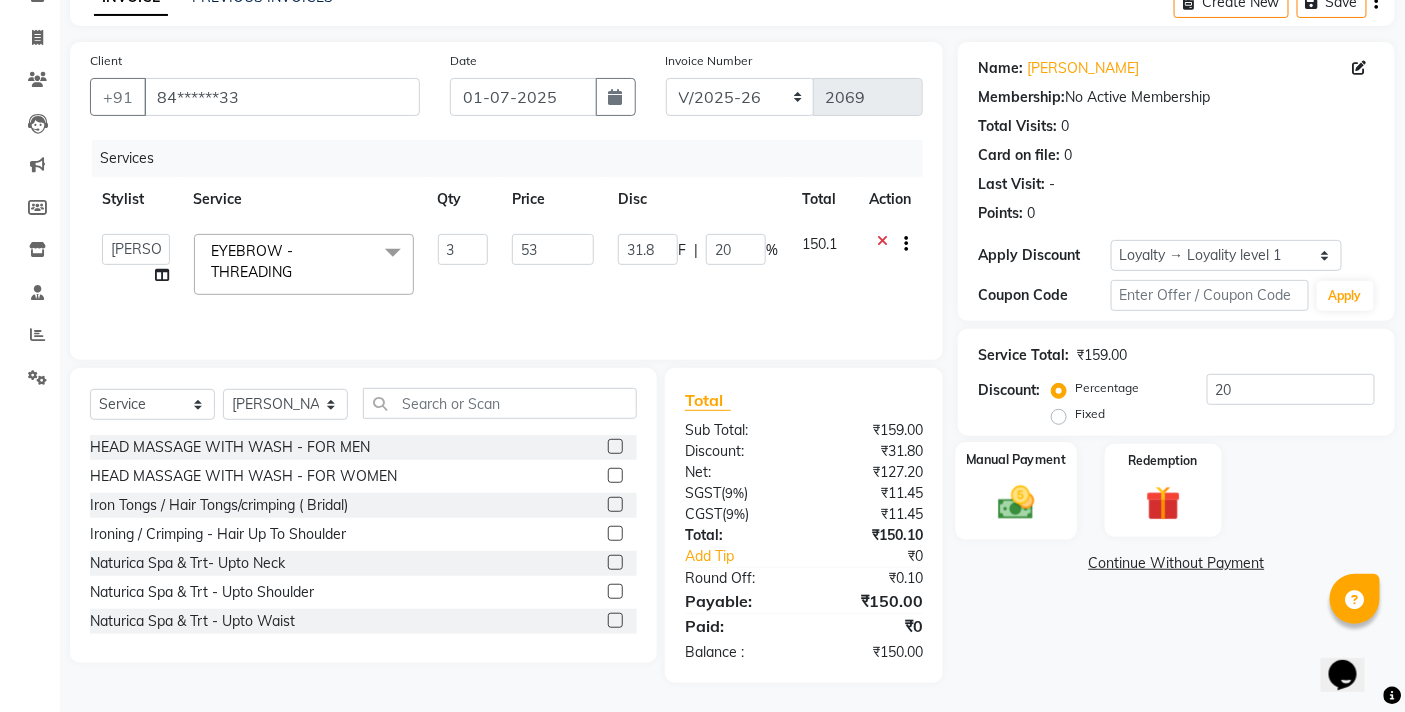 click 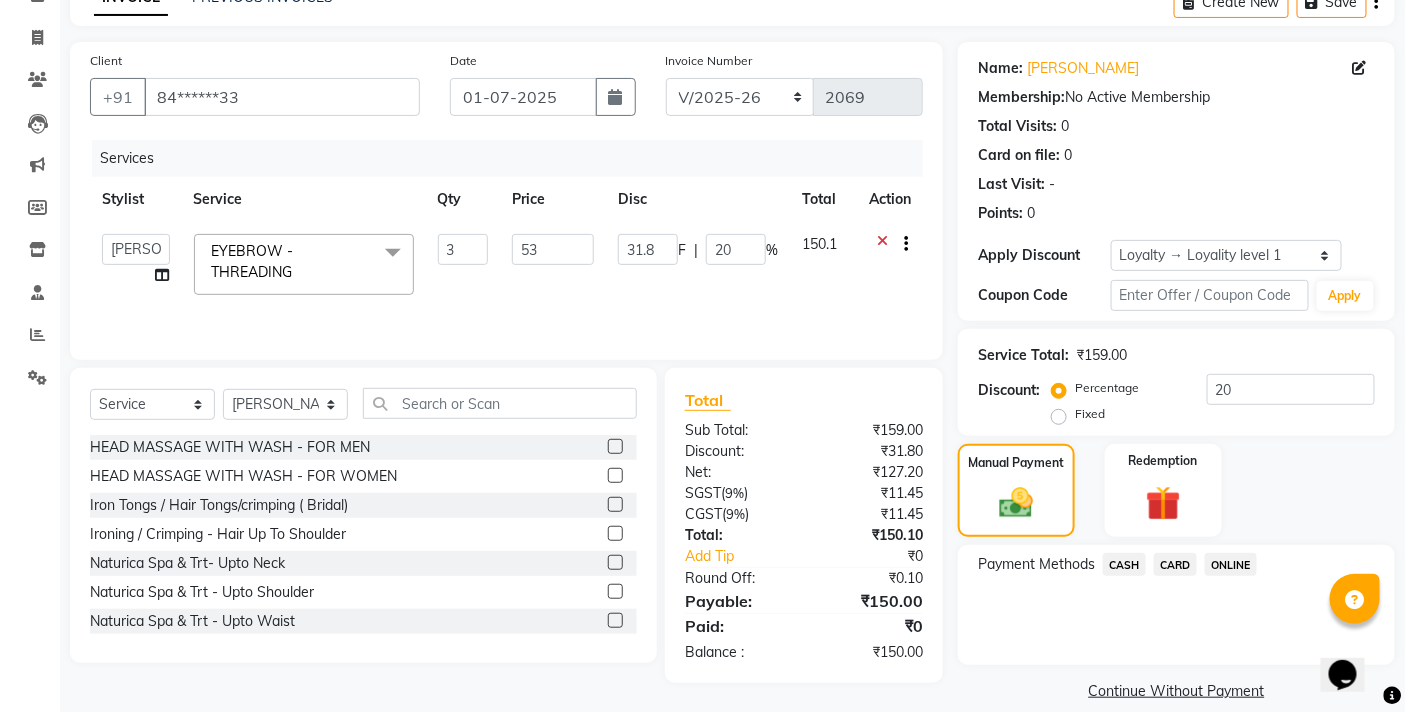 click on "Payment Methods  CASH   CARD   ONLINE" 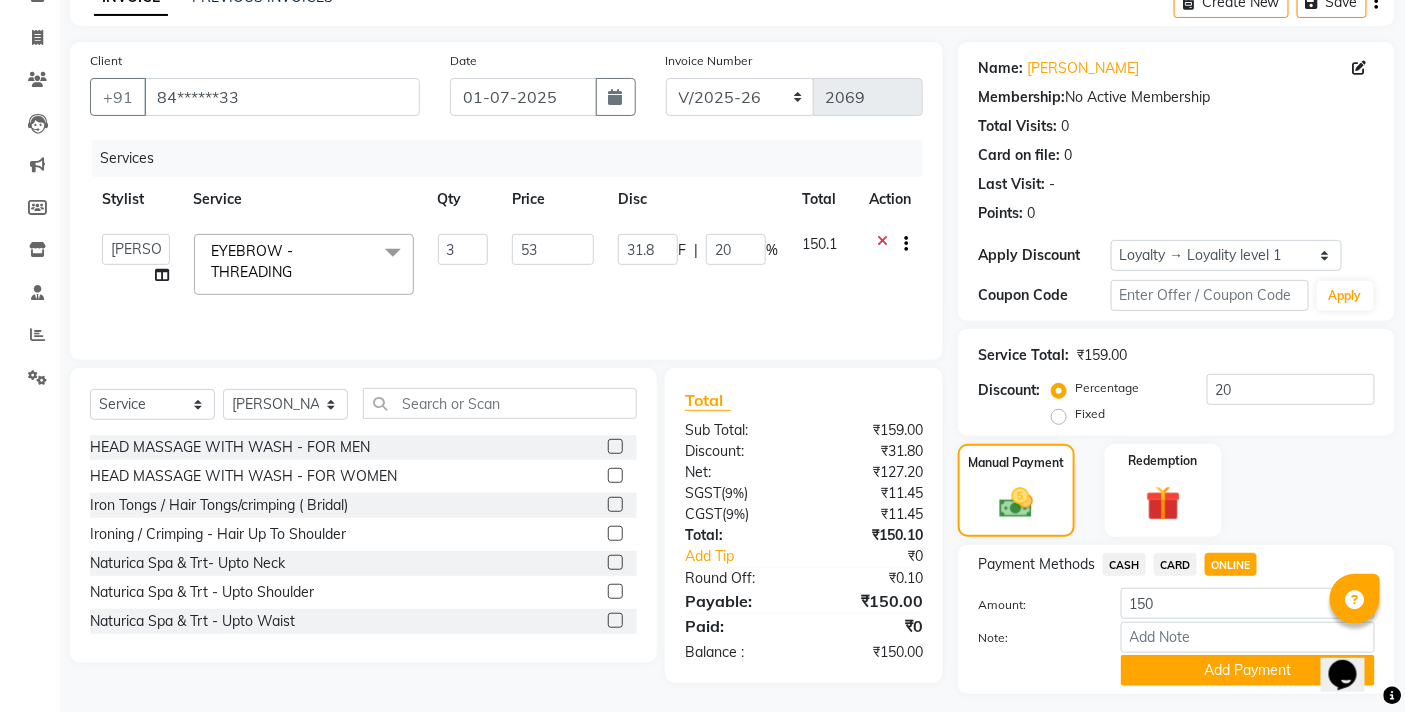 scroll, scrollTop: 162, scrollLeft: 0, axis: vertical 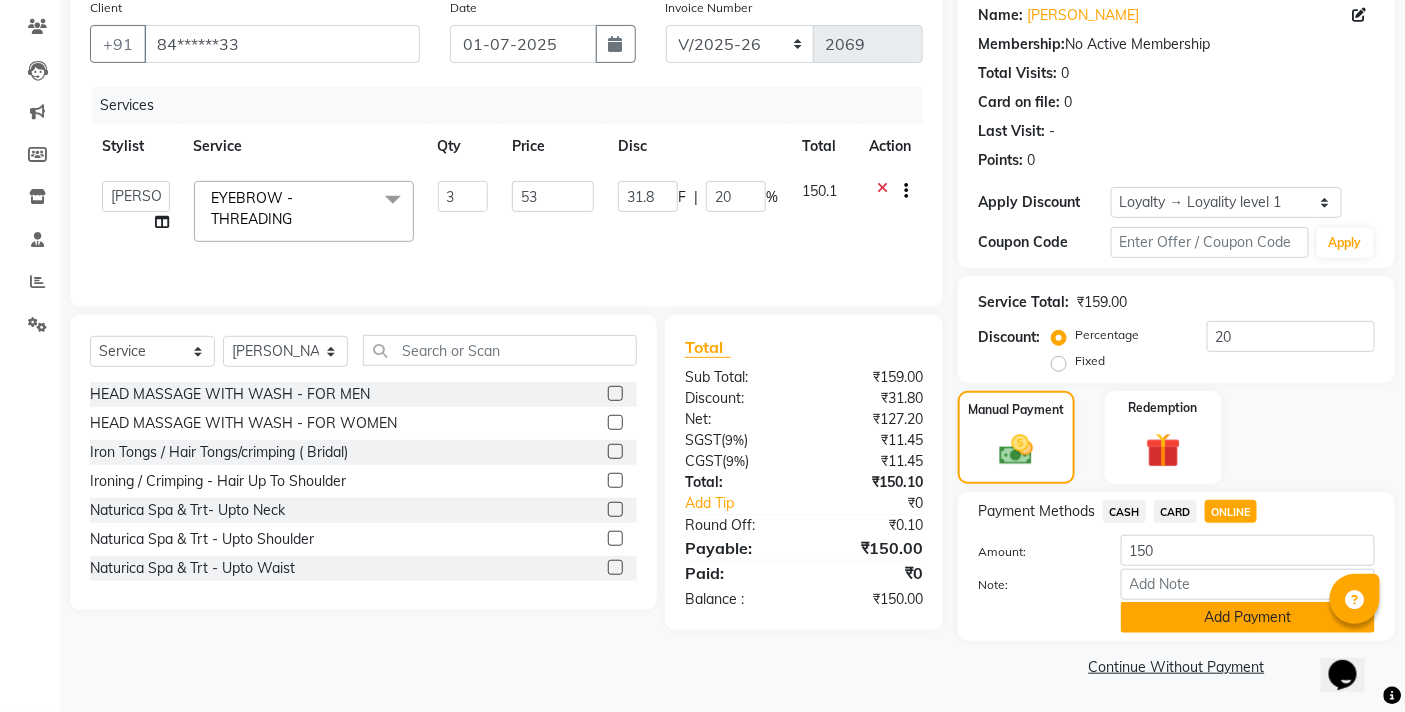 click on "Add Payment" 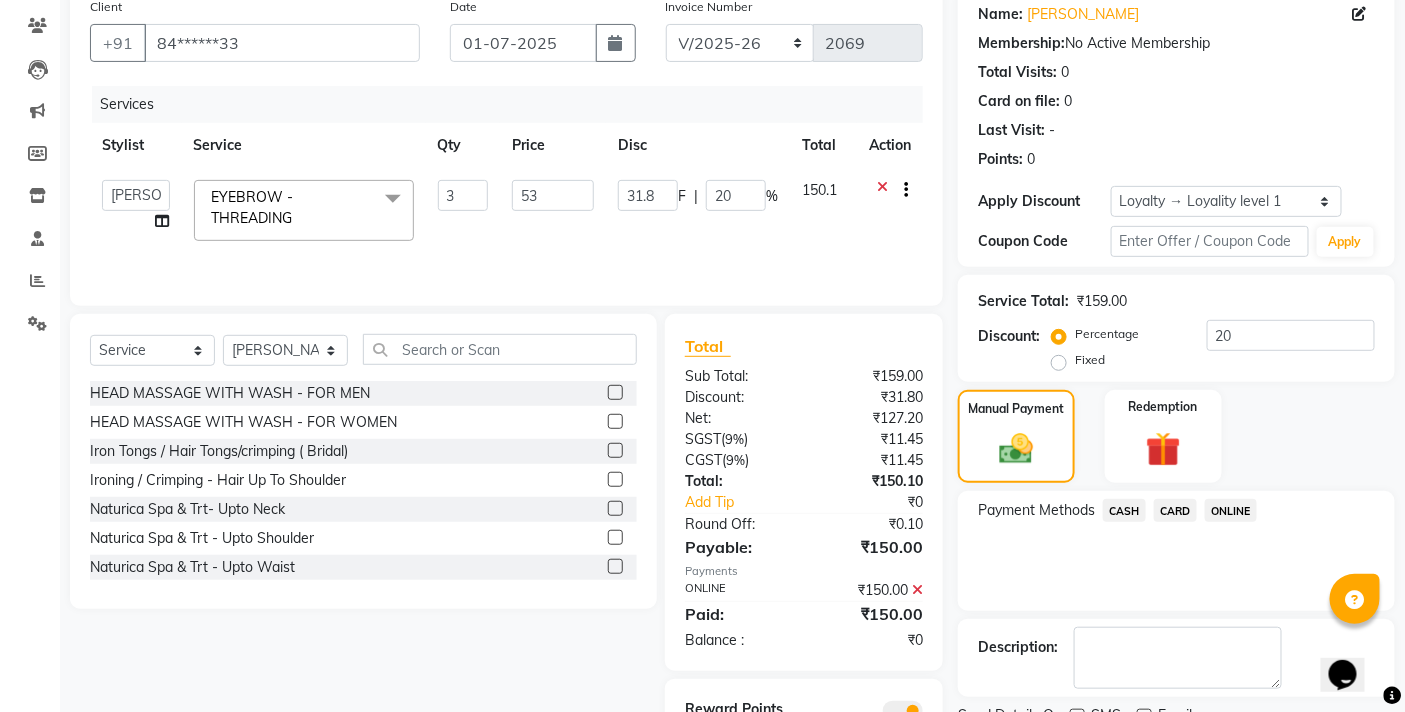 scroll, scrollTop: 250, scrollLeft: 0, axis: vertical 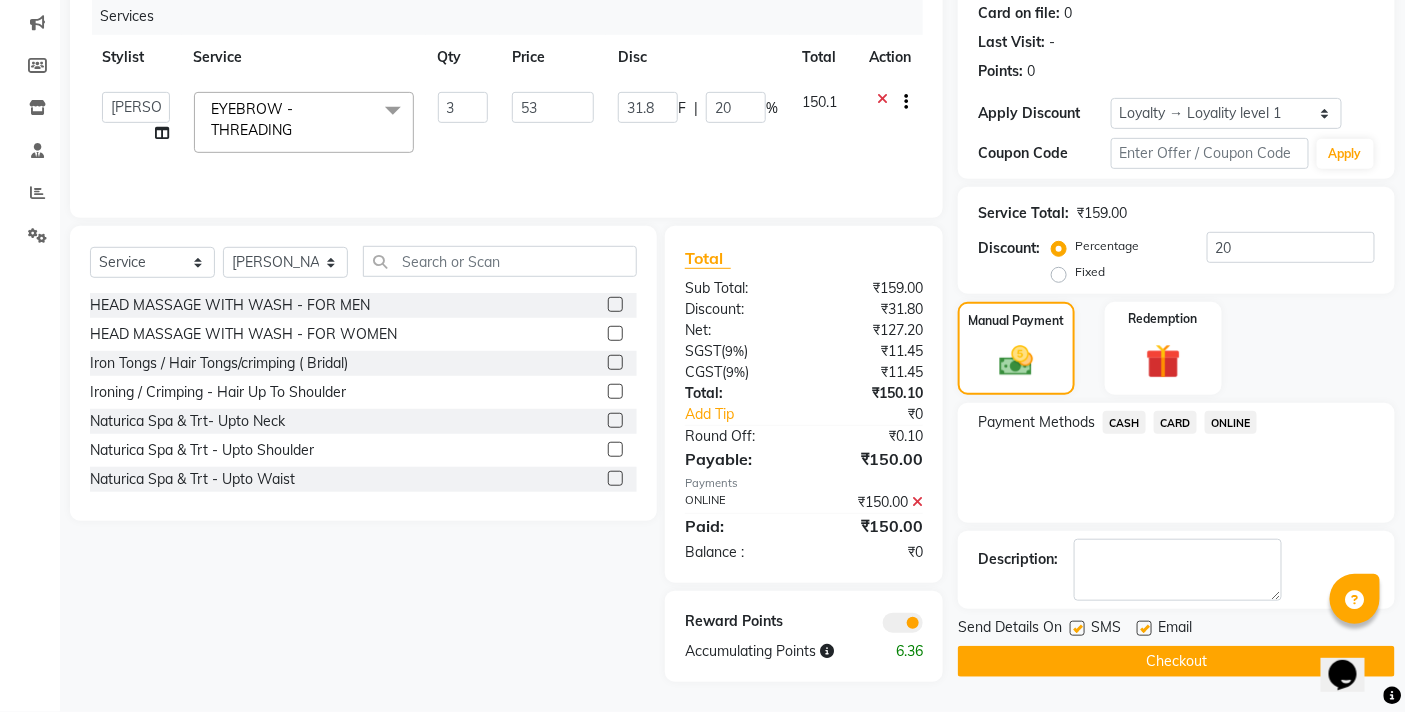 click on "Checkout" 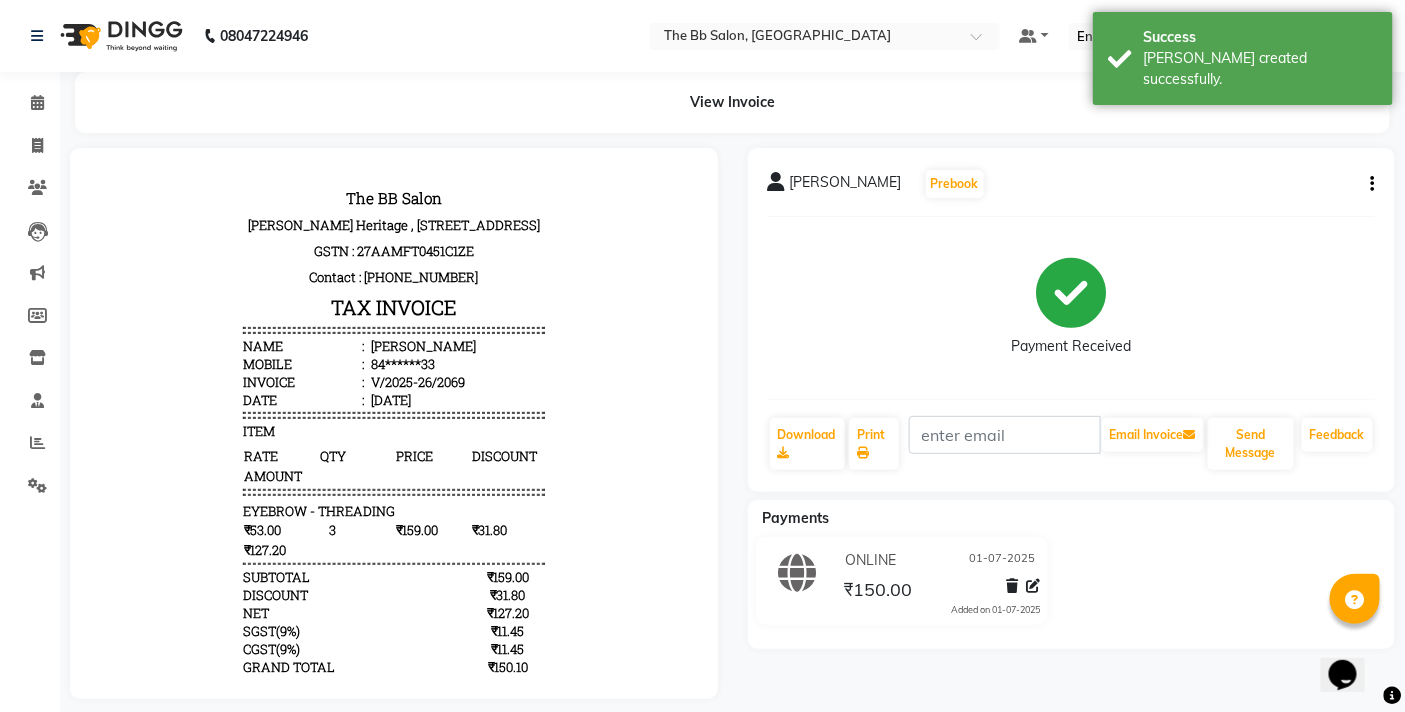 scroll, scrollTop: 0, scrollLeft: 0, axis: both 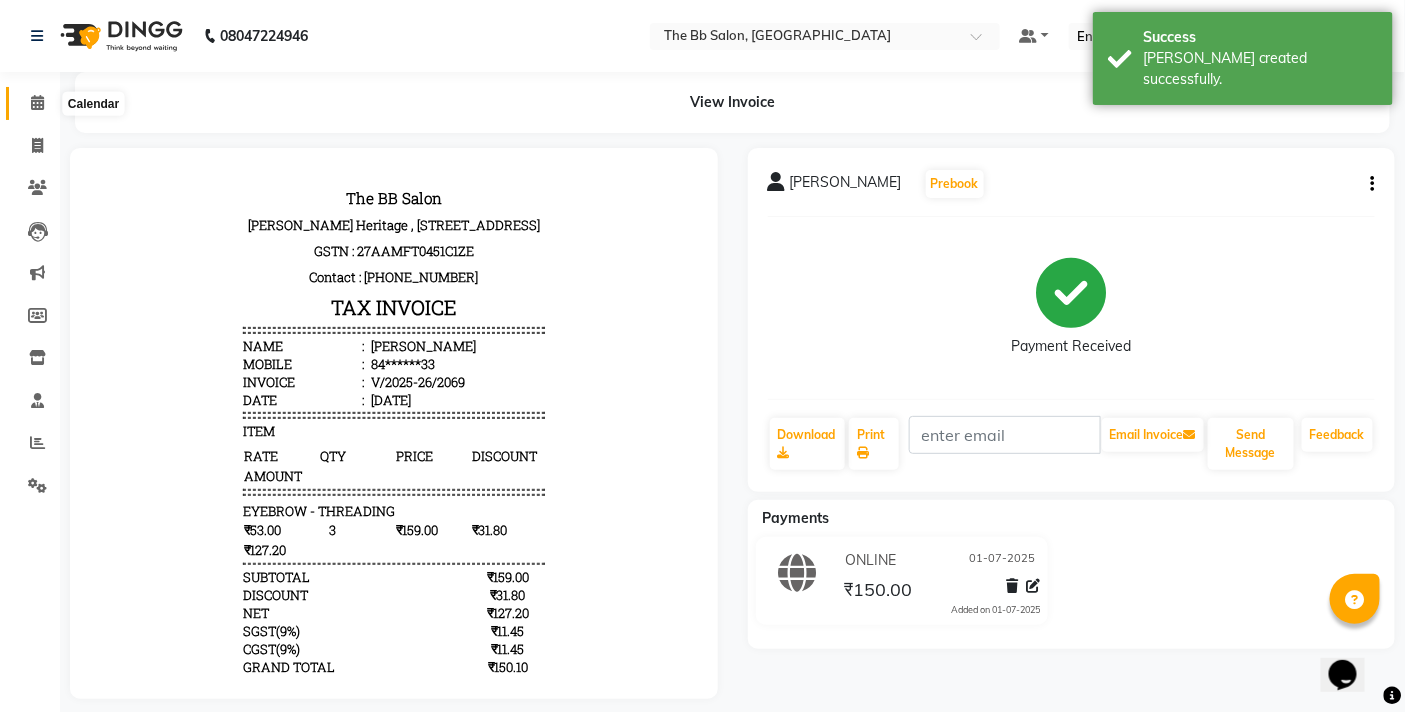 click 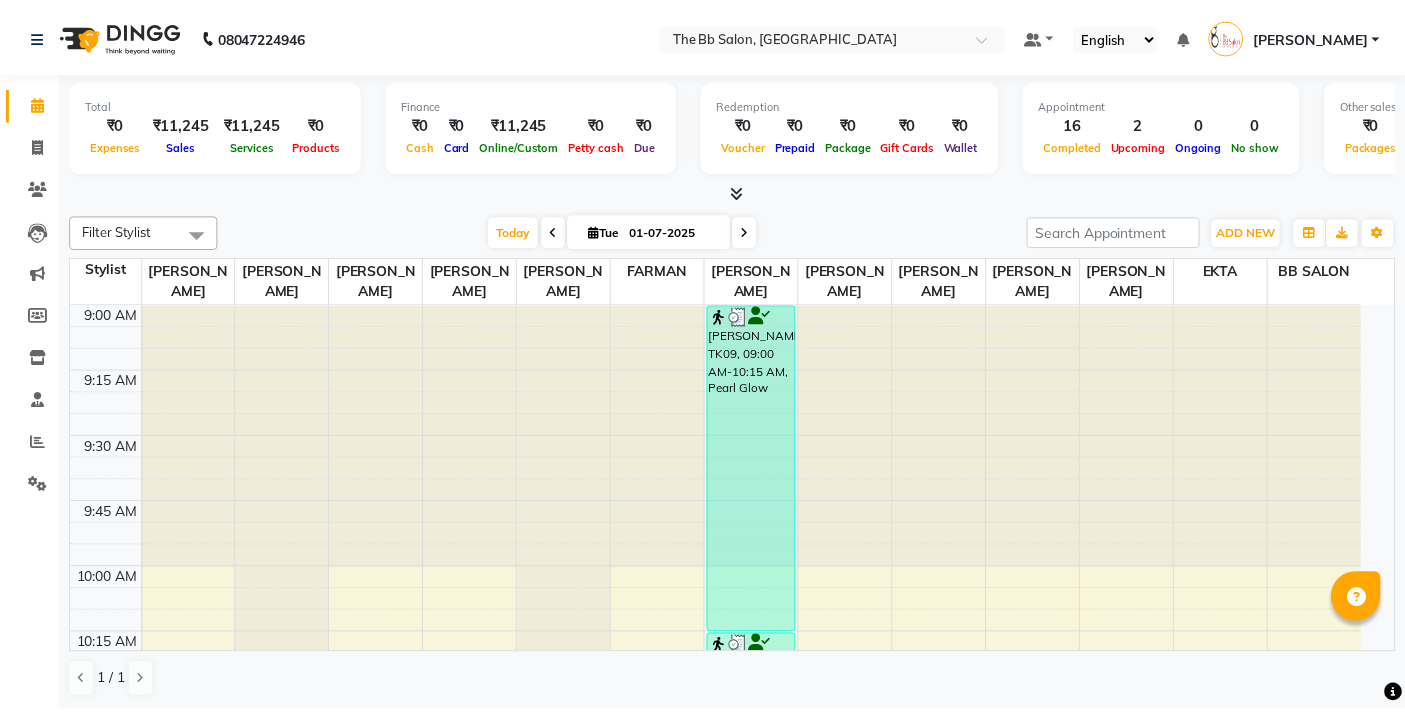 scroll, scrollTop: 0, scrollLeft: 0, axis: both 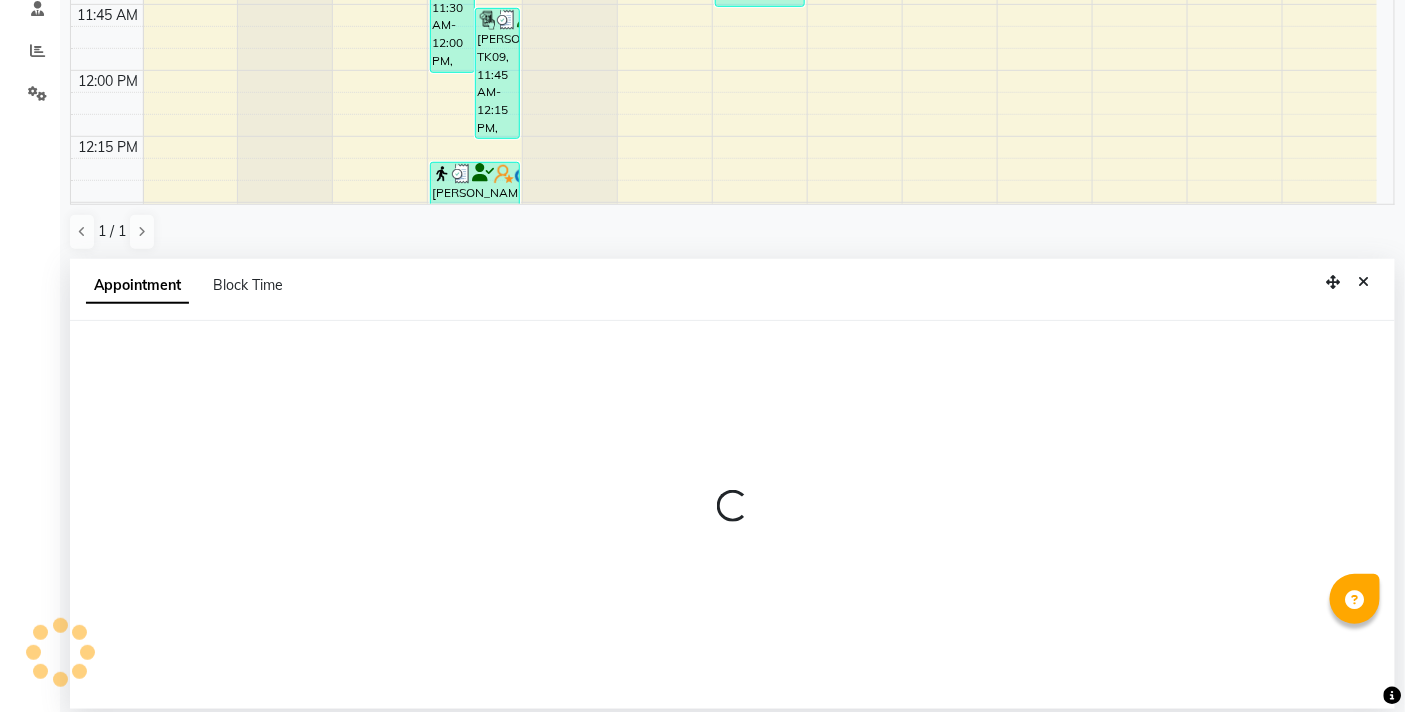 select on "83516" 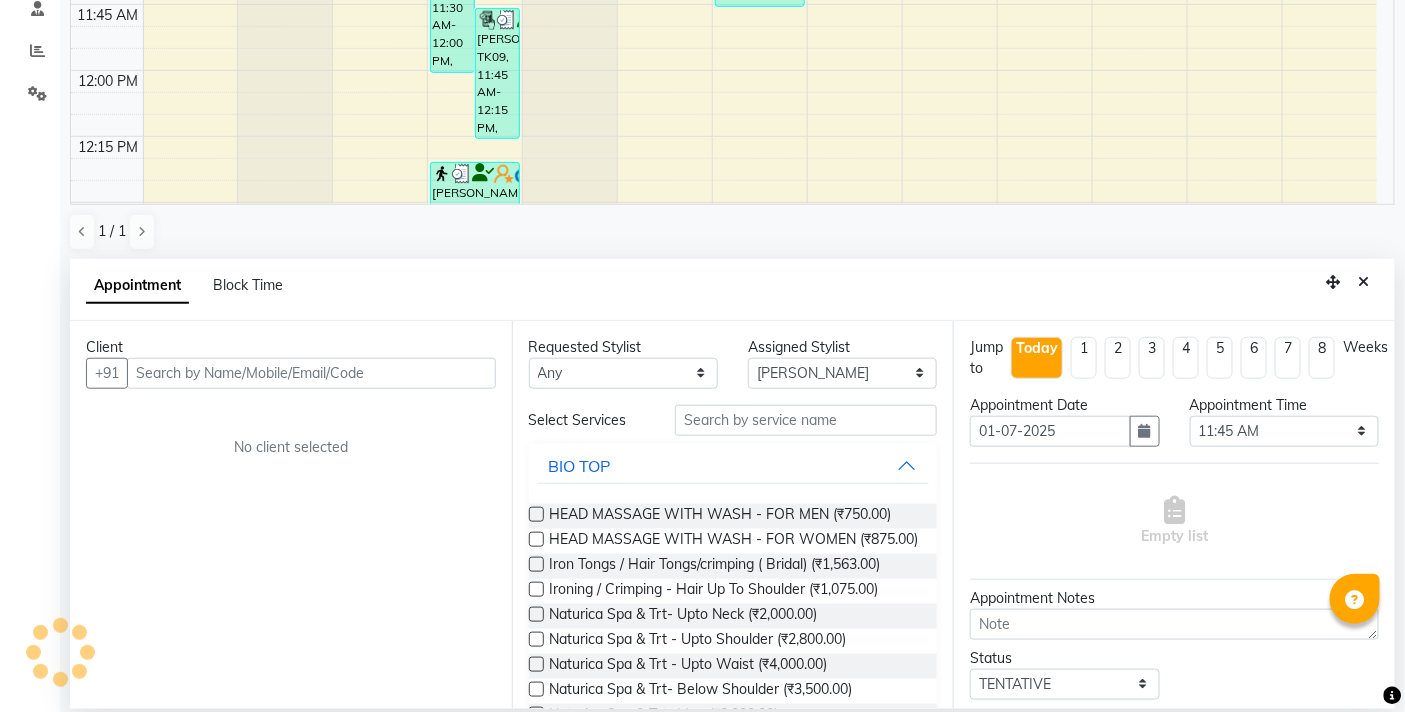 click at bounding box center (311, 373) 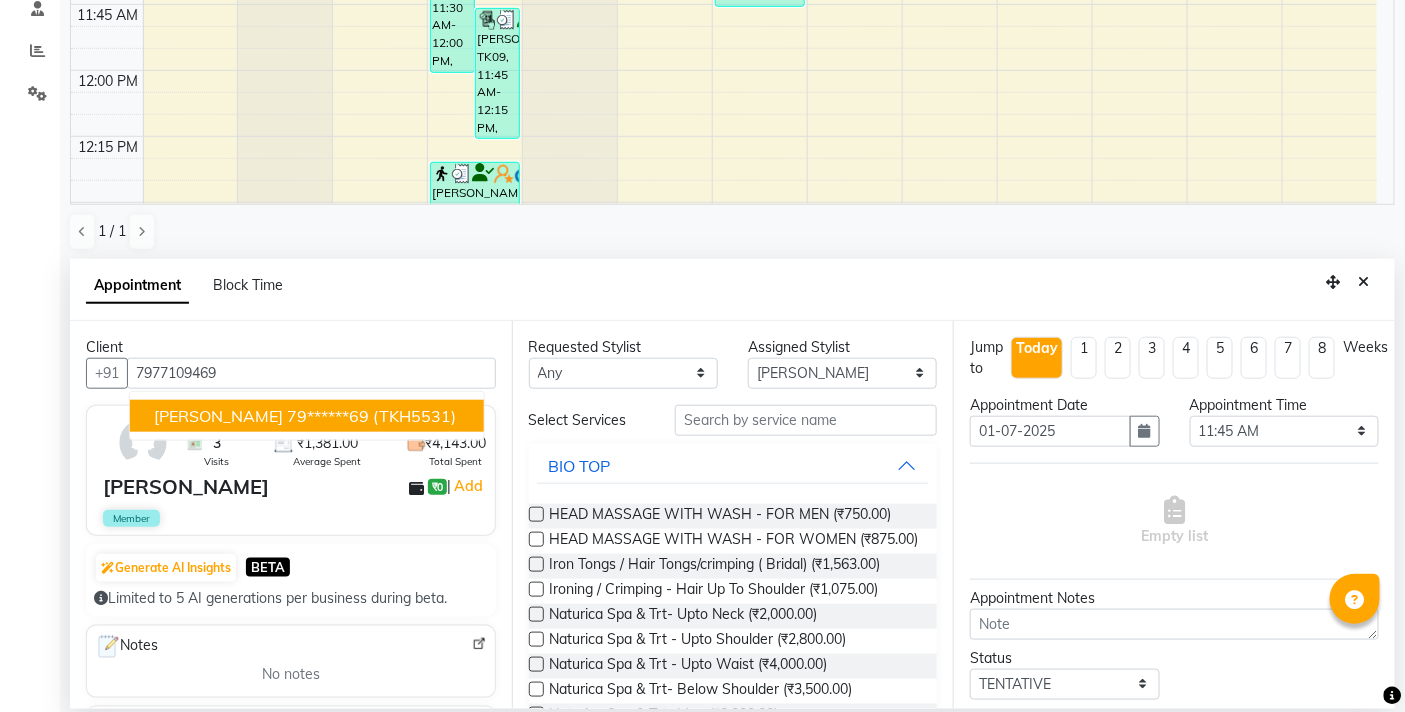 click on "Kashifa Khan" at bounding box center [218, 416] 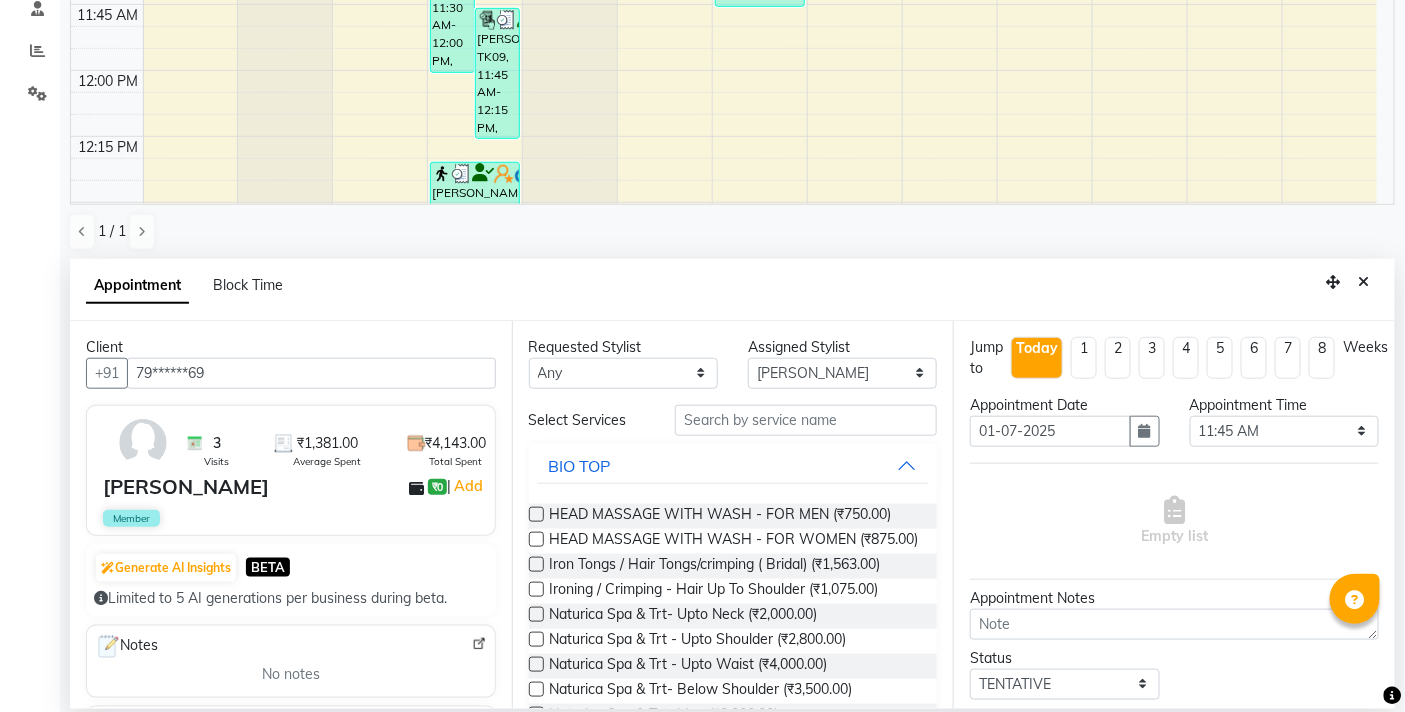 type on "79******69" 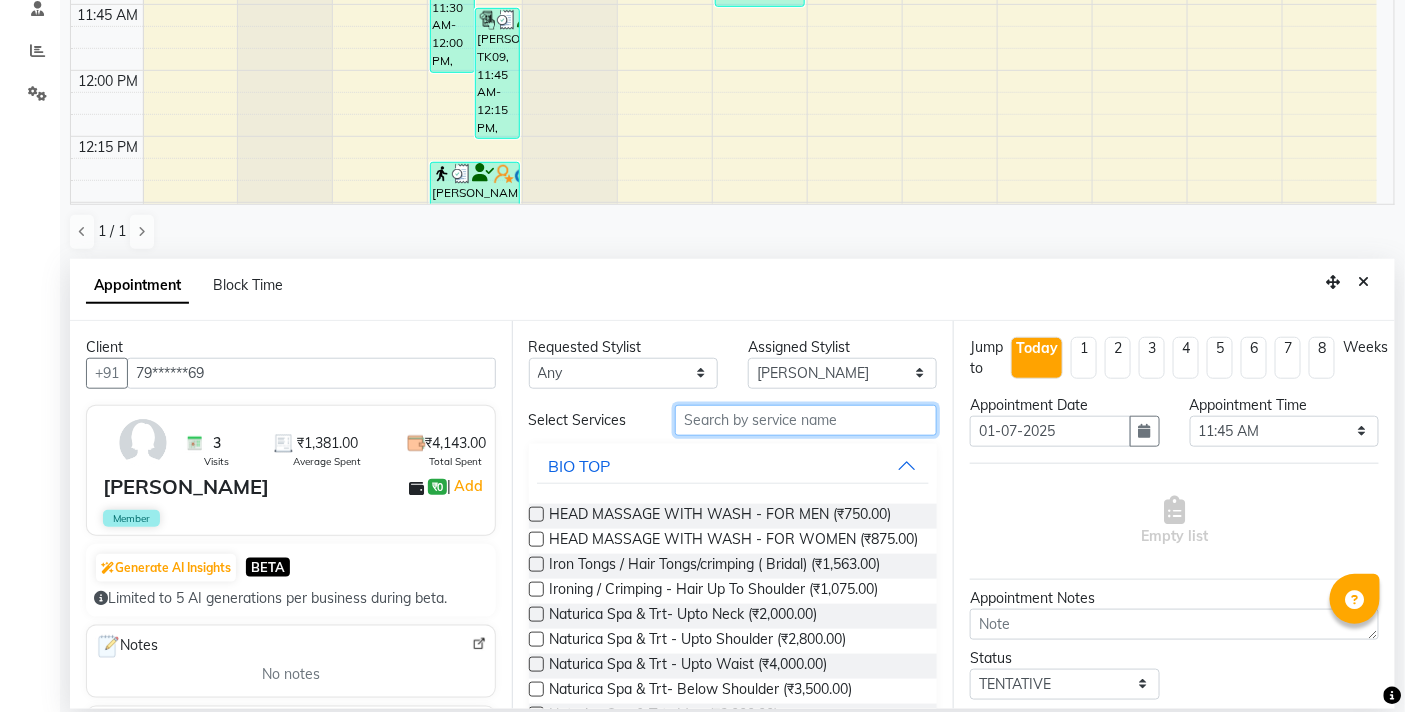 click at bounding box center [806, 420] 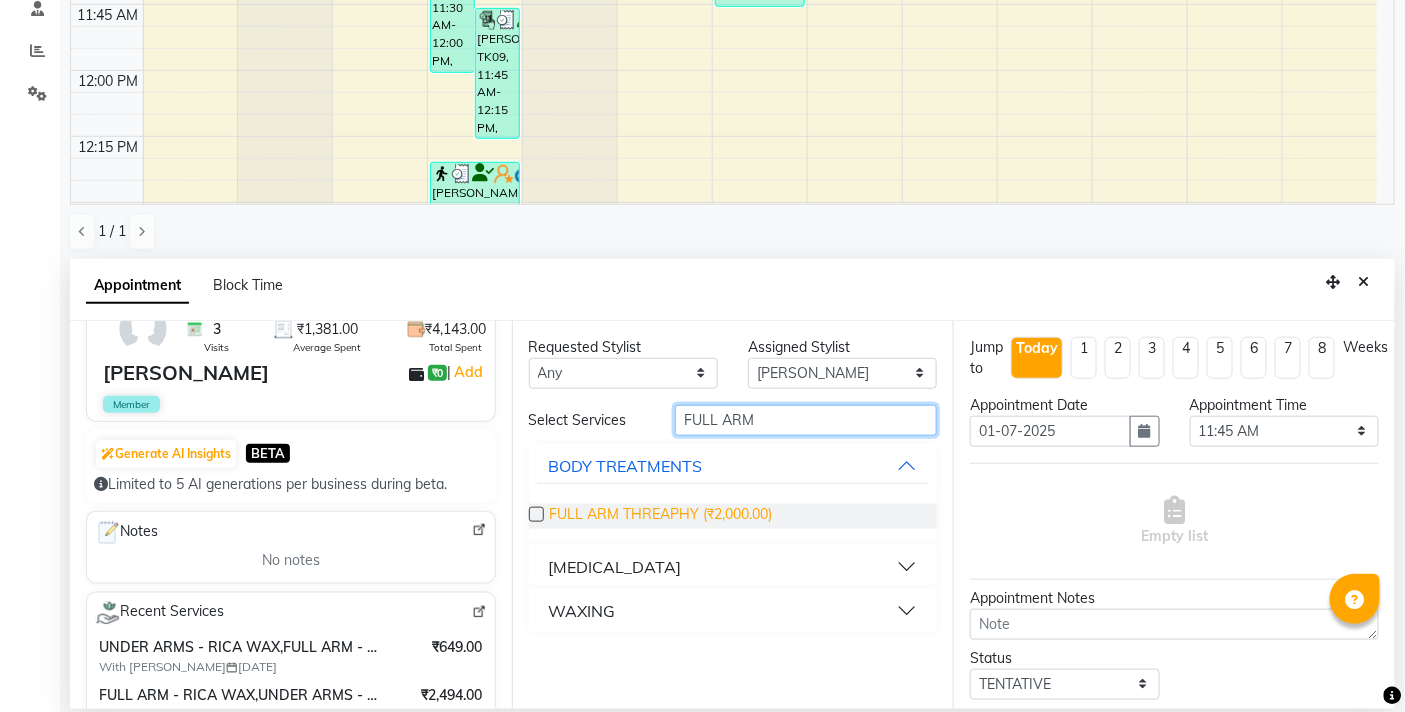 scroll, scrollTop: 222, scrollLeft: 0, axis: vertical 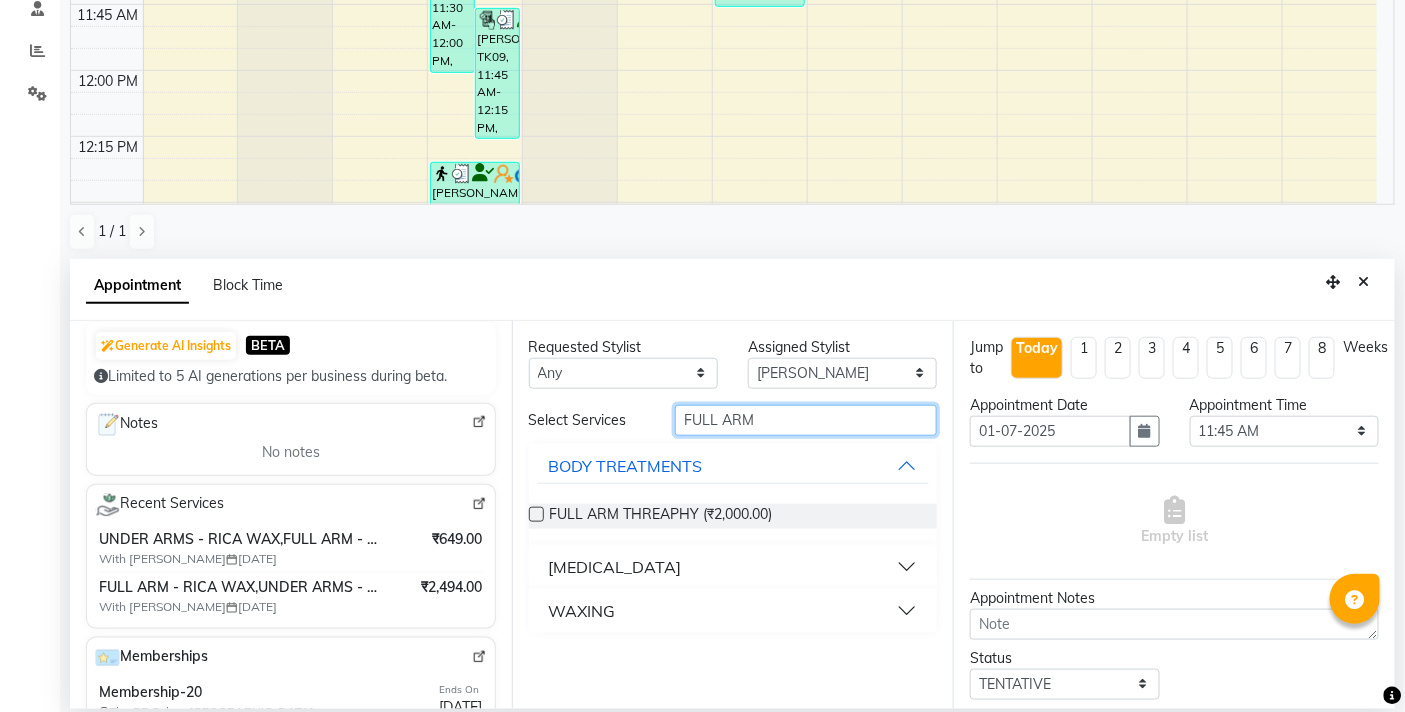 type on "FULL ARM" 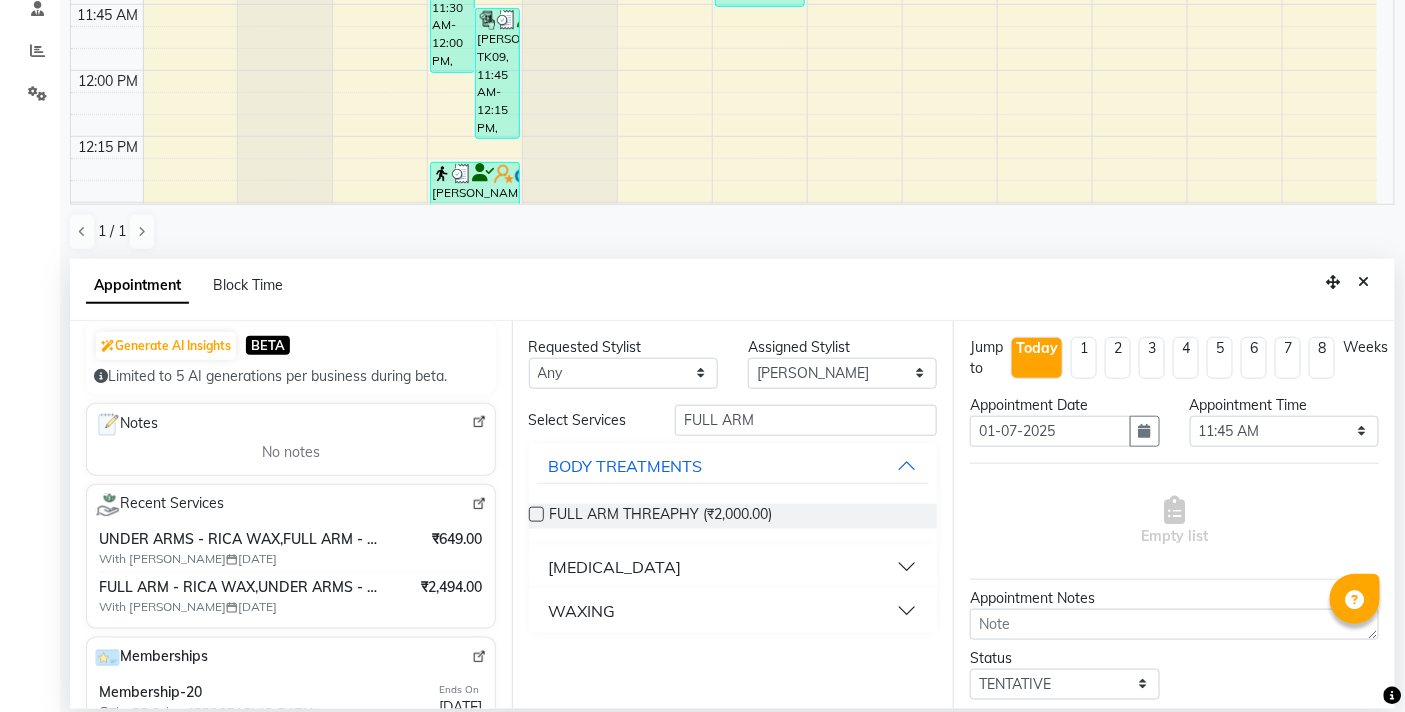 click on "WAXING" at bounding box center (582, 611) 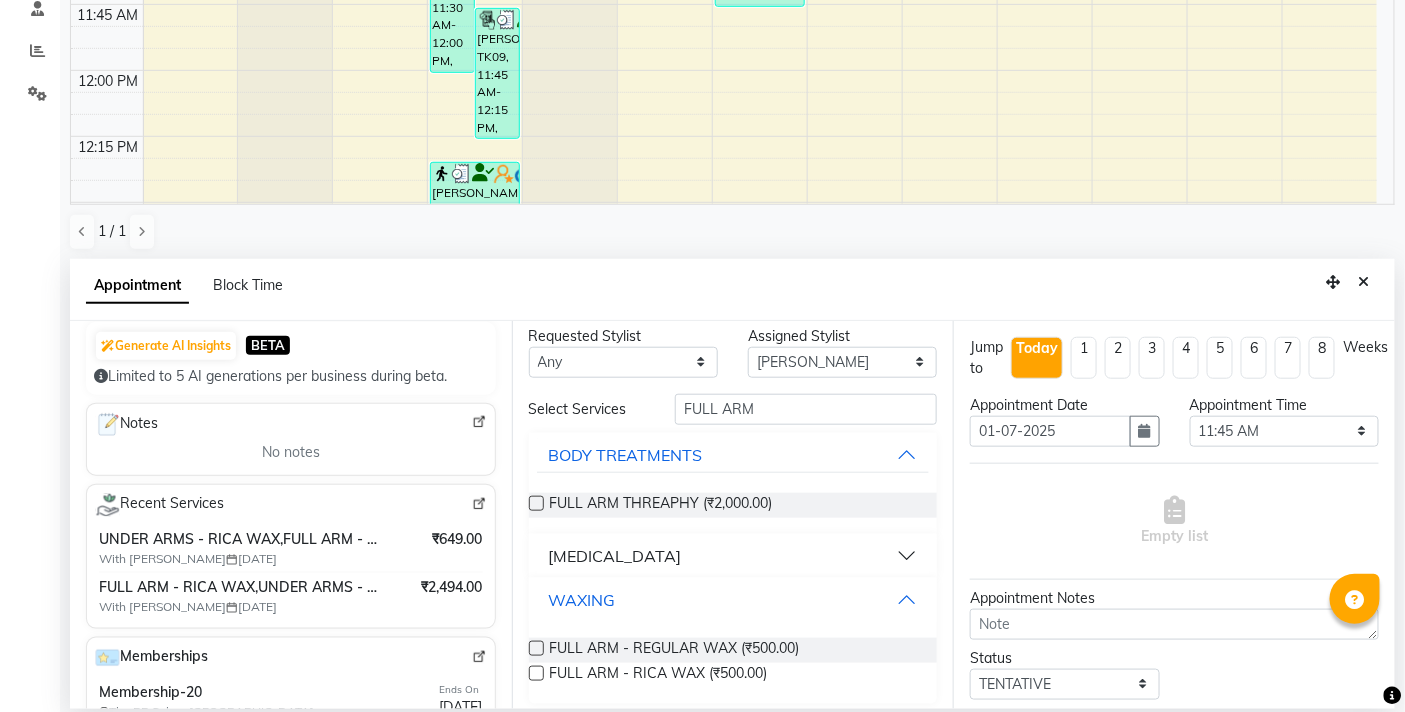 scroll, scrollTop: 17, scrollLeft: 0, axis: vertical 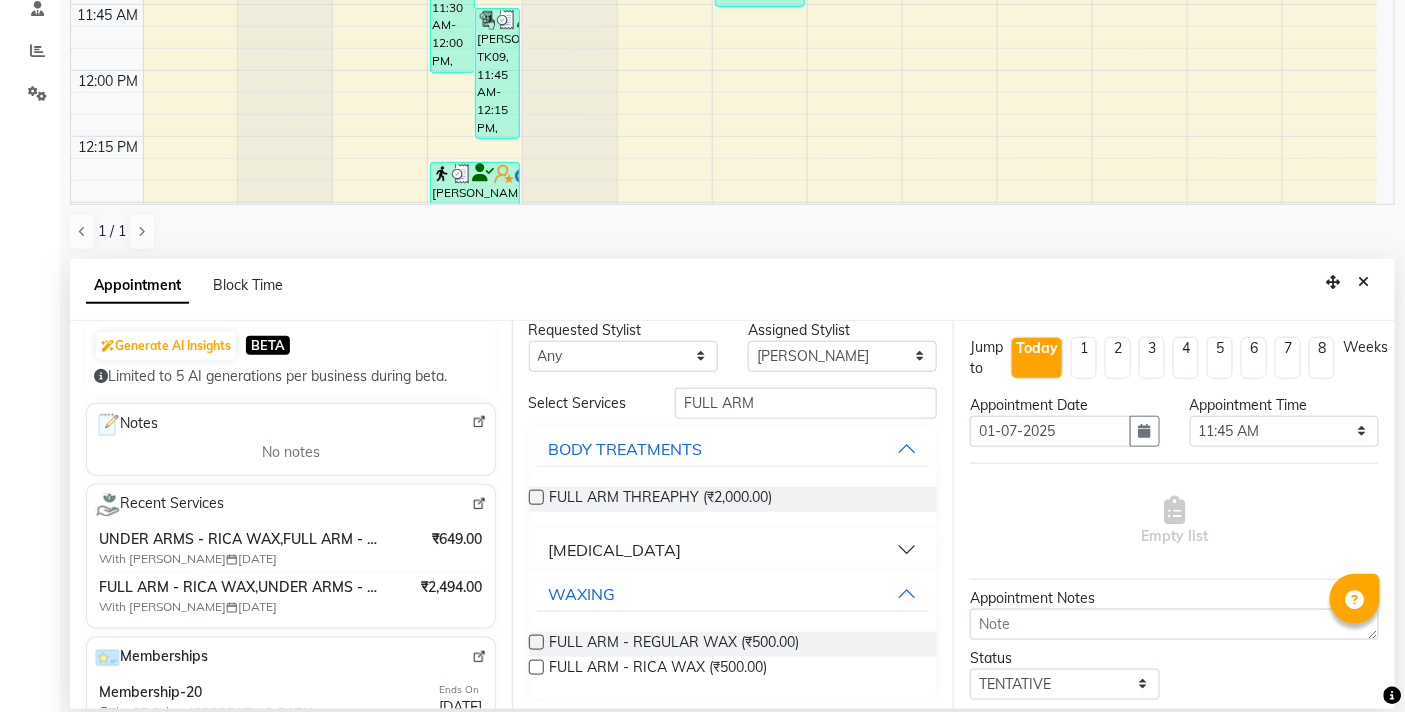 click at bounding box center (536, 667) 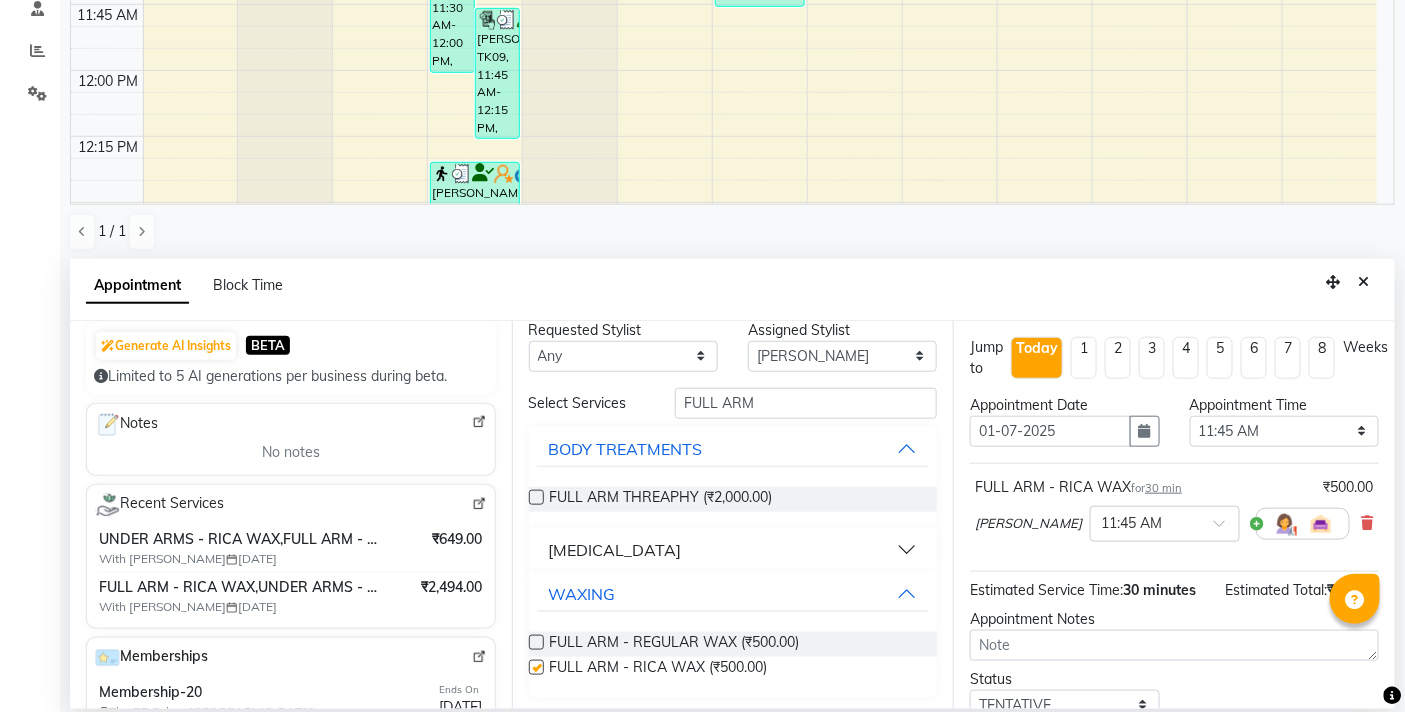checkbox on "false" 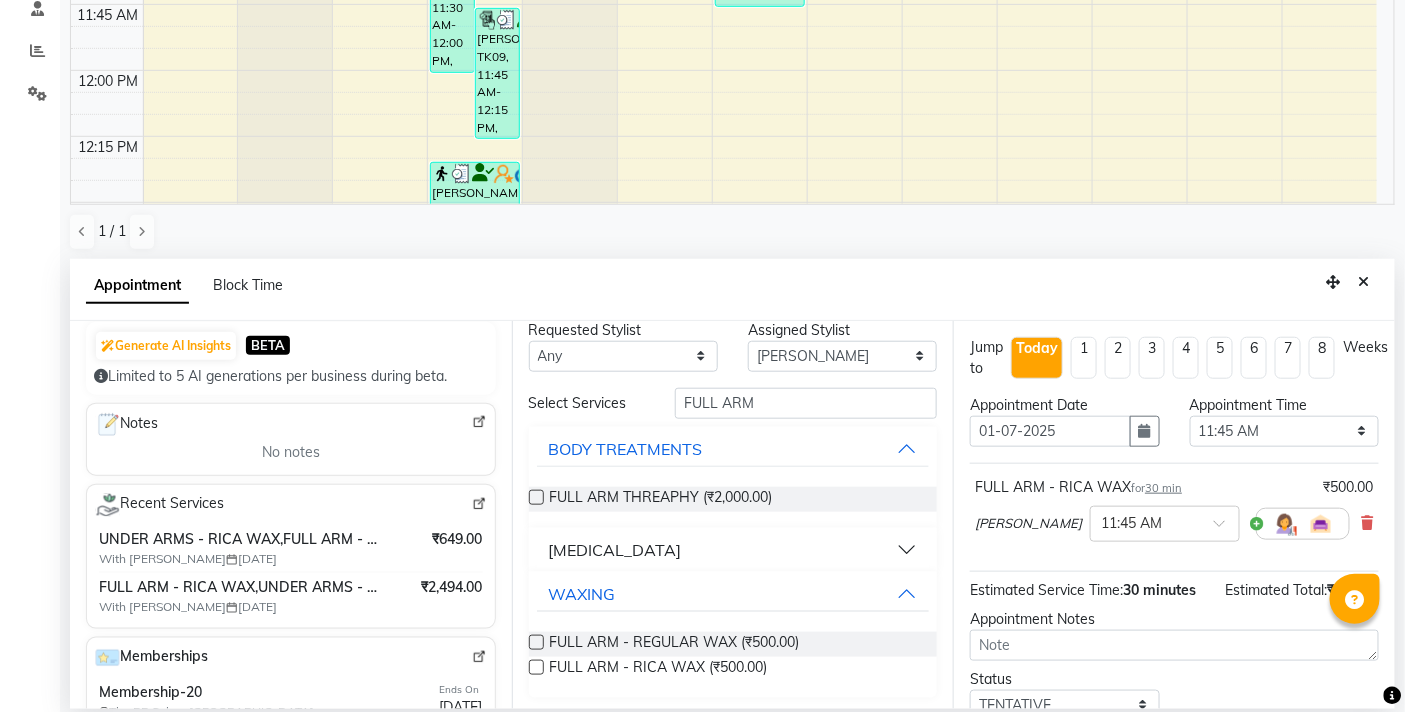 scroll, scrollTop: 175, scrollLeft: 0, axis: vertical 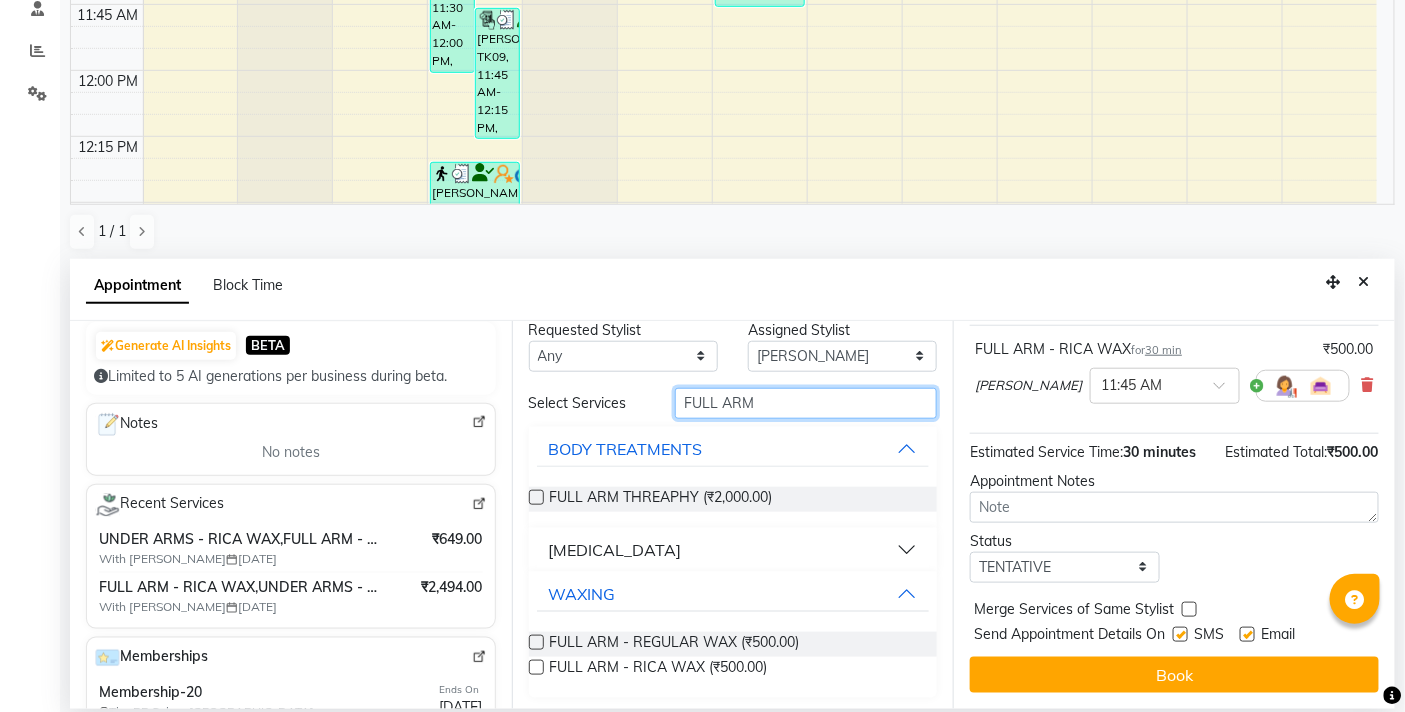 drag, startPoint x: 763, startPoint y: 413, endPoint x: 662, endPoint y: 423, distance: 101.49384 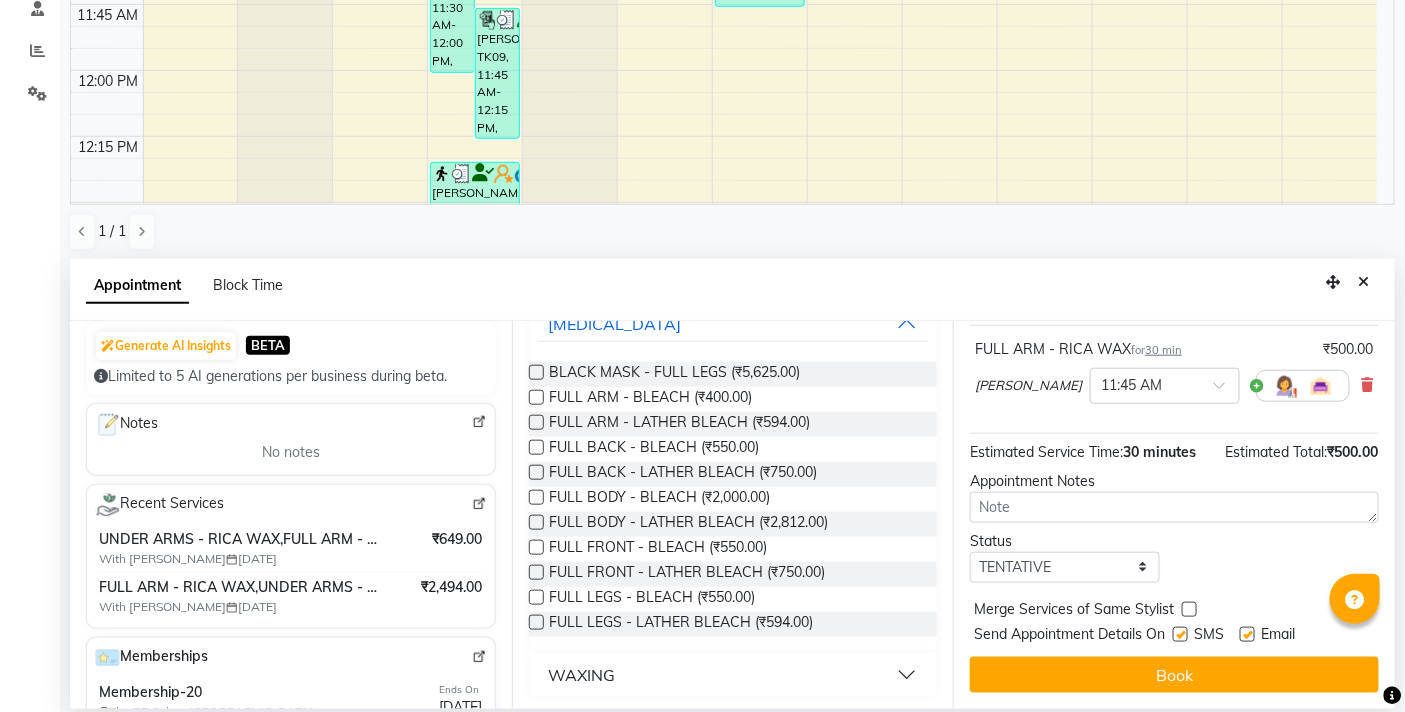 scroll, scrollTop: 145, scrollLeft: 0, axis: vertical 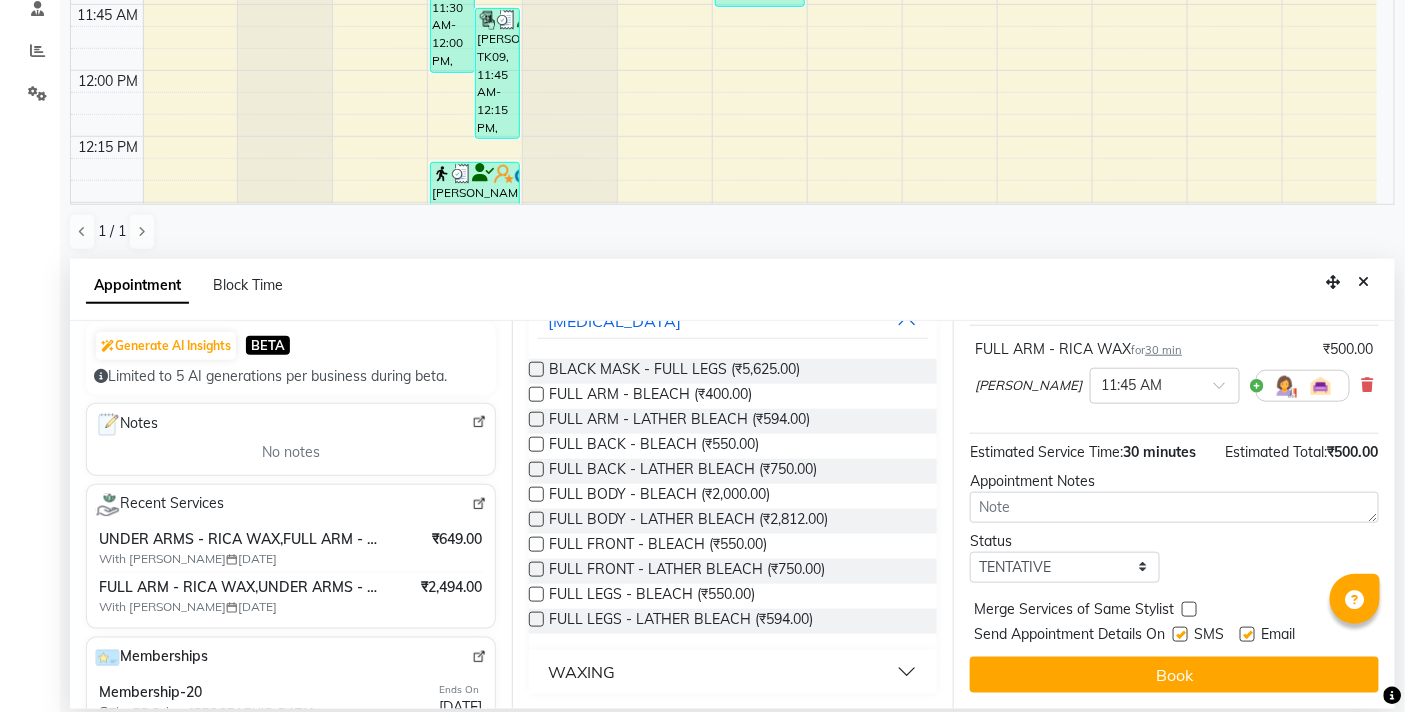 type on "FULL LE" 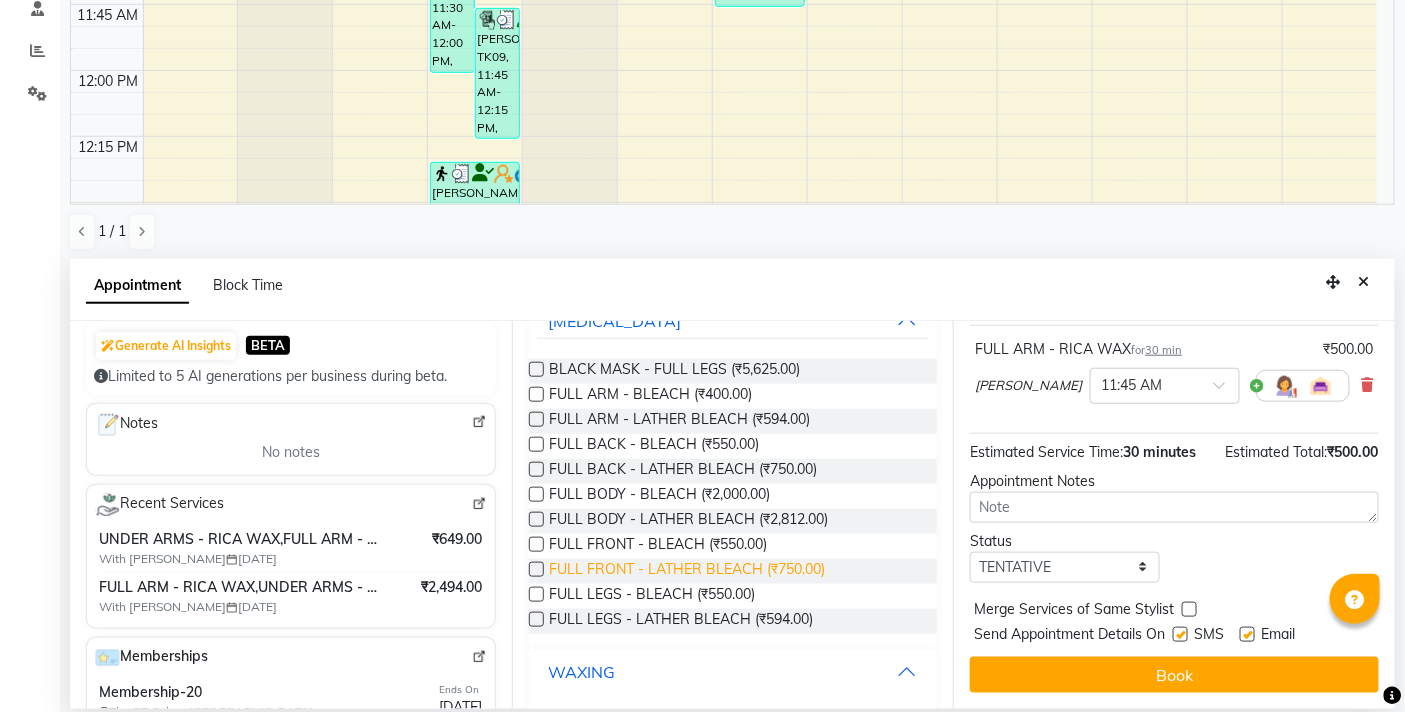 scroll, scrollTop: 227, scrollLeft: 0, axis: vertical 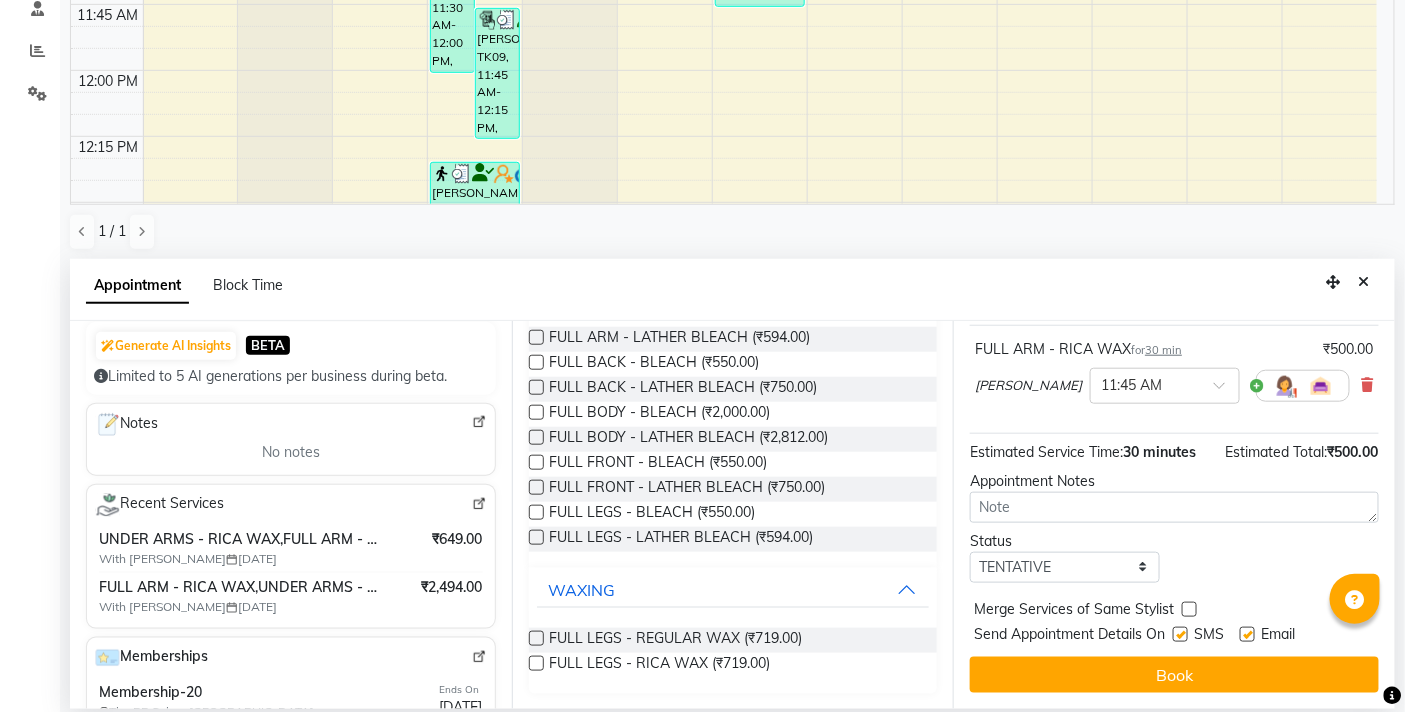 click at bounding box center (536, 663) 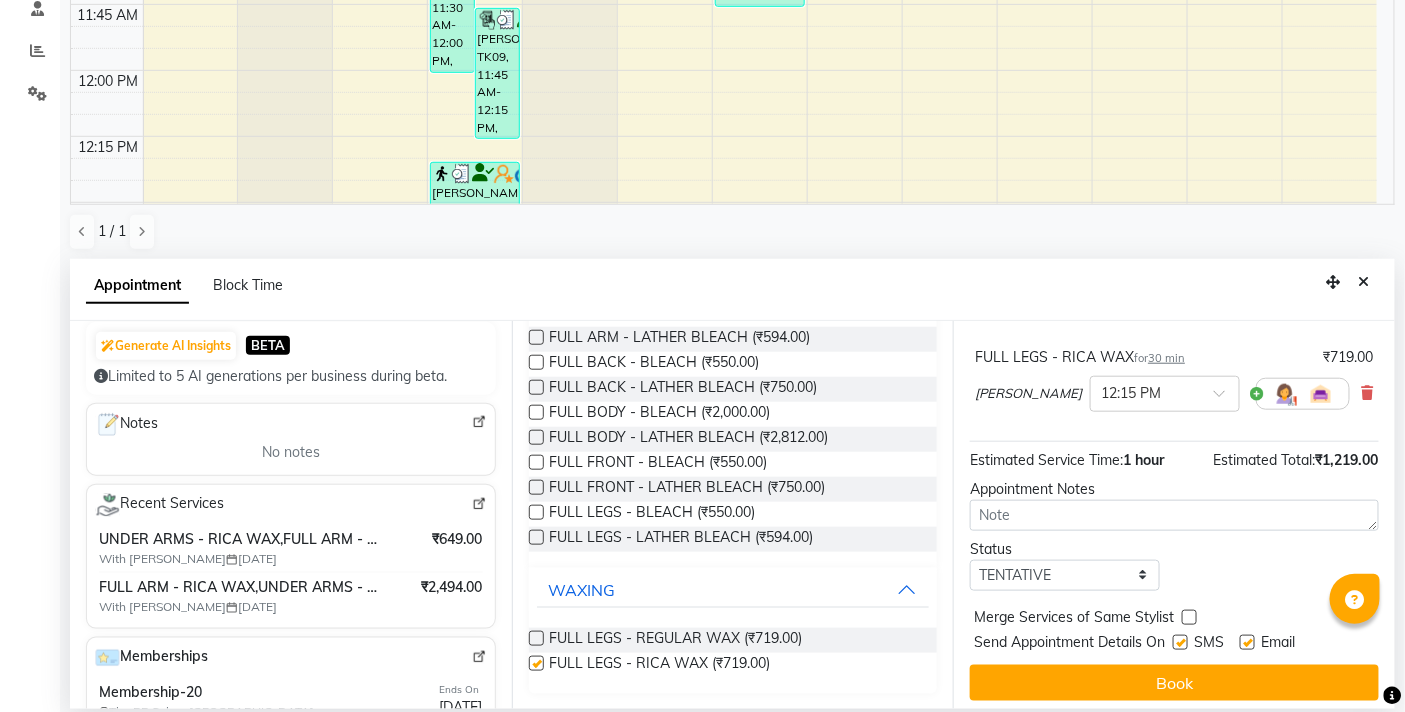 checkbox on "false" 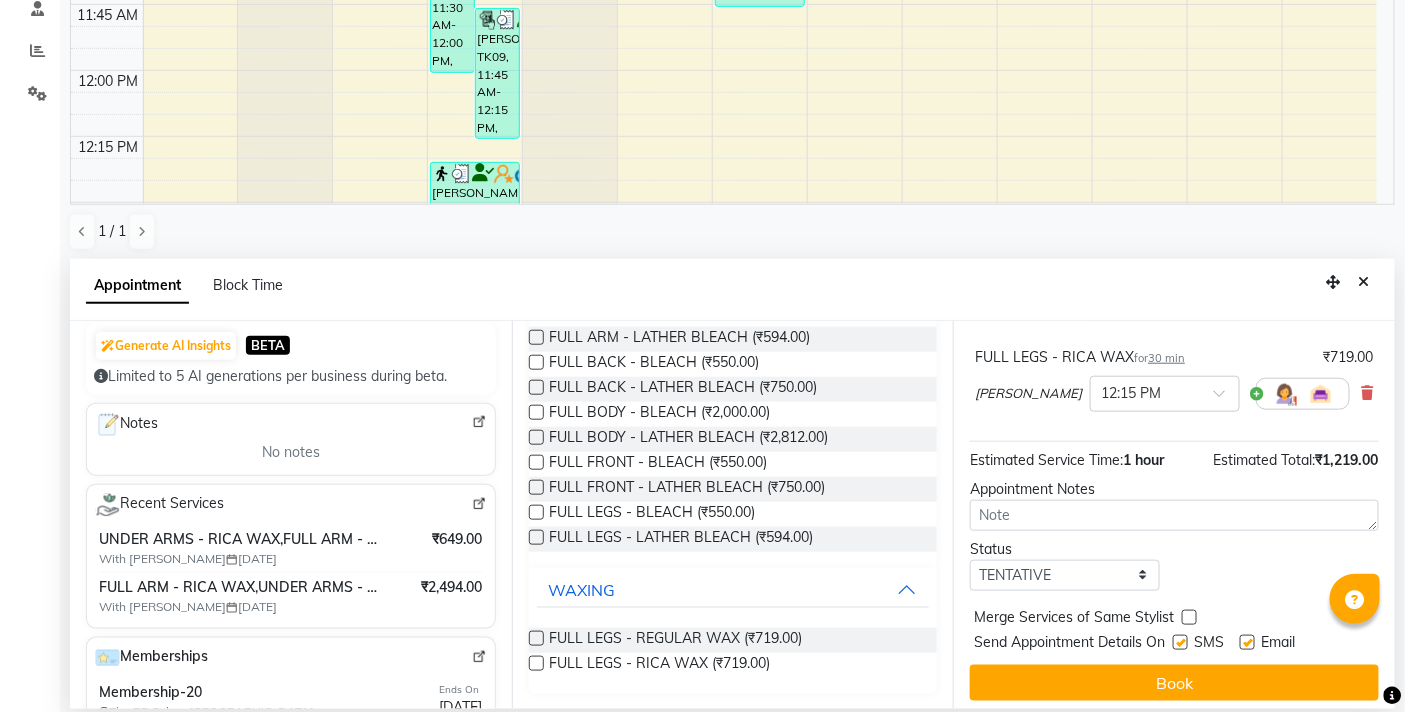 scroll, scrollTop: 245, scrollLeft: 0, axis: vertical 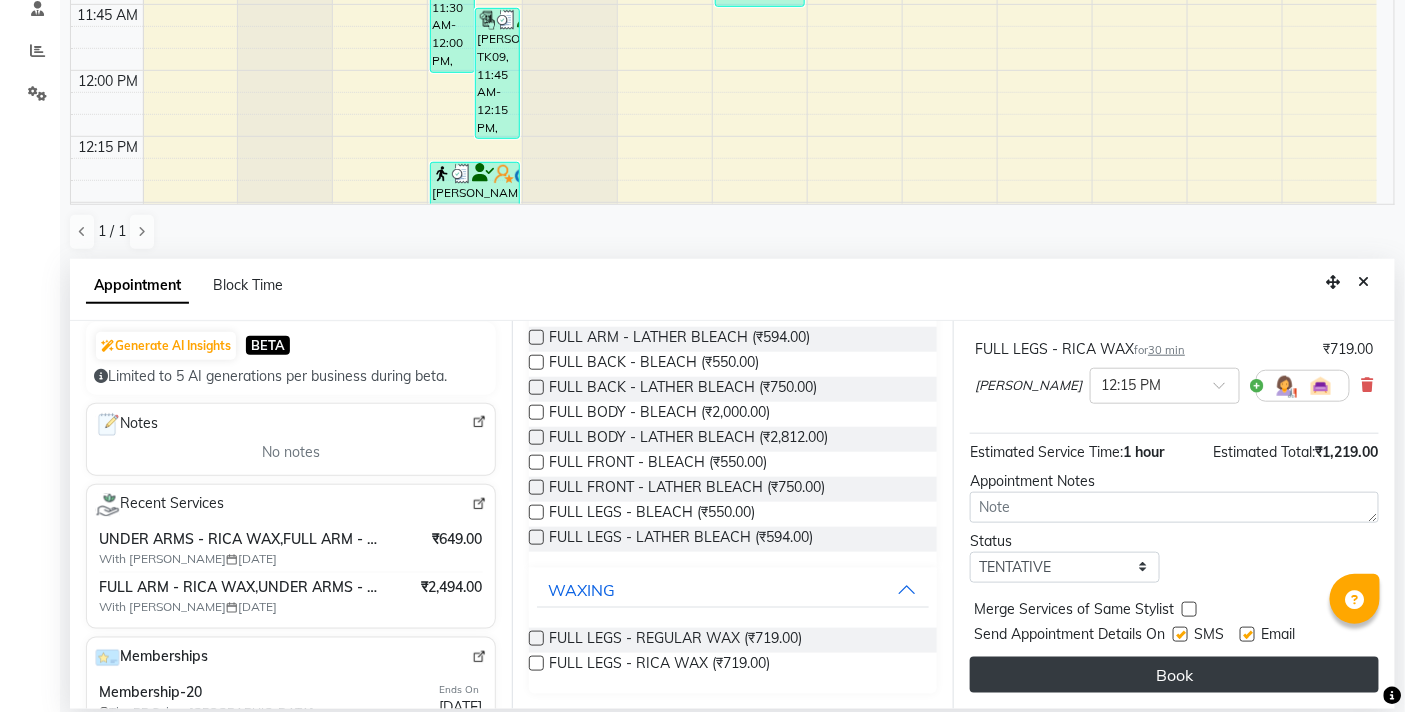 click on "Book" at bounding box center [1174, 675] 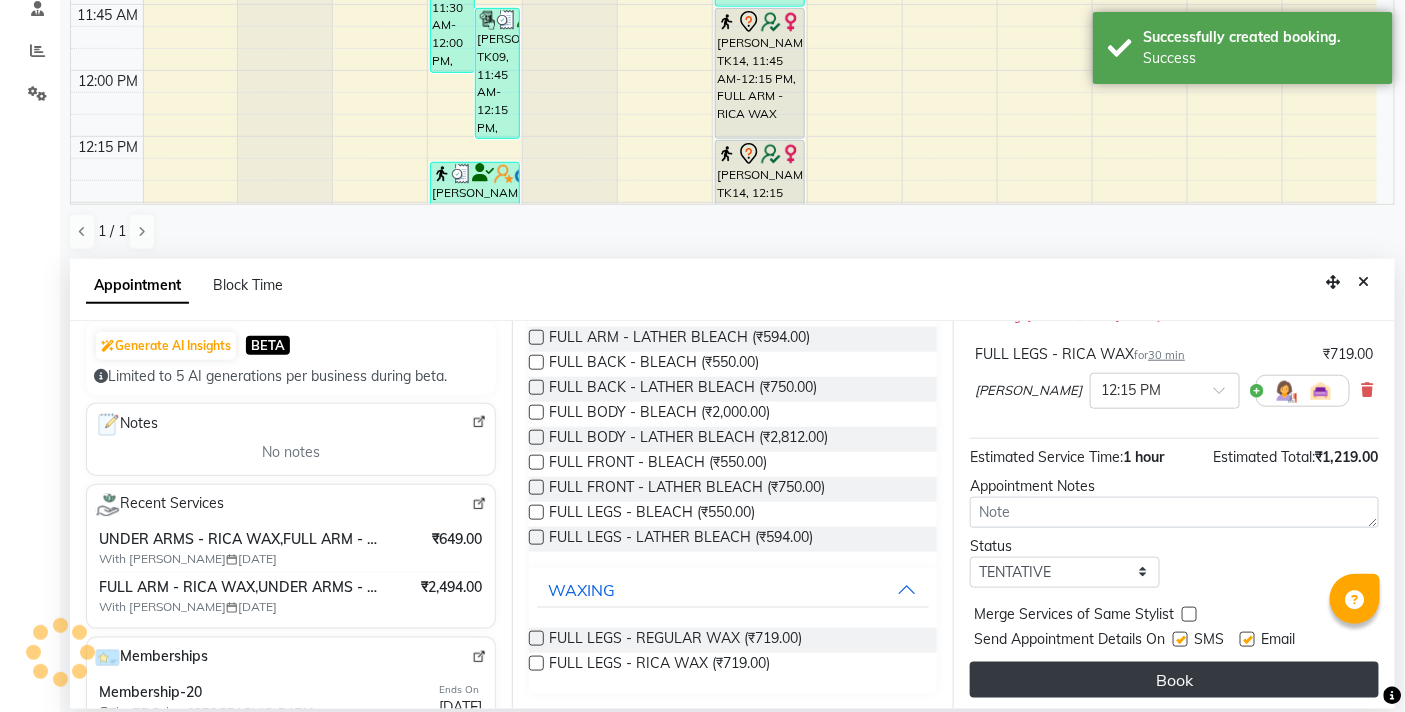 scroll, scrollTop: 105, scrollLeft: 0, axis: vertical 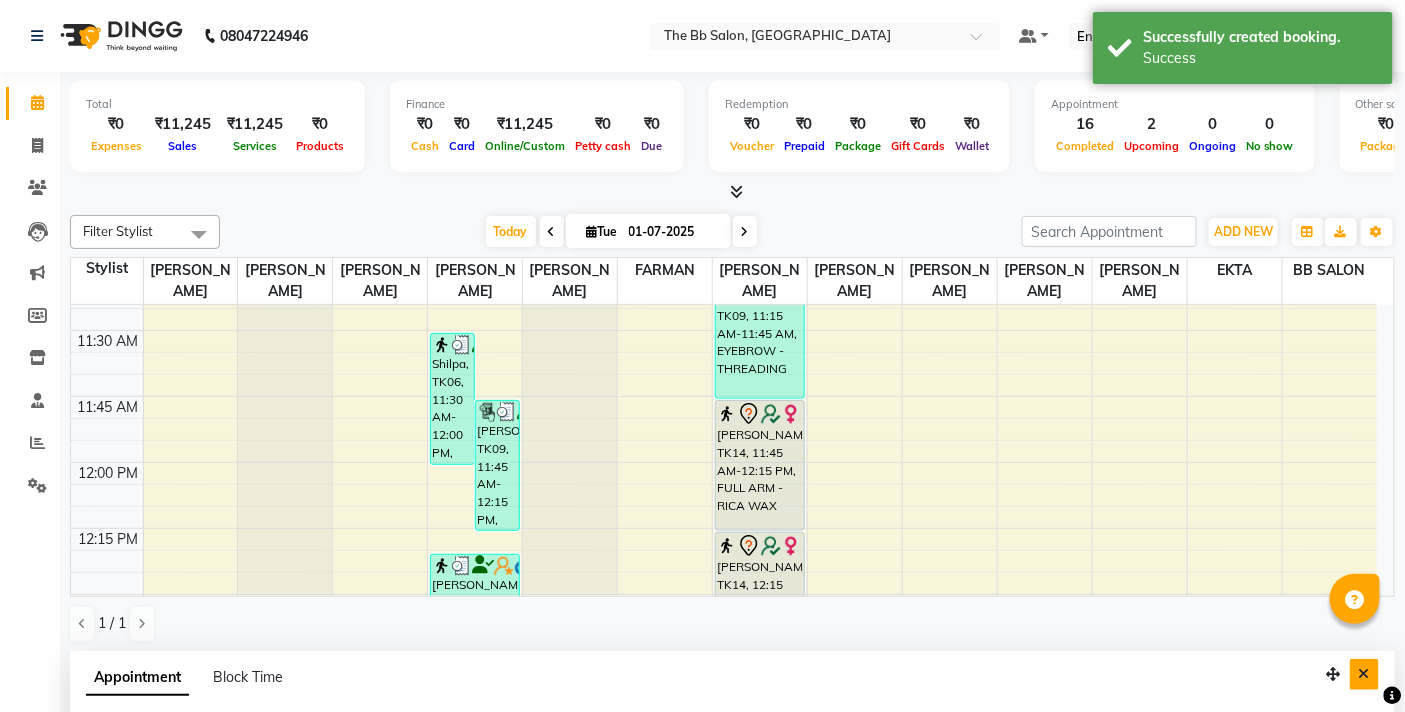 click at bounding box center [1364, 674] 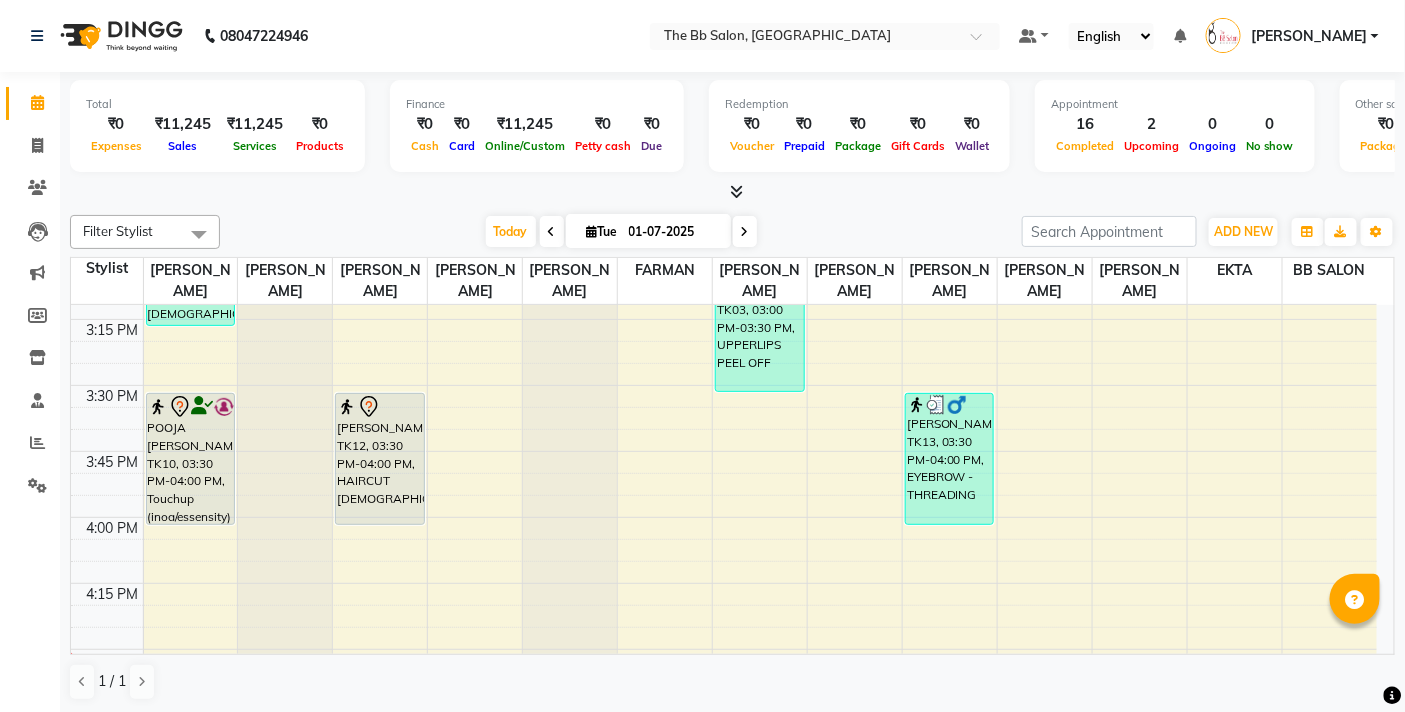 scroll, scrollTop: 1634, scrollLeft: 0, axis: vertical 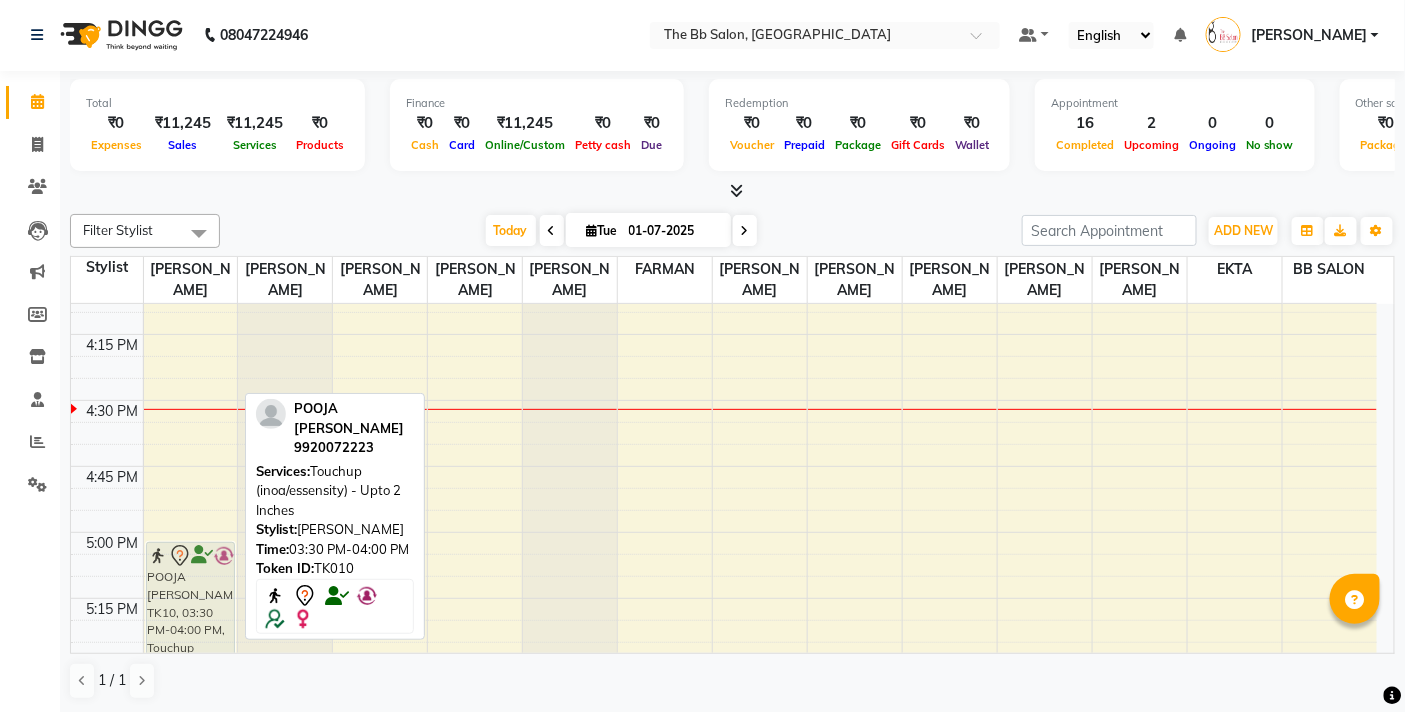 drag, startPoint x: 186, startPoint y: 415, endPoint x: 183, endPoint y: 567, distance: 152.0296 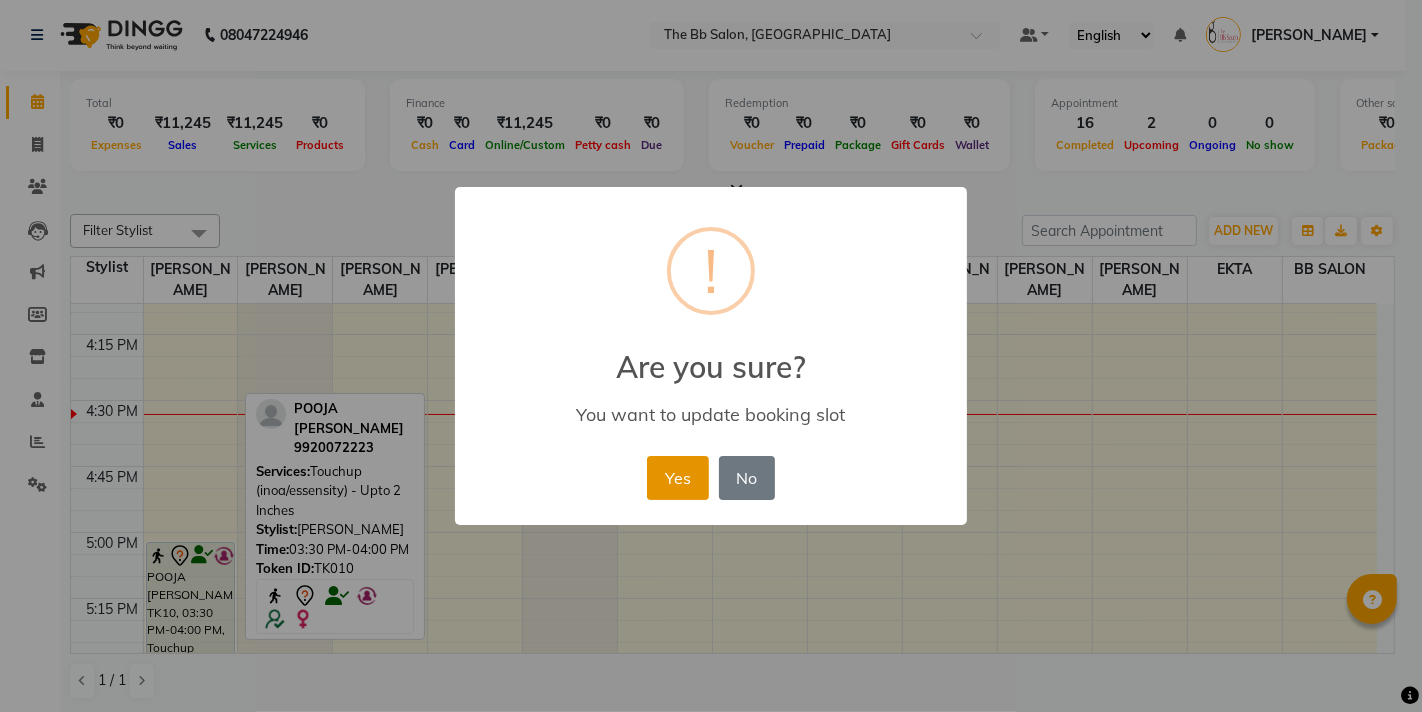 click on "Yes" at bounding box center (677, 478) 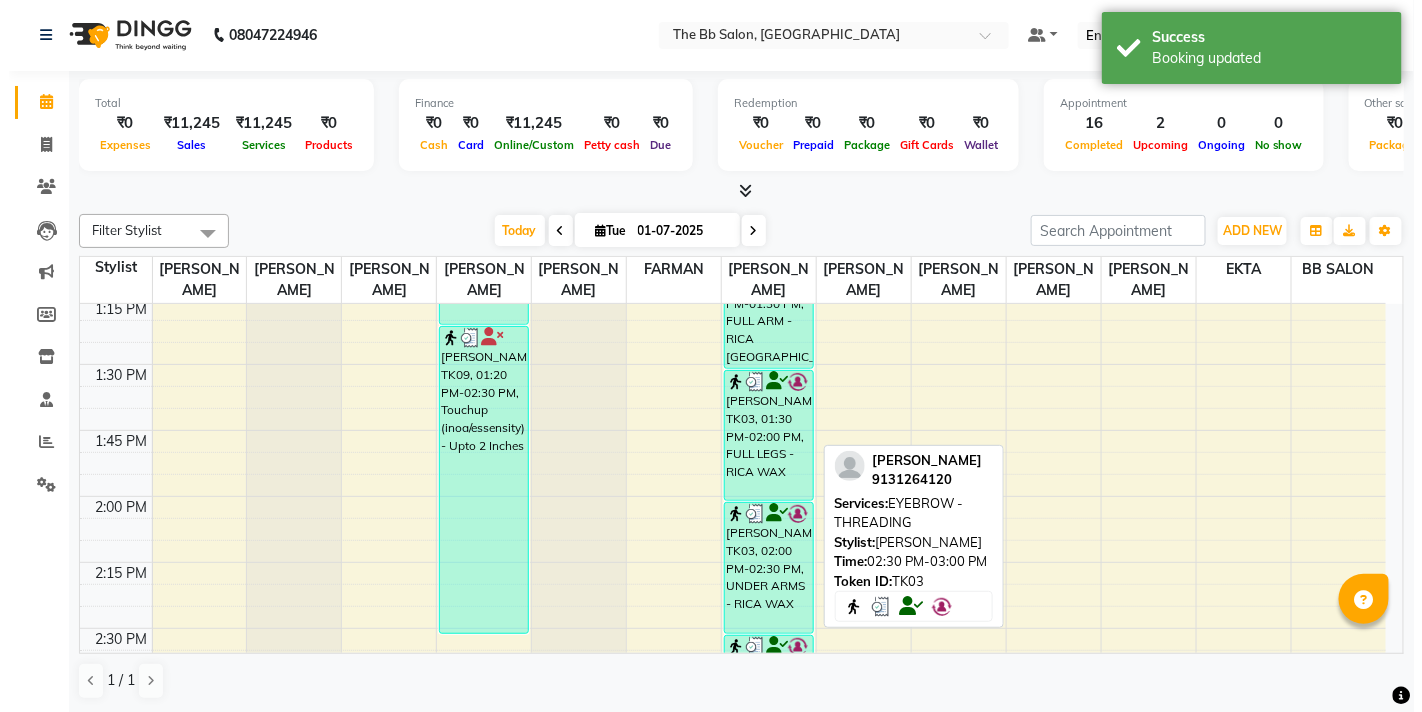scroll, scrollTop: 1105, scrollLeft: 0, axis: vertical 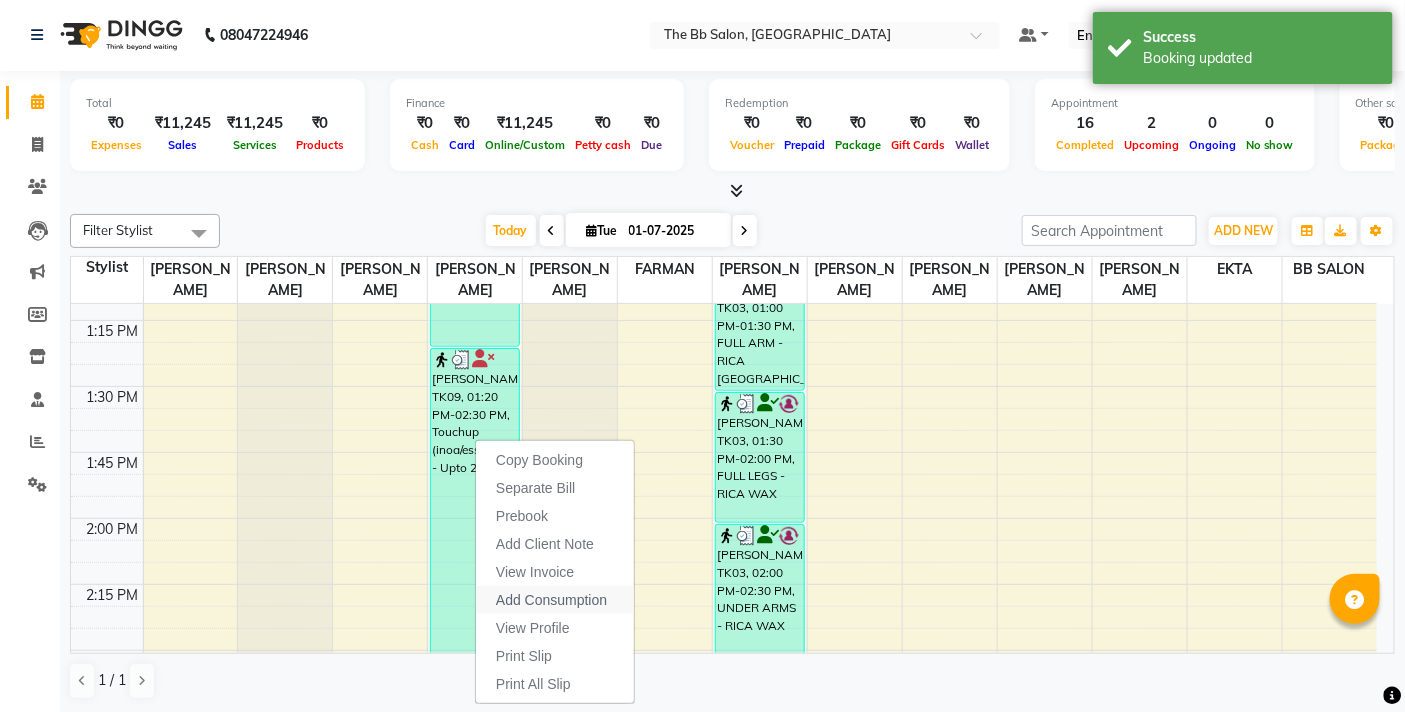 click on "Add Consumption" at bounding box center [551, 600] 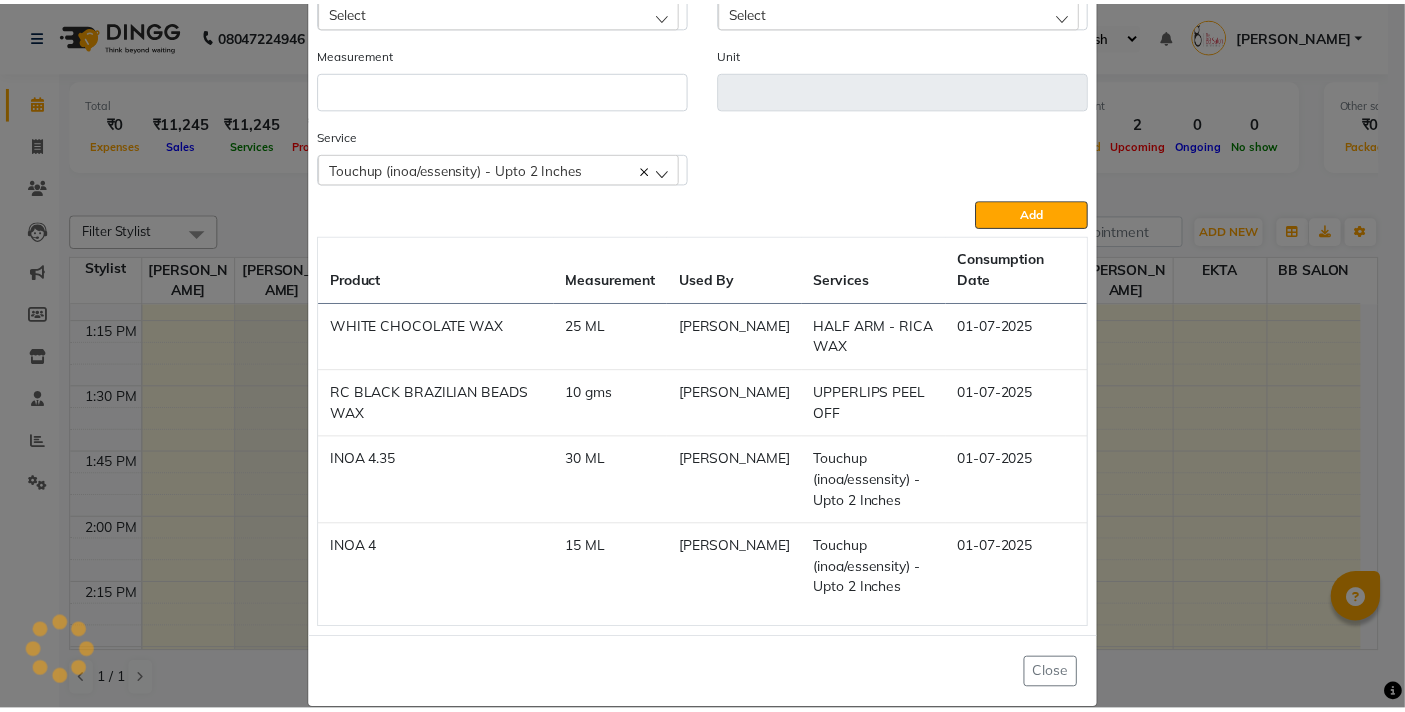 scroll, scrollTop: 0, scrollLeft: 0, axis: both 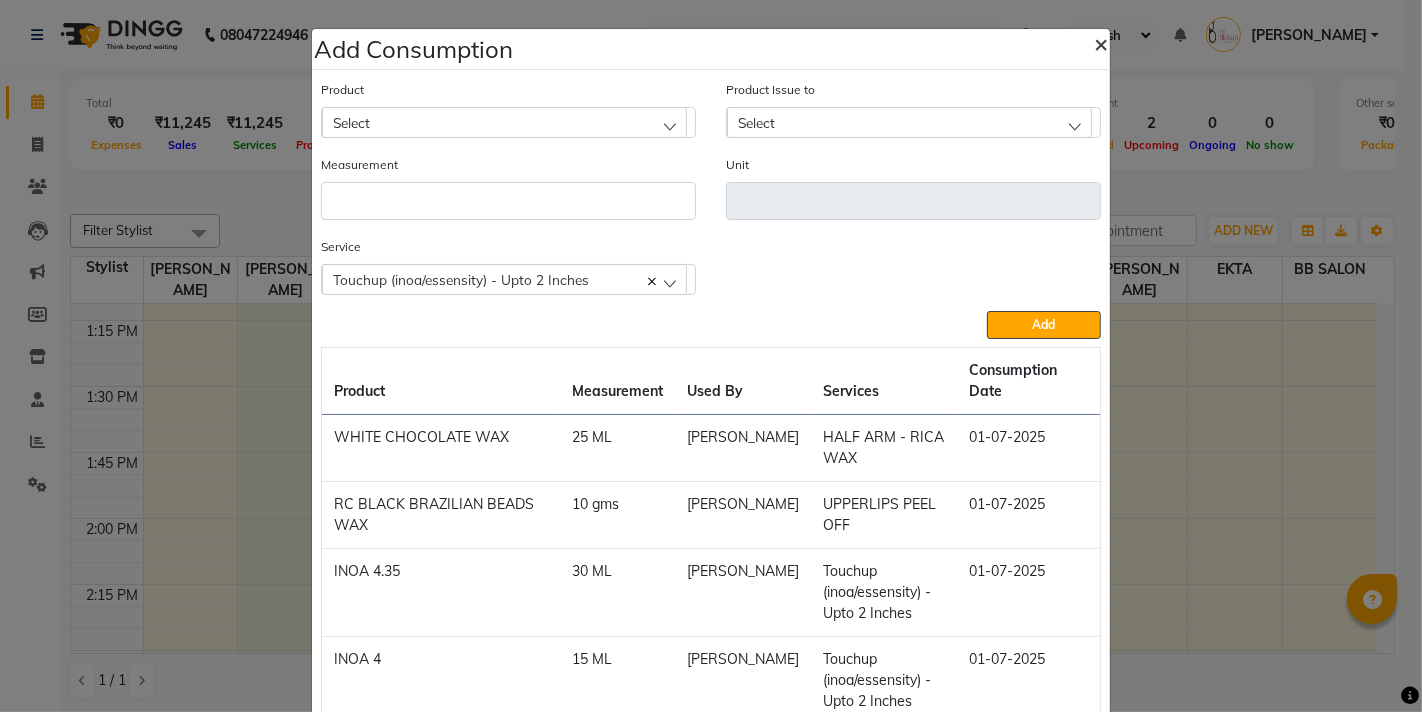 click on "×" 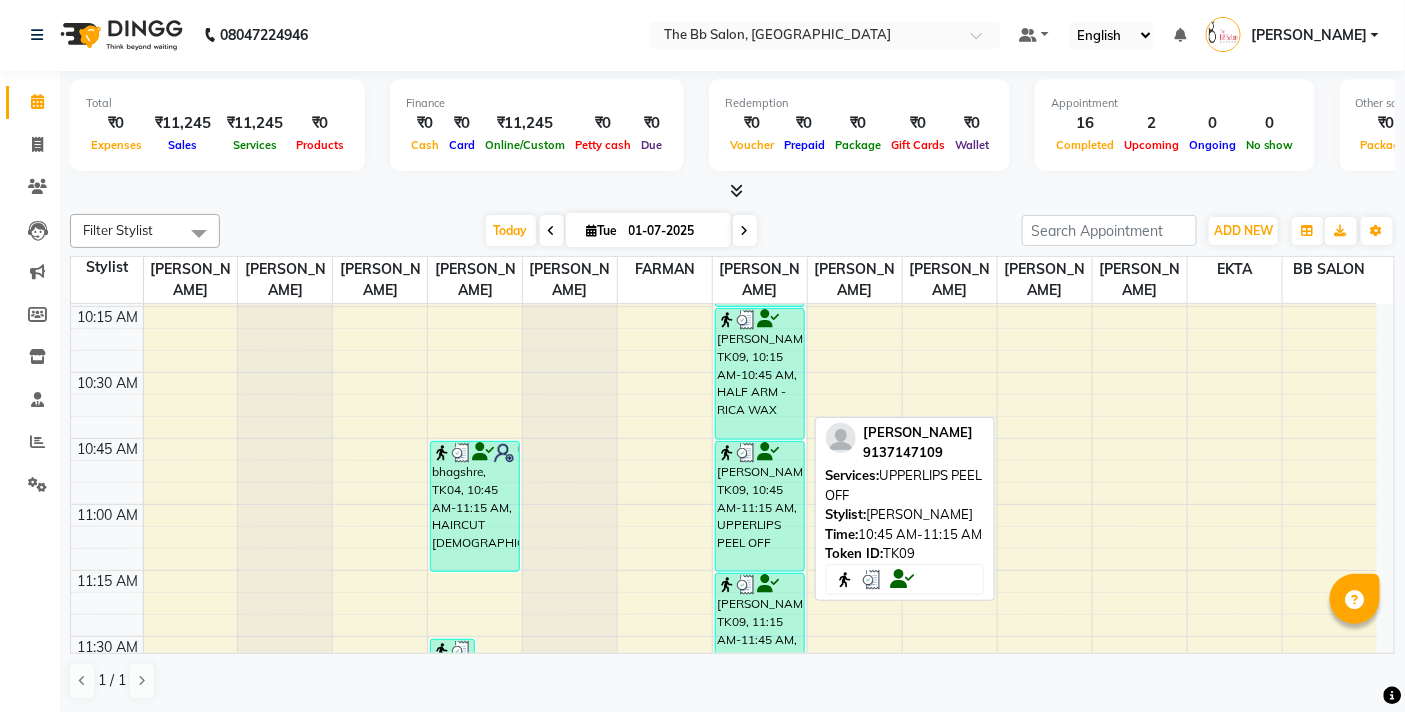 scroll, scrollTop: 0, scrollLeft: 0, axis: both 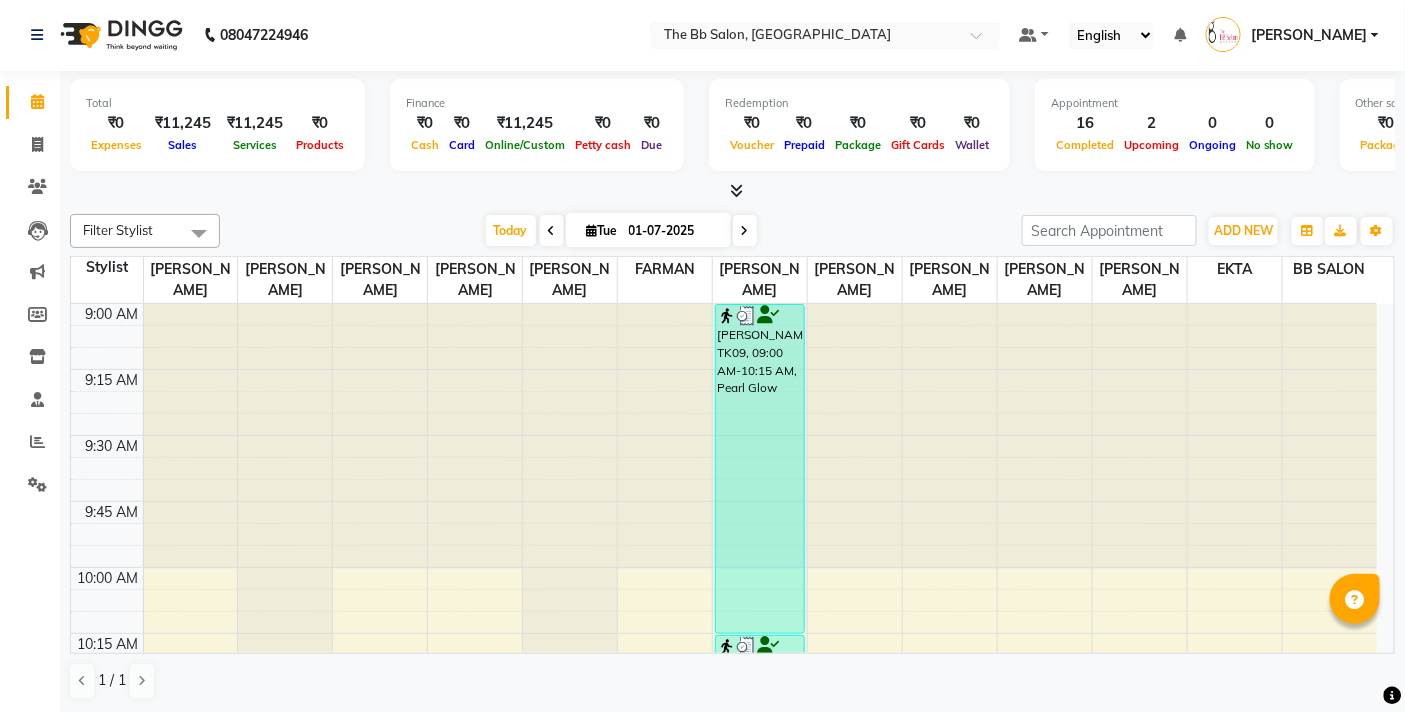 click at bounding box center (732, 191) 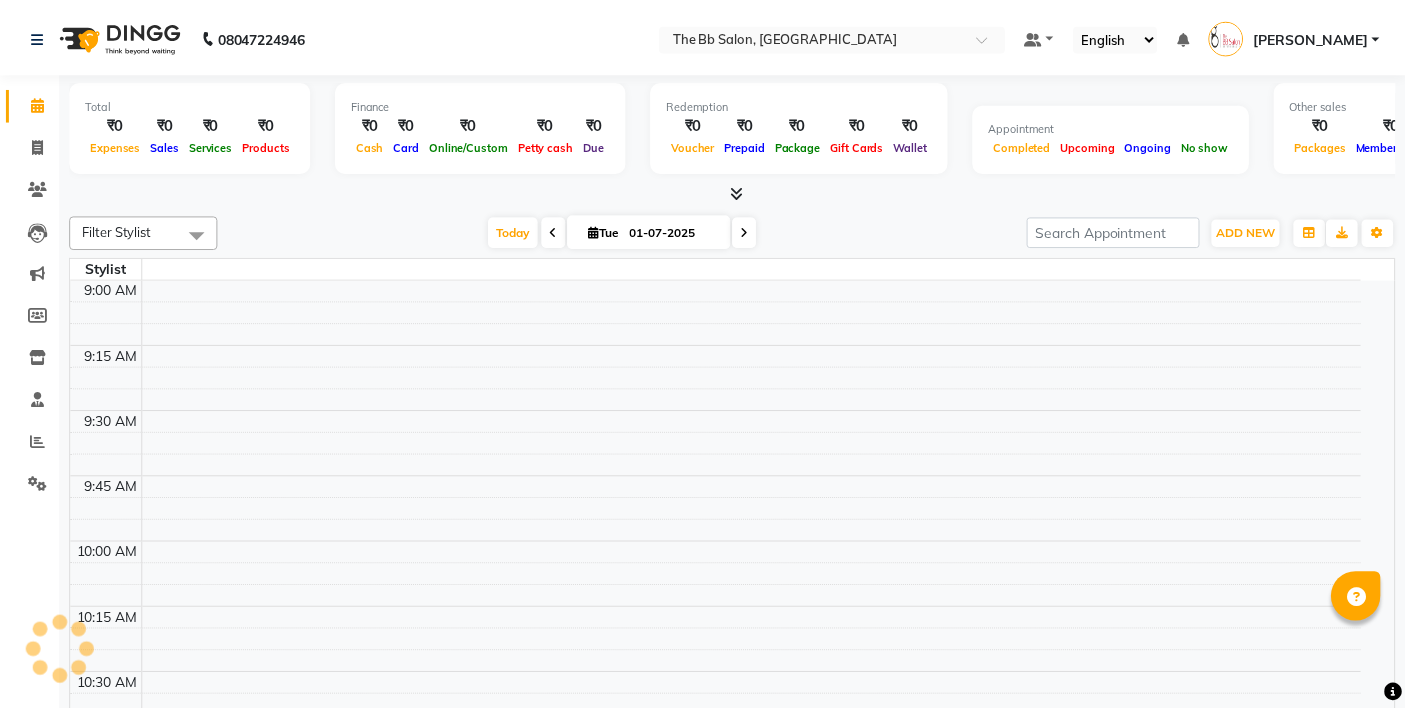 scroll, scrollTop: 0, scrollLeft: 0, axis: both 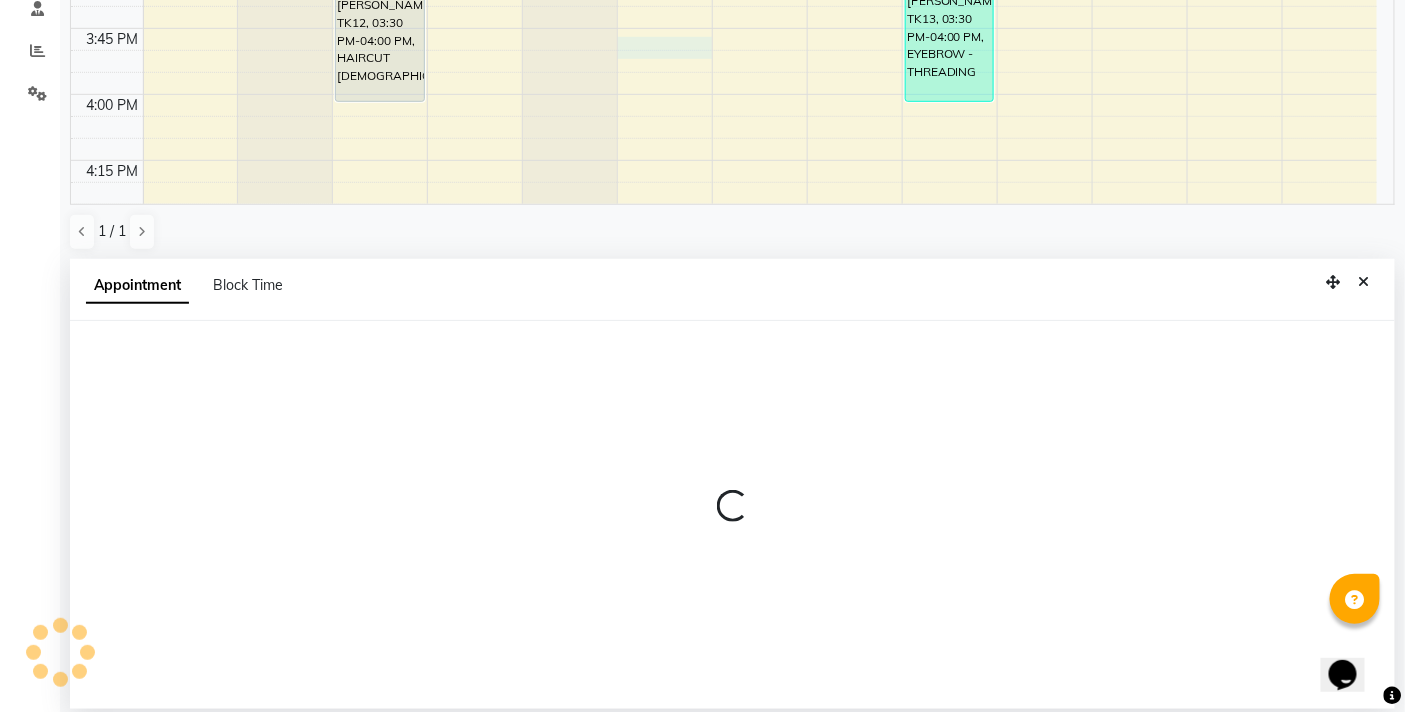 select on "83521" 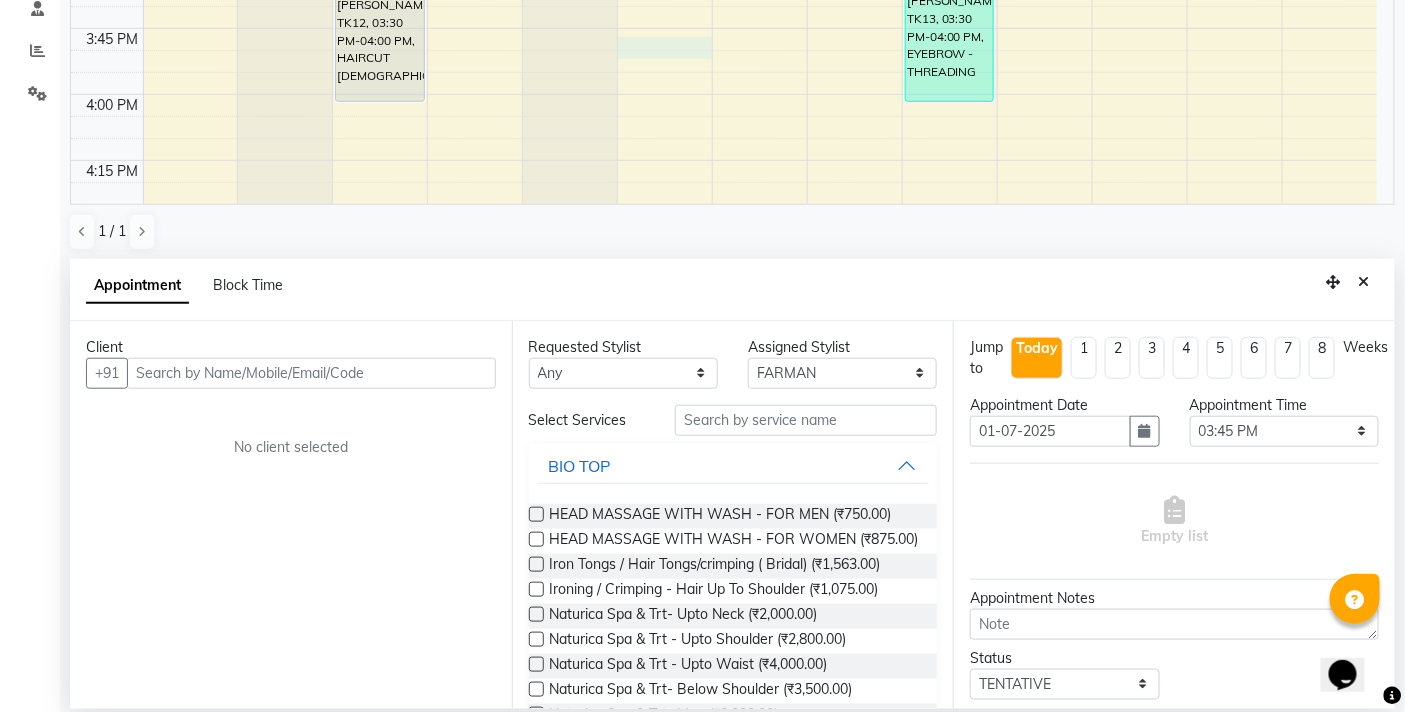 click at bounding box center (311, 373) 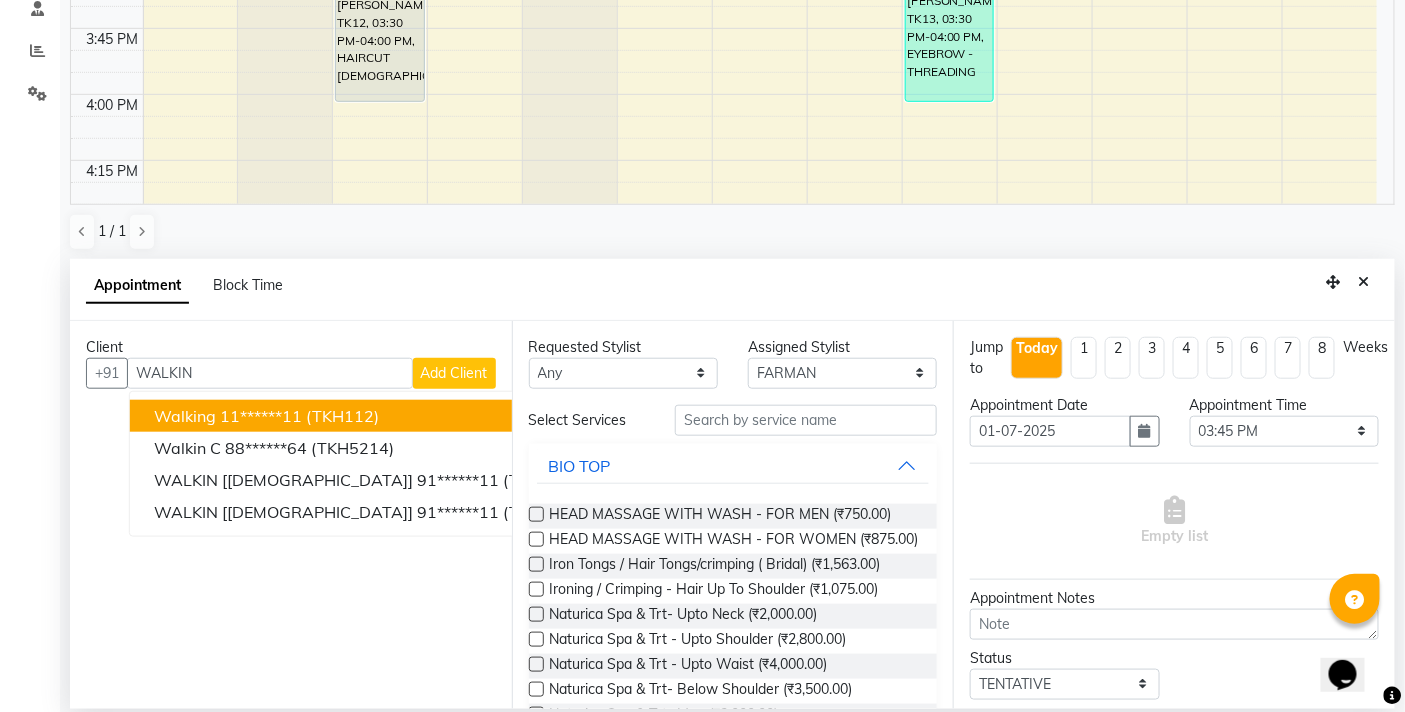 click on "walking  11******11 (TKH112) Walkin C  88******64 (TKH5214) WALKIN [MALE]  91******11 (TKH157) WALKIN [MALE]  91******11 (TKH12897)" at bounding box center (377, 464) 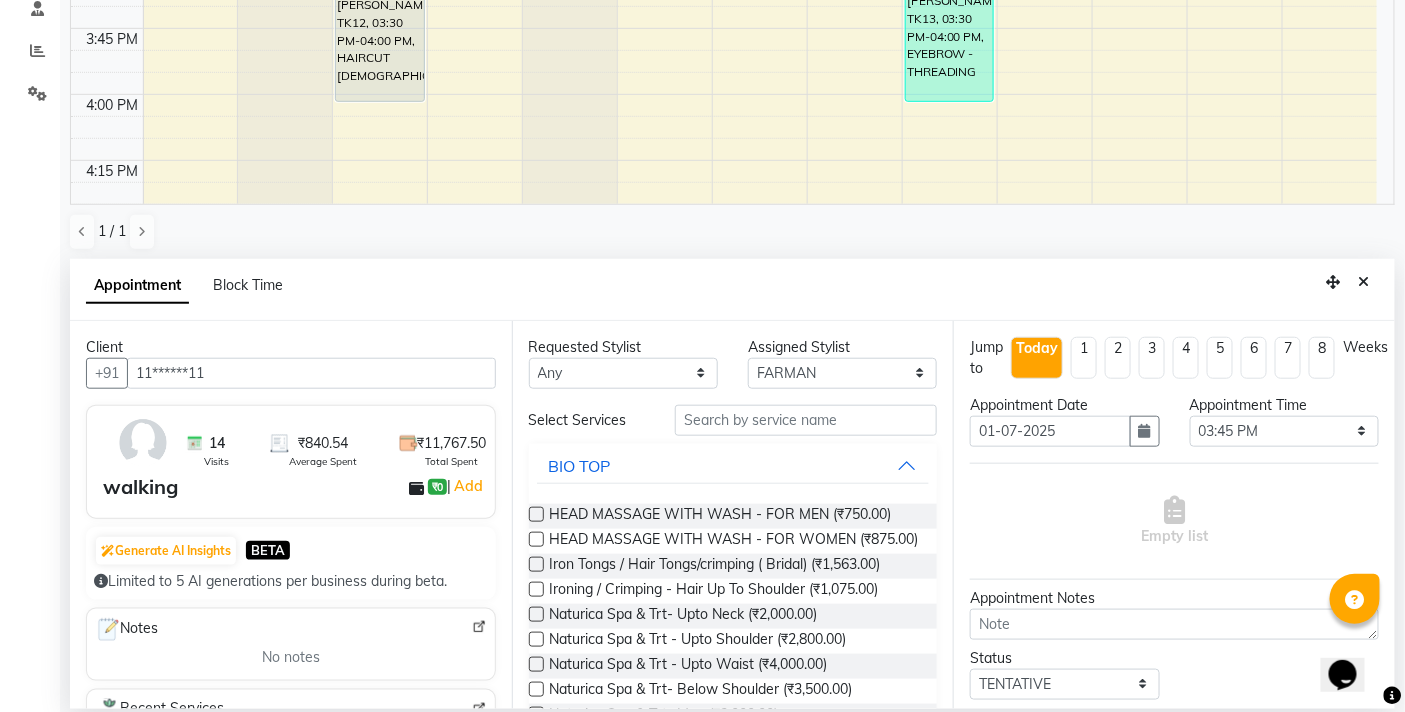 type on "11******11" 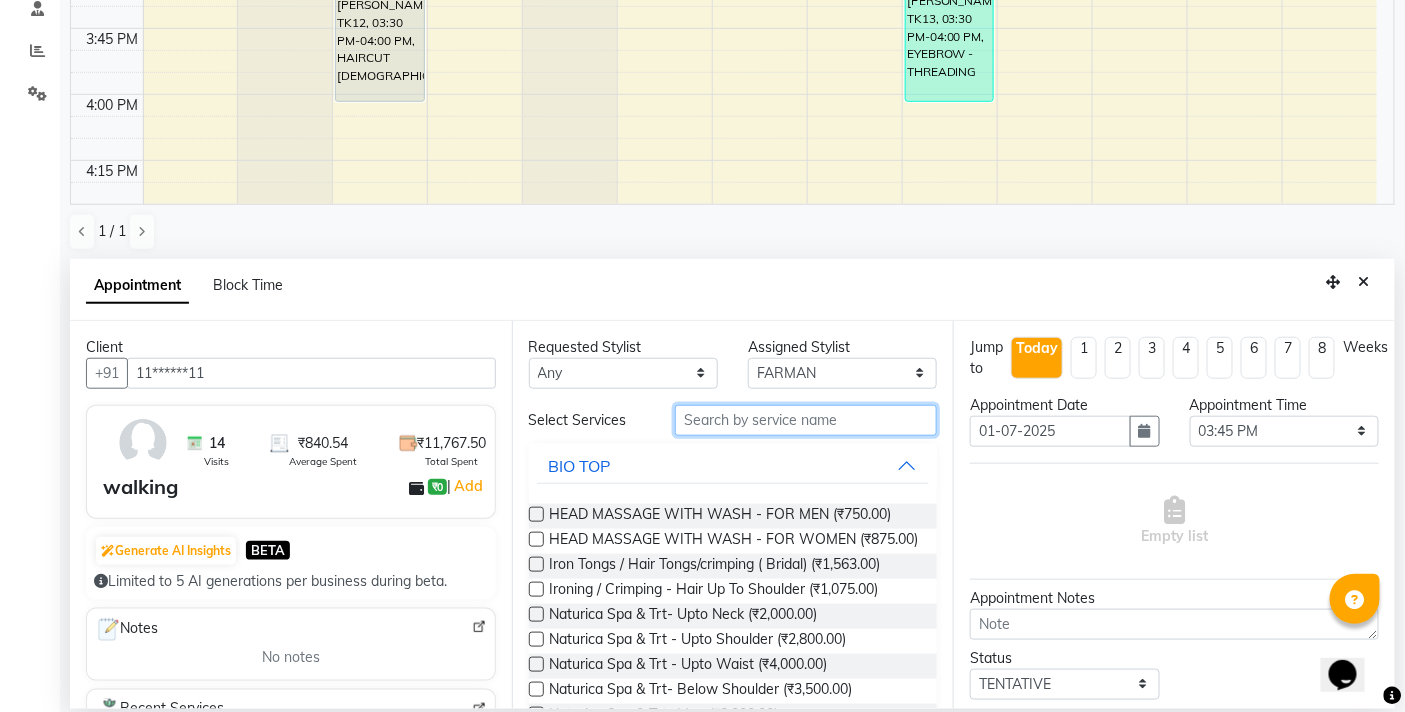 click at bounding box center [806, 420] 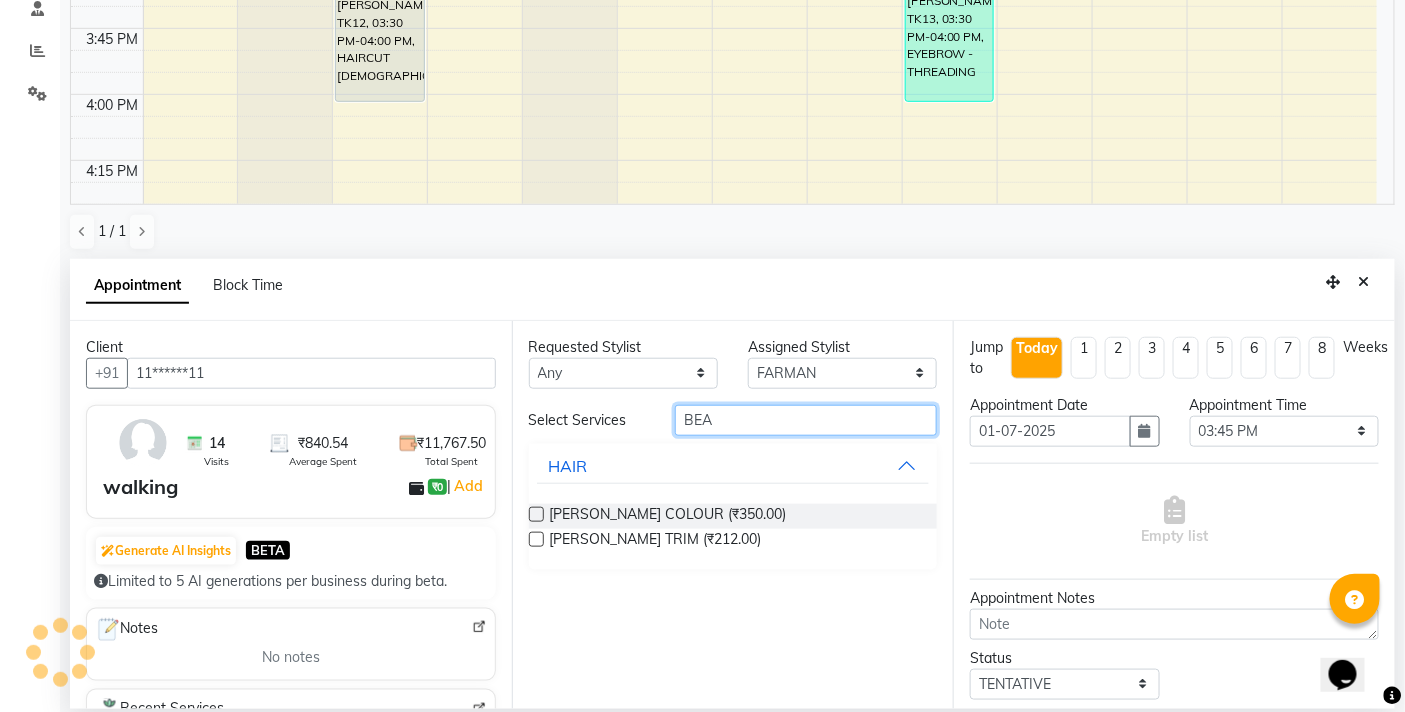 type on "BEA" 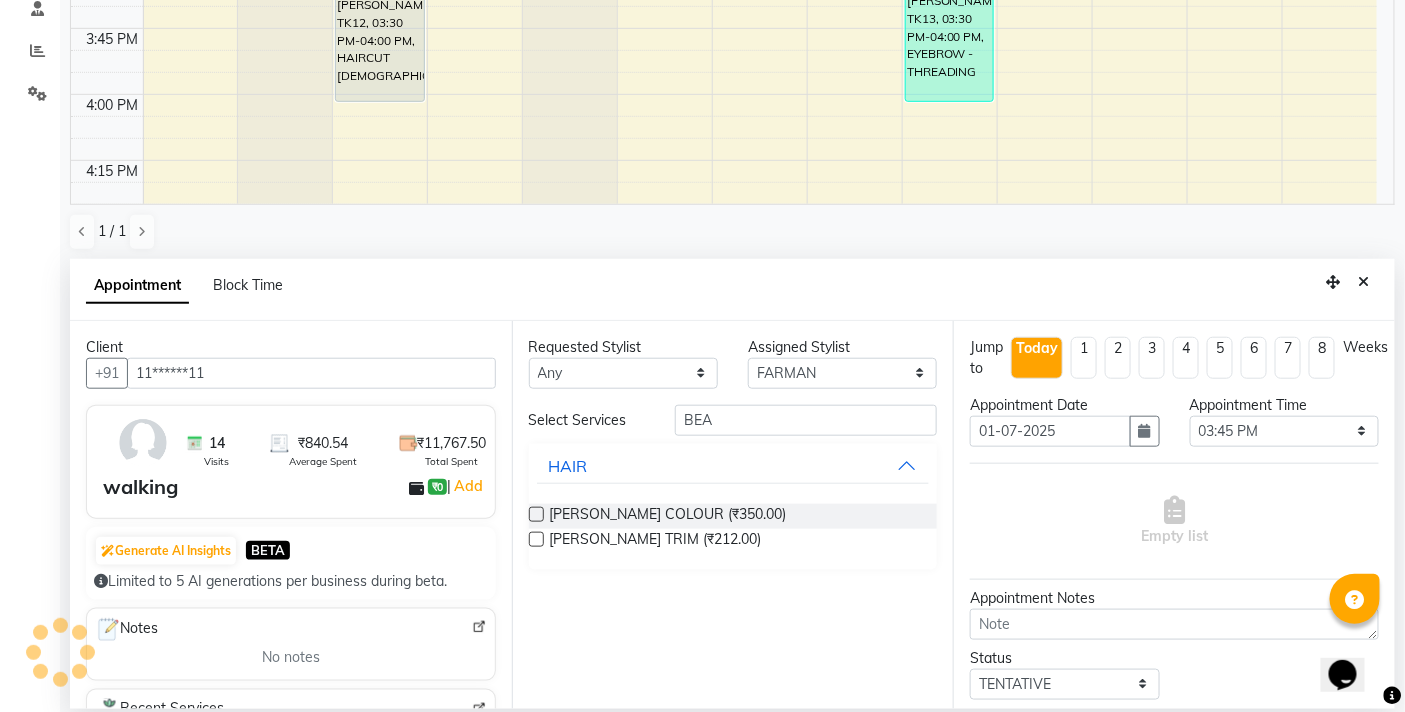 click at bounding box center (536, 539) 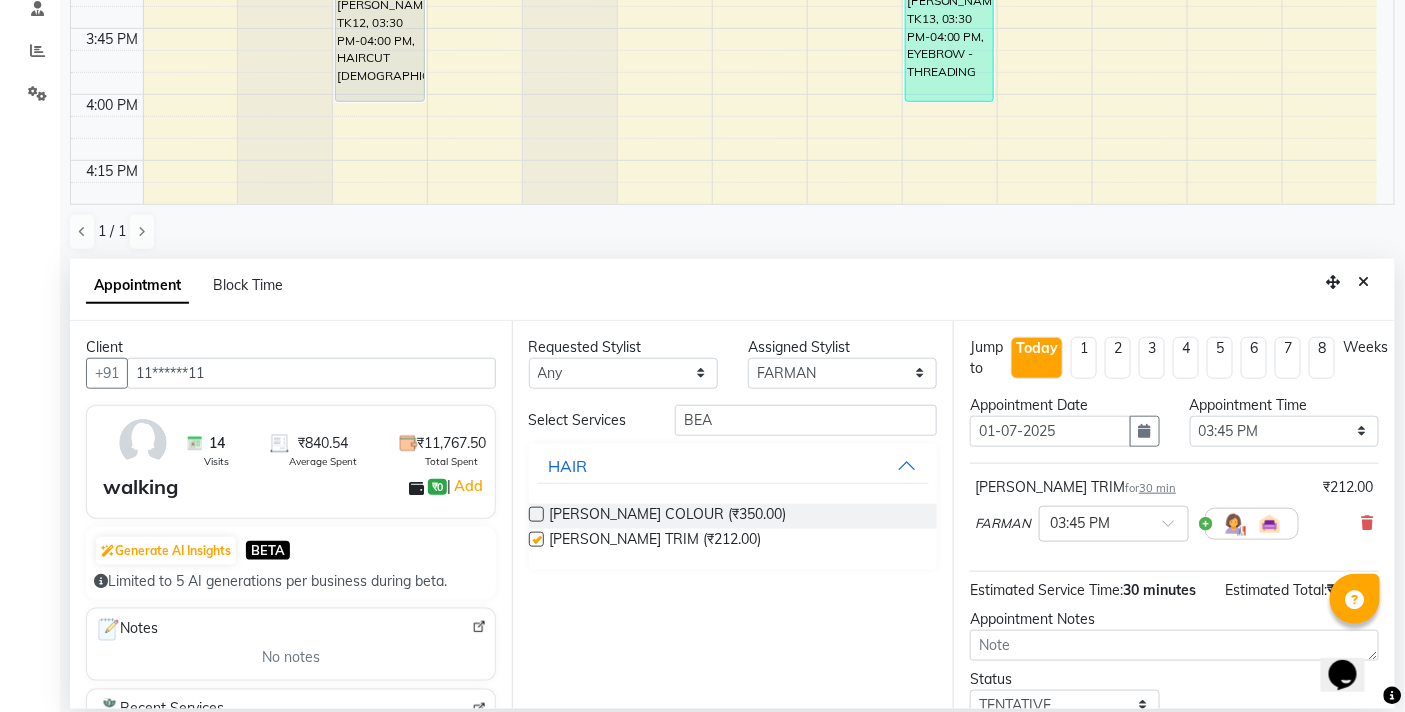 checkbox on "false" 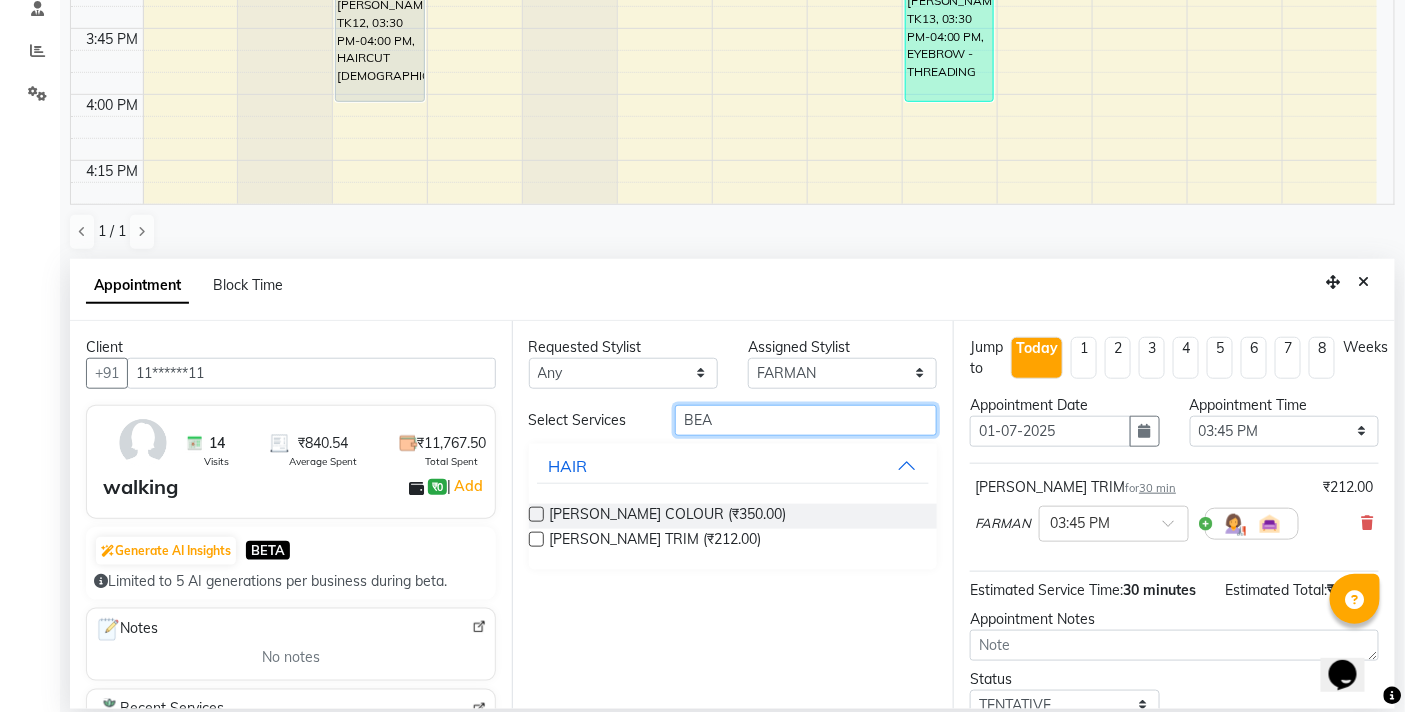 drag, startPoint x: 743, startPoint y: 426, endPoint x: 624, endPoint y: 418, distance: 119.26861 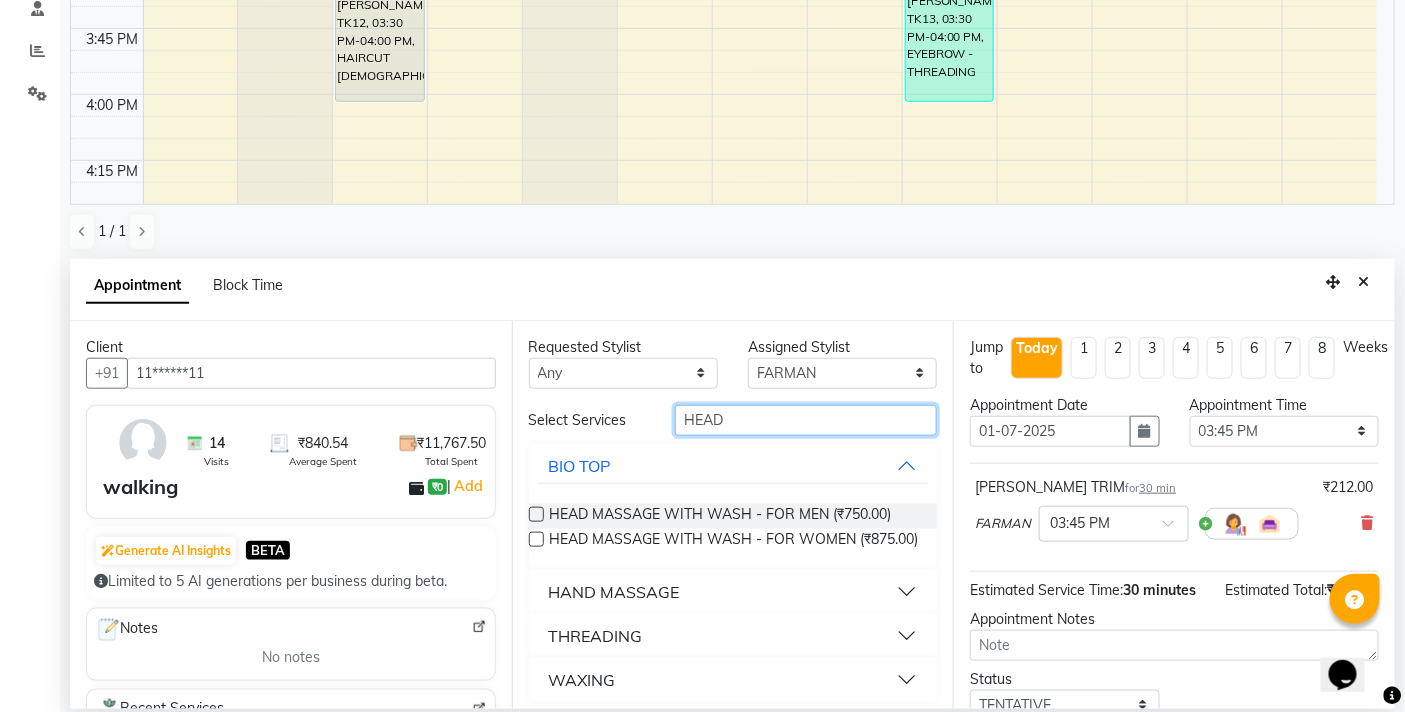 type on "HEAD" 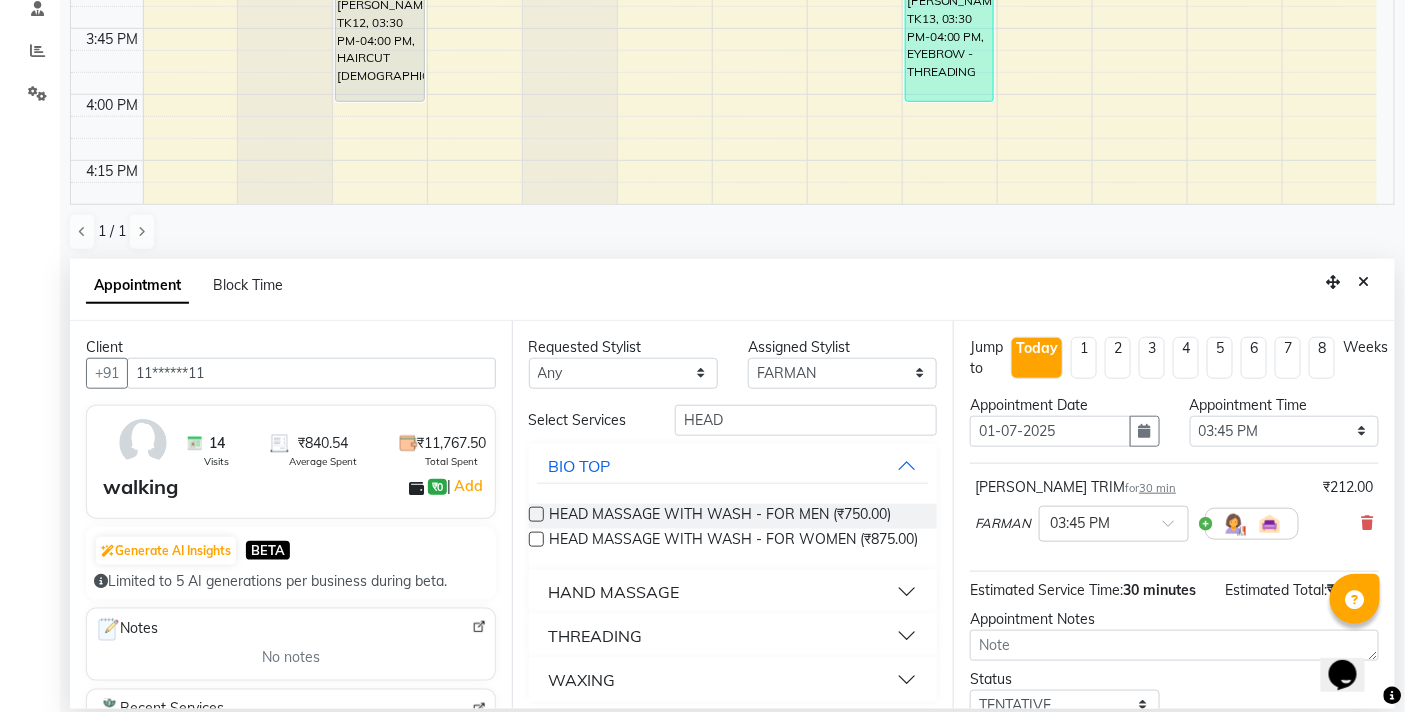 drag, startPoint x: 536, startPoint y: 516, endPoint x: 547, endPoint y: 513, distance: 11.401754 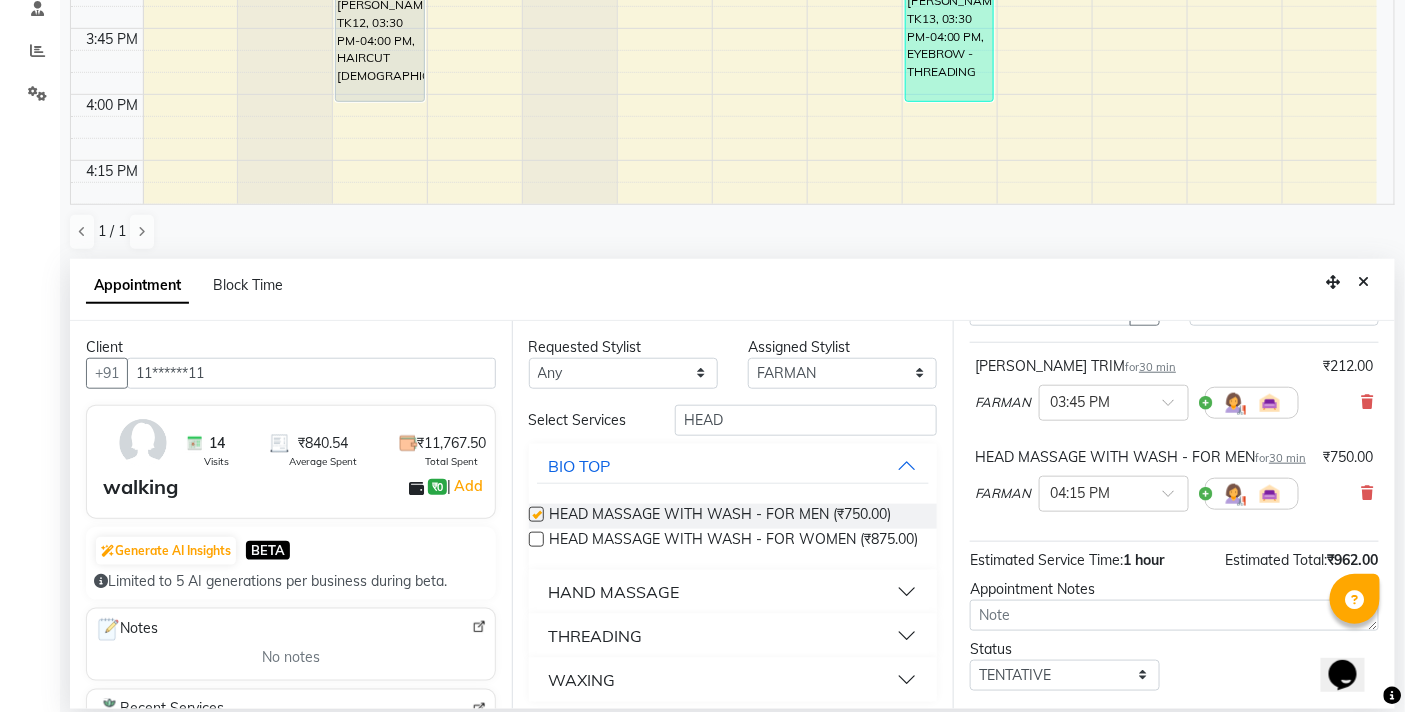 checkbox on "false" 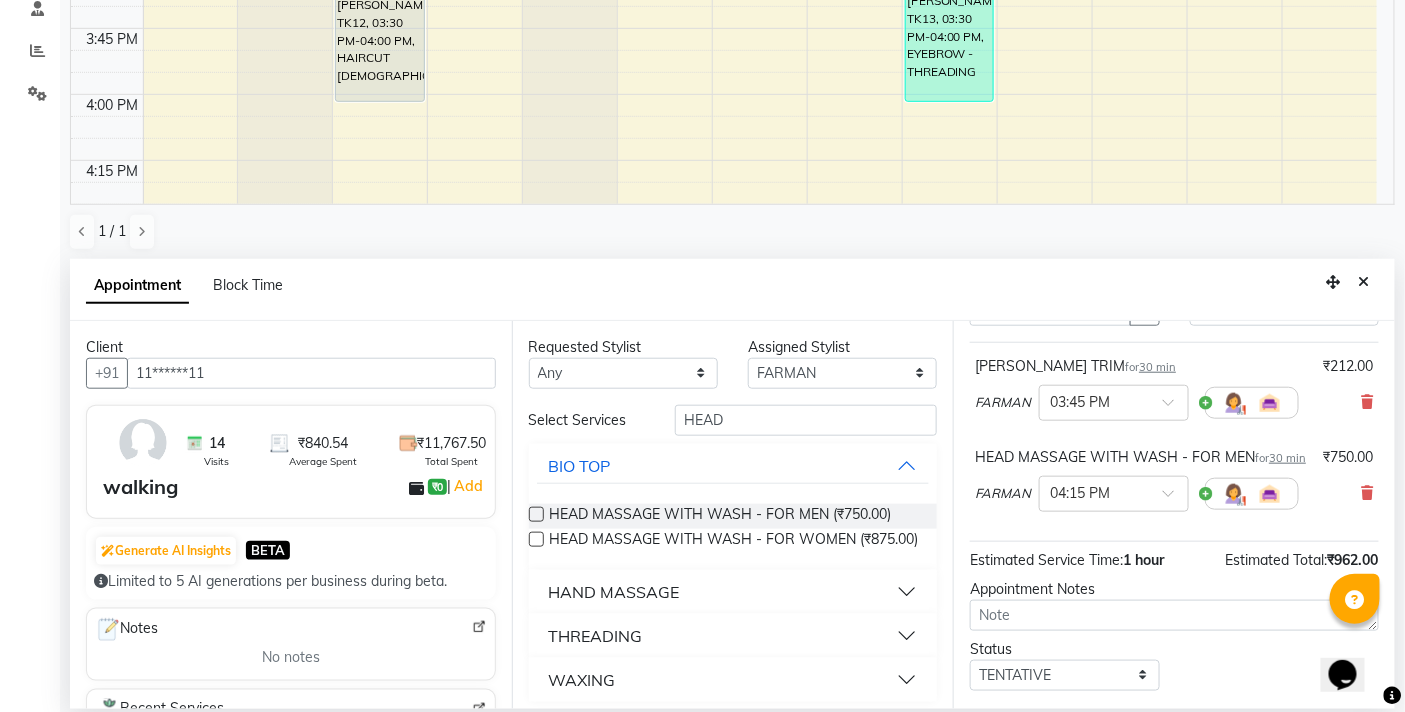 scroll, scrollTop: 266, scrollLeft: 0, axis: vertical 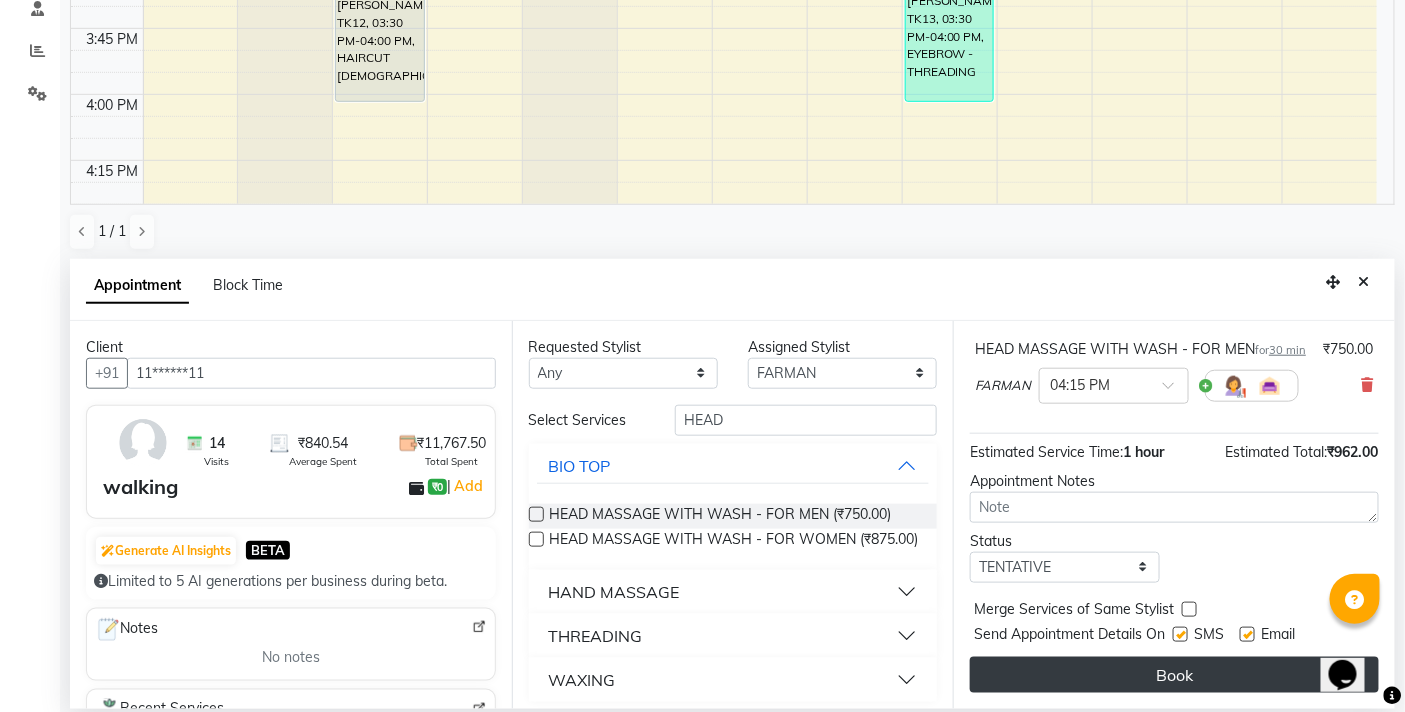 click on "Book" at bounding box center (1174, 675) 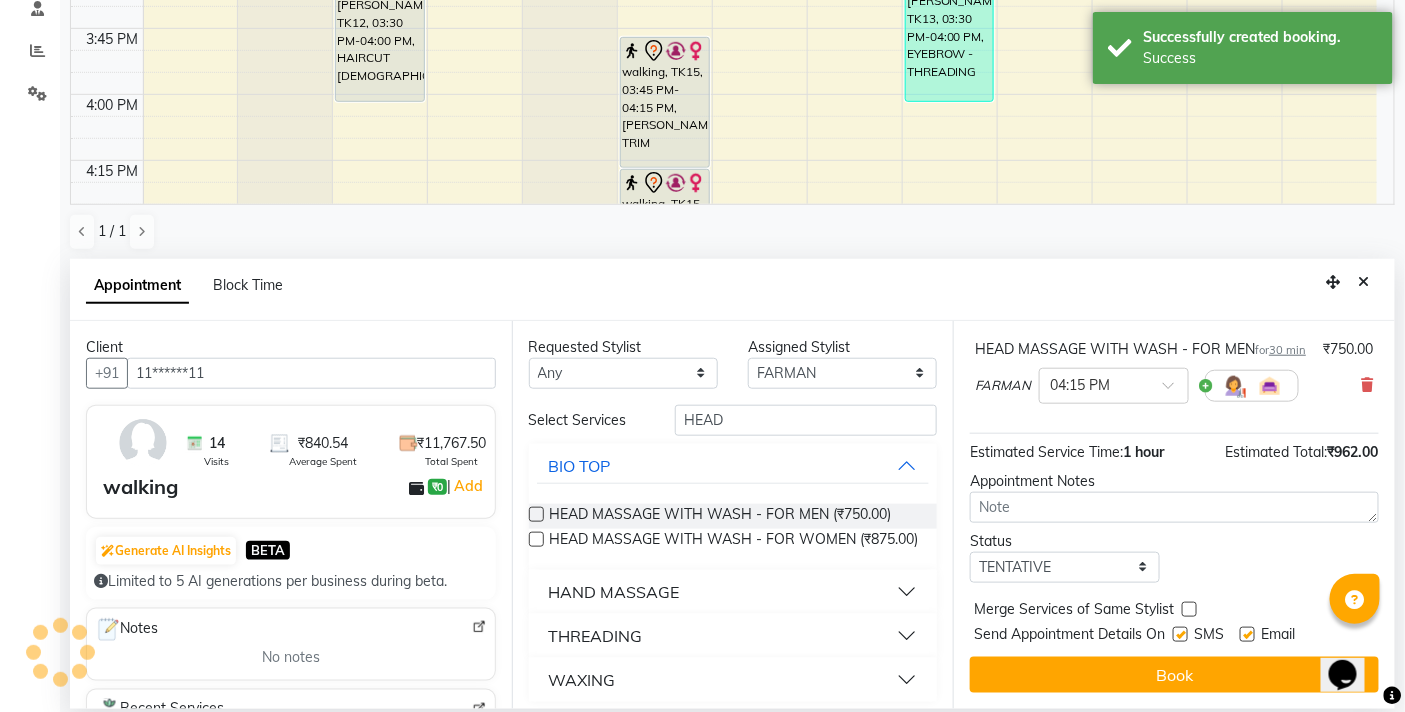scroll, scrollTop: 76, scrollLeft: 0, axis: vertical 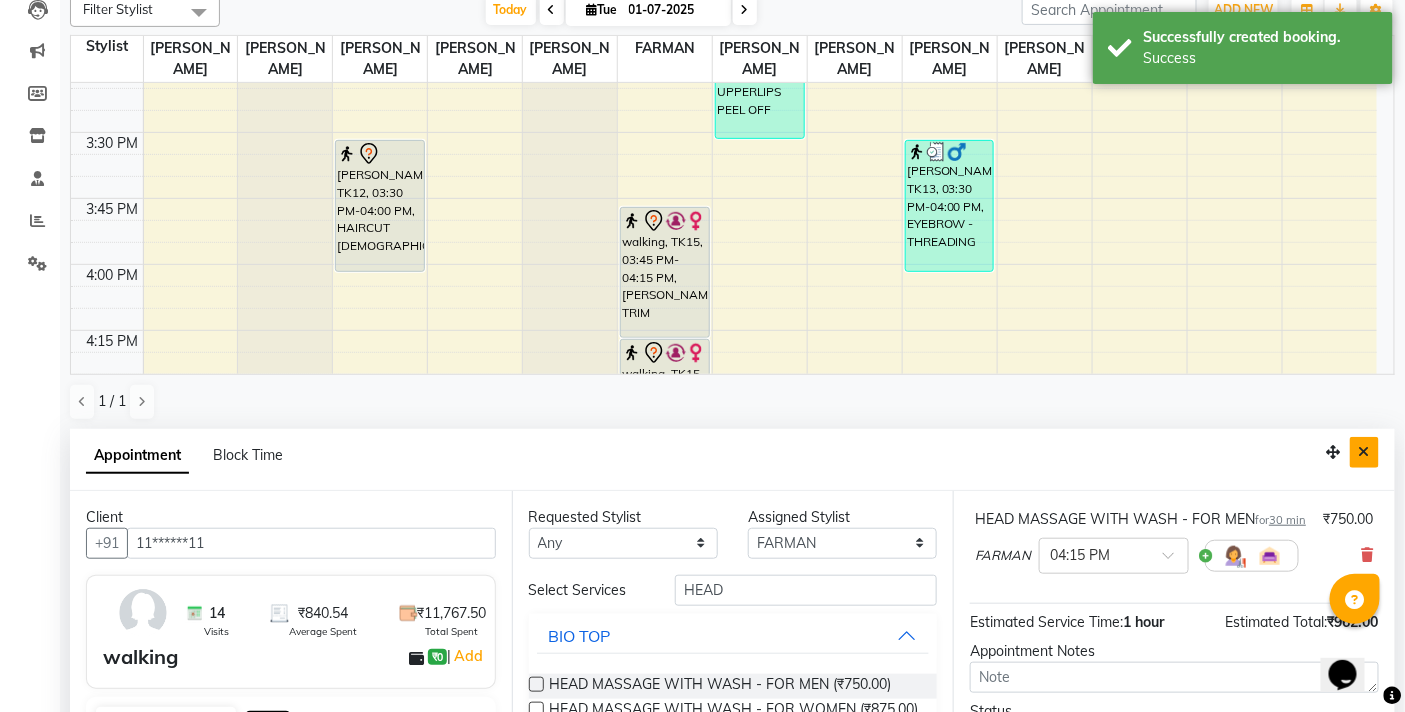 click at bounding box center (1364, 452) 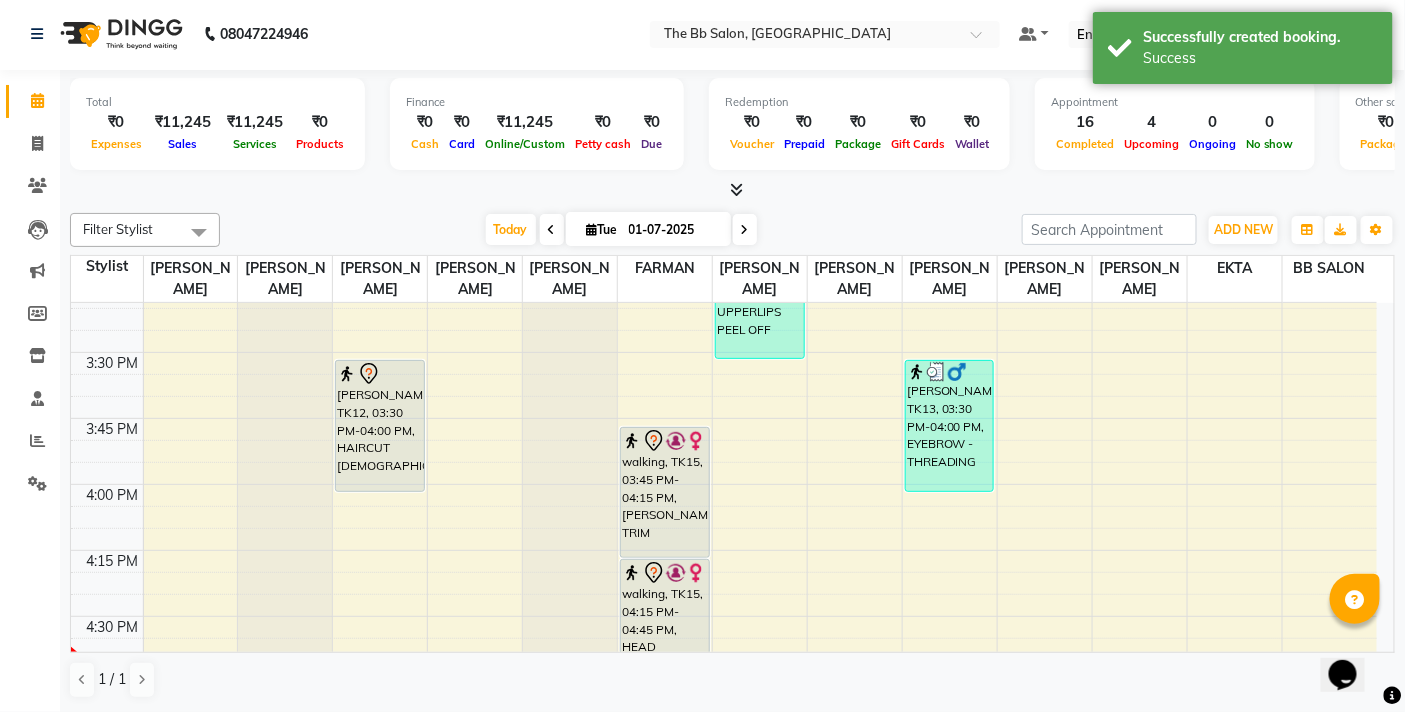 scroll, scrollTop: 1, scrollLeft: 0, axis: vertical 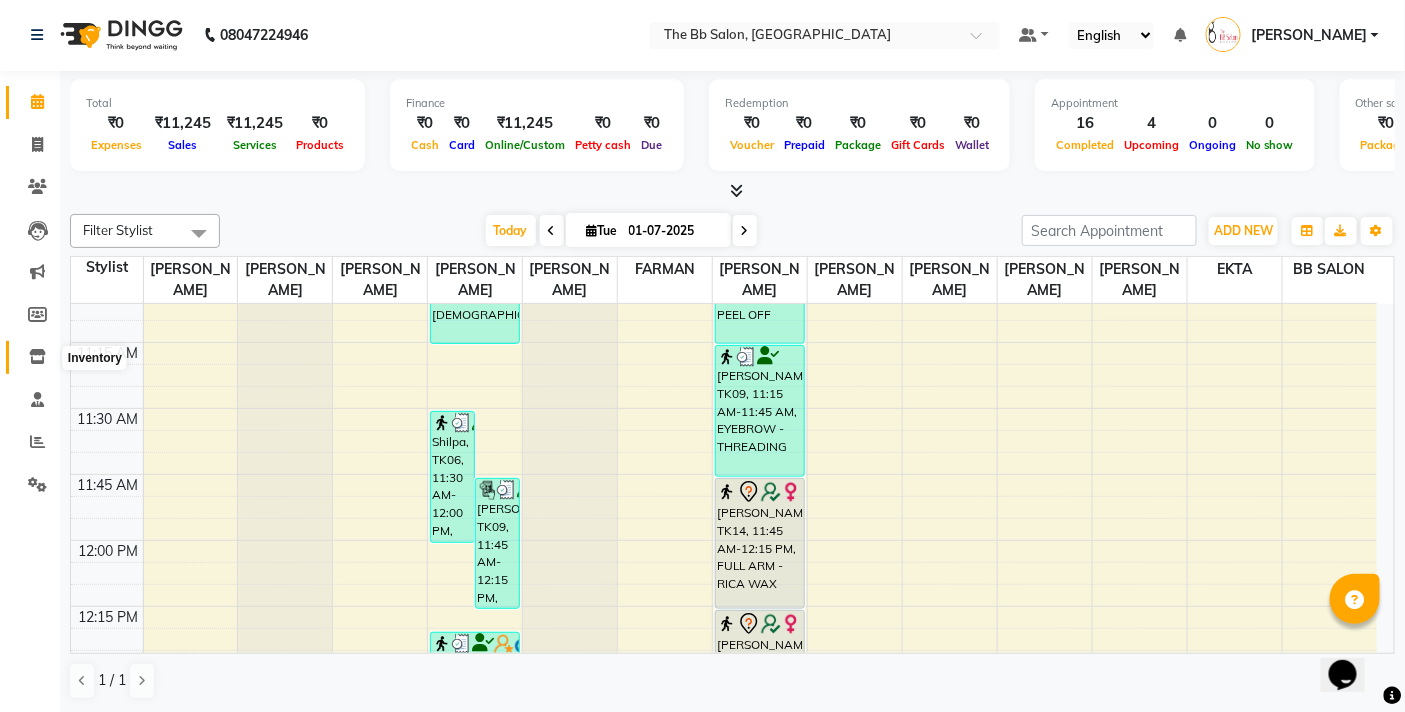 click 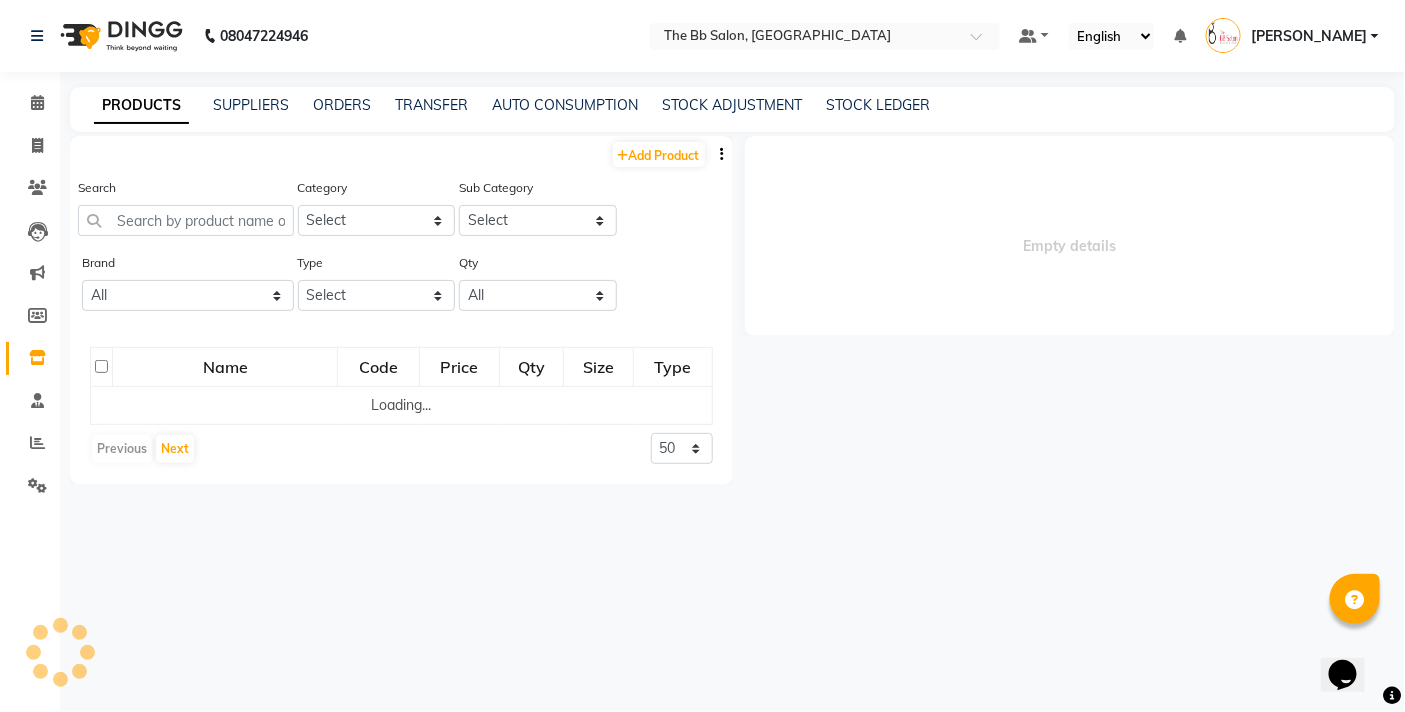 scroll, scrollTop: 0, scrollLeft: 0, axis: both 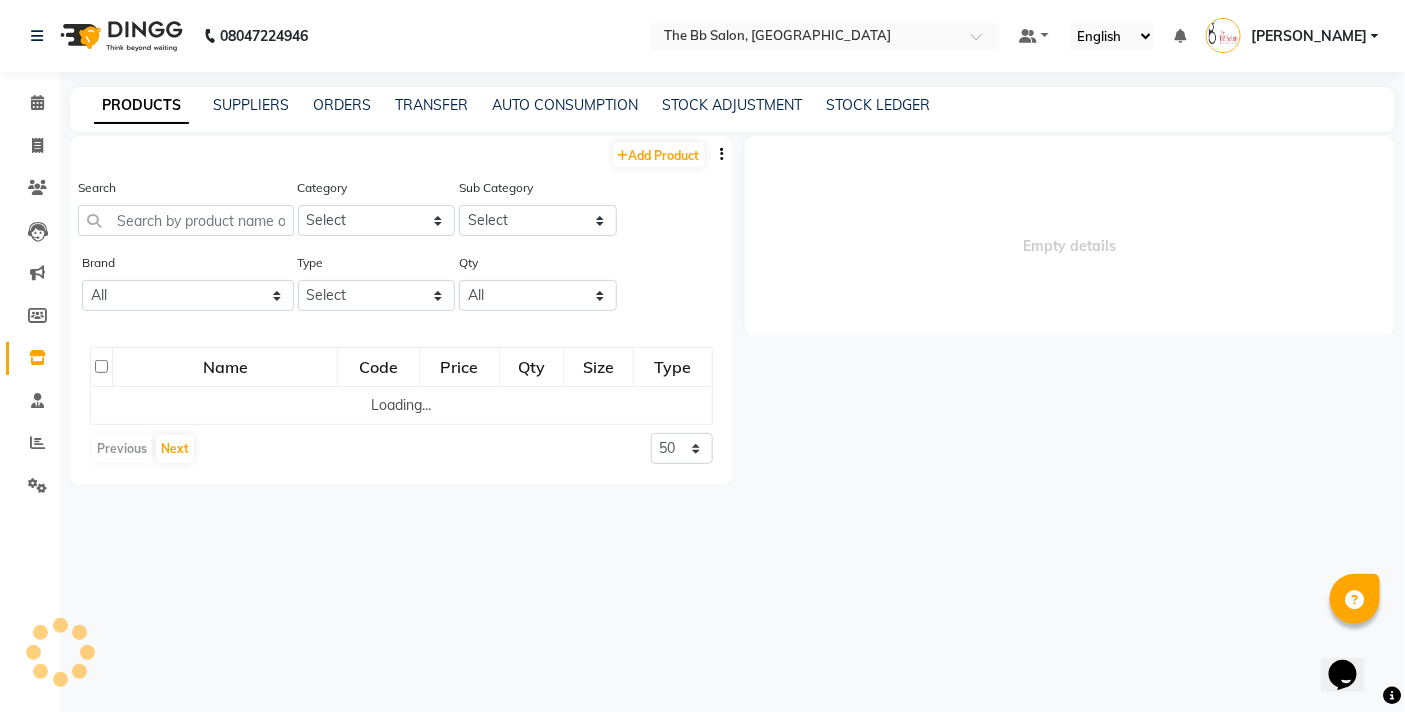 select 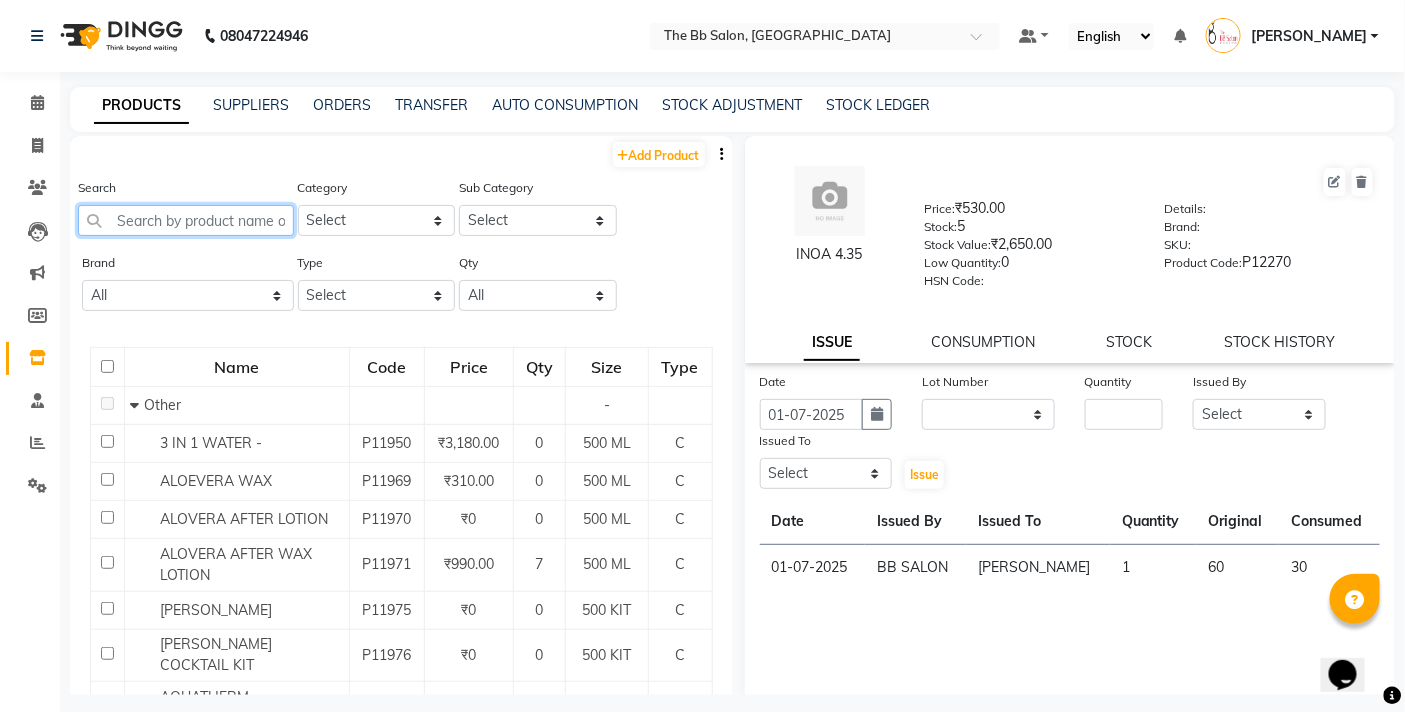 click 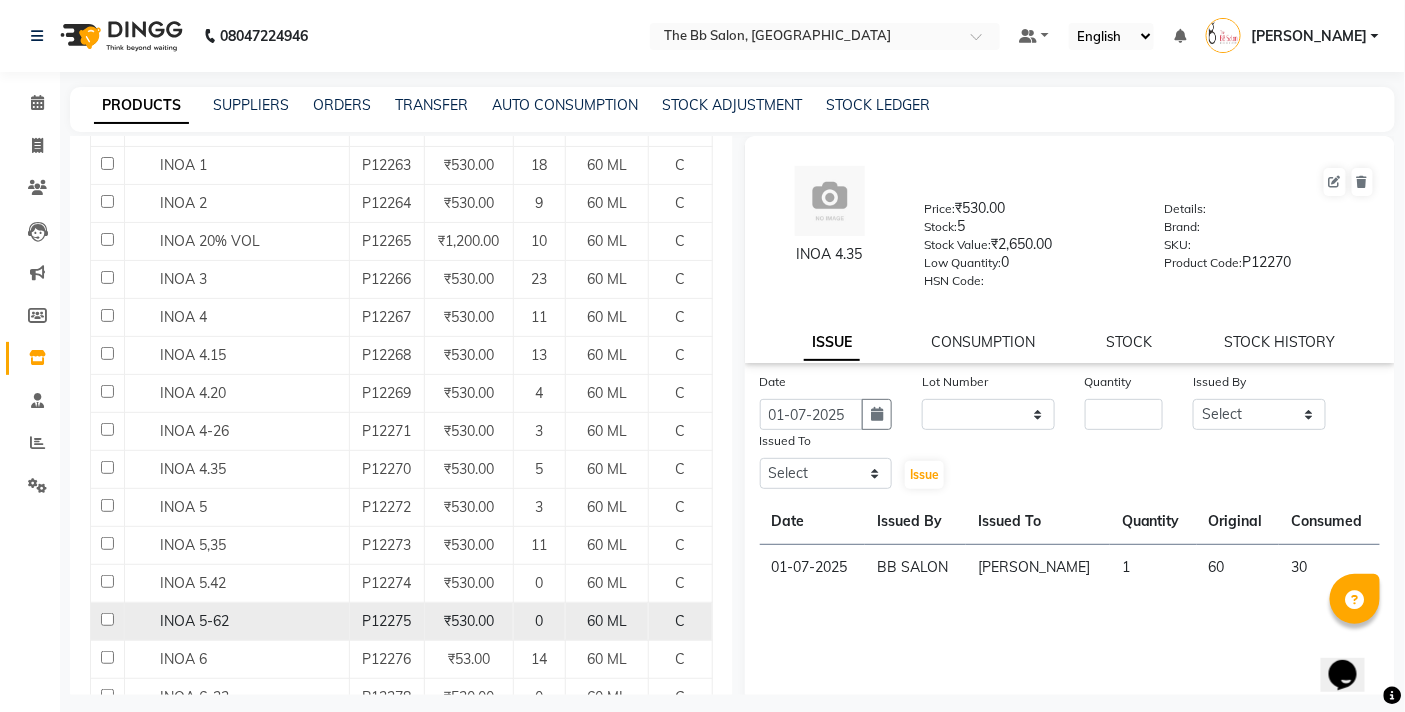 scroll, scrollTop: 444, scrollLeft: 0, axis: vertical 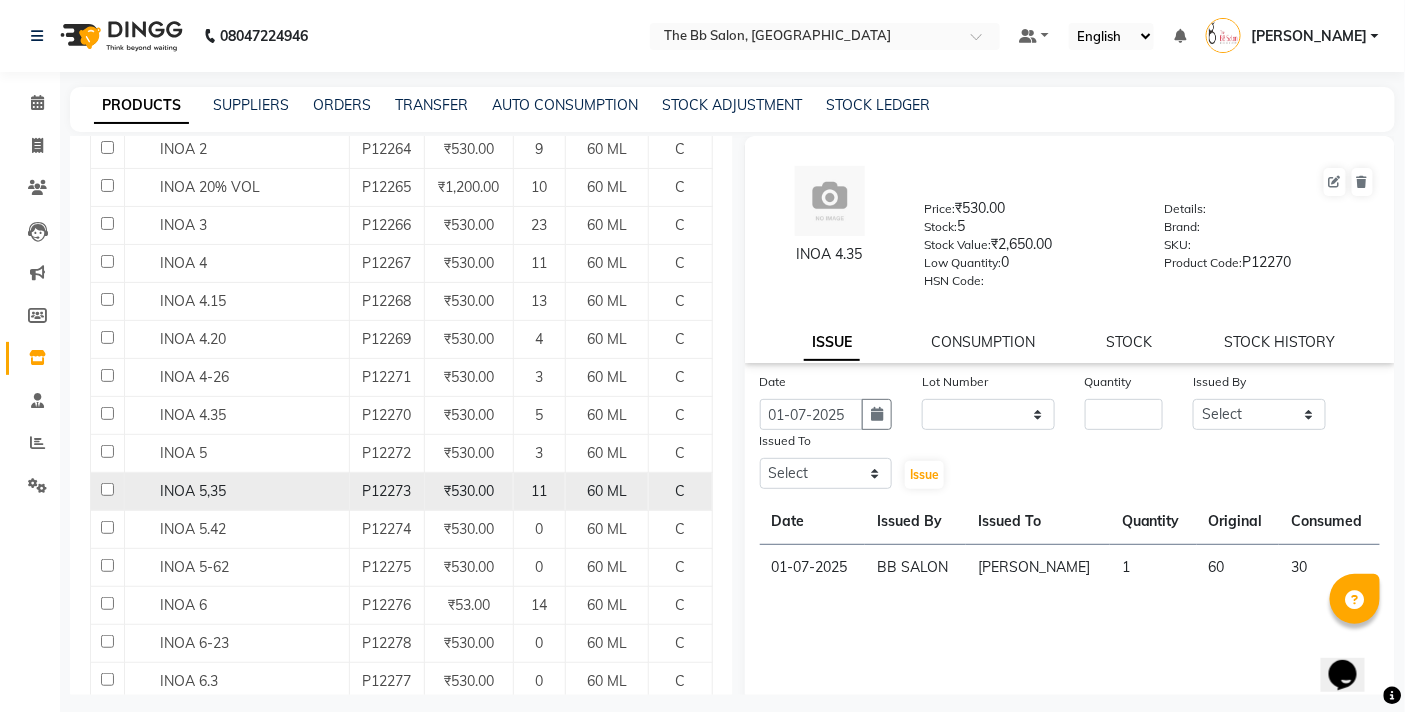 type on "INOA" 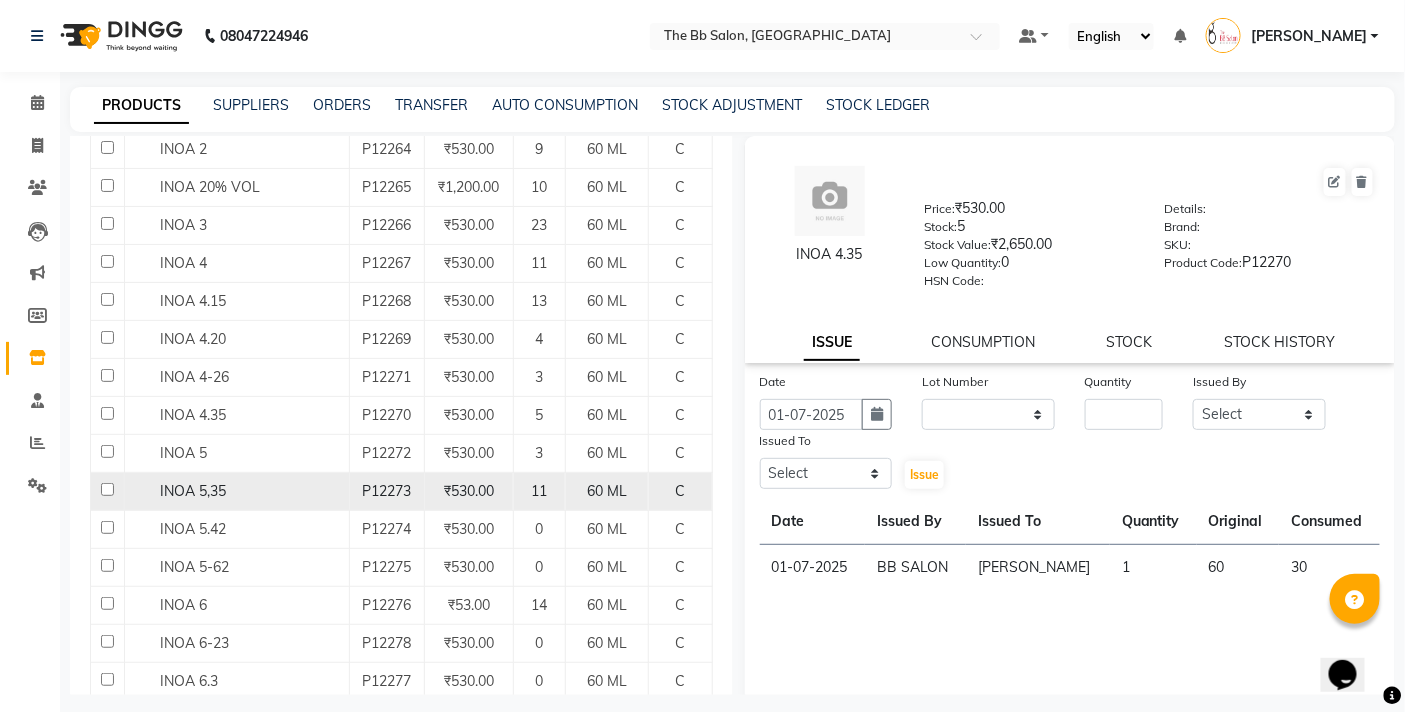 select 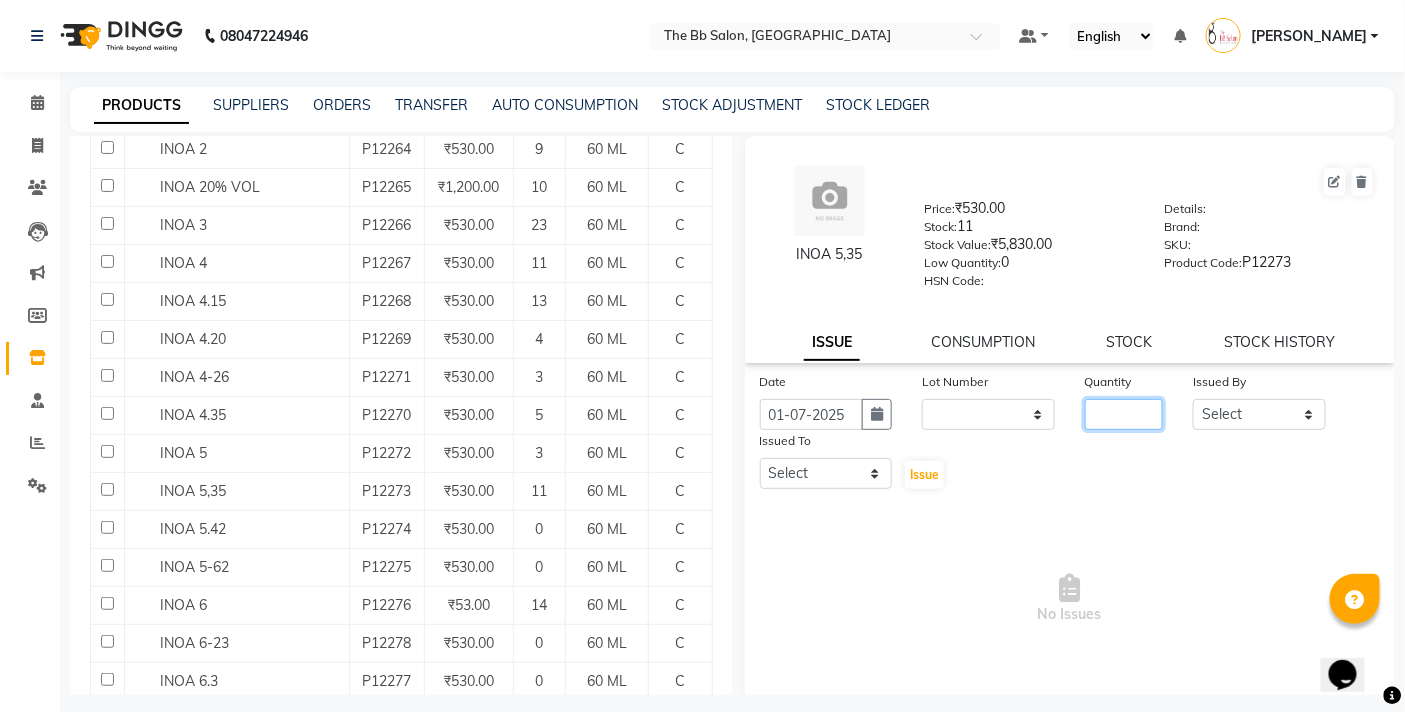 click 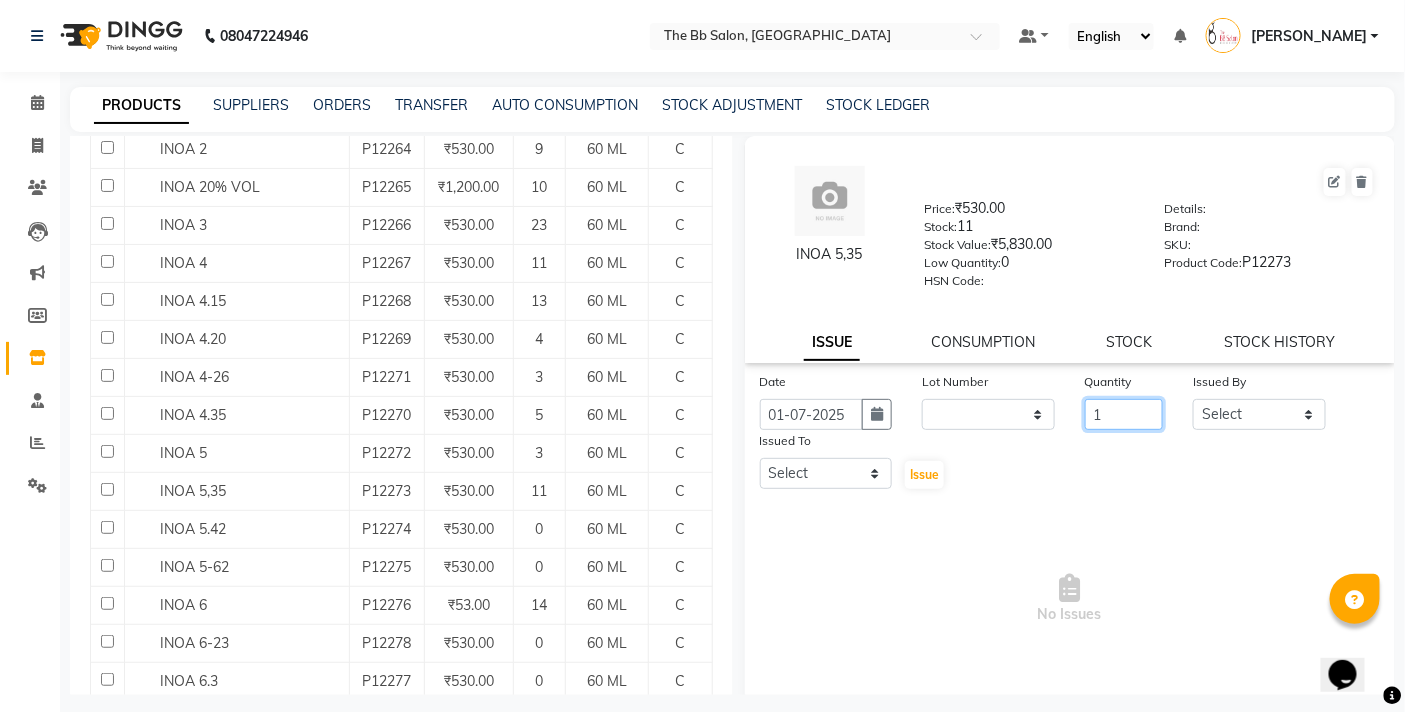 type on "1" 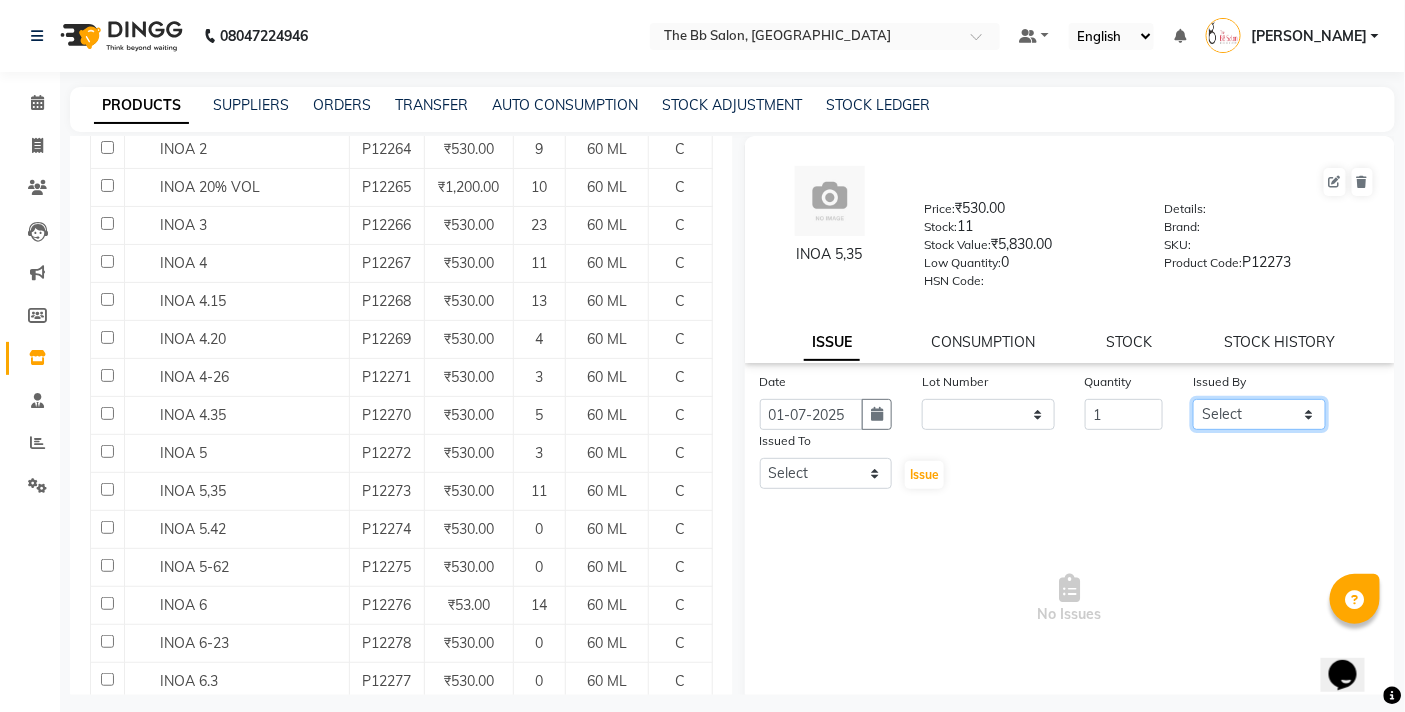 click on "Select BB SALON [PERSON_NAME] [PERSON_NAME] [PERSON_NAME] [PERSON_NAME] T [PERSON_NAME] [PERSON_NAME] [PERSON_NAME]  [PERSON_NAME] [PERSON_NAME] SANTOSH [PERSON_NAME] [PERSON_NAME] [PERSON_NAME]" 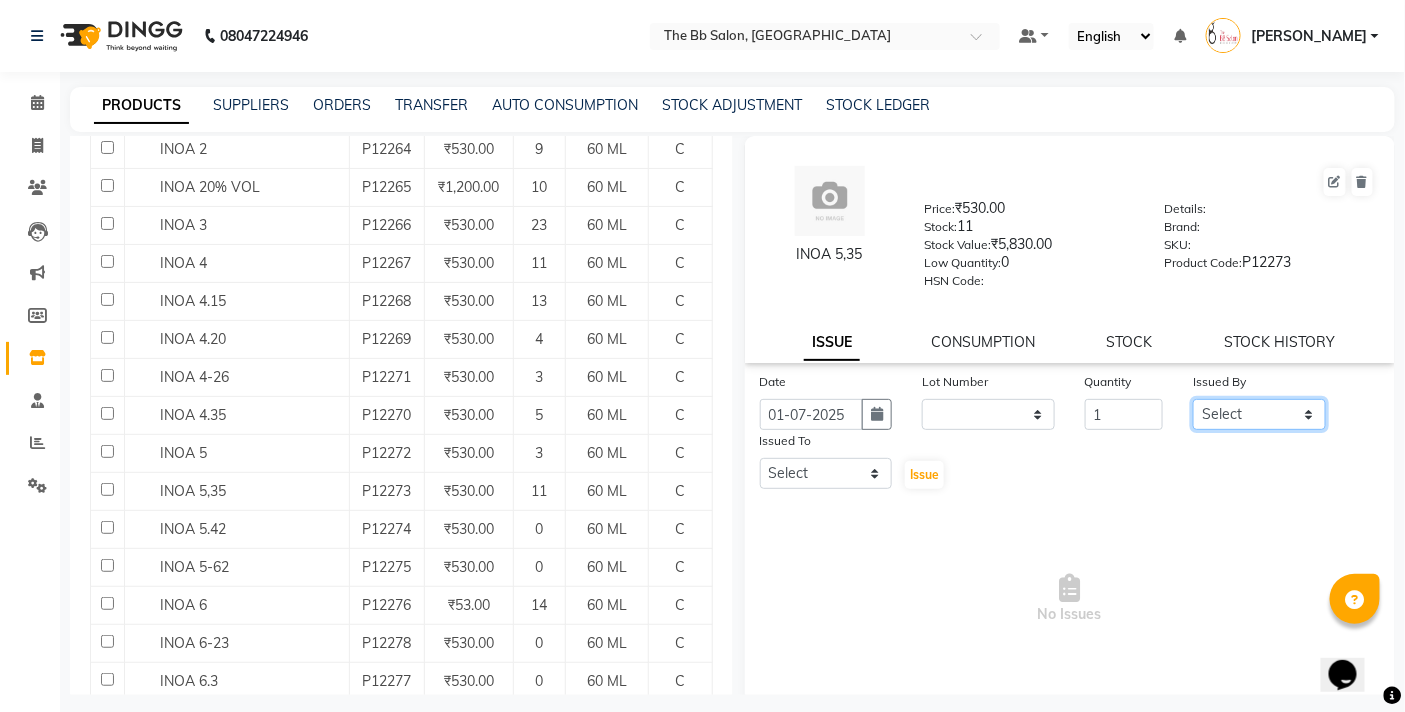 select on "83509" 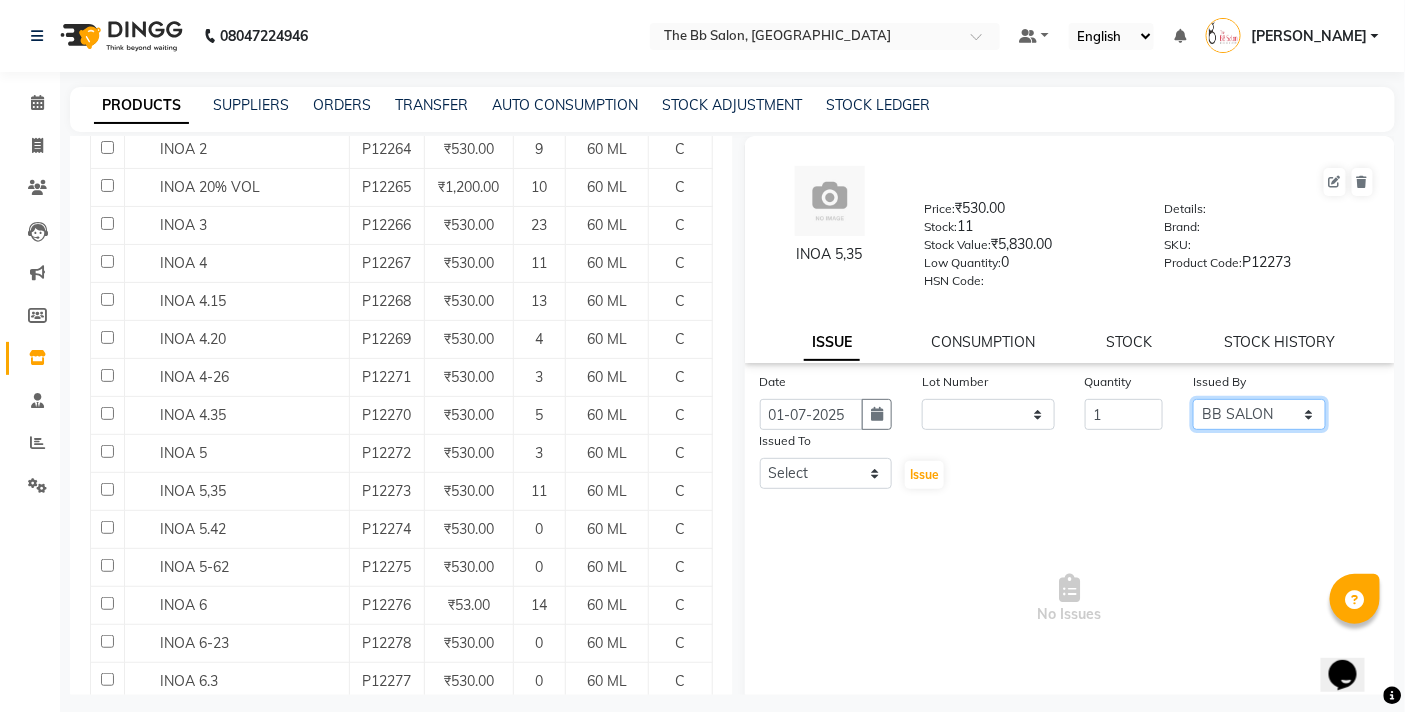 click on "Select BB SALON [PERSON_NAME] [PERSON_NAME] [PERSON_NAME] [PERSON_NAME] T [PERSON_NAME] [PERSON_NAME] [PERSON_NAME]  [PERSON_NAME] [PERSON_NAME] SANTOSH [PERSON_NAME] [PERSON_NAME] [PERSON_NAME]" 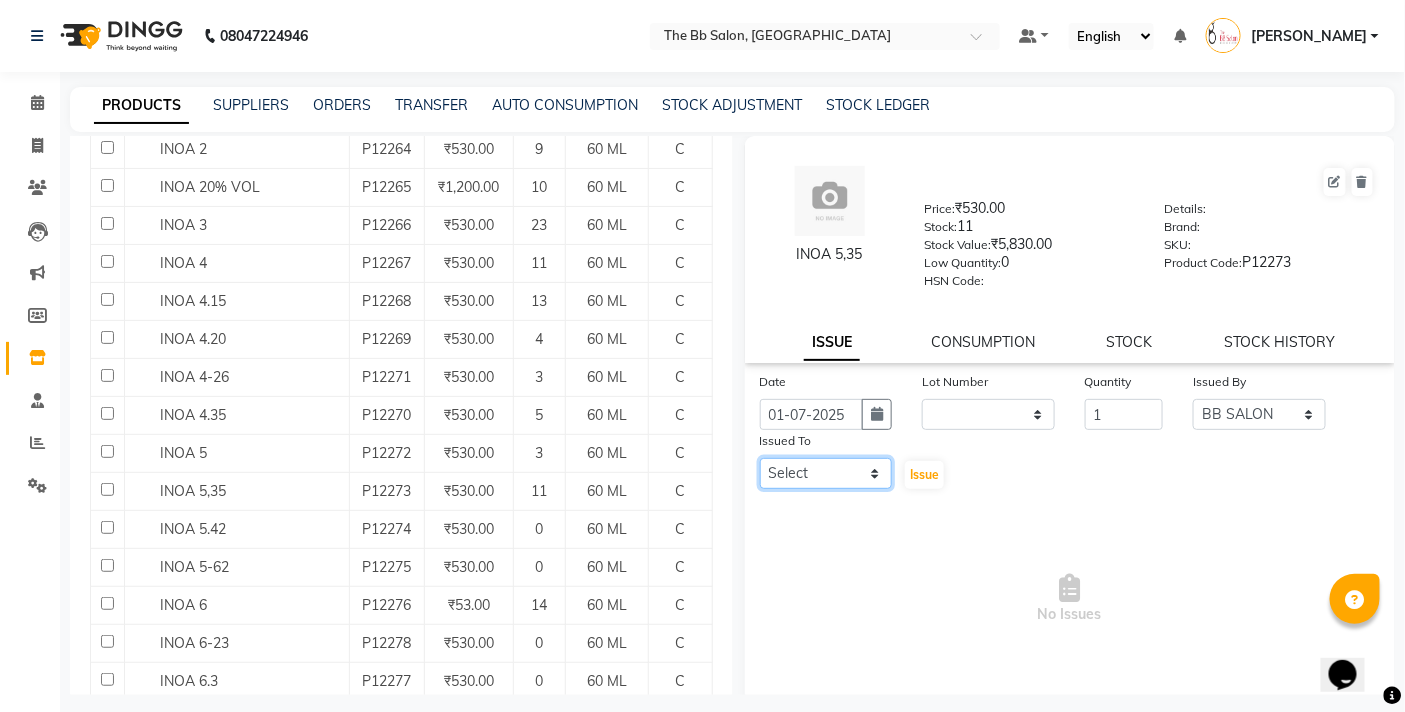 click on "Select BB SALON [PERSON_NAME] [PERSON_NAME] [PERSON_NAME] [PERSON_NAME] T [PERSON_NAME] [PERSON_NAME] [PERSON_NAME]  [PERSON_NAME] [PERSON_NAME] SANTOSH [PERSON_NAME] [PERSON_NAME] [PERSON_NAME]" 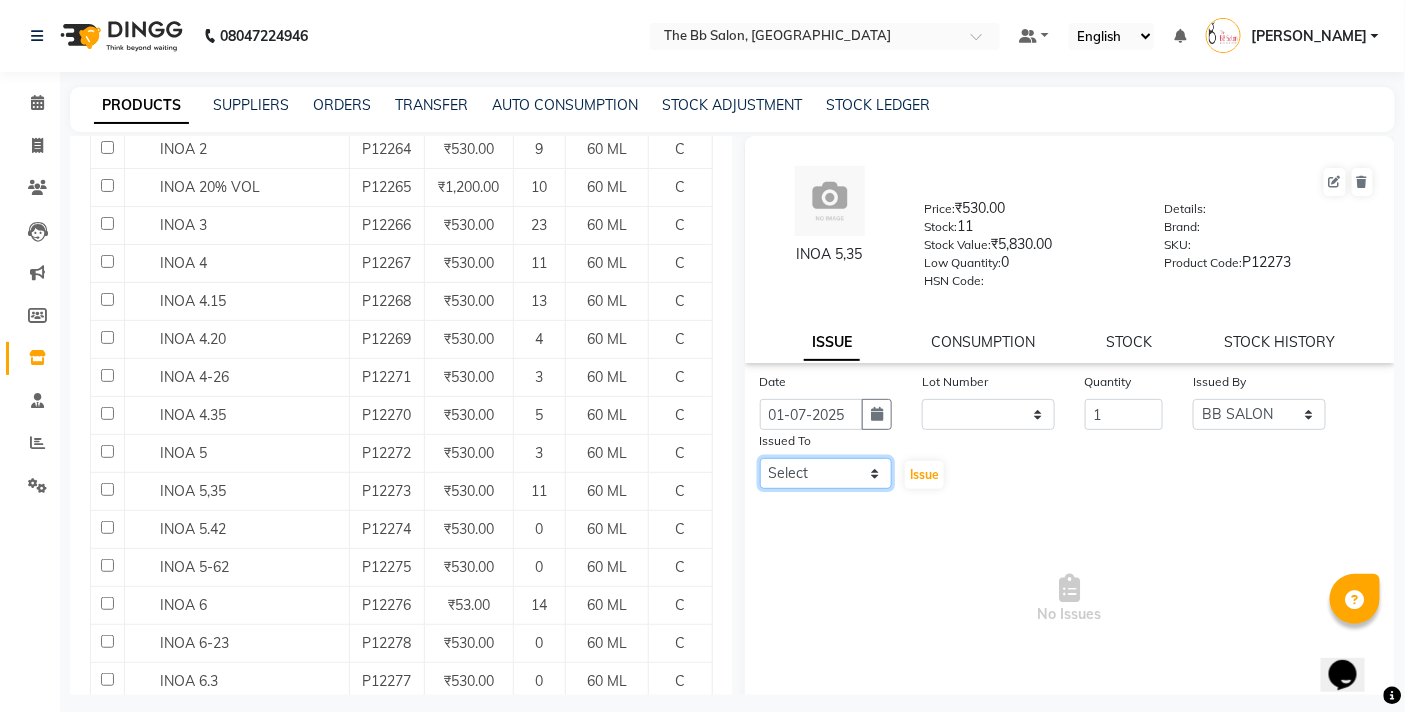 click on "Select BB SALON [PERSON_NAME] [PERSON_NAME] [PERSON_NAME] [PERSON_NAME] T [PERSON_NAME] [PERSON_NAME] [PERSON_NAME]  [PERSON_NAME] [PERSON_NAME] SANTOSH [PERSON_NAME] [PERSON_NAME] [PERSON_NAME]" 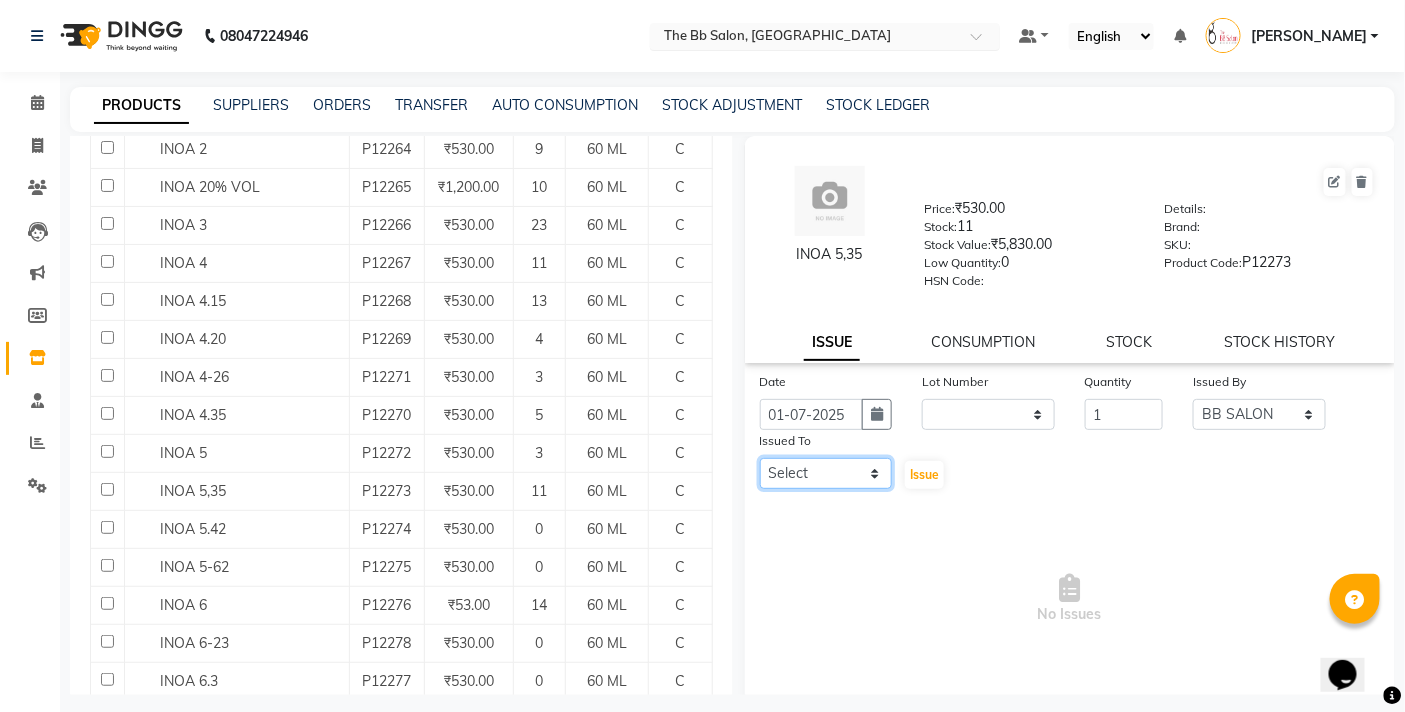 select on "83660" 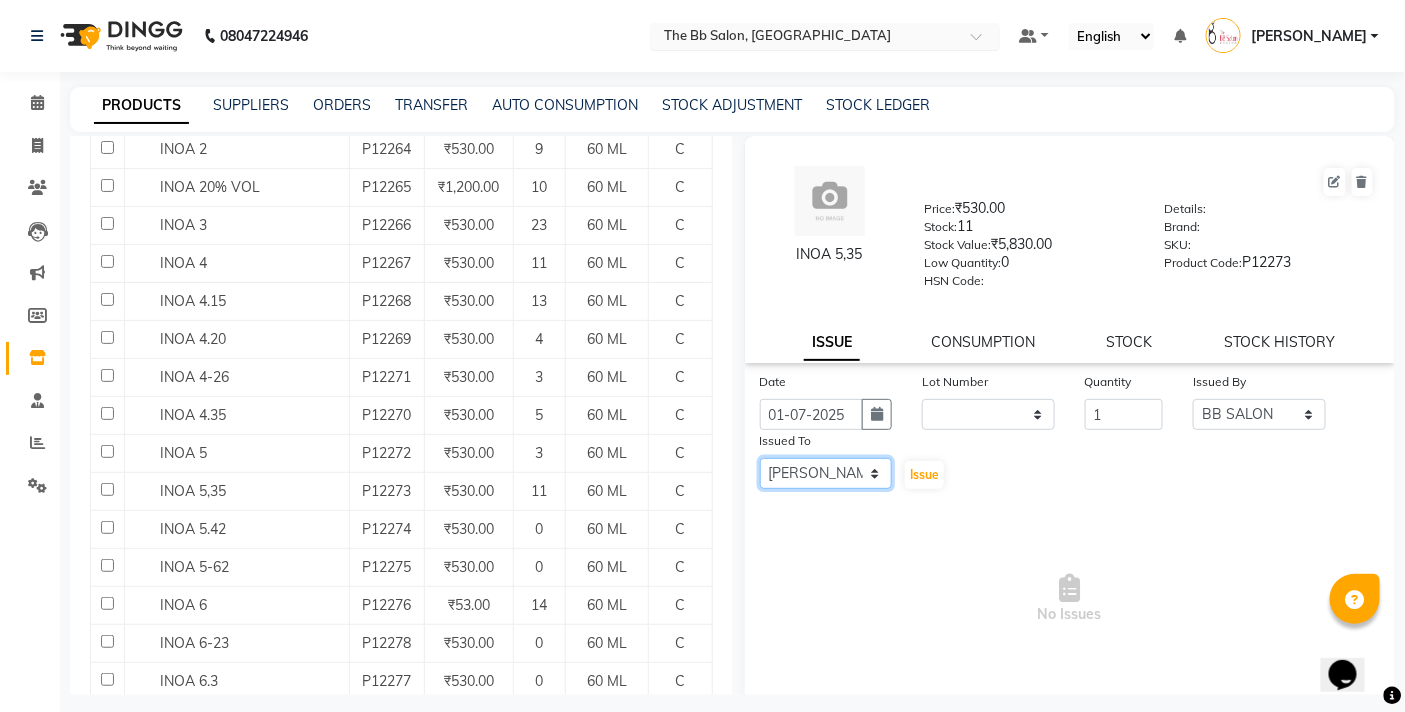 click on "Select BB SALON [PERSON_NAME] [PERSON_NAME] [PERSON_NAME] [PERSON_NAME] T [PERSON_NAME] [PERSON_NAME] [PERSON_NAME]  [PERSON_NAME] [PERSON_NAME] SANTOSH [PERSON_NAME] [PERSON_NAME] [PERSON_NAME]" 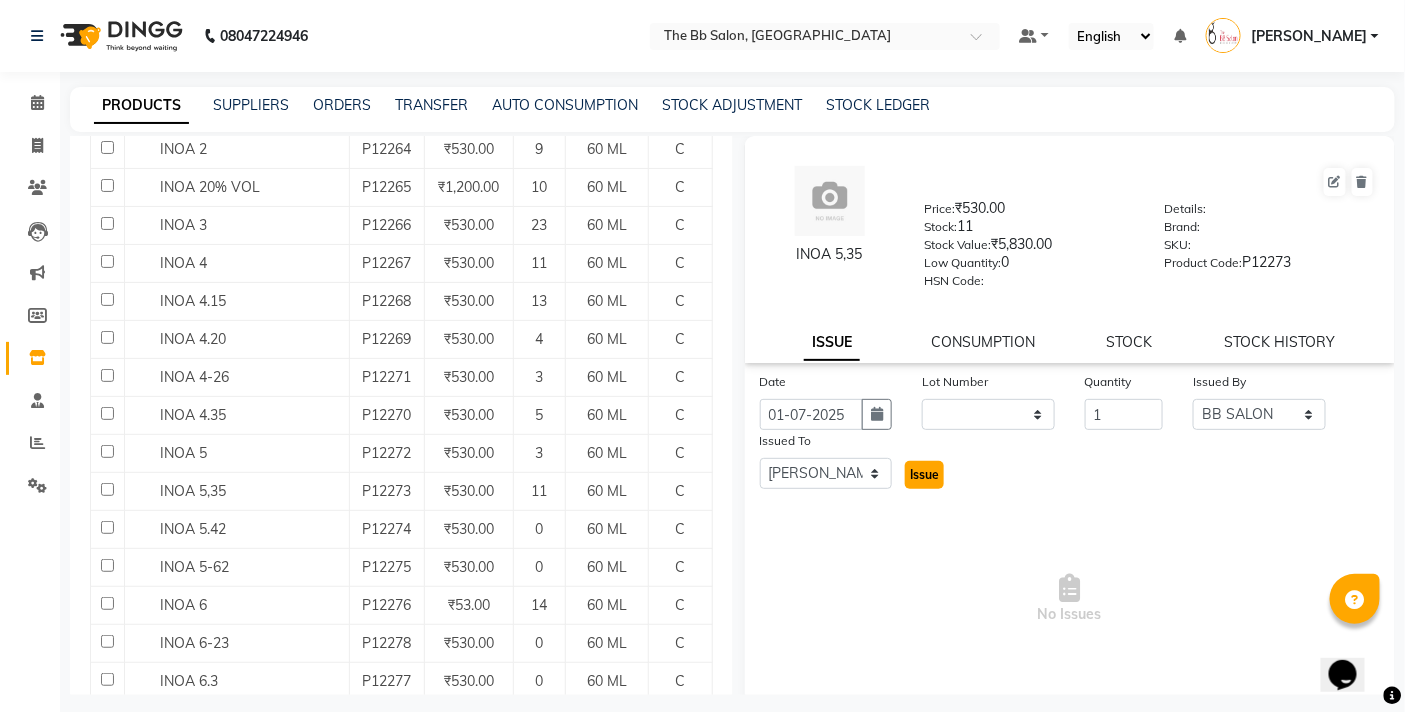 click on "Issue" 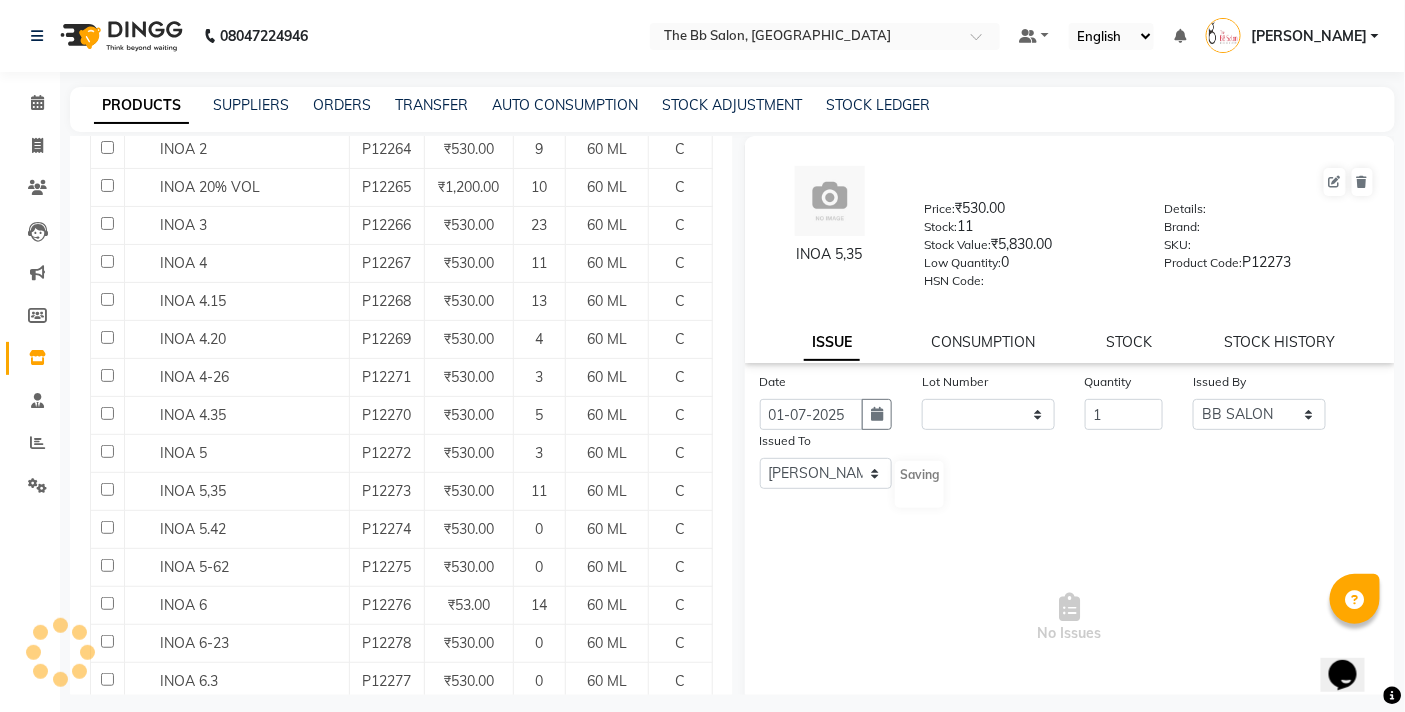 select 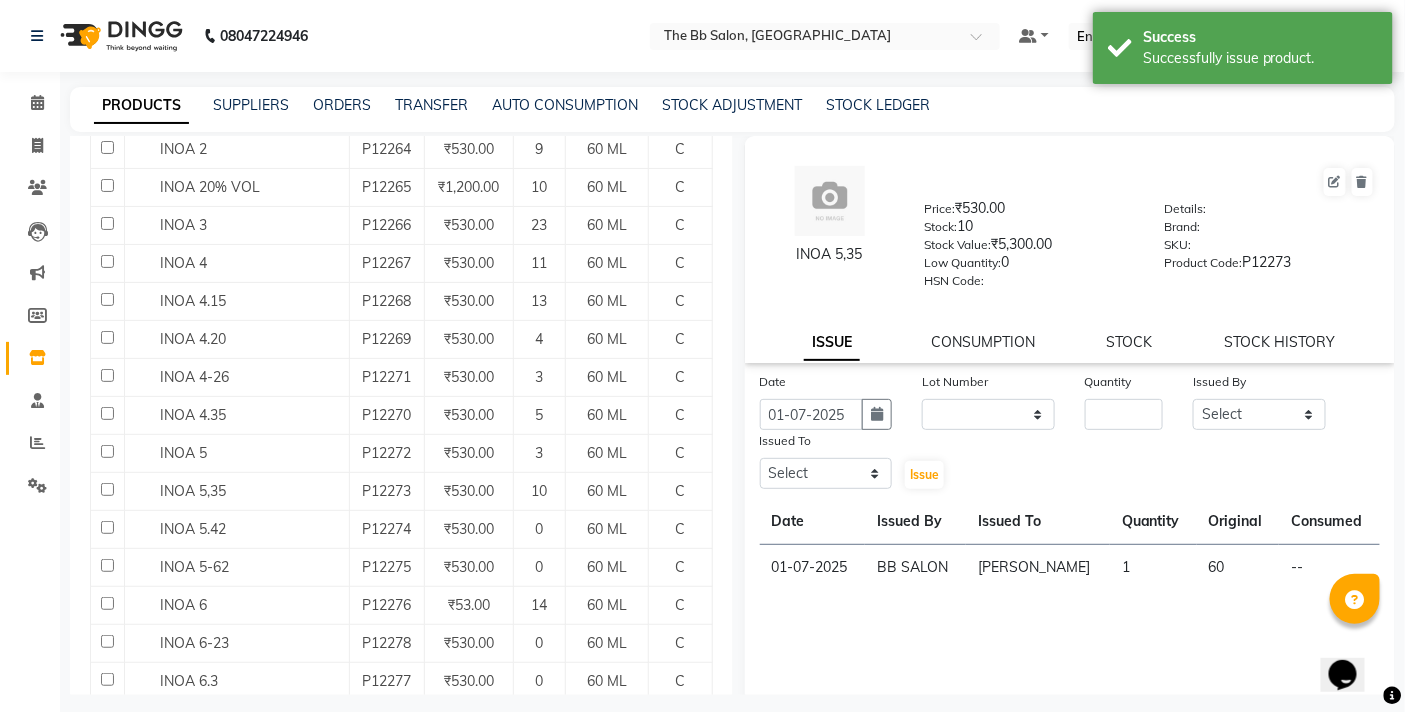 scroll, scrollTop: 0, scrollLeft: 0, axis: both 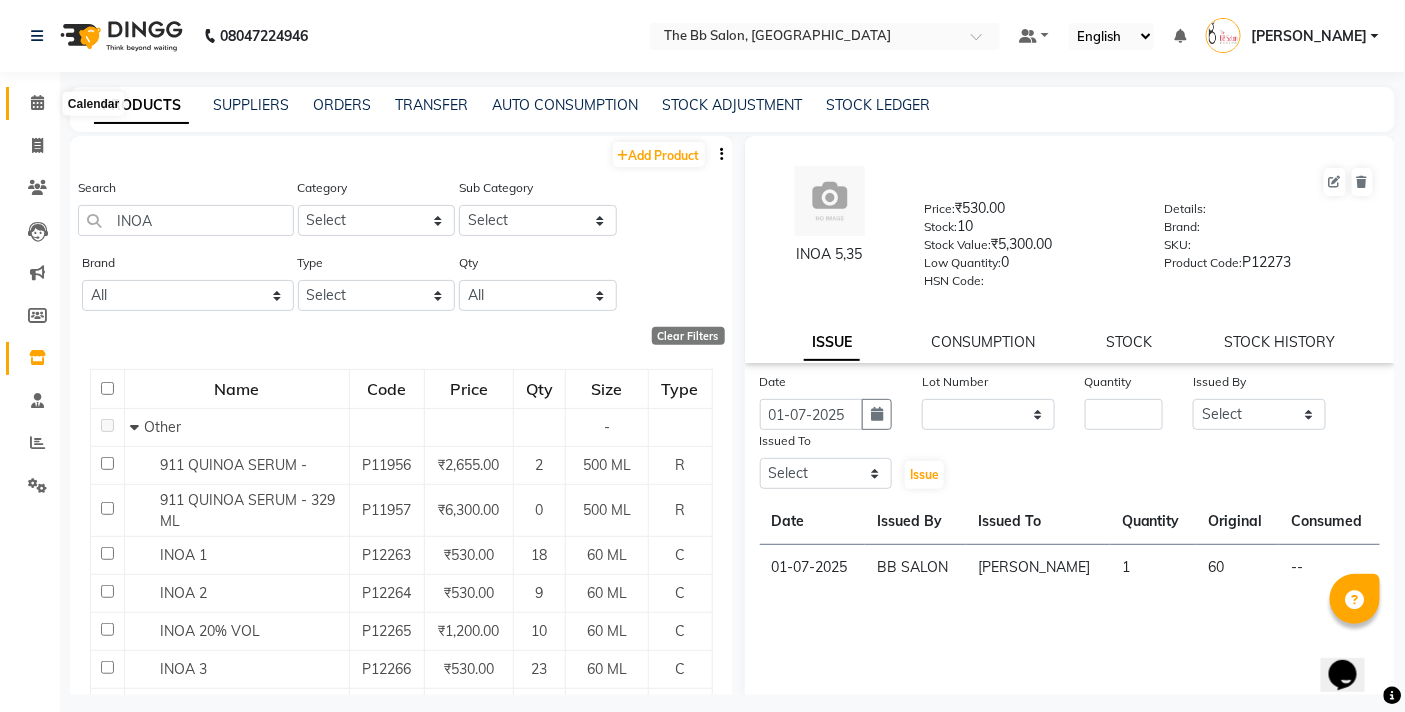 click 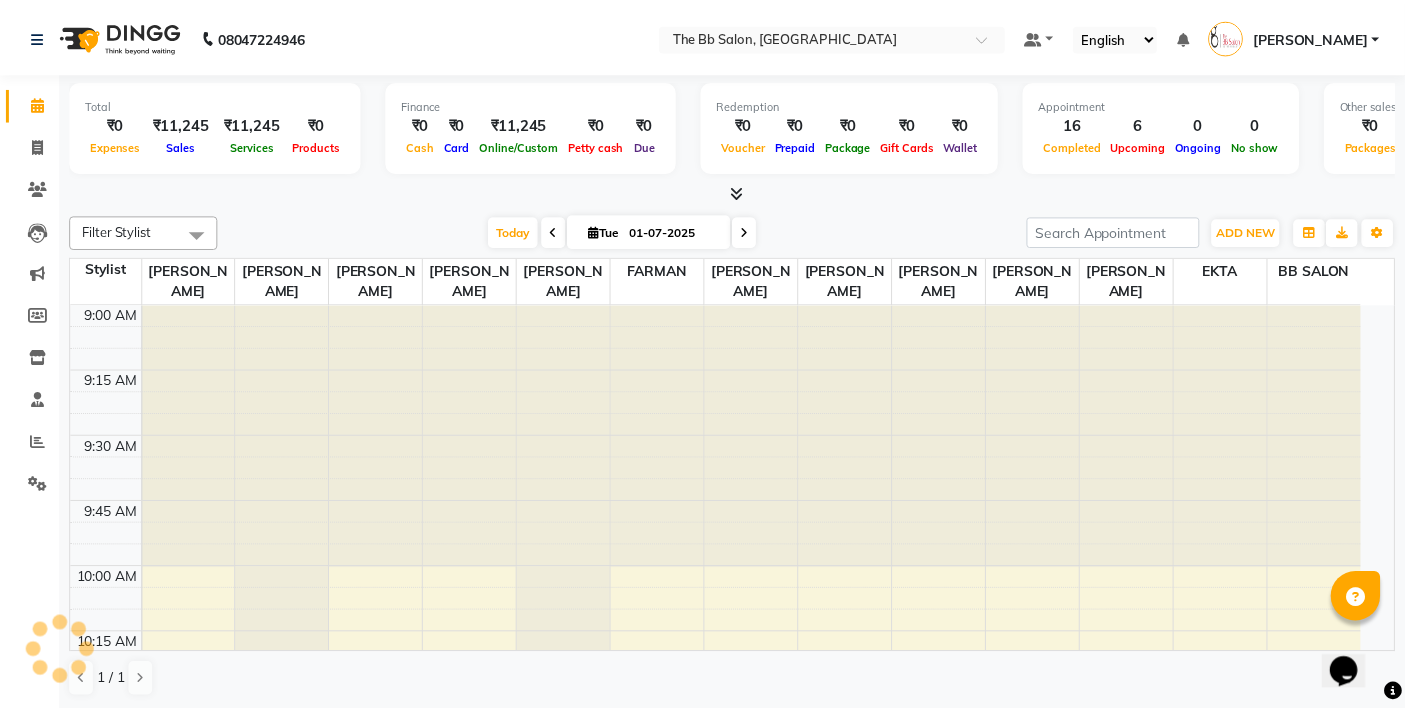 scroll, scrollTop: 0, scrollLeft: 0, axis: both 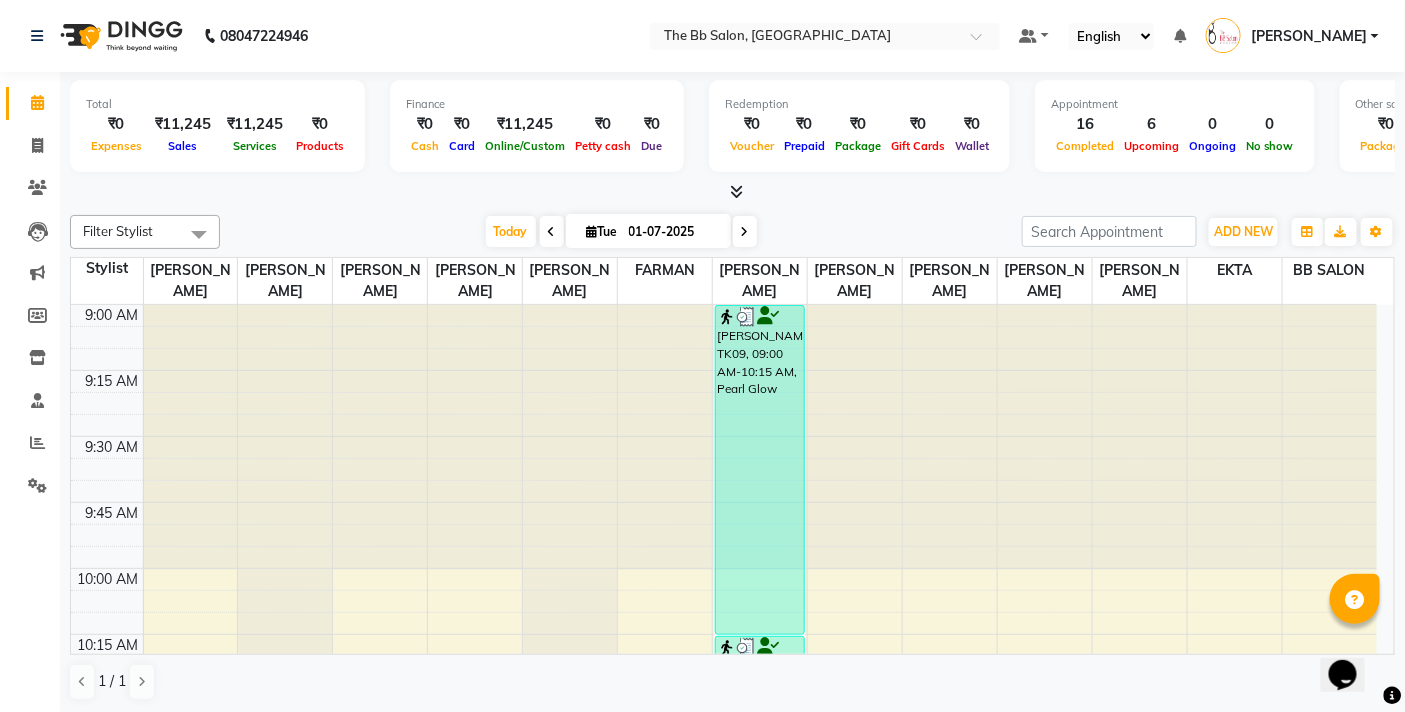 click on "Today  Tue 01-07-2025" at bounding box center [621, 232] 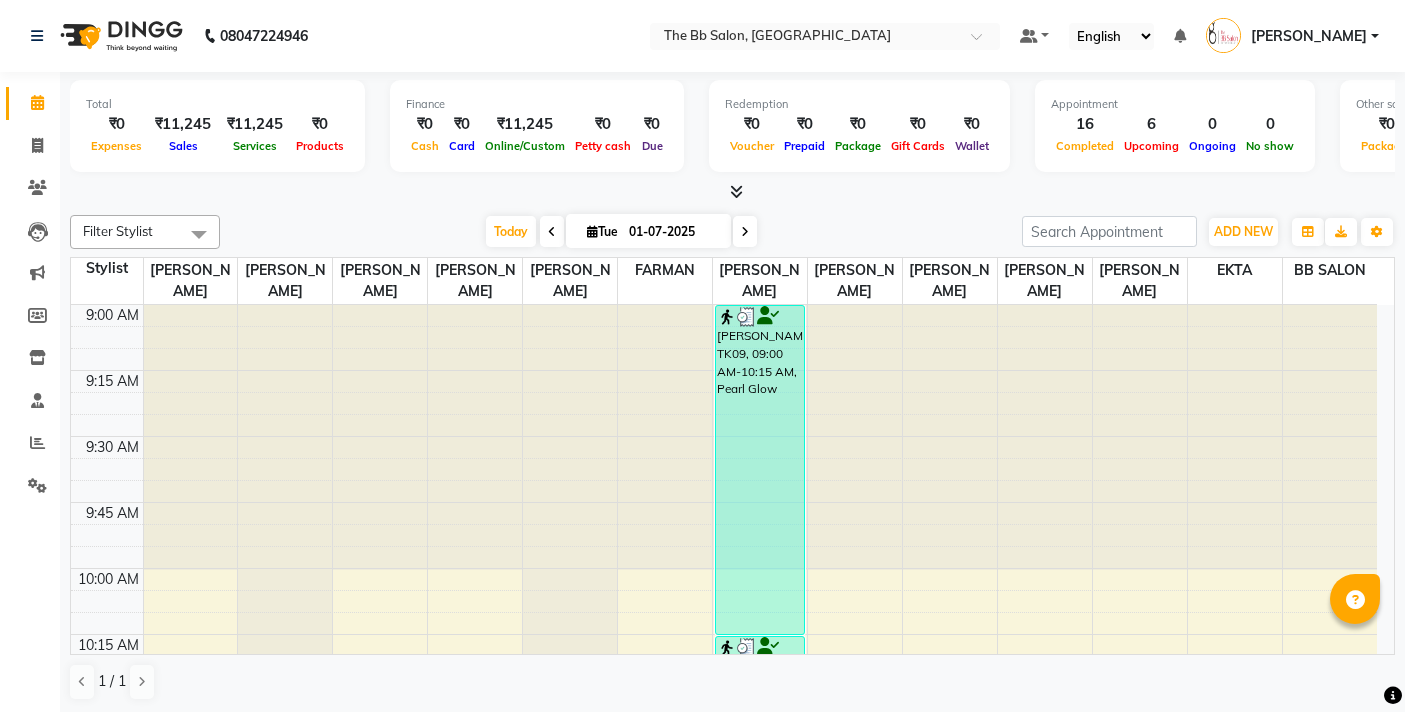 scroll, scrollTop: 0, scrollLeft: 0, axis: both 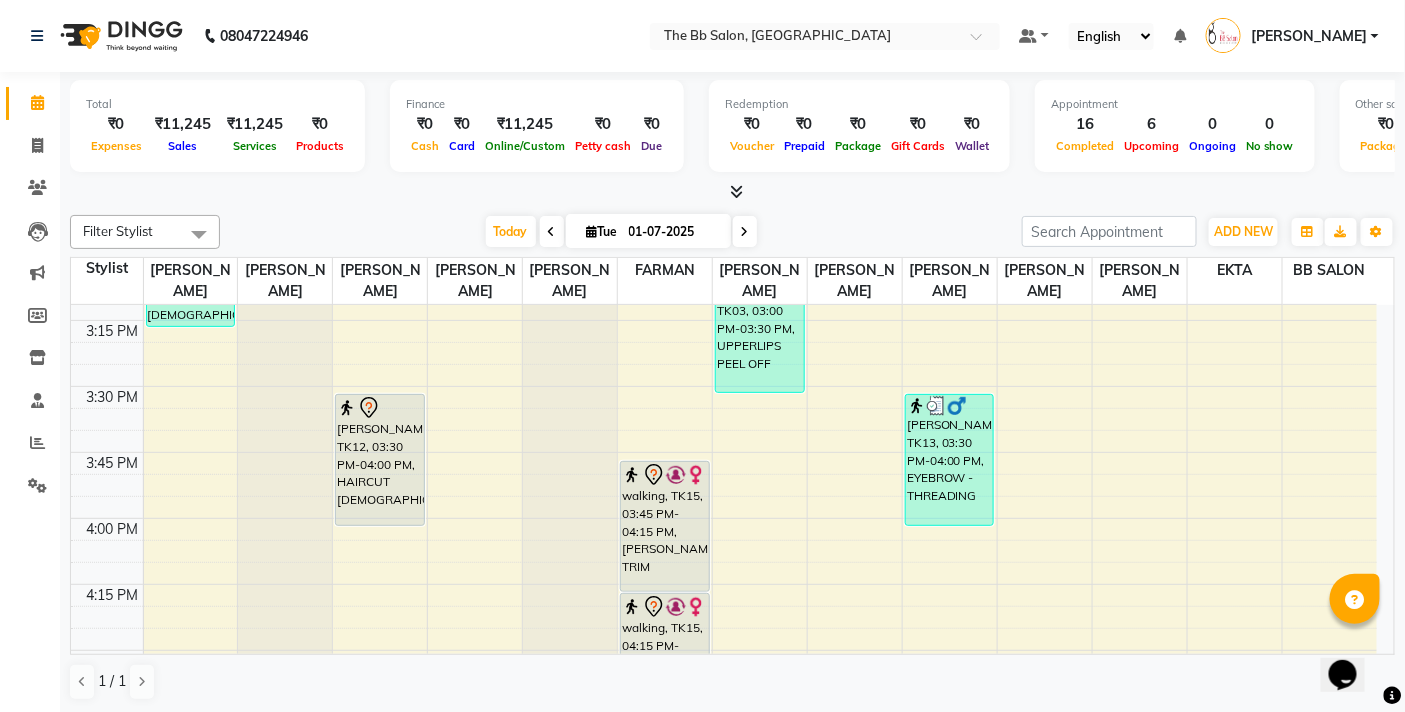 click on "[DATE]  [DATE]" at bounding box center (621, 232) 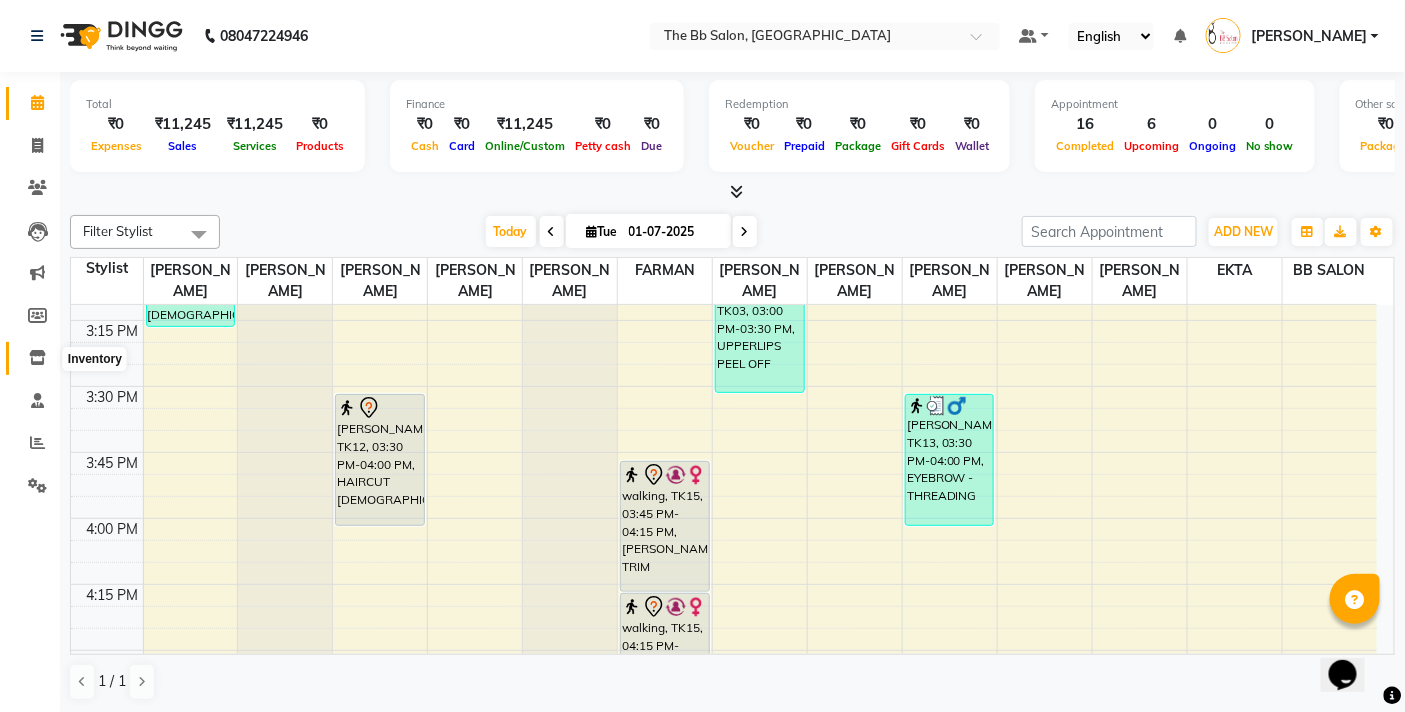 click 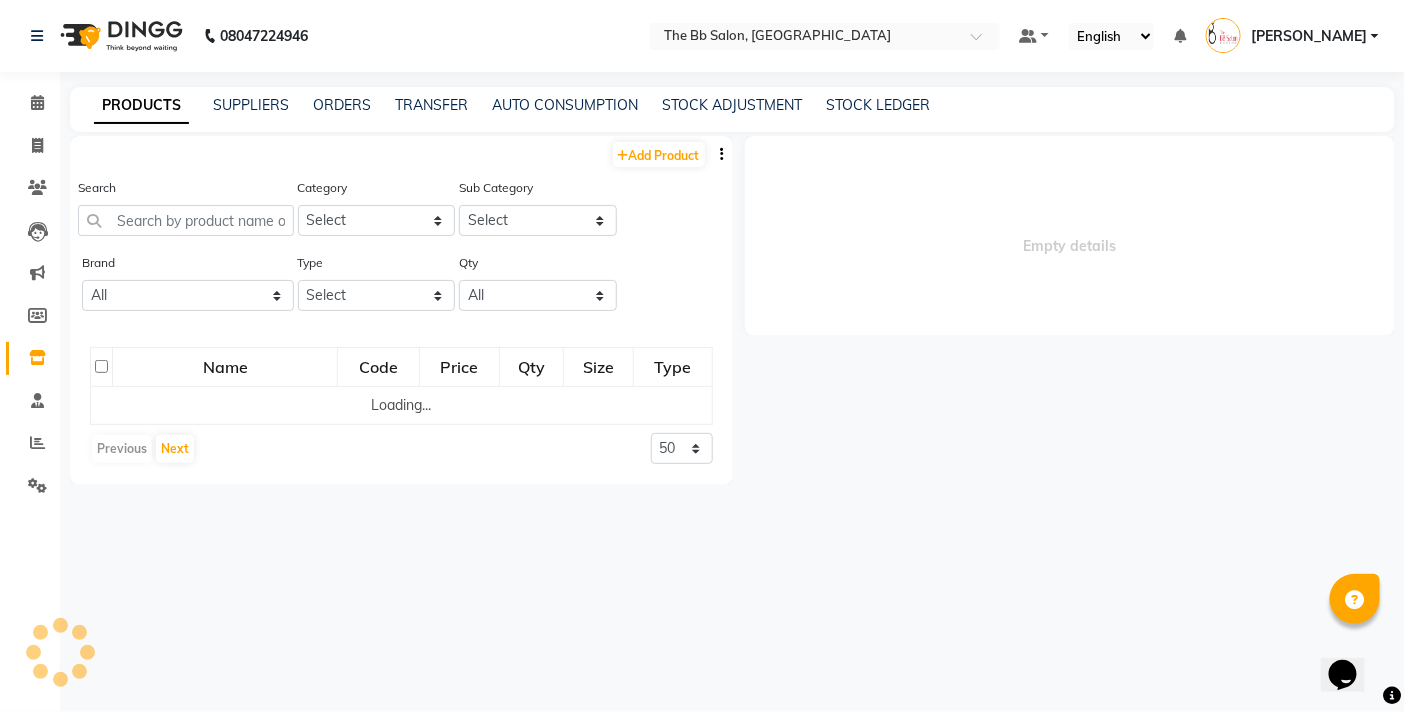 select 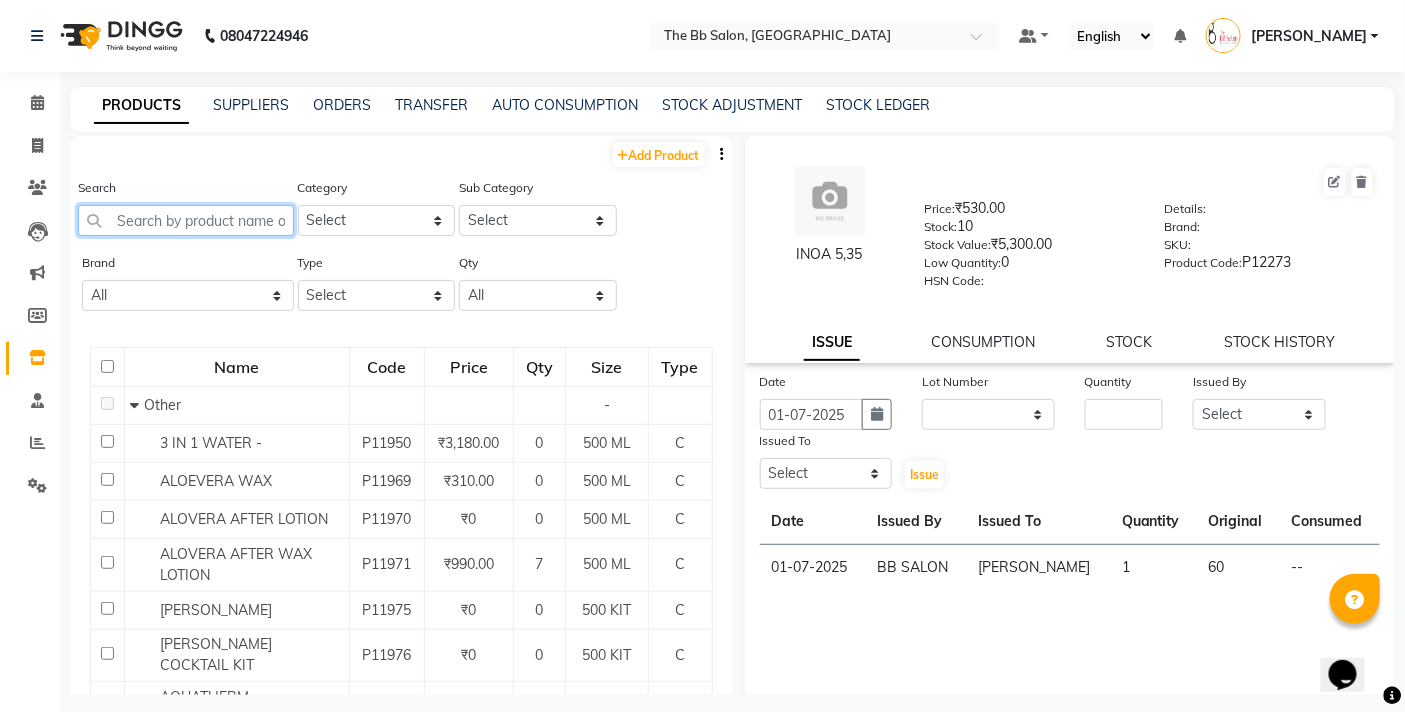 click 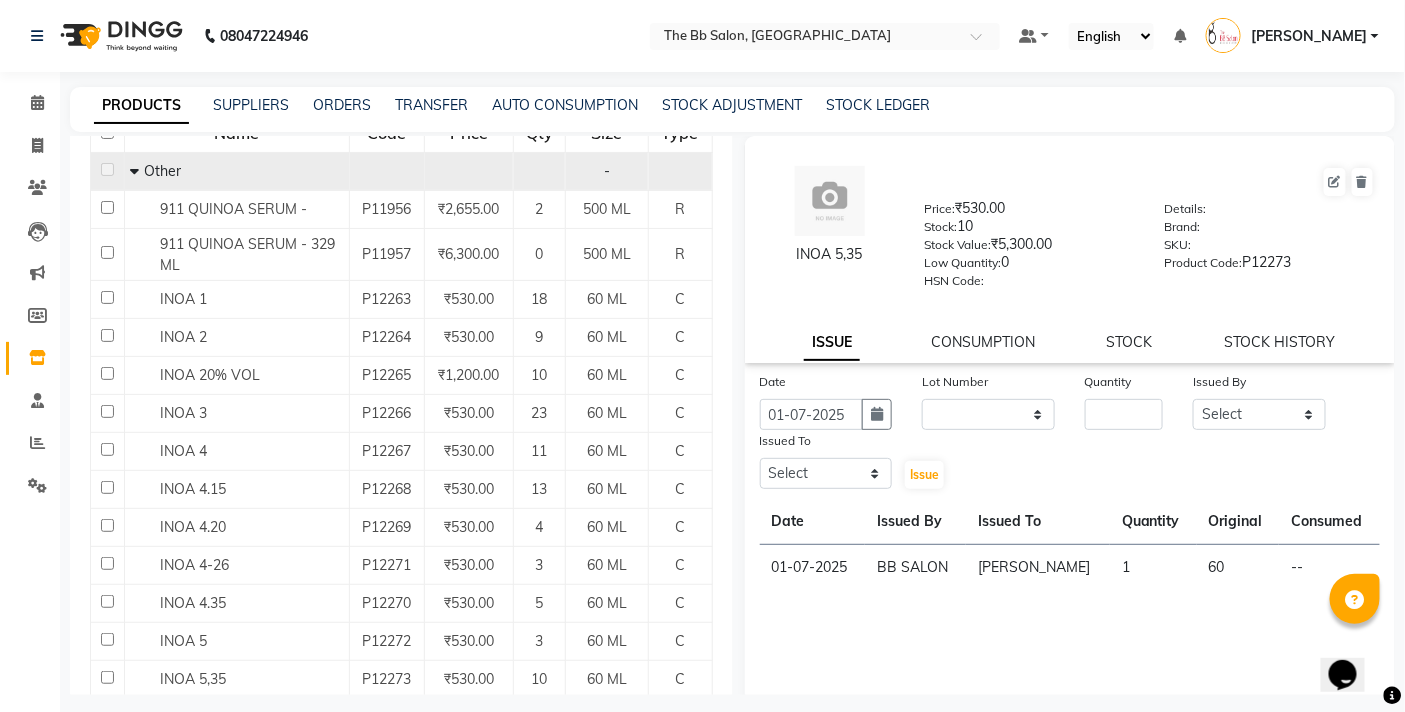 scroll, scrollTop: 333, scrollLeft: 0, axis: vertical 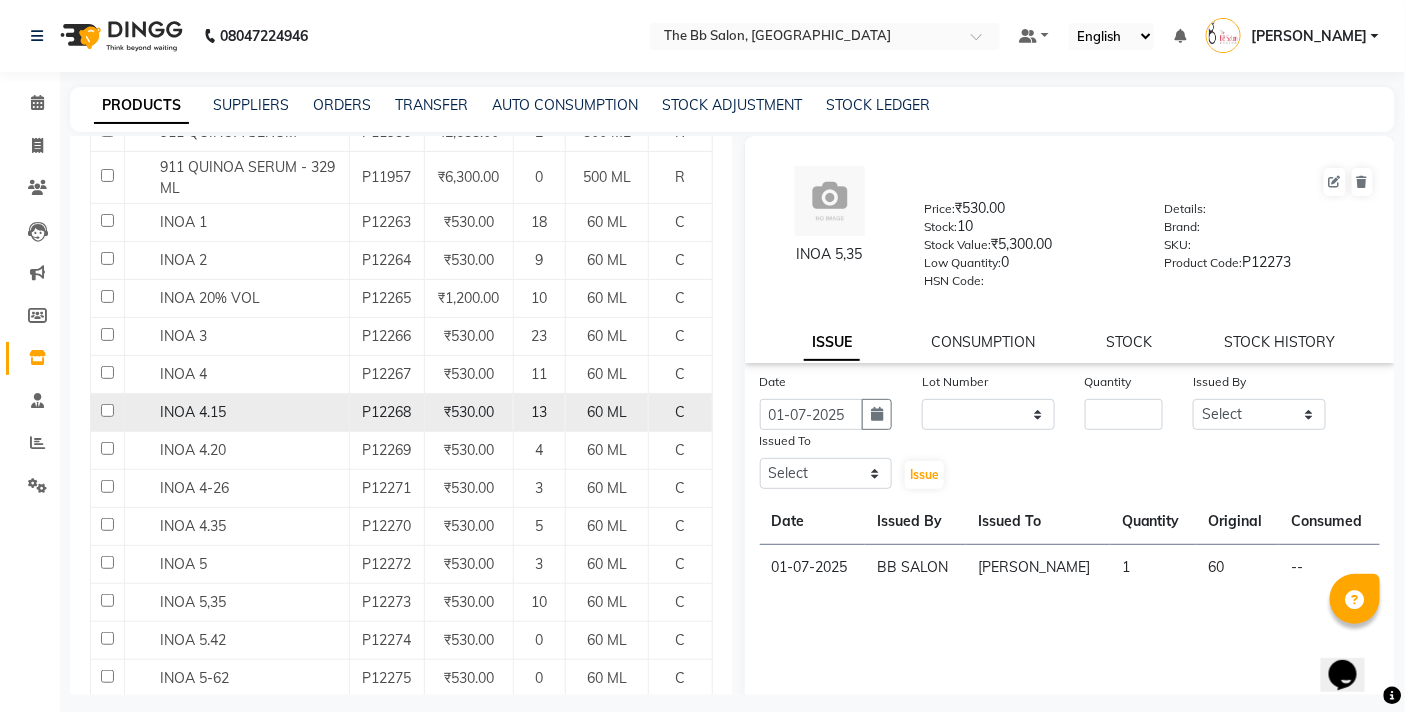 type on "INOA" 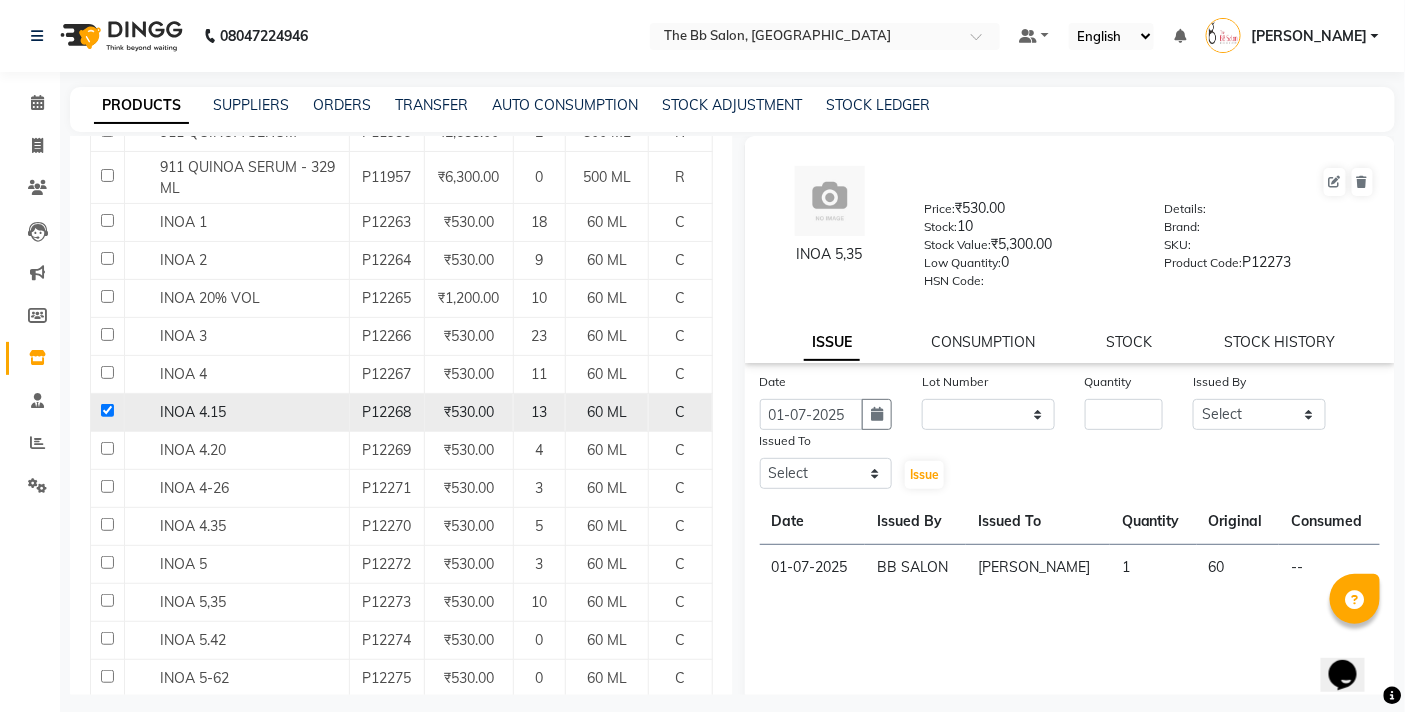 checkbox on "true" 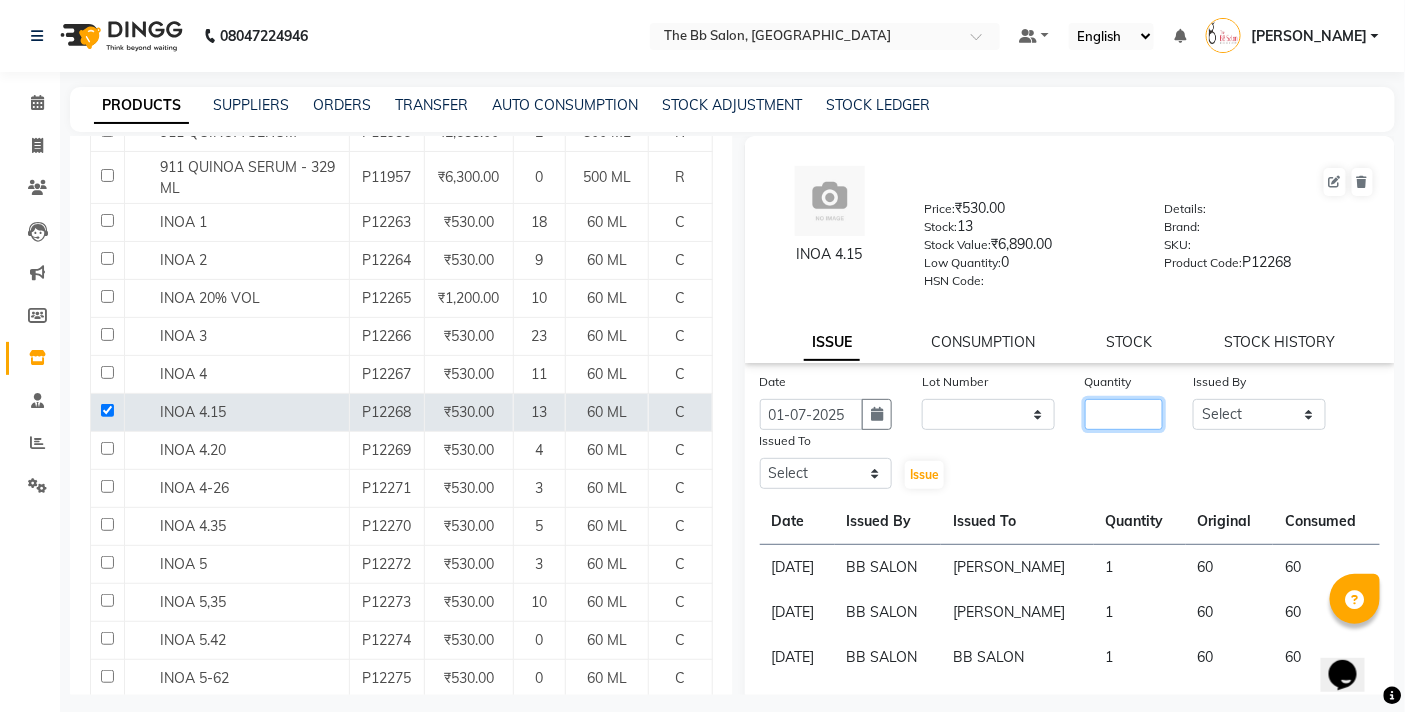 click 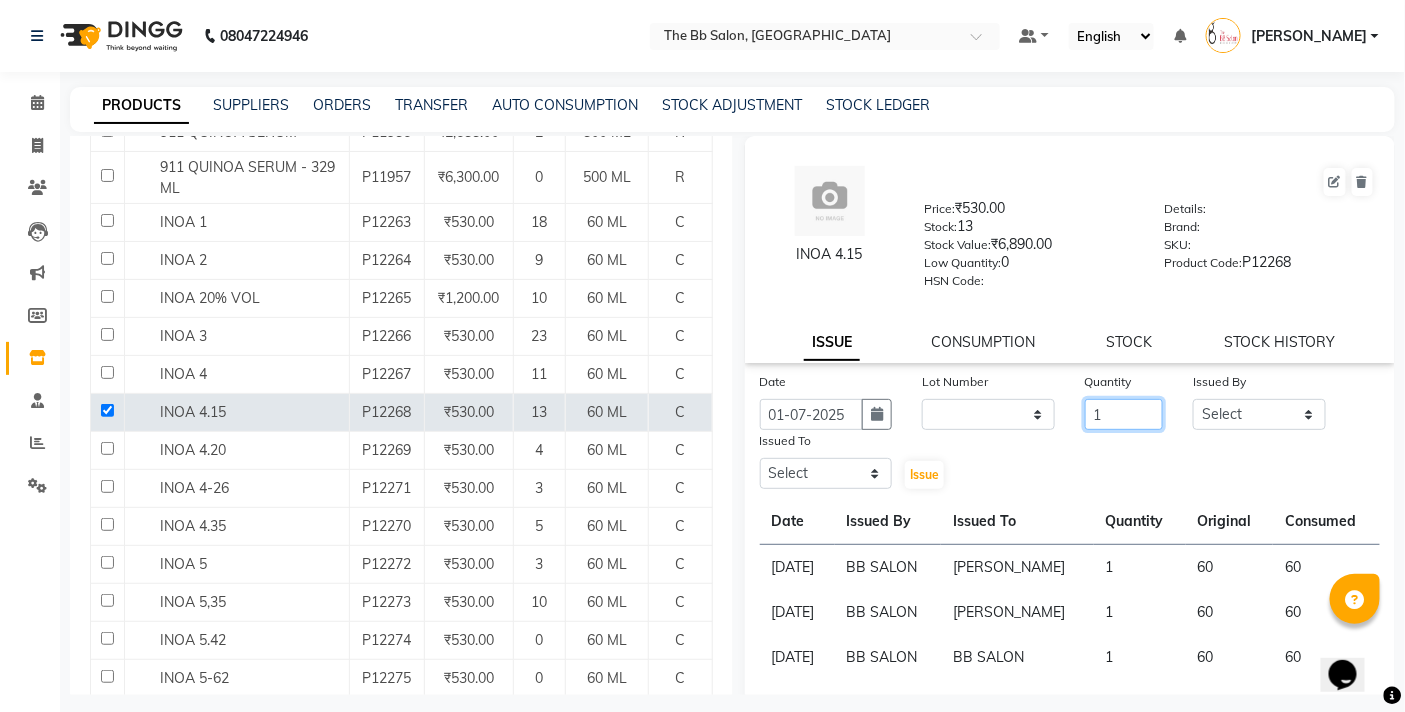 type on "1" 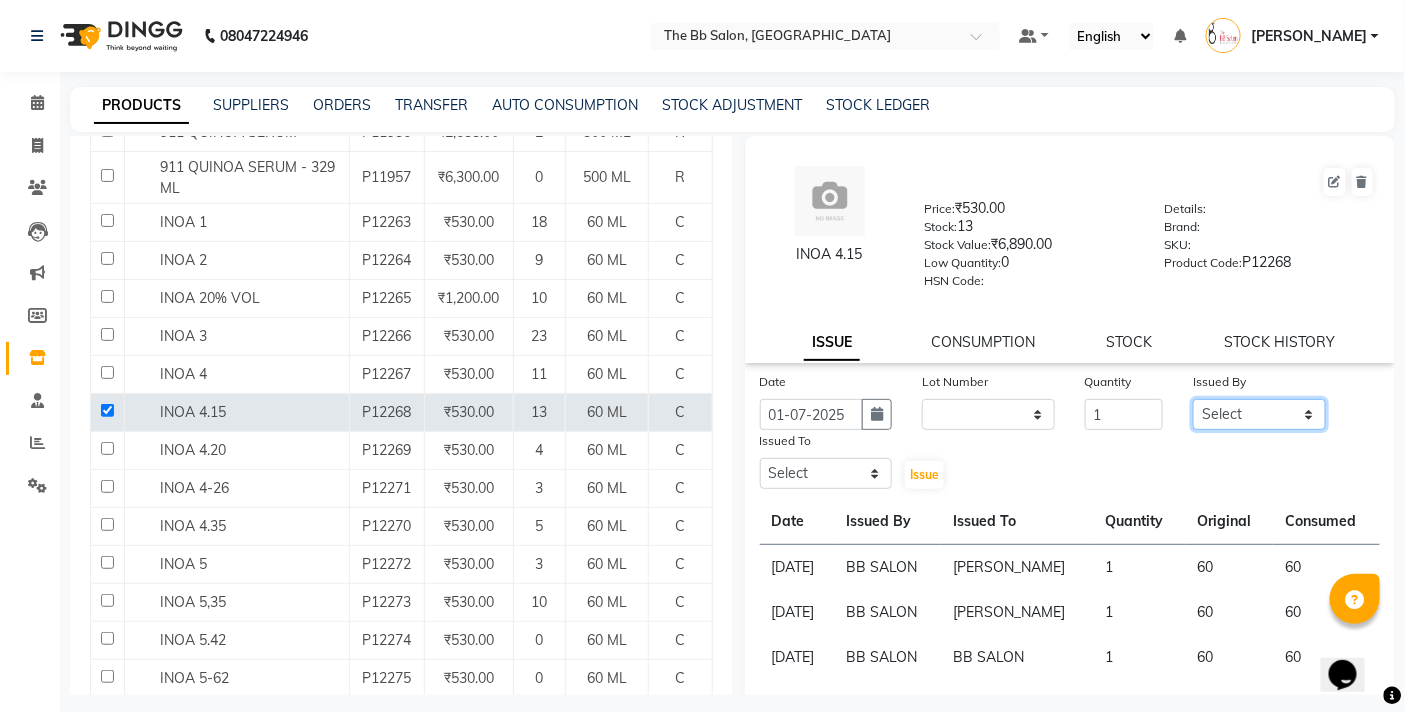 click on "Select BB SALON [PERSON_NAME] [PERSON_NAME] [PERSON_NAME] [PERSON_NAME] T [PERSON_NAME] [PERSON_NAME] [PERSON_NAME]  [PERSON_NAME] [PERSON_NAME] SANTOSH [PERSON_NAME] [PERSON_NAME] [PERSON_NAME]" 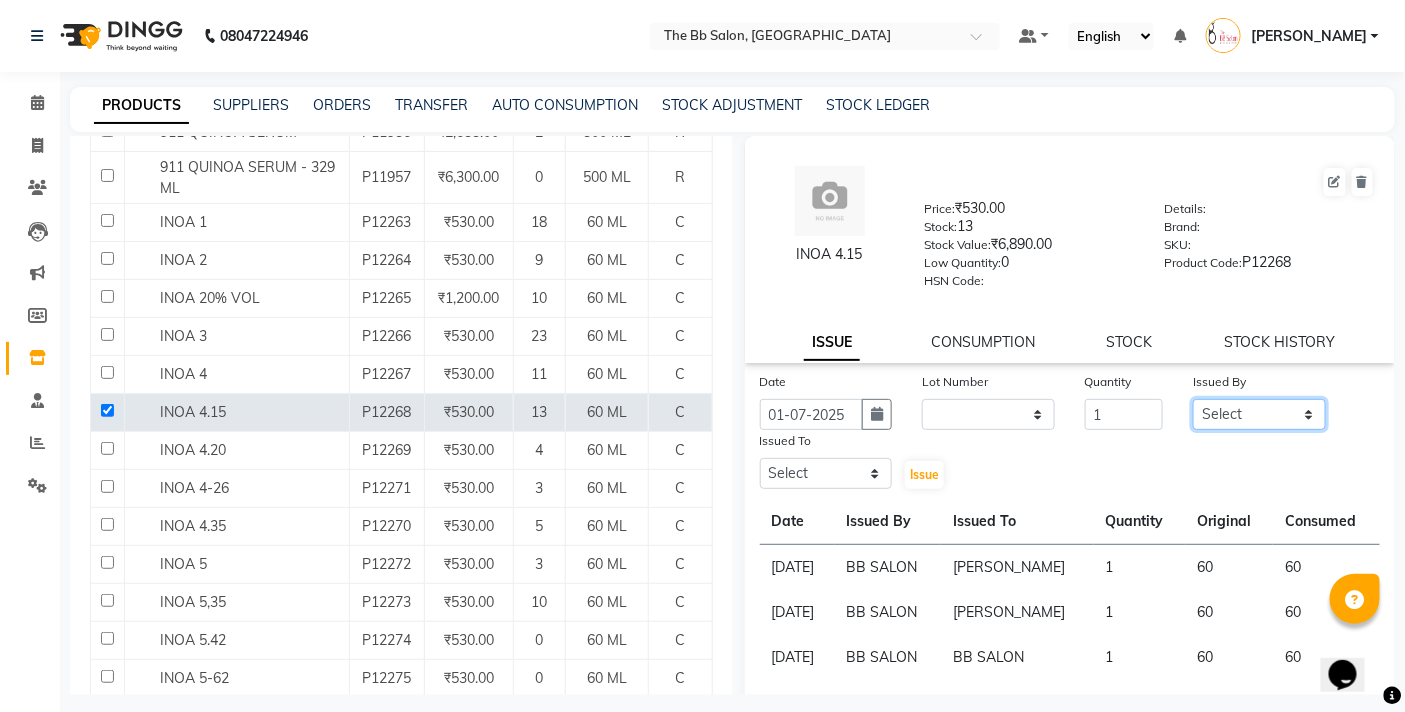 select on "83509" 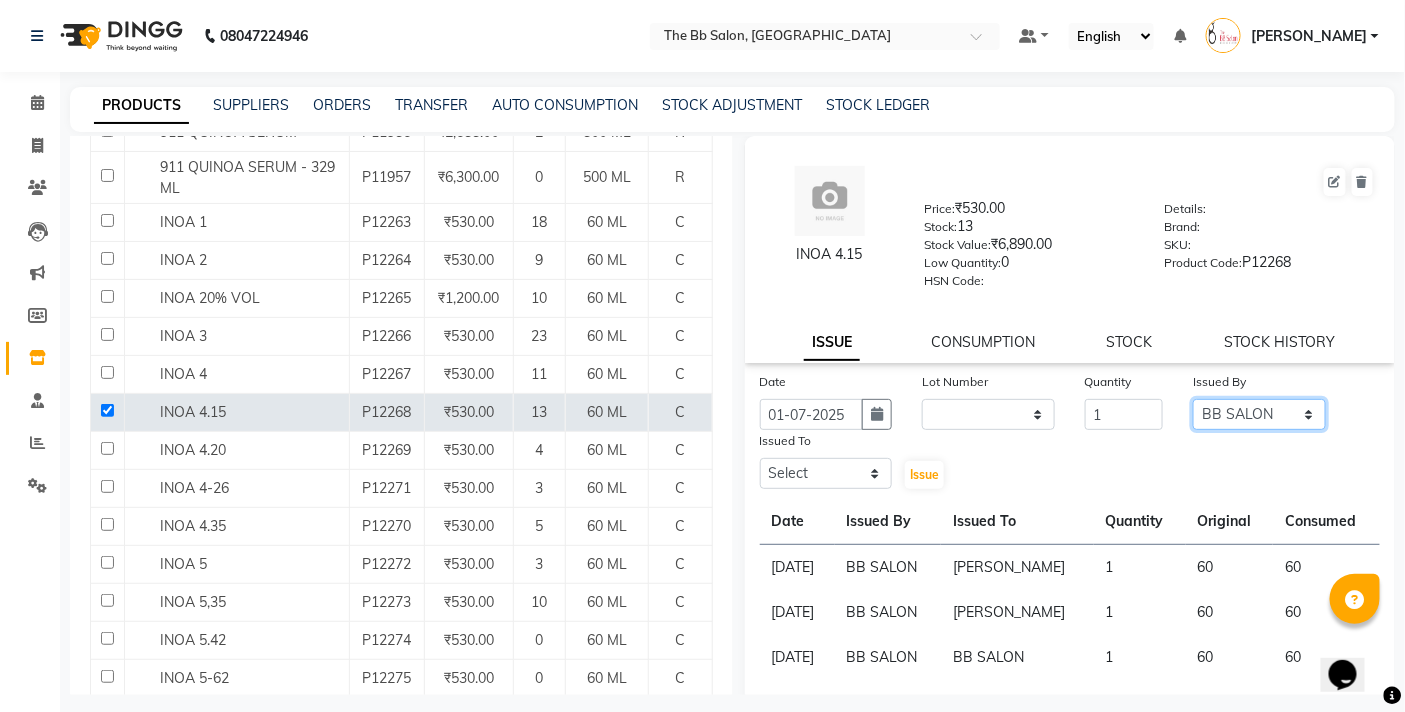 click on "Select BB SALON [PERSON_NAME] [PERSON_NAME] [PERSON_NAME] [PERSON_NAME] T [PERSON_NAME] [PERSON_NAME] [PERSON_NAME]  [PERSON_NAME] [PERSON_NAME] SANTOSH [PERSON_NAME] [PERSON_NAME] [PERSON_NAME]" 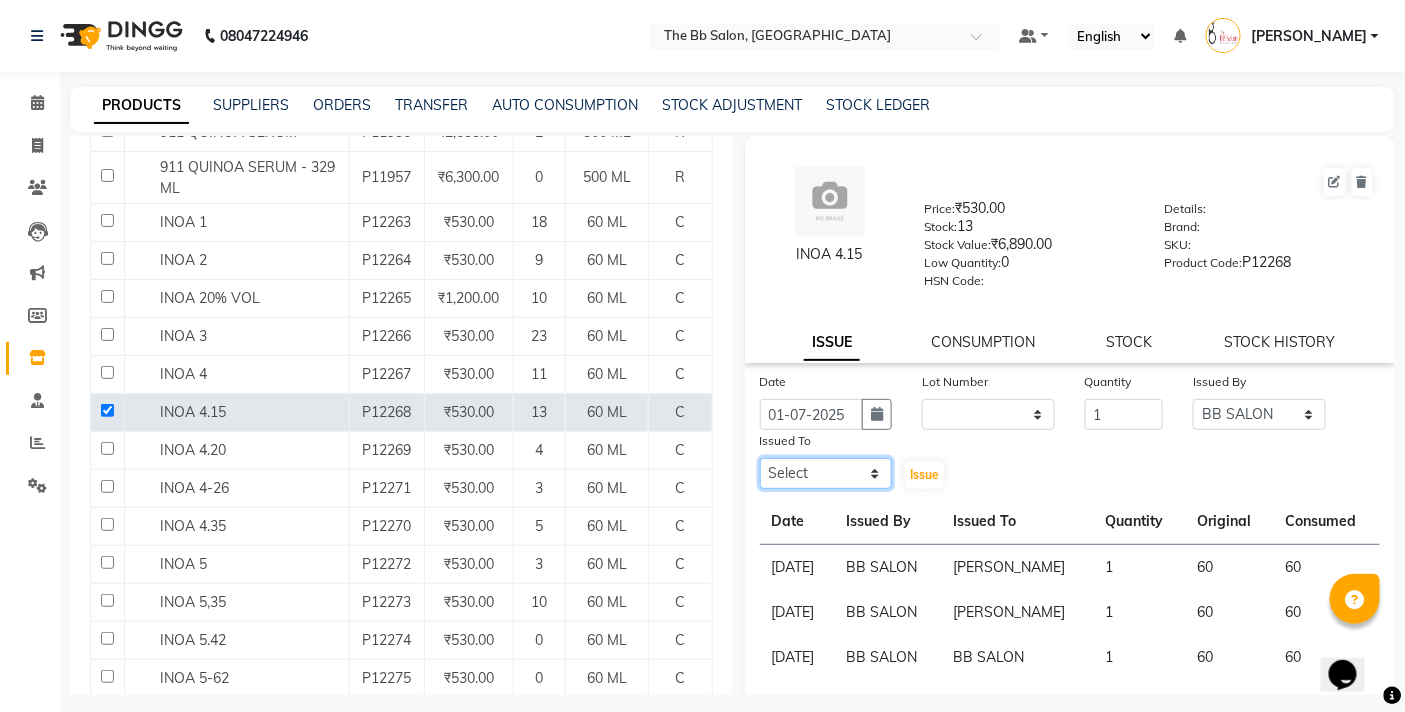 click on "Select BB SALON [PERSON_NAME] [PERSON_NAME] [PERSON_NAME] [PERSON_NAME] T [PERSON_NAME] [PERSON_NAME] [PERSON_NAME]  [PERSON_NAME] [PERSON_NAME] SANTOSH [PERSON_NAME] [PERSON_NAME] [PERSON_NAME]" 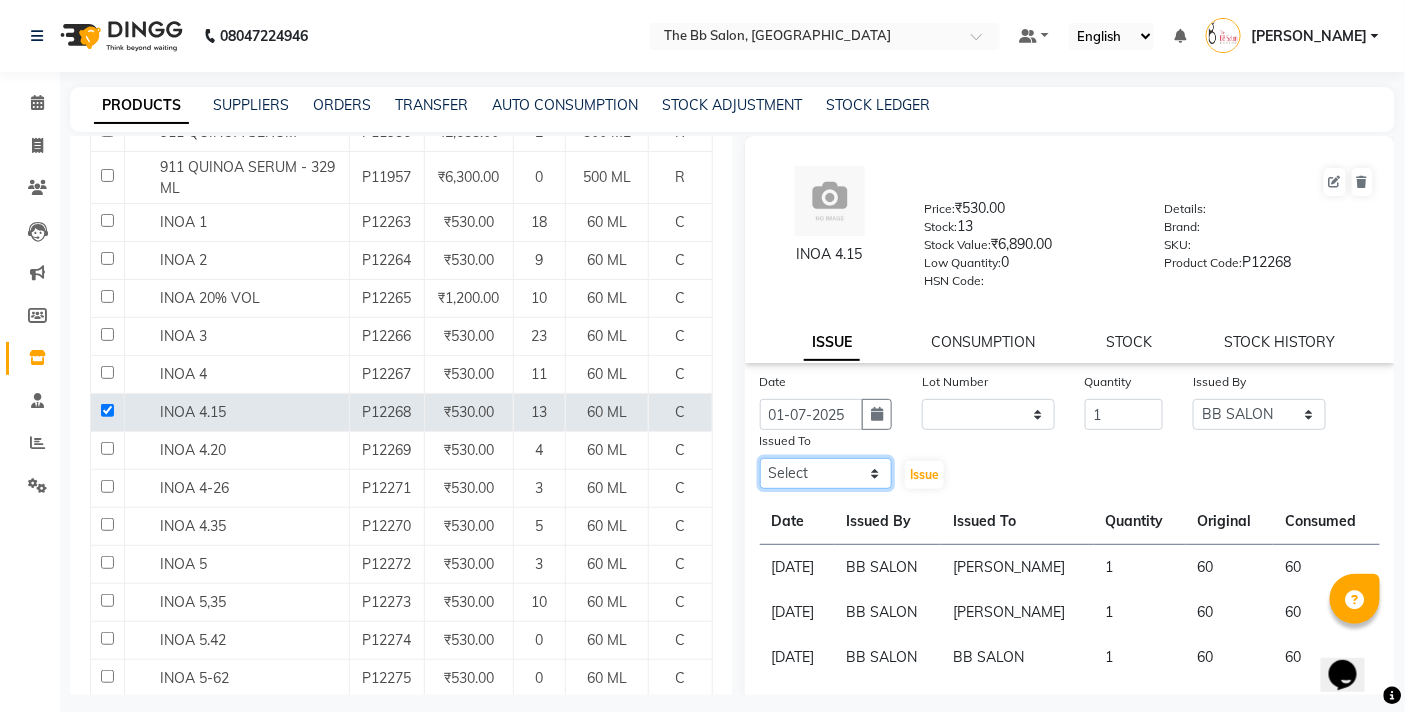 select on "83660" 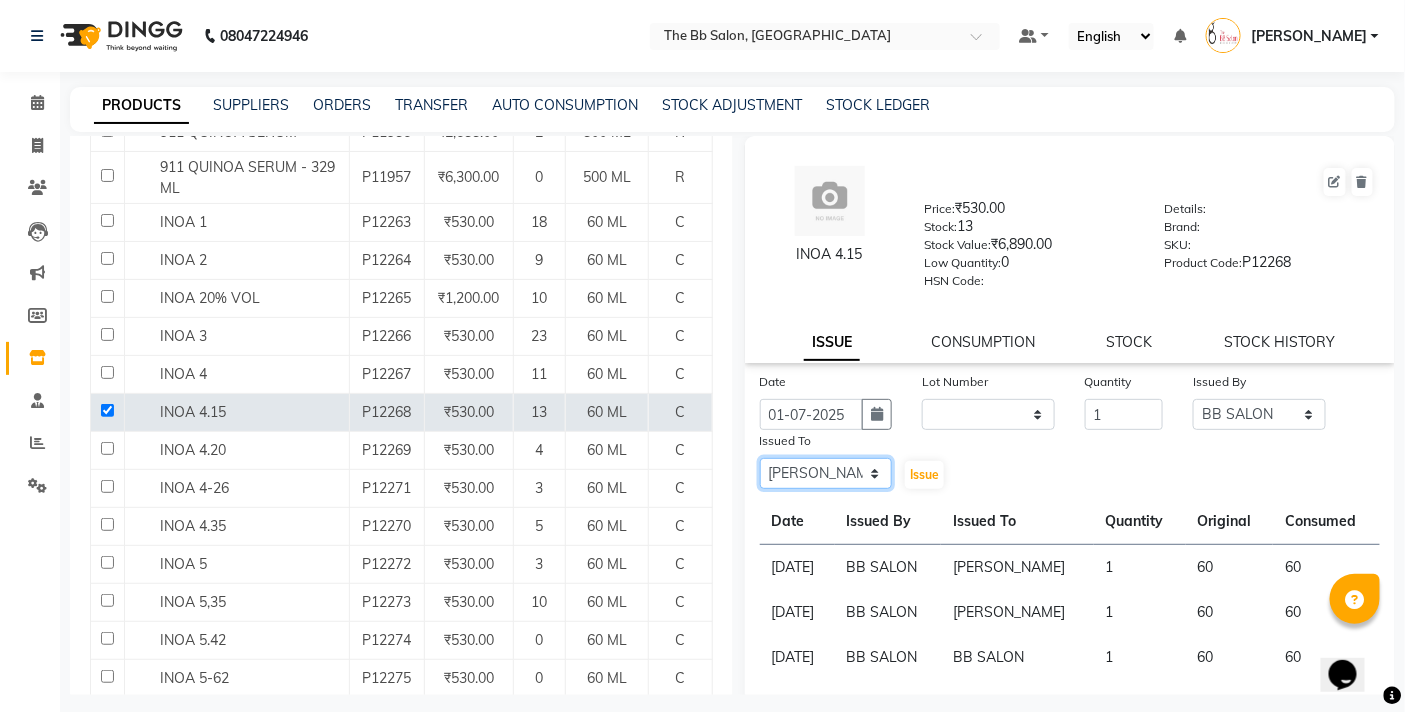 click on "Select BB SALON [PERSON_NAME] [PERSON_NAME] [PERSON_NAME] [PERSON_NAME] T [PERSON_NAME] [PERSON_NAME] [PERSON_NAME]  [PERSON_NAME] [PERSON_NAME] SANTOSH [PERSON_NAME] [PERSON_NAME] [PERSON_NAME]" 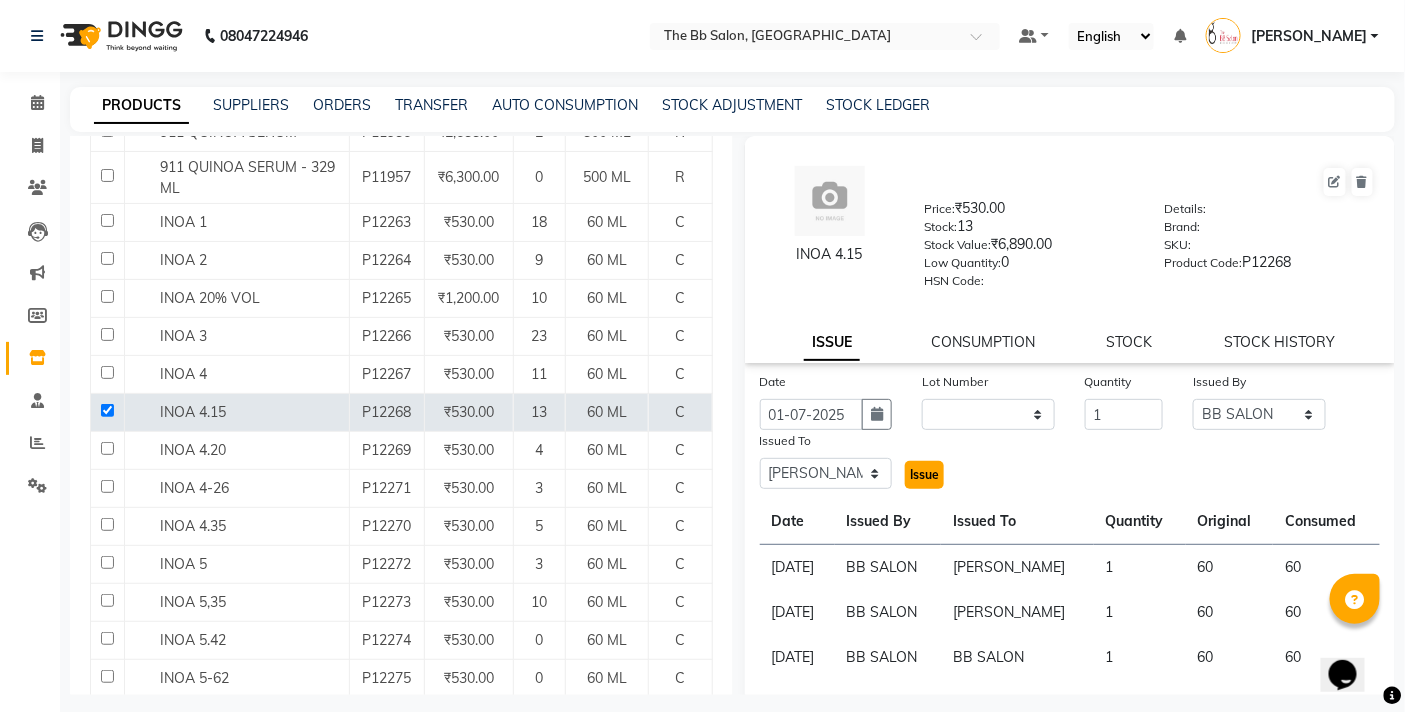 click on "Issue" 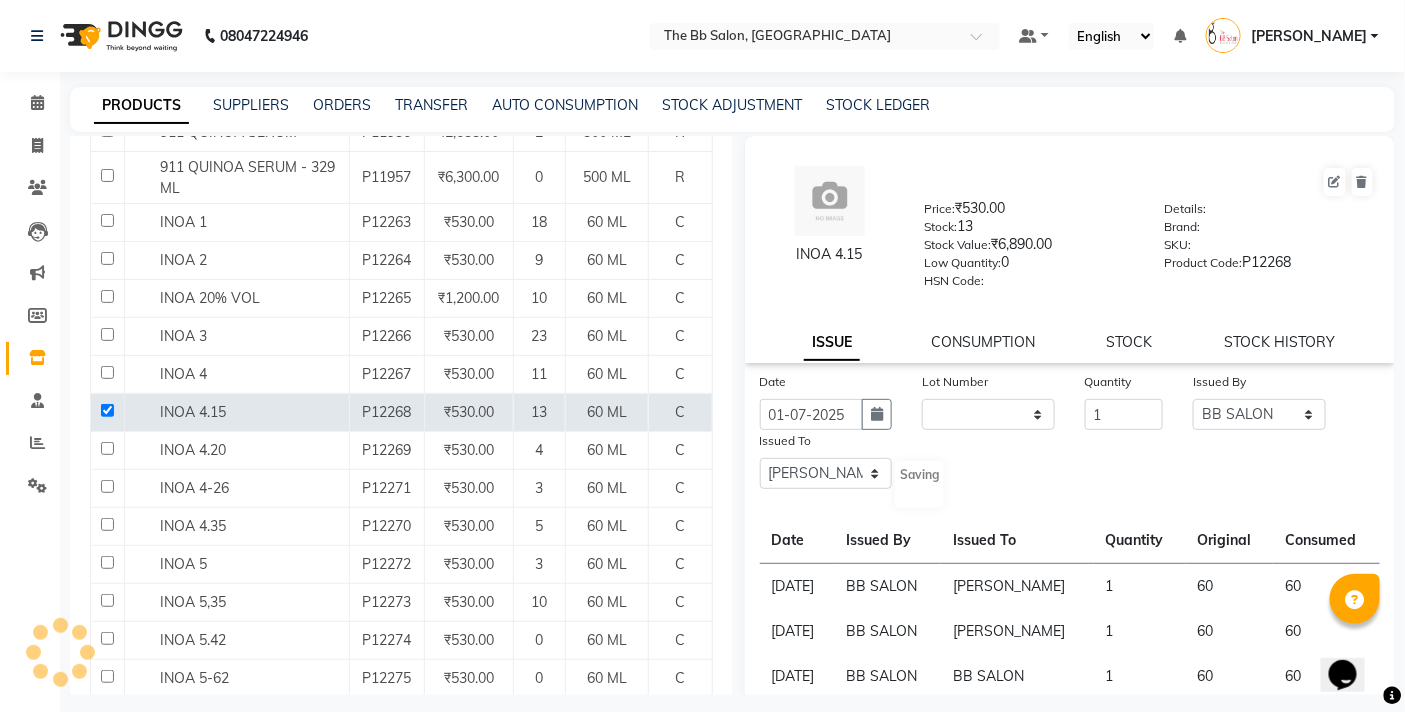 select 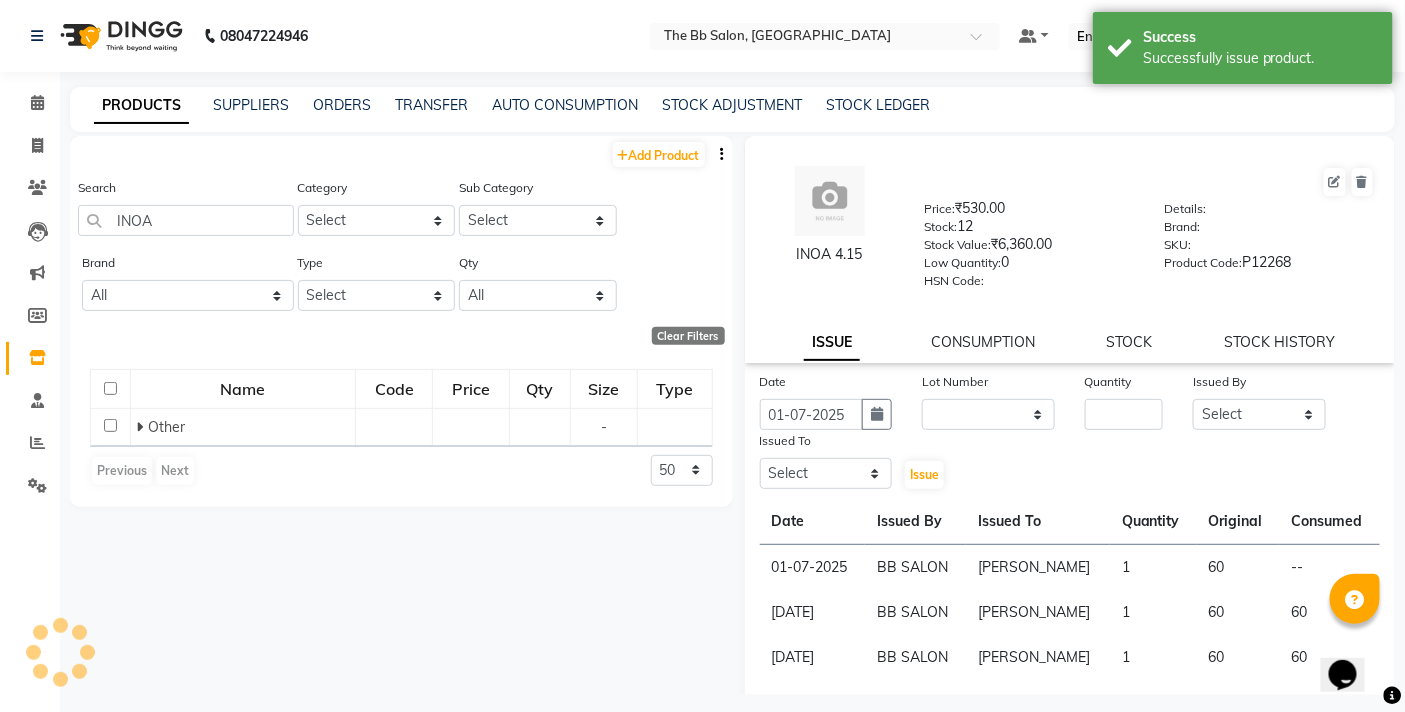 scroll, scrollTop: 0, scrollLeft: 0, axis: both 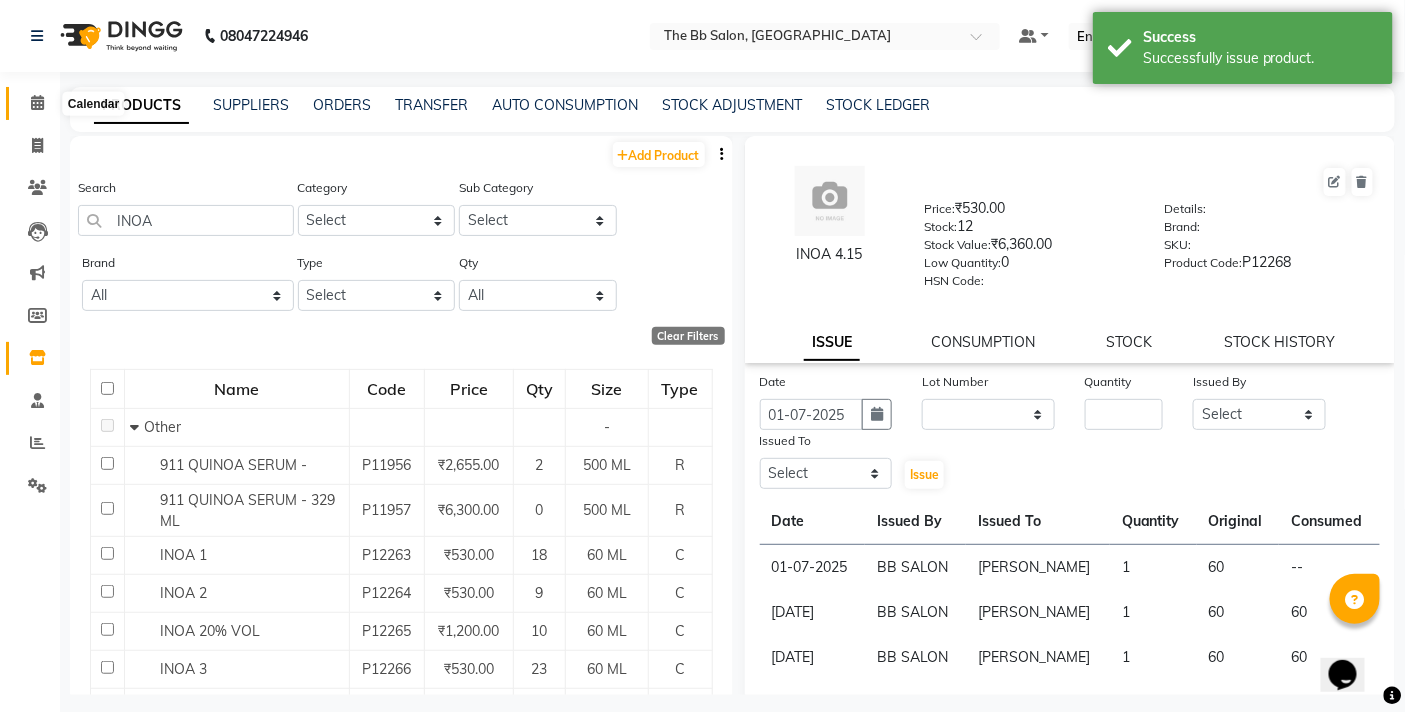 click 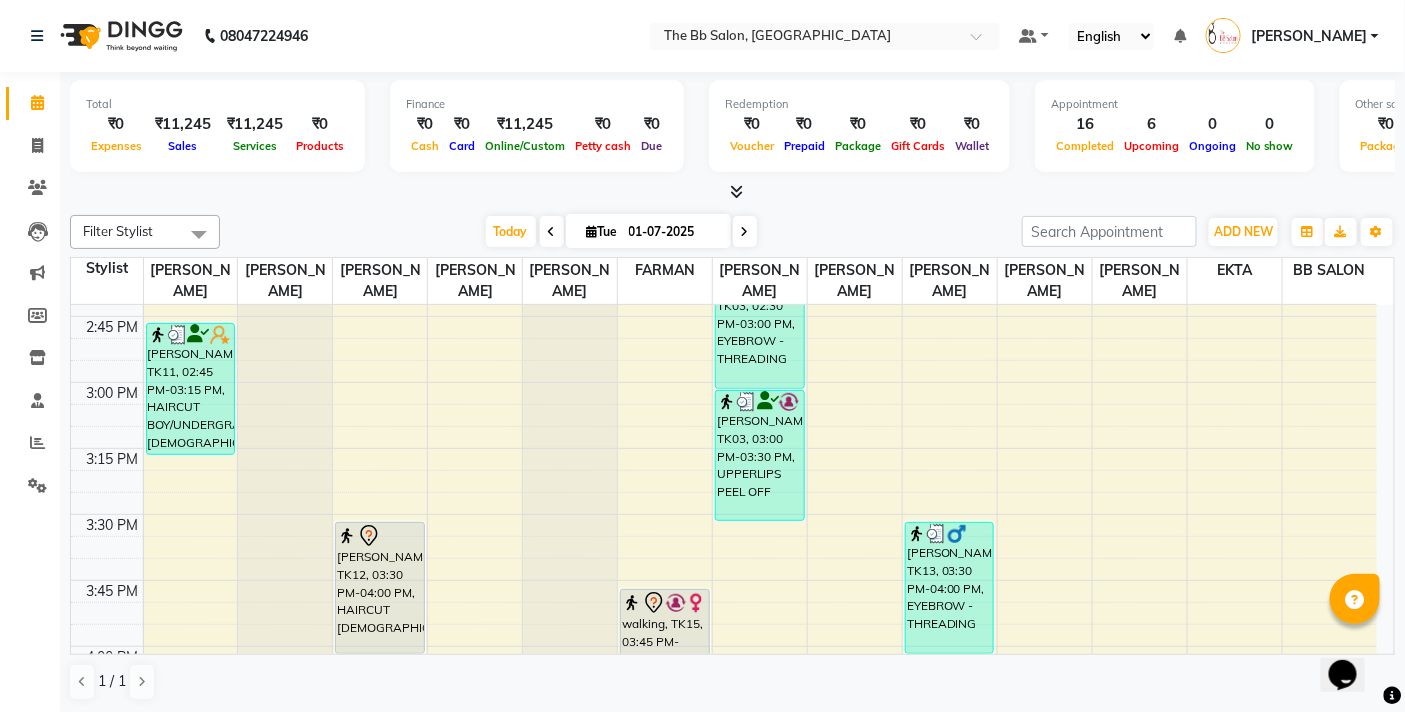 scroll, scrollTop: 1555, scrollLeft: 0, axis: vertical 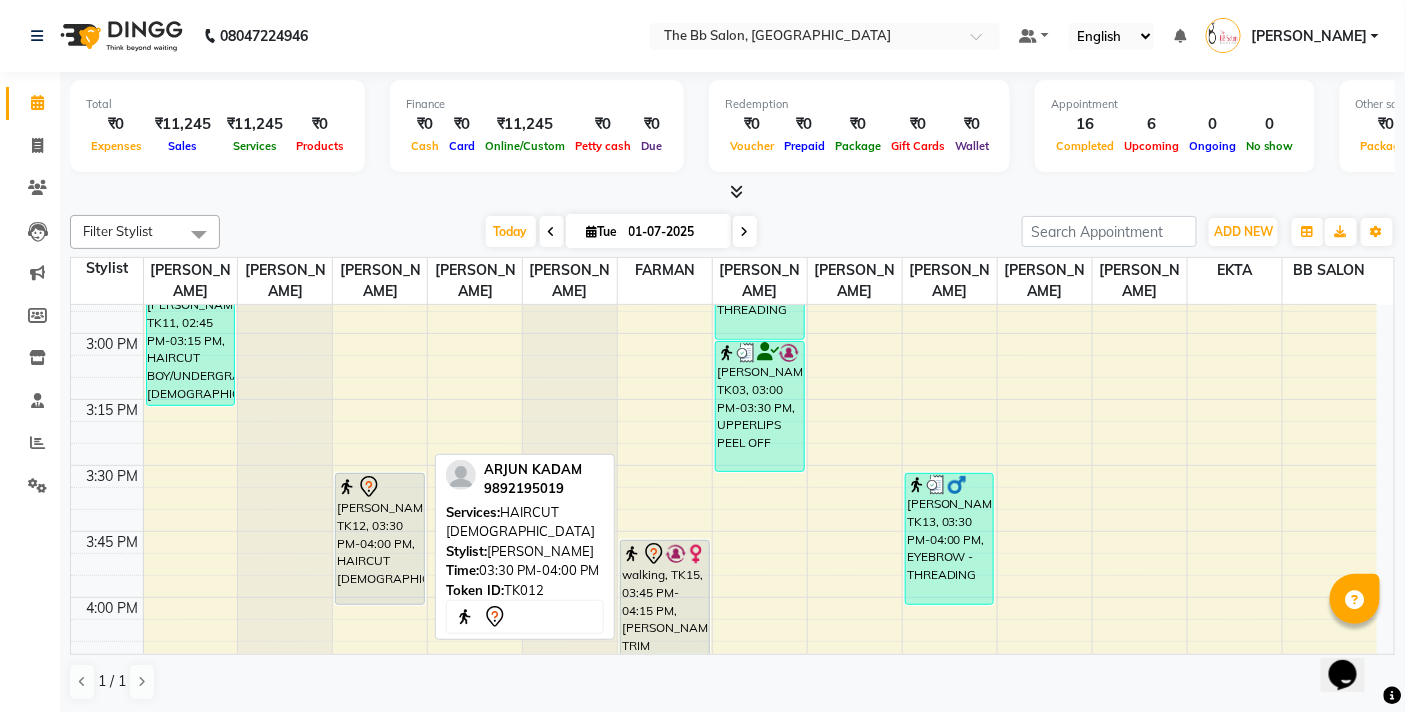 click on "[PERSON_NAME], TK12, 03:30 PM-04:00 PM, HAIRCUT [DEMOGRAPHIC_DATA]" at bounding box center (380, 539) 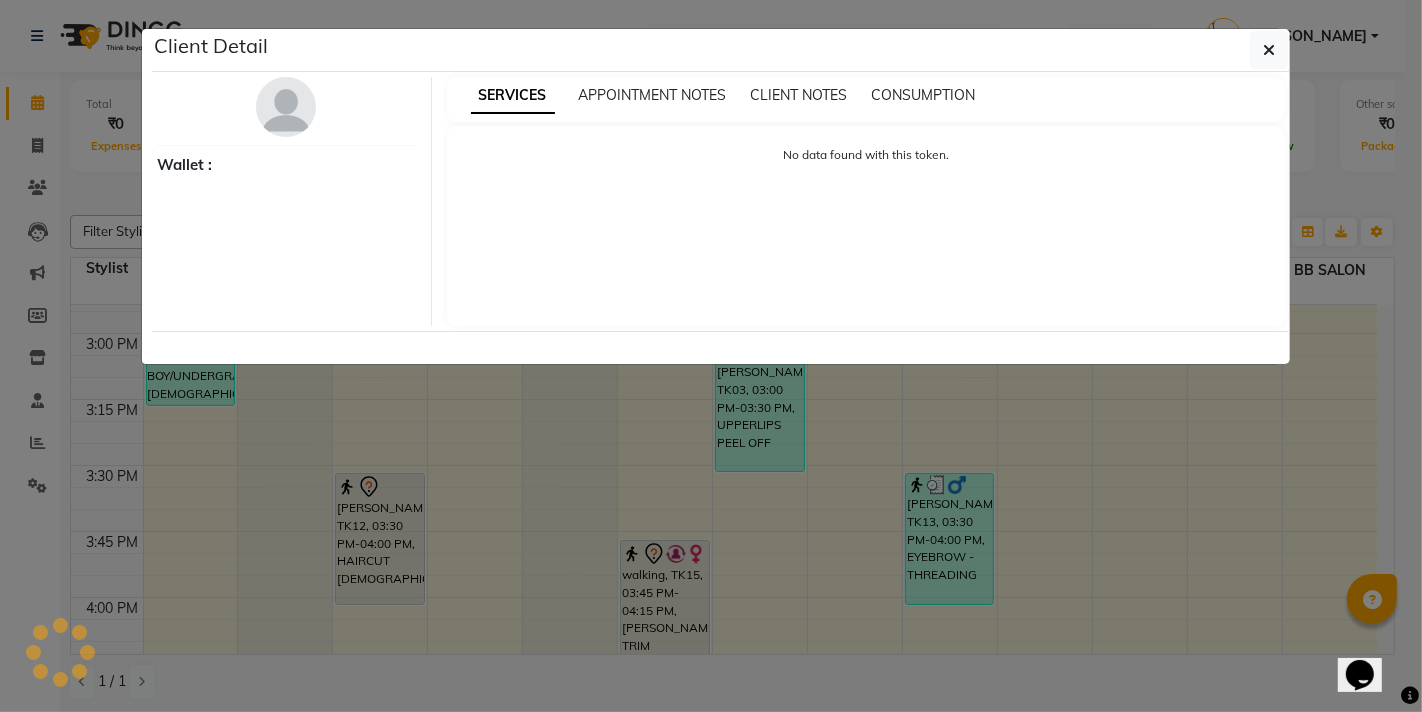 select on "7" 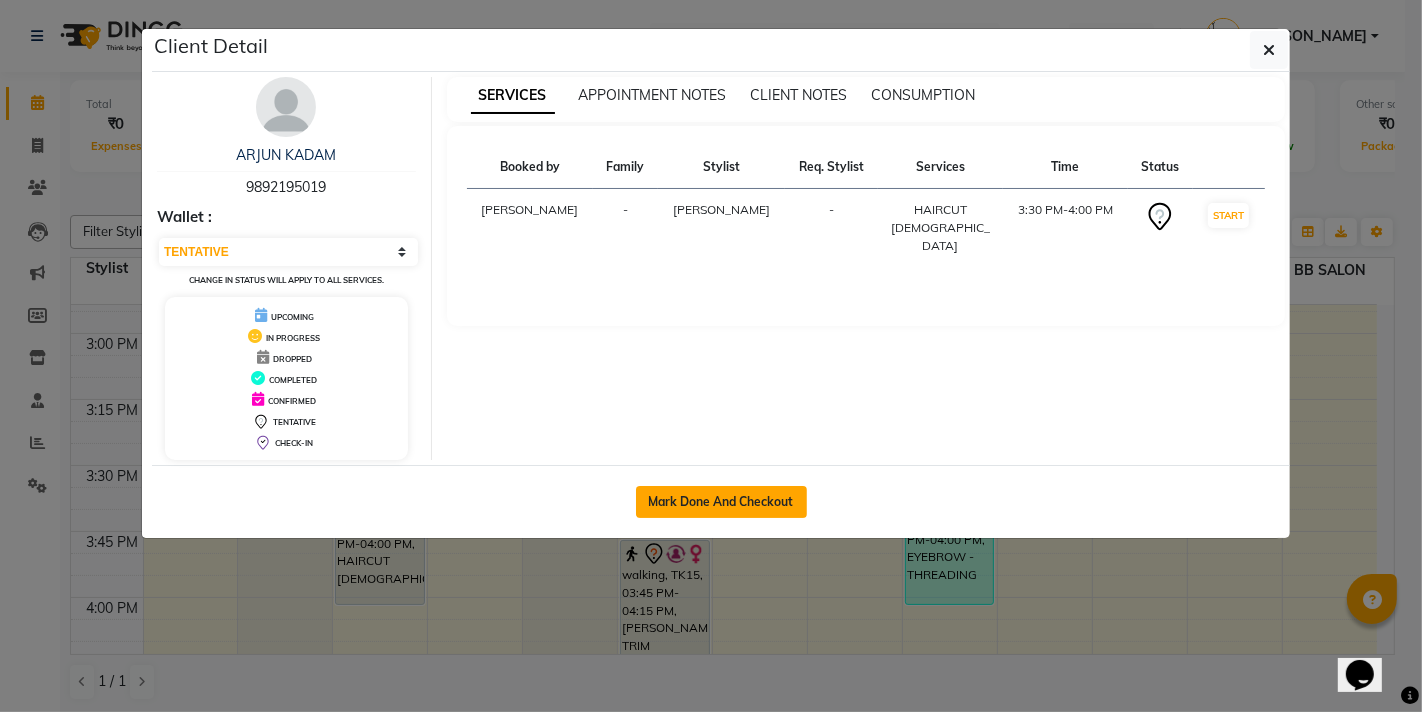 click on "Mark Done And Checkout" 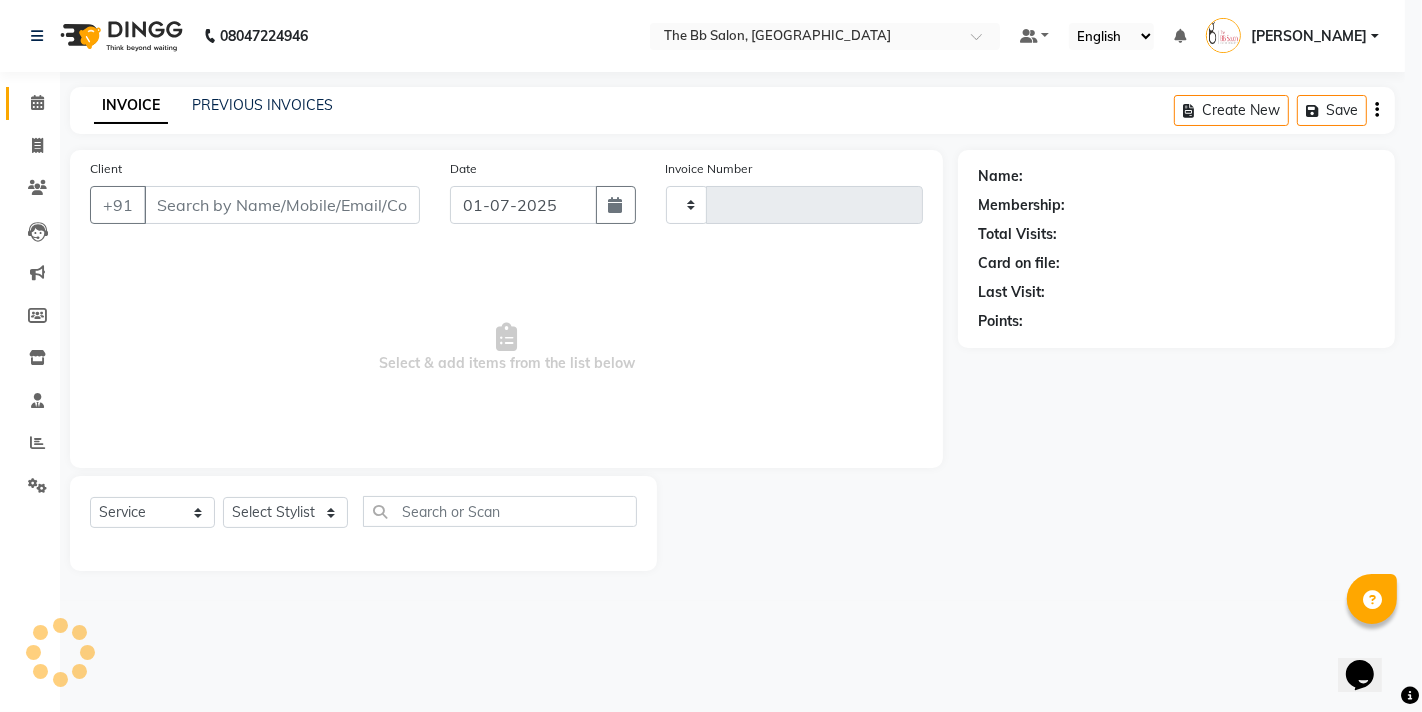 type on "2070" 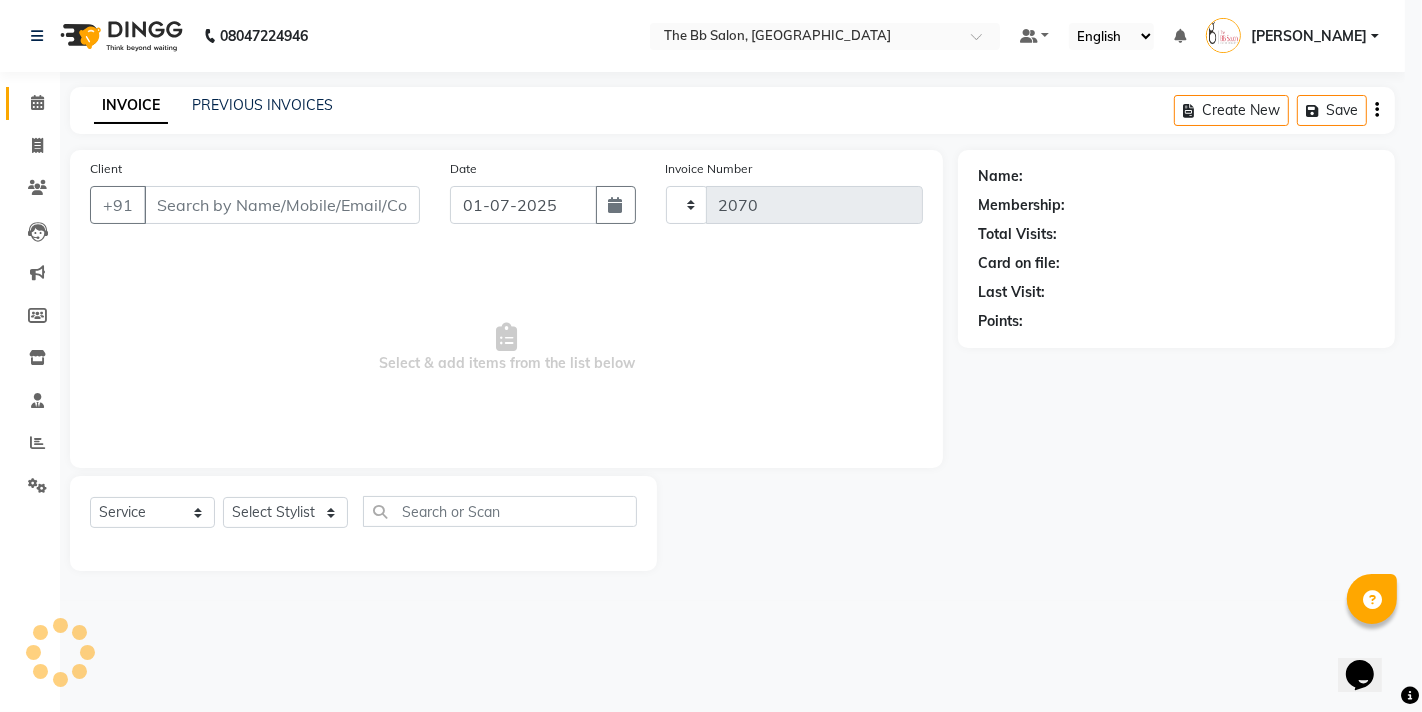 select on "6231" 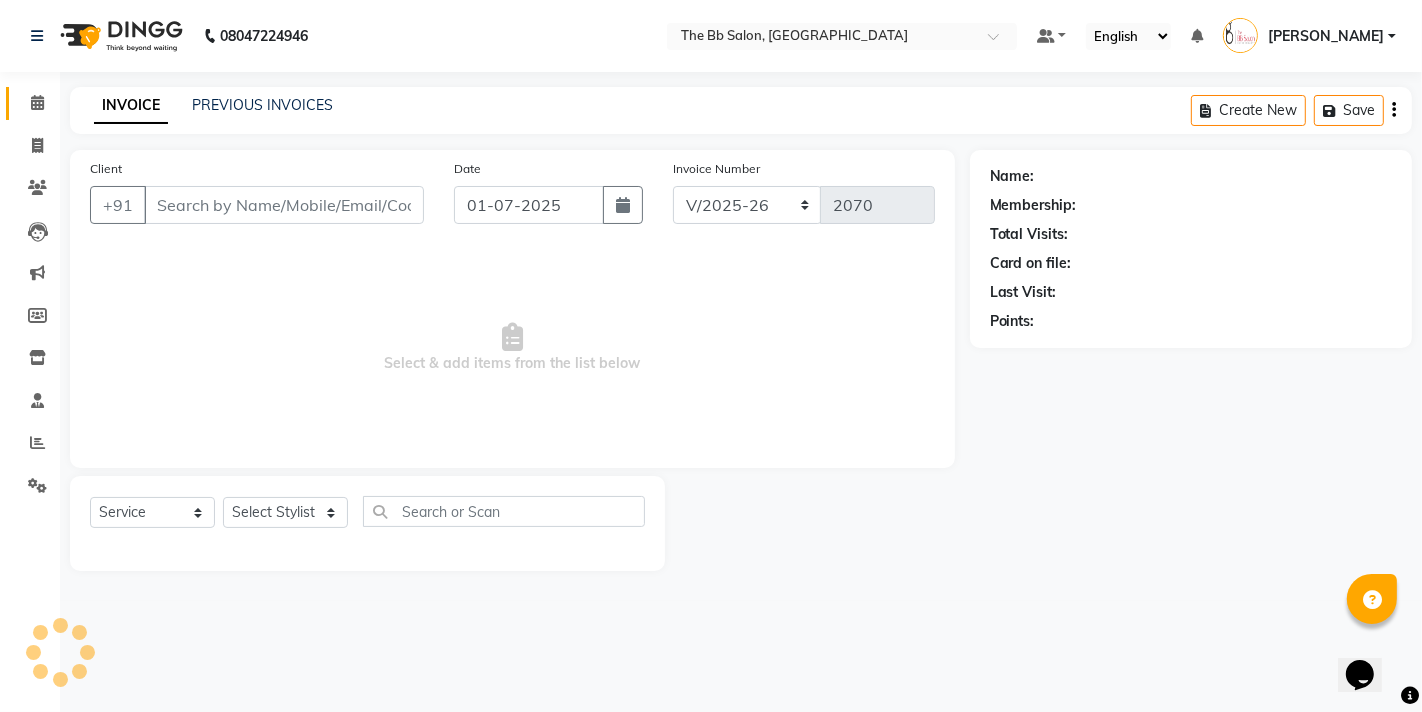 type on "98******19" 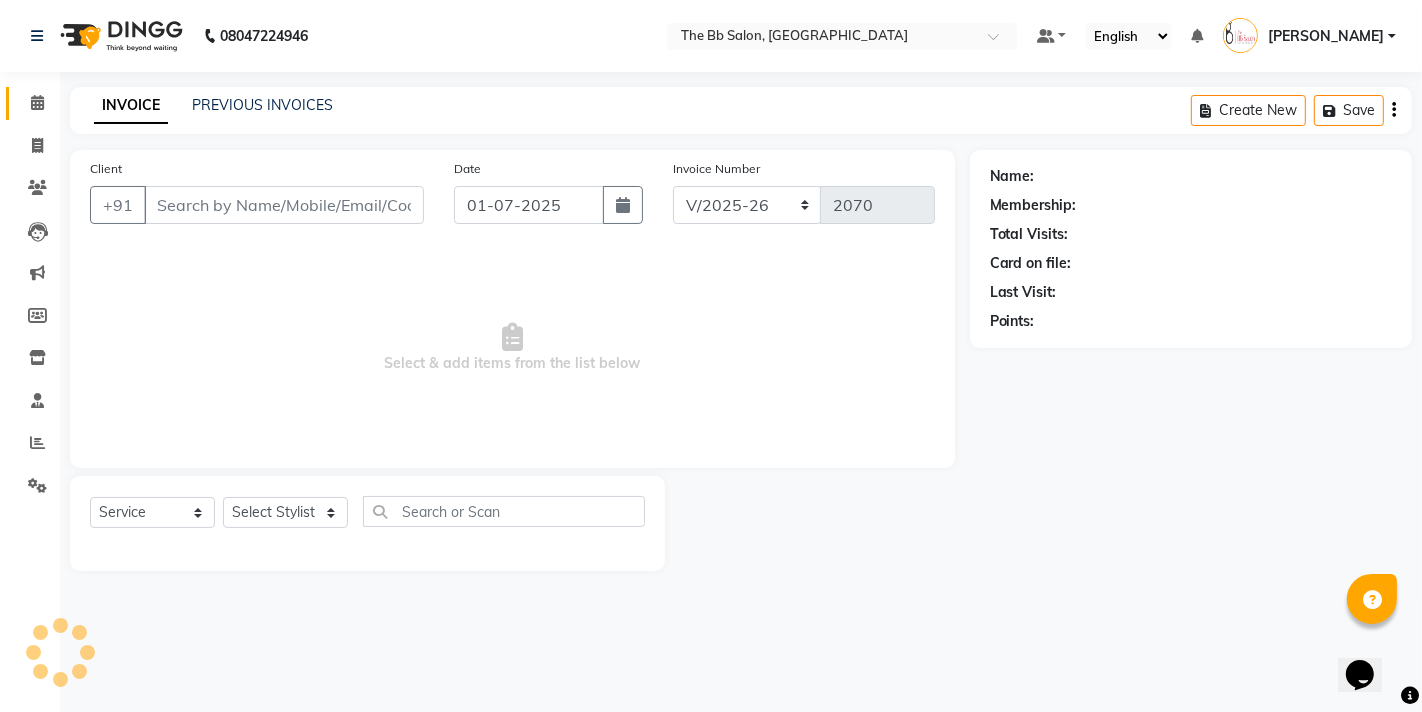 select on "83658" 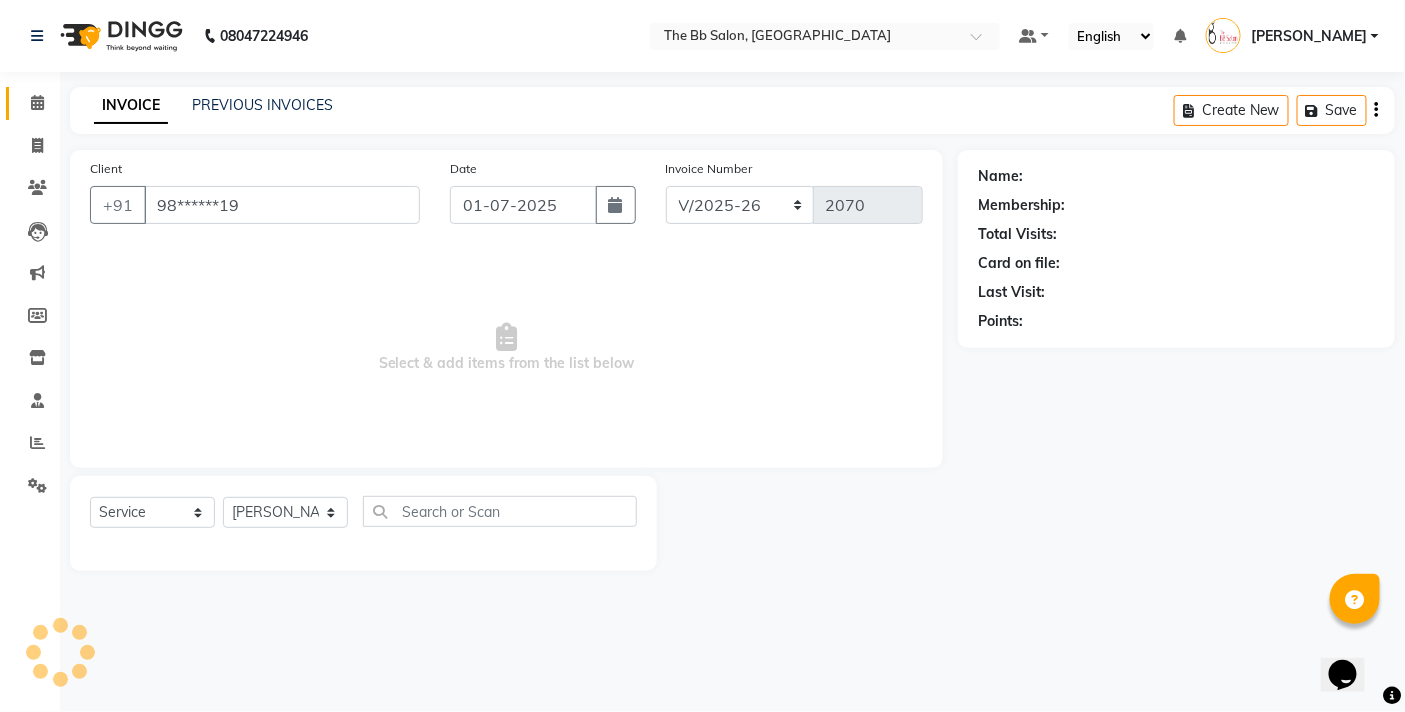 select on "1: Object" 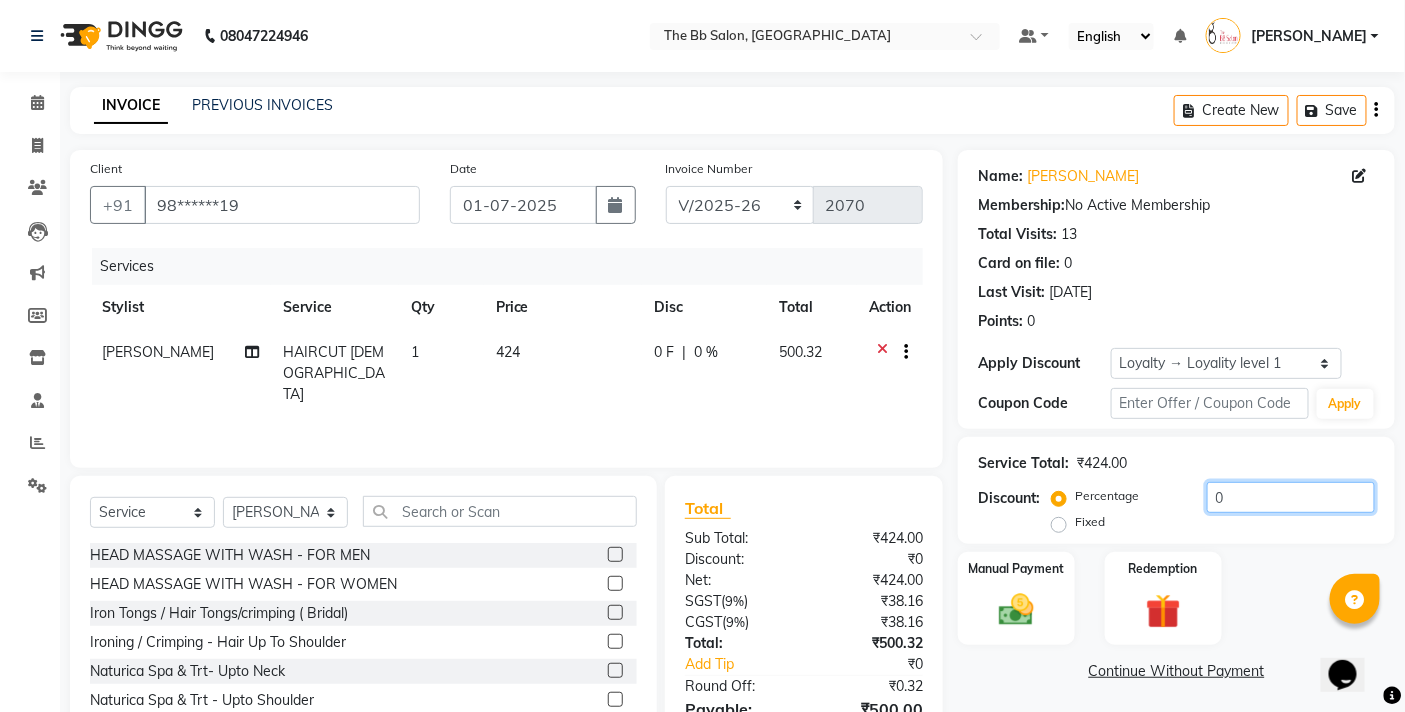 click on "0" 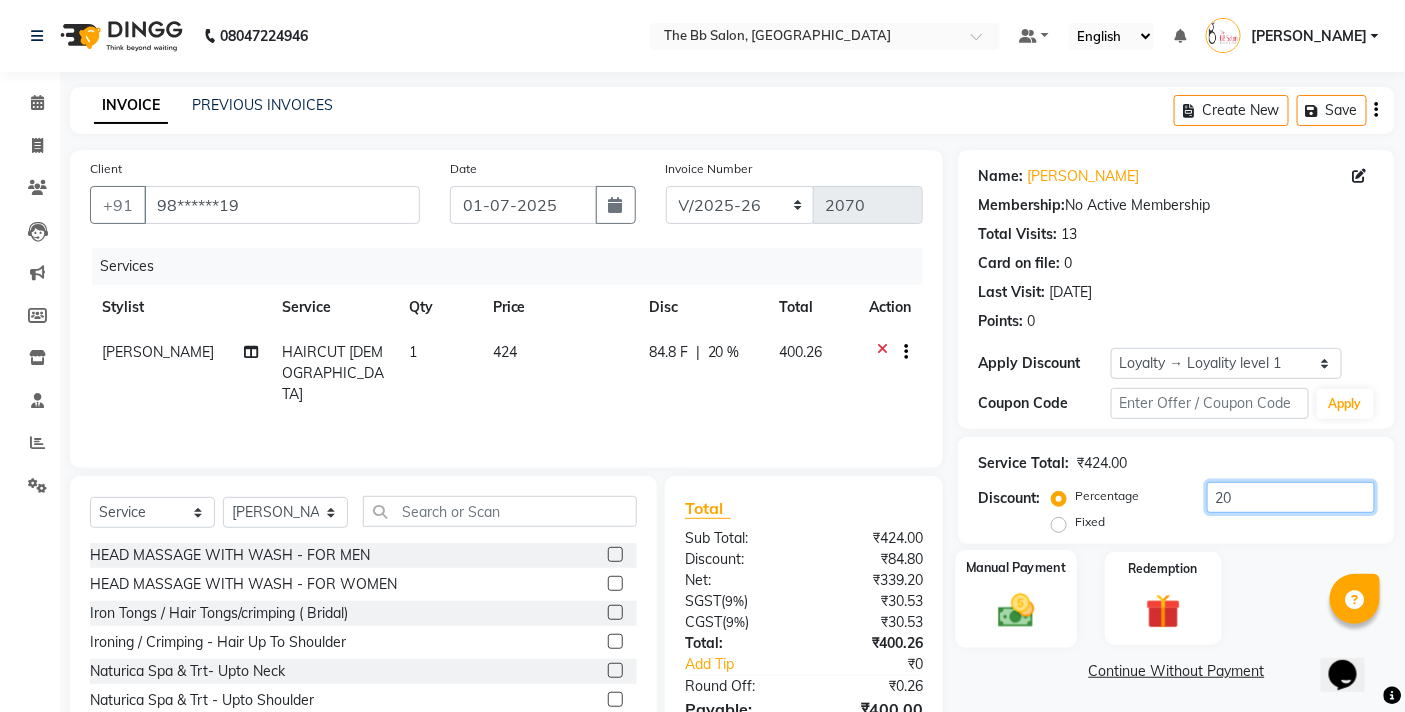 type on "20" 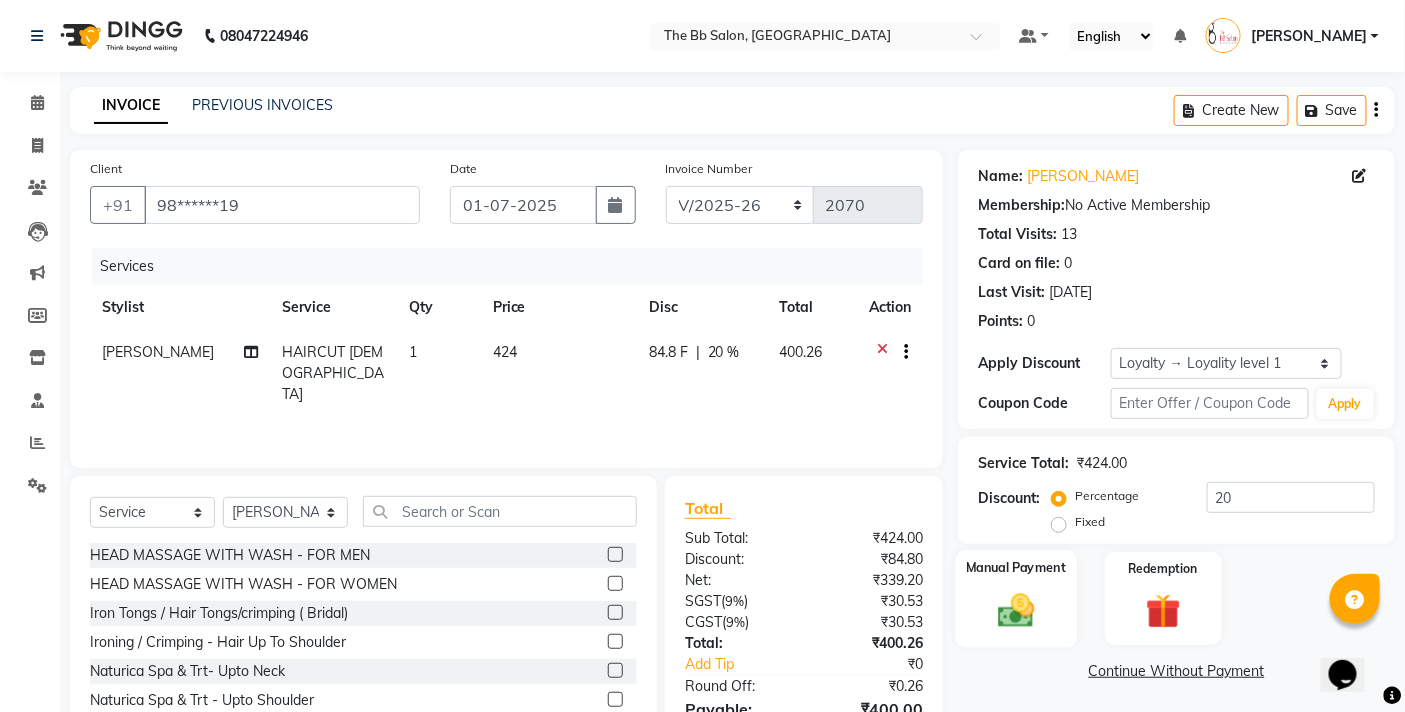 click on "Manual Payment" 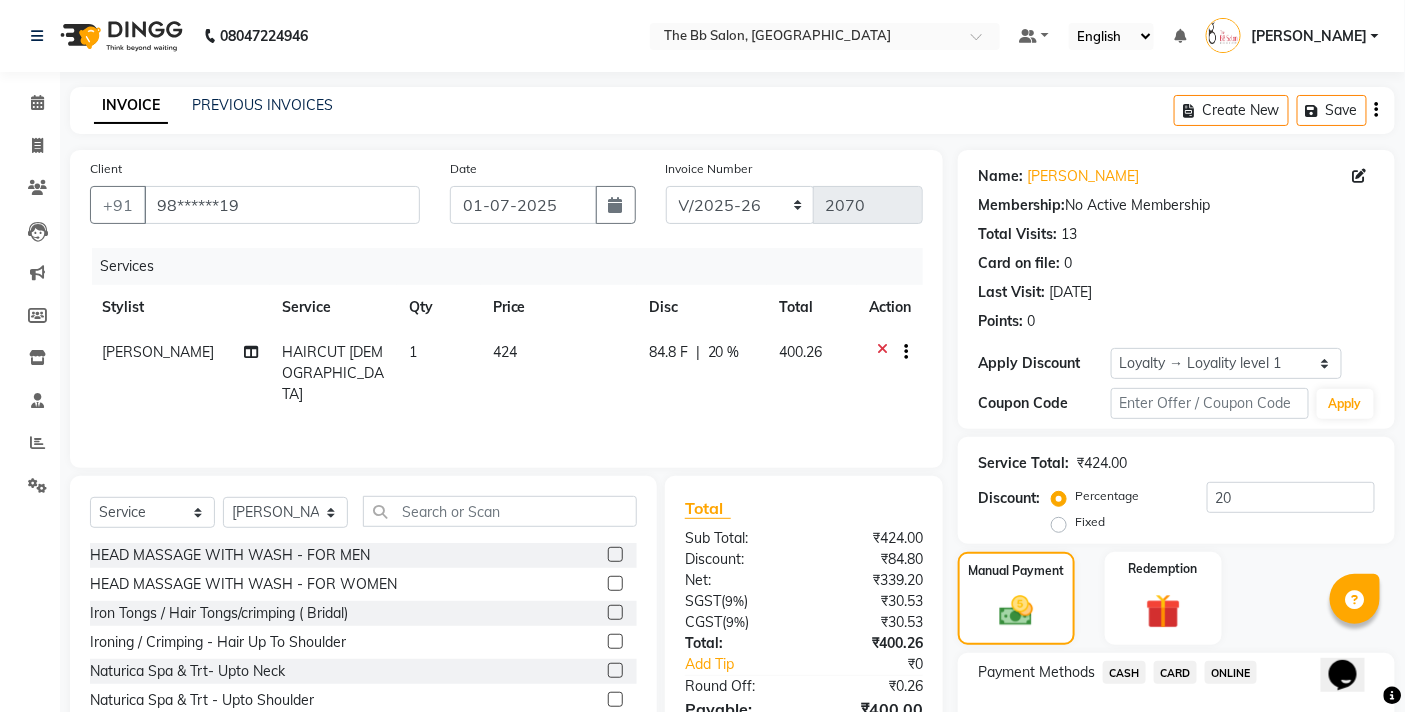 scroll, scrollTop: 132, scrollLeft: 0, axis: vertical 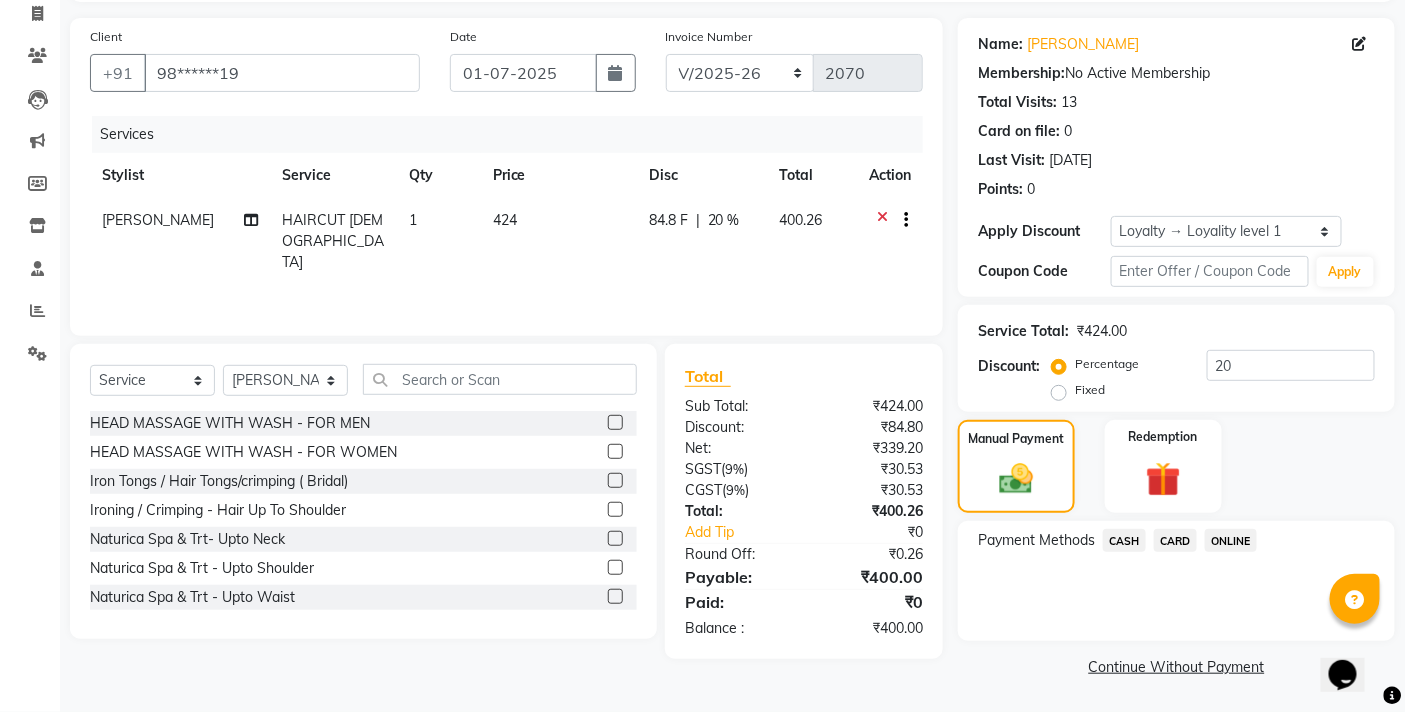 click on "ONLINE" 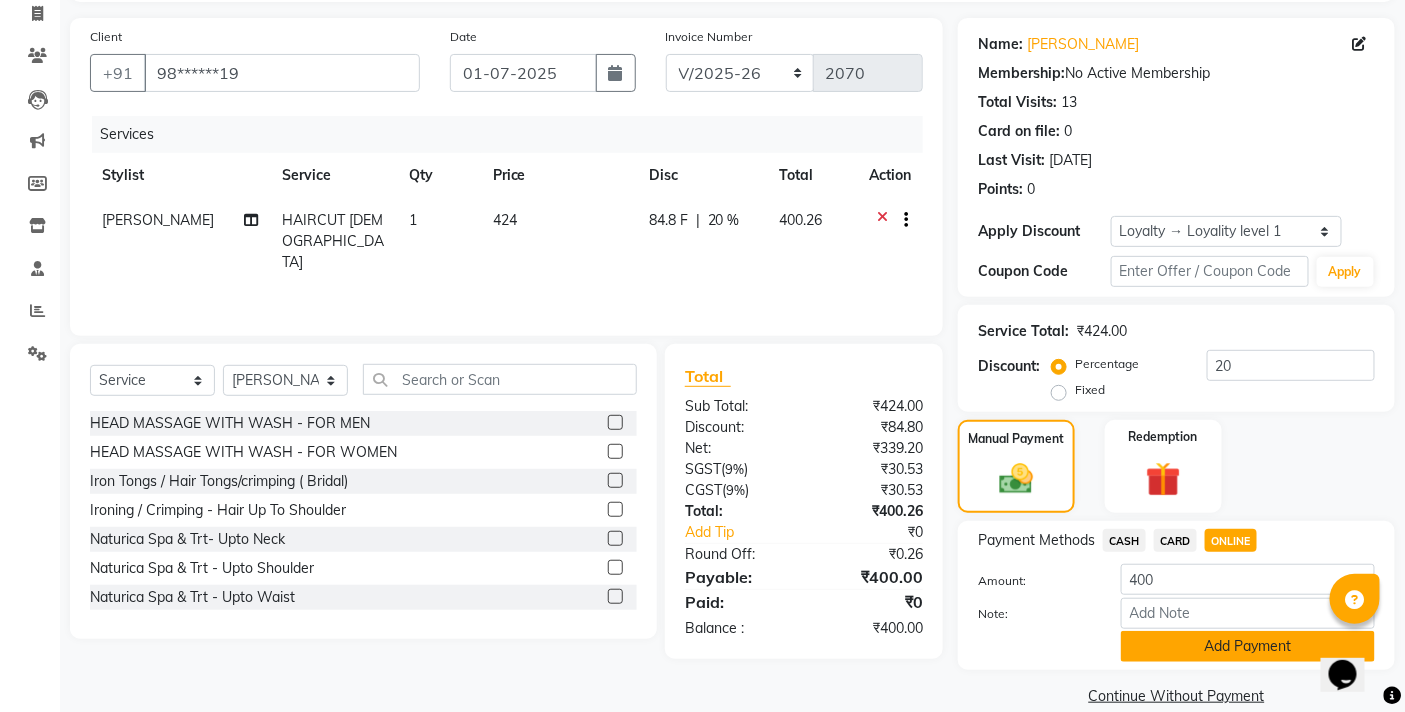 click on "Add Payment" 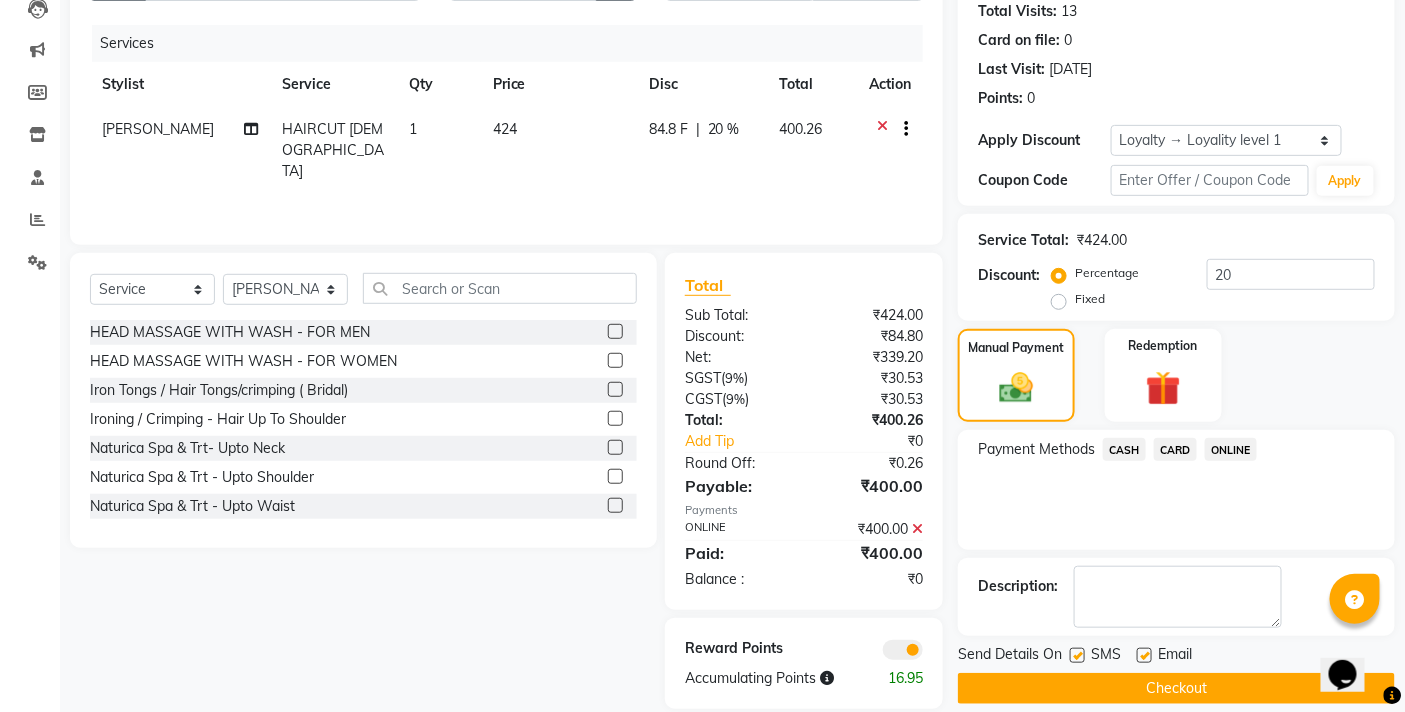 scroll, scrollTop: 250, scrollLeft: 0, axis: vertical 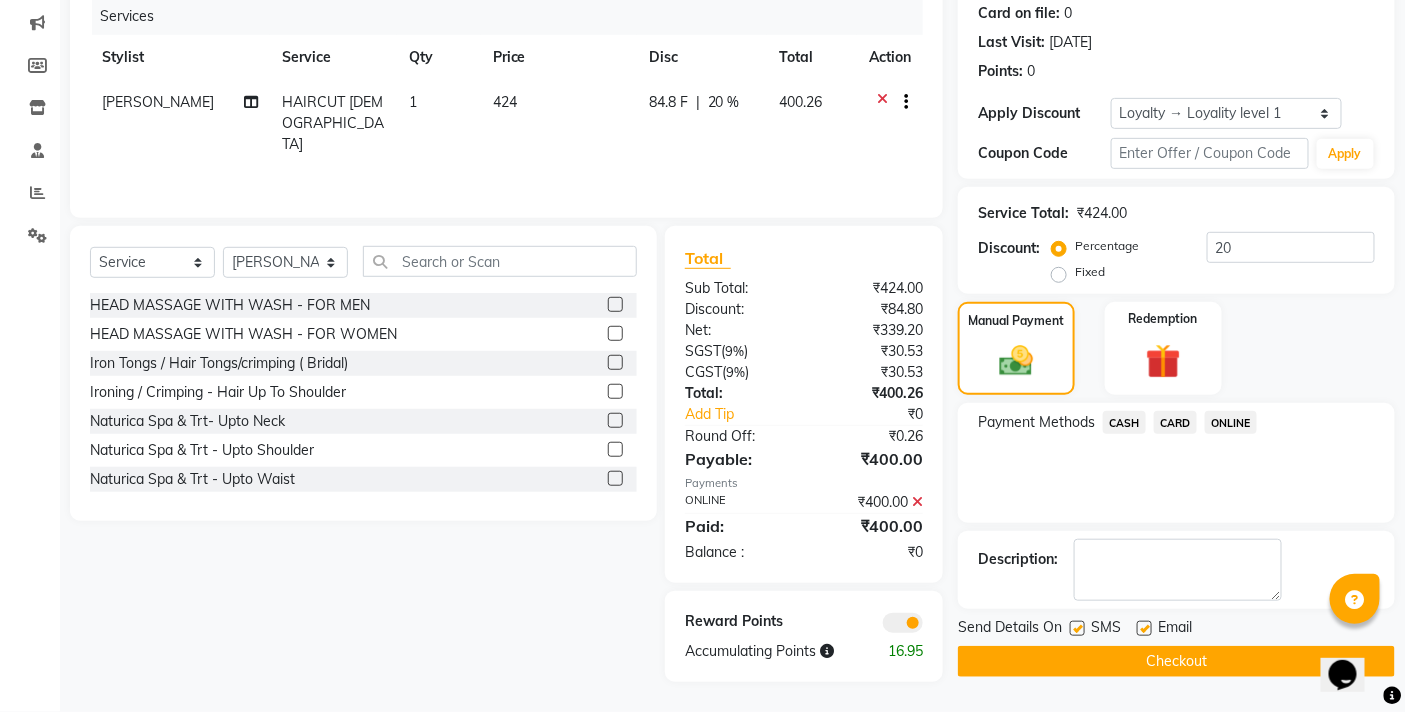 click on "Checkout" 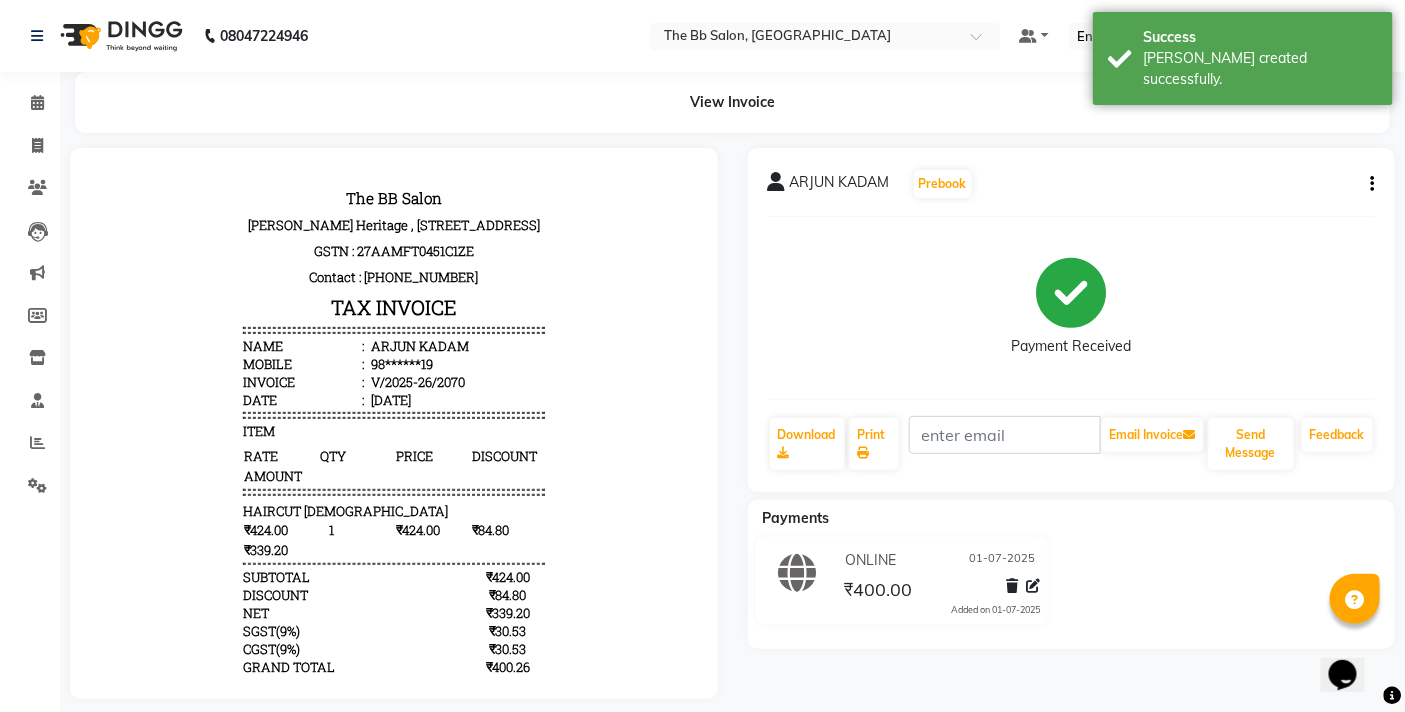 scroll, scrollTop: 0, scrollLeft: 0, axis: both 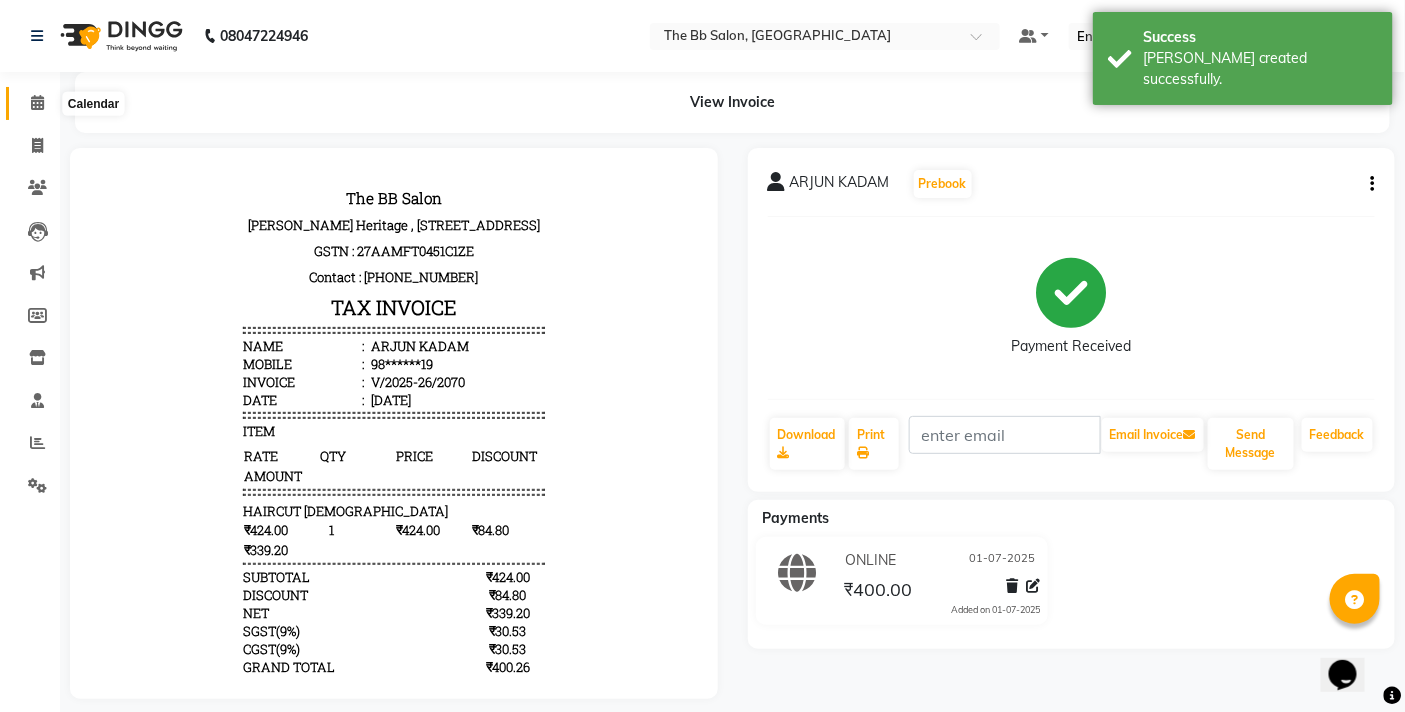 click 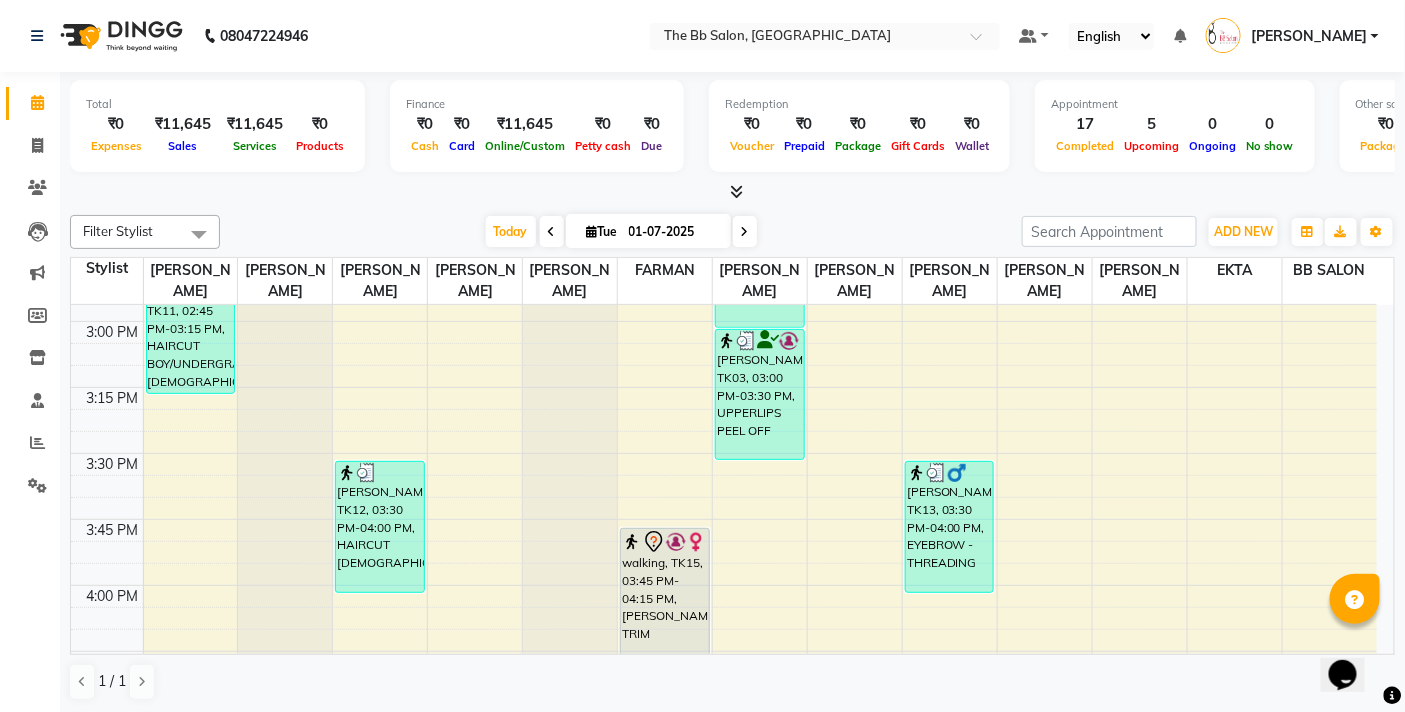 scroll, scrollTop: 1555, scrollLeft: 0, axis: vertical 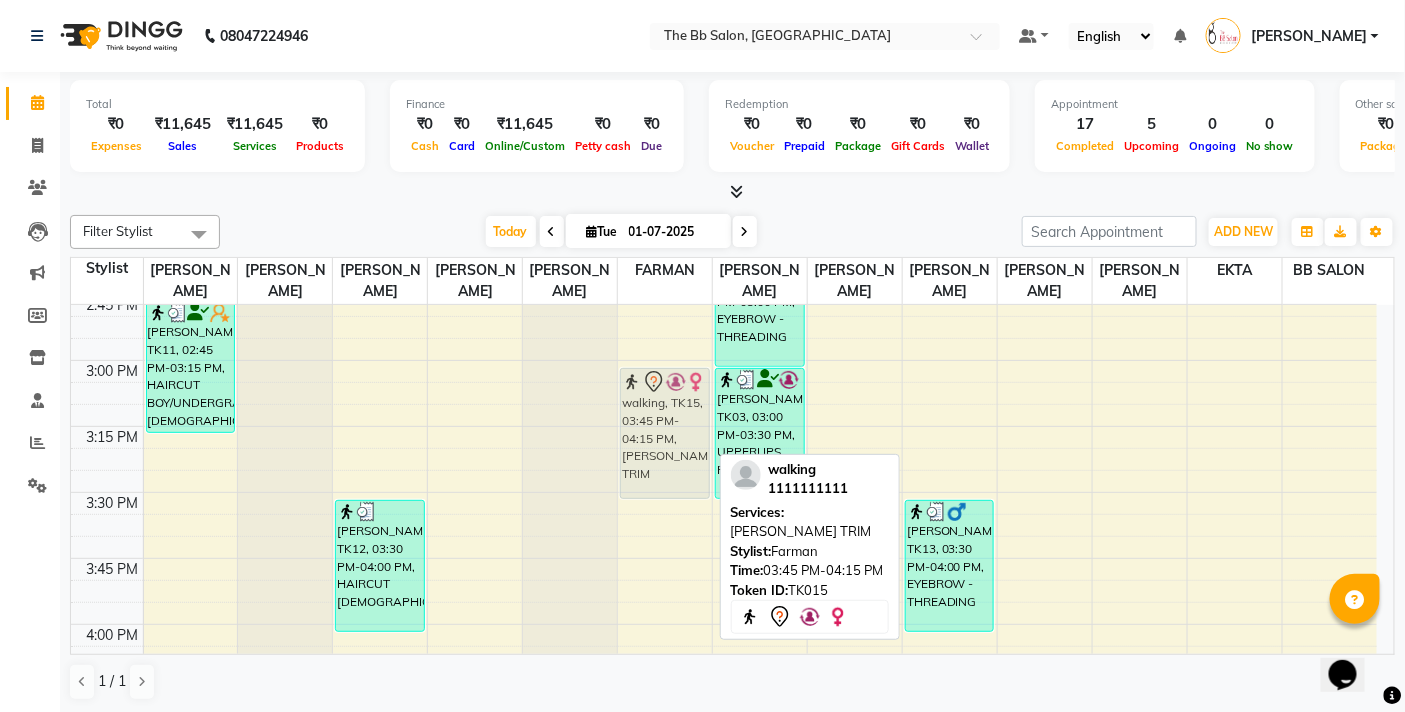 drag, startPoint x: 675, startPoint y: 568, endPoint x: 663, endPoint y: 393, distance: 175.41095 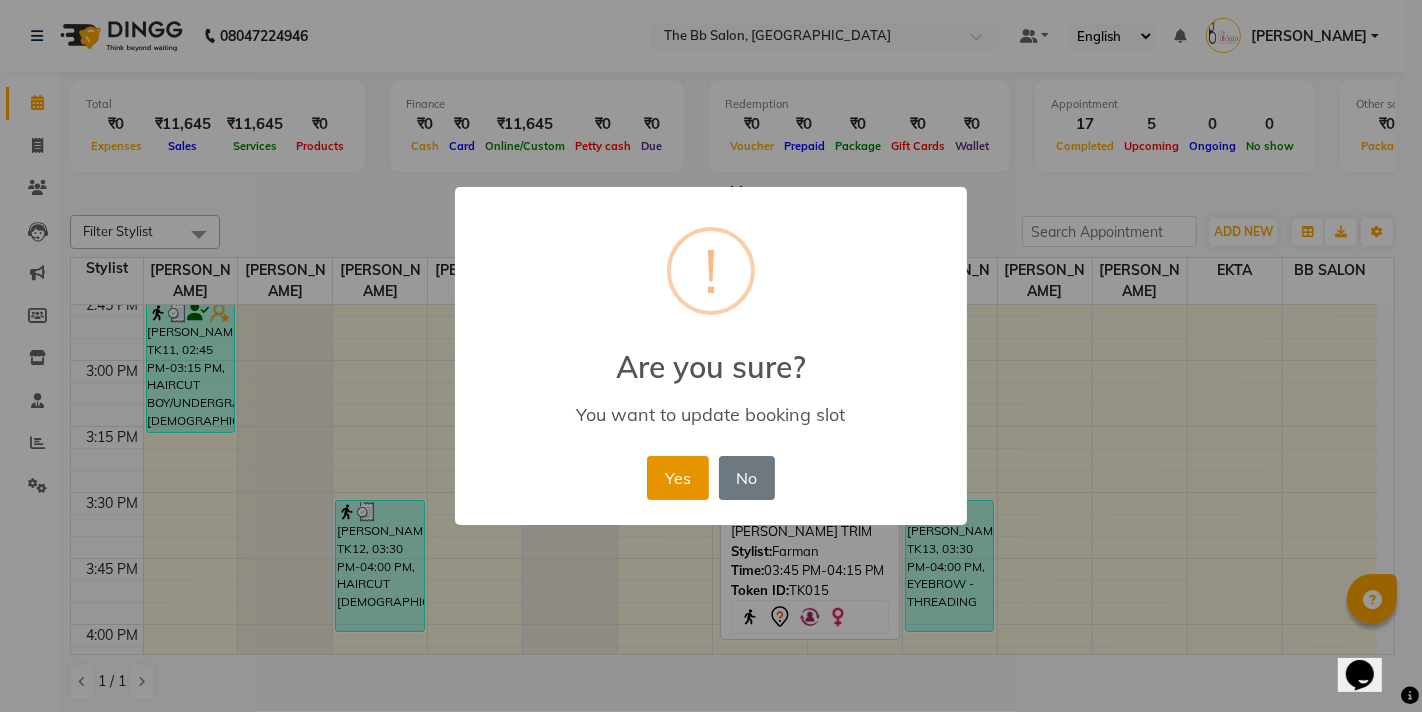 click on "Yes" at bounding box center [677, 478] 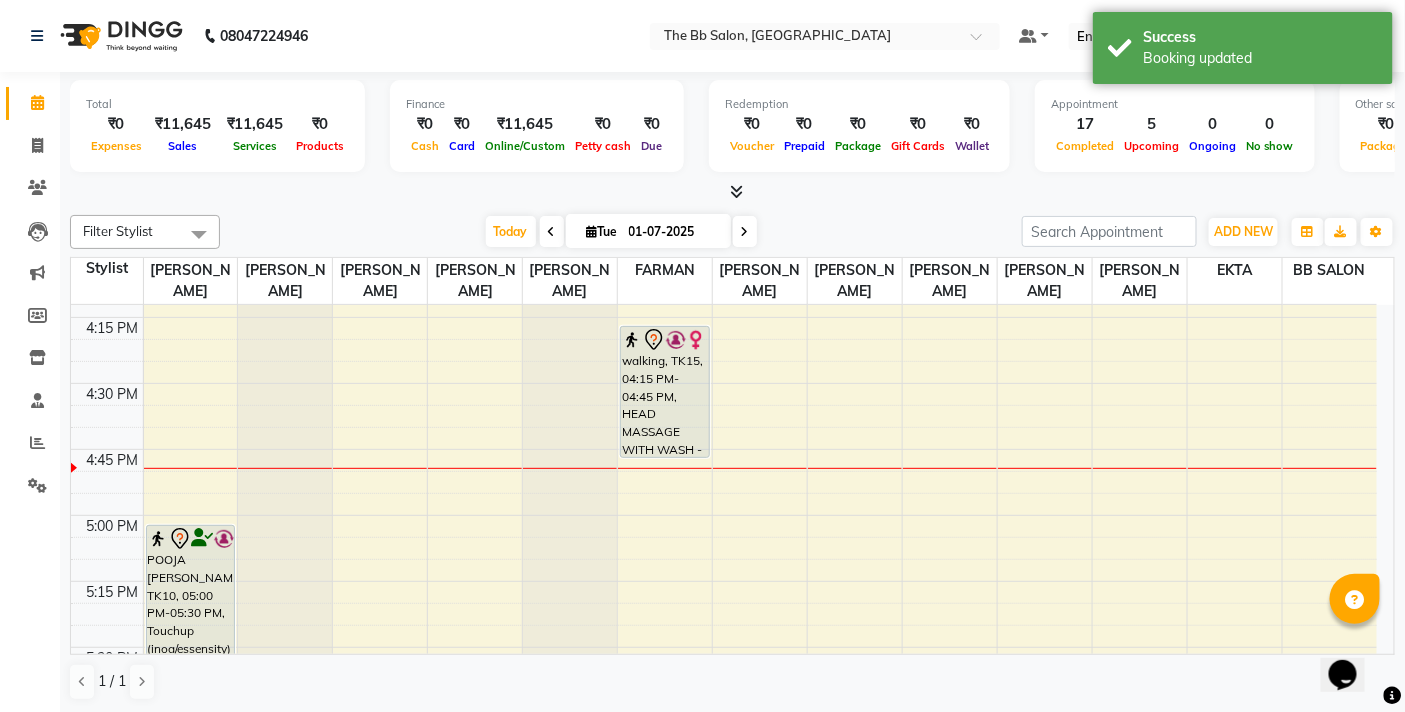 scroll, scrollTop: 1862, scrollLeft: 0, axis: vertical 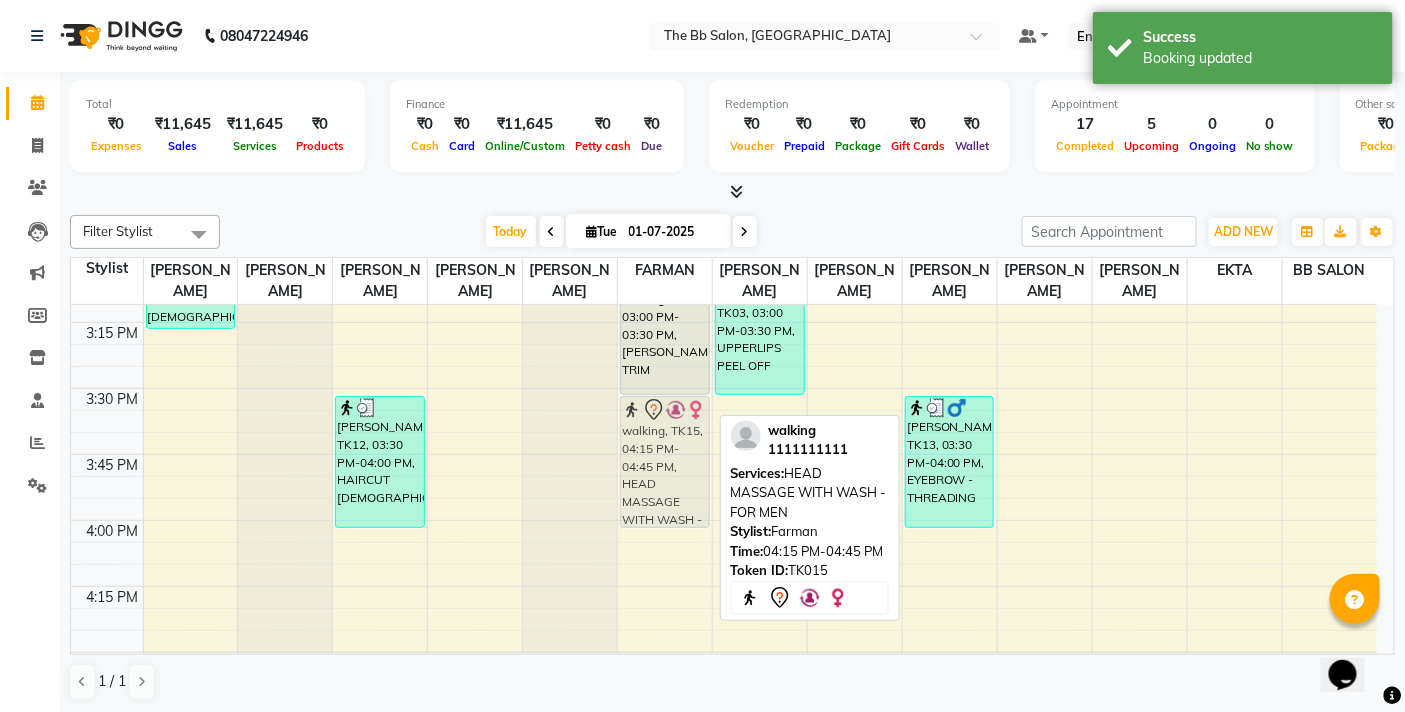 drag, startPoint x: 652, startPoint y: 414, endPoint x: 646, endPoint y: 444, distance: 30.594116 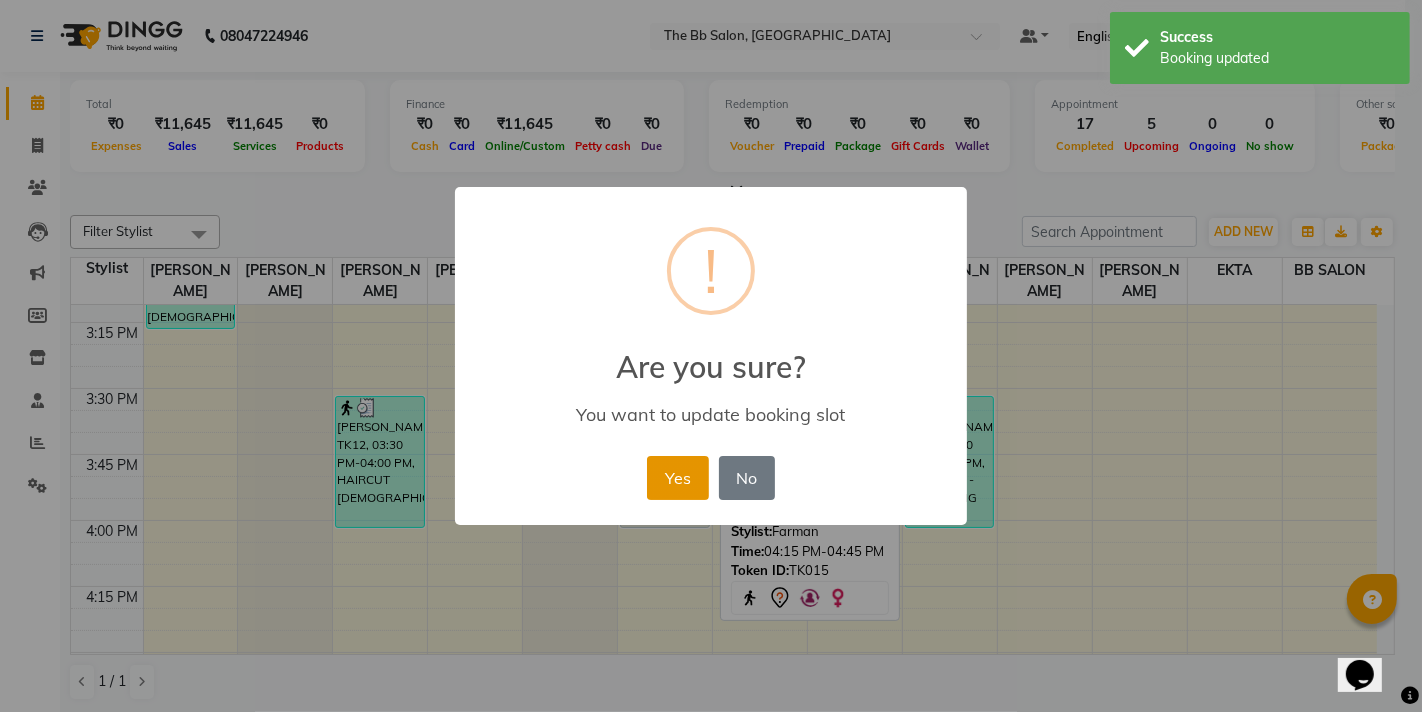 click on "Yes" at bounding box center (677, 478) 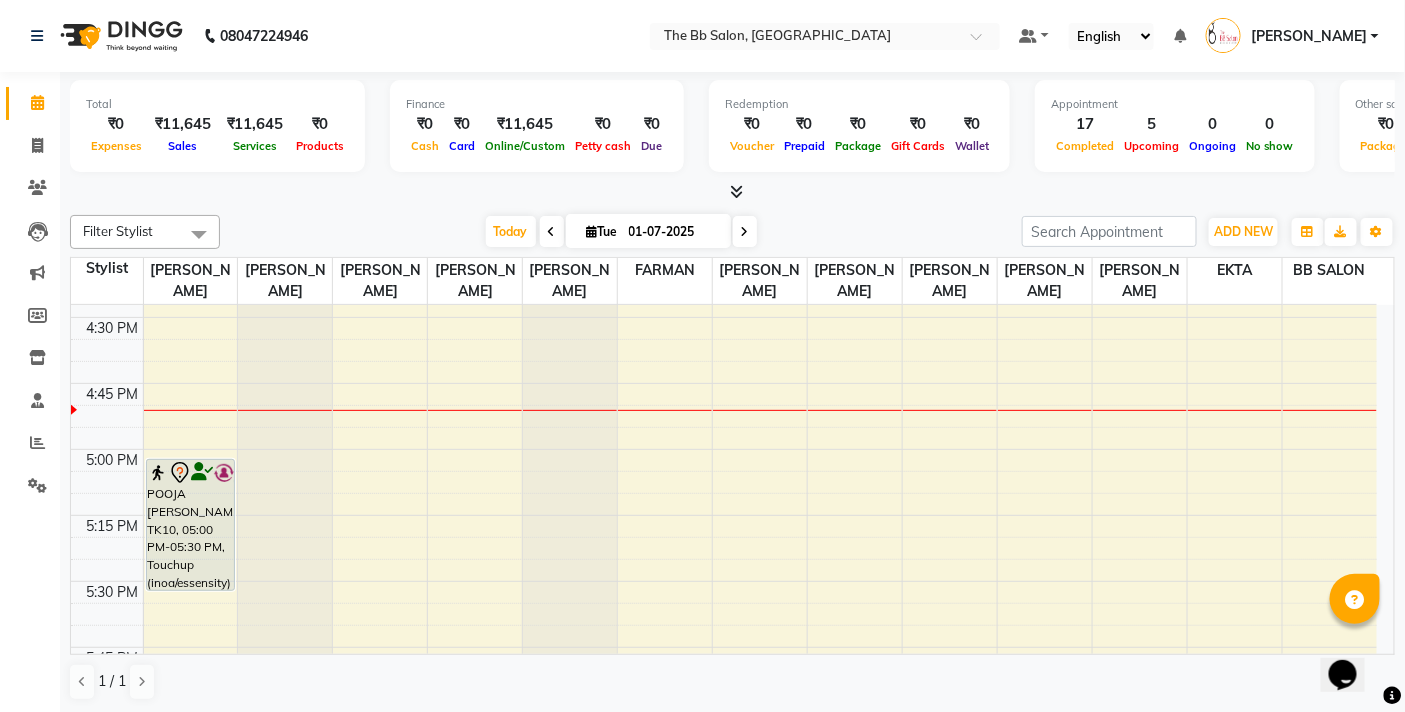 scroll, scrollTop: 1965, scrollLeft: 0, axis: vertical 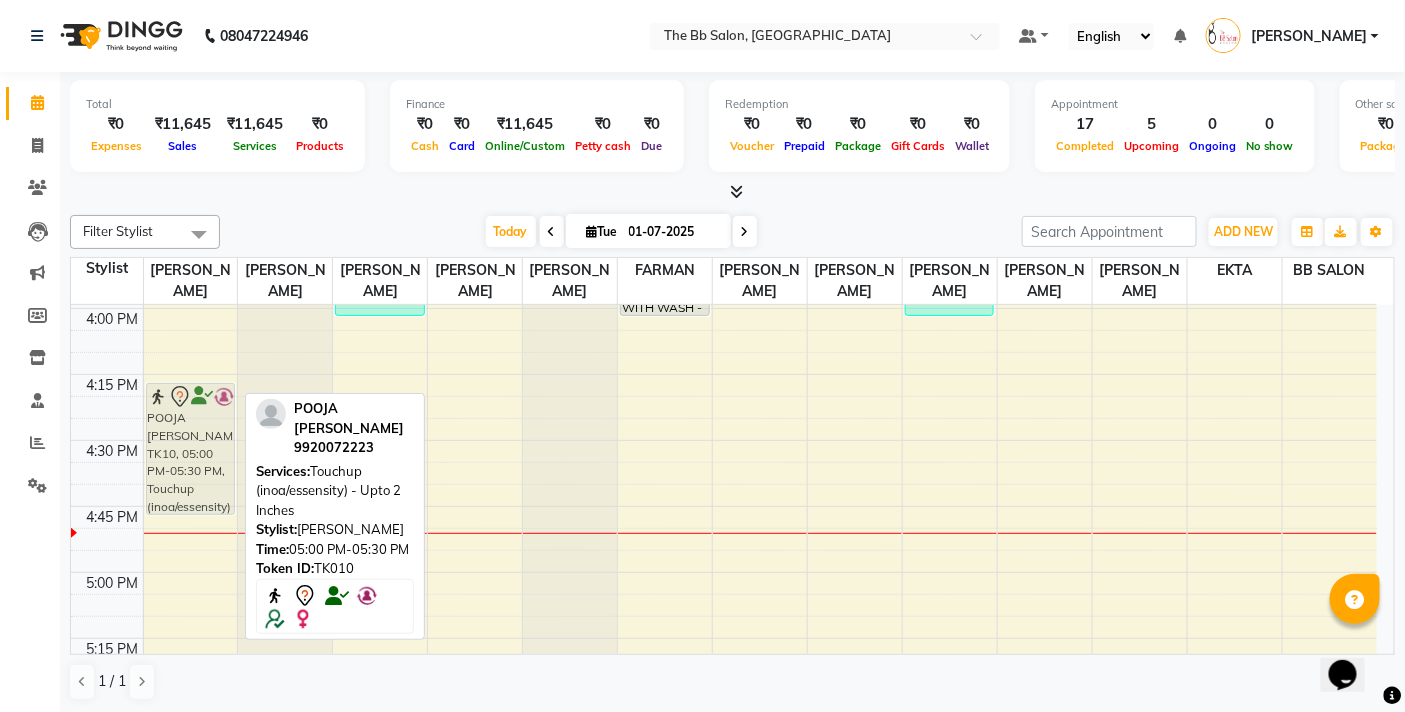 drag, startPoint x: 182, startPoint y: 476, endPoint x: 170, endPoint y: 396, distance: 80.895 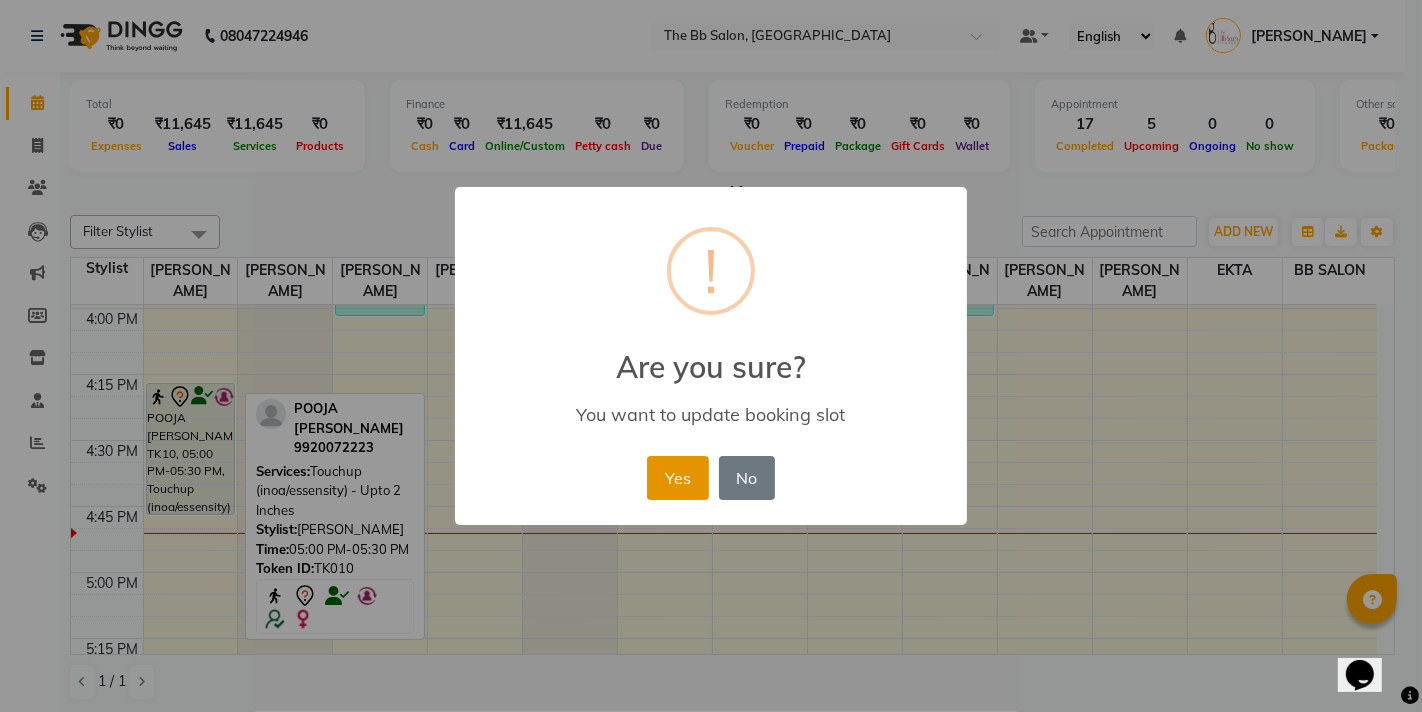 click on "Yes" at bounding box center (677, 478) 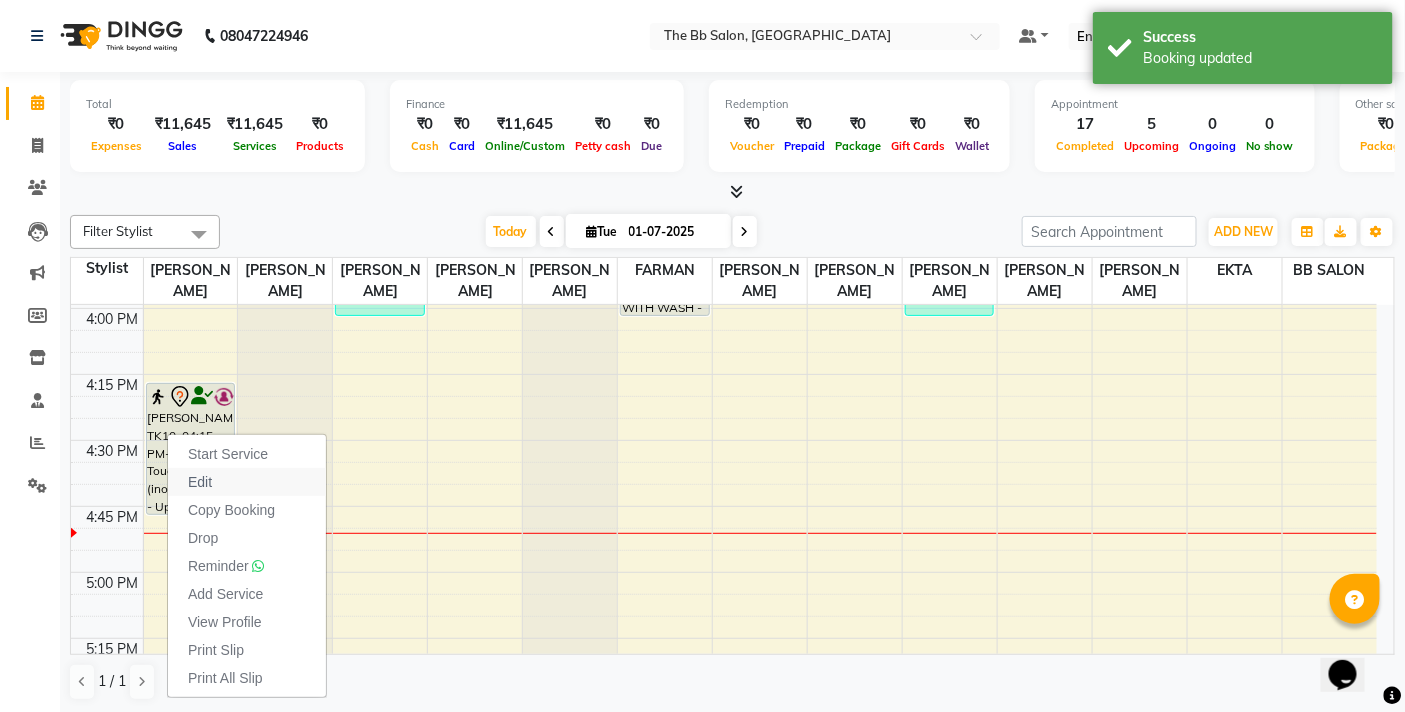 click on "Edit" at bounding box center [200, 482] 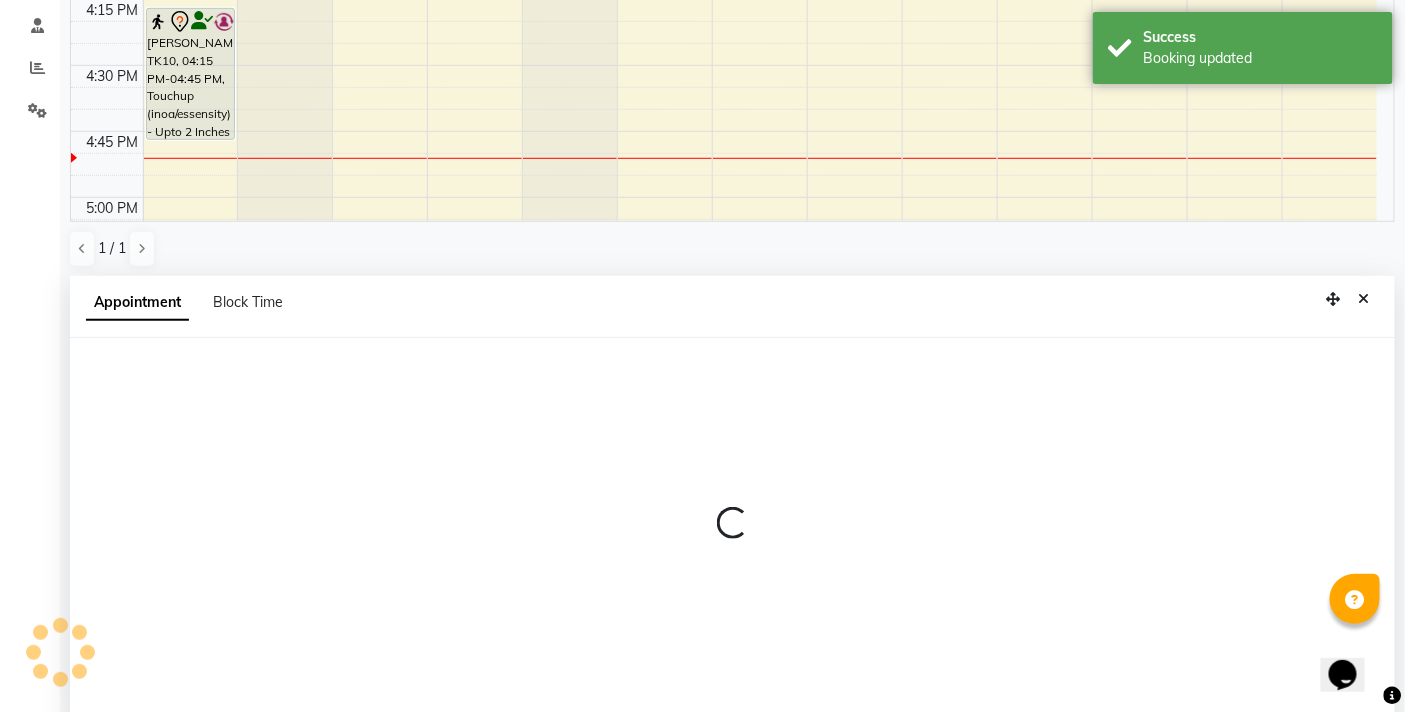 scroll, scrollTop: 392, scrollLeft: 0, axis: vertical 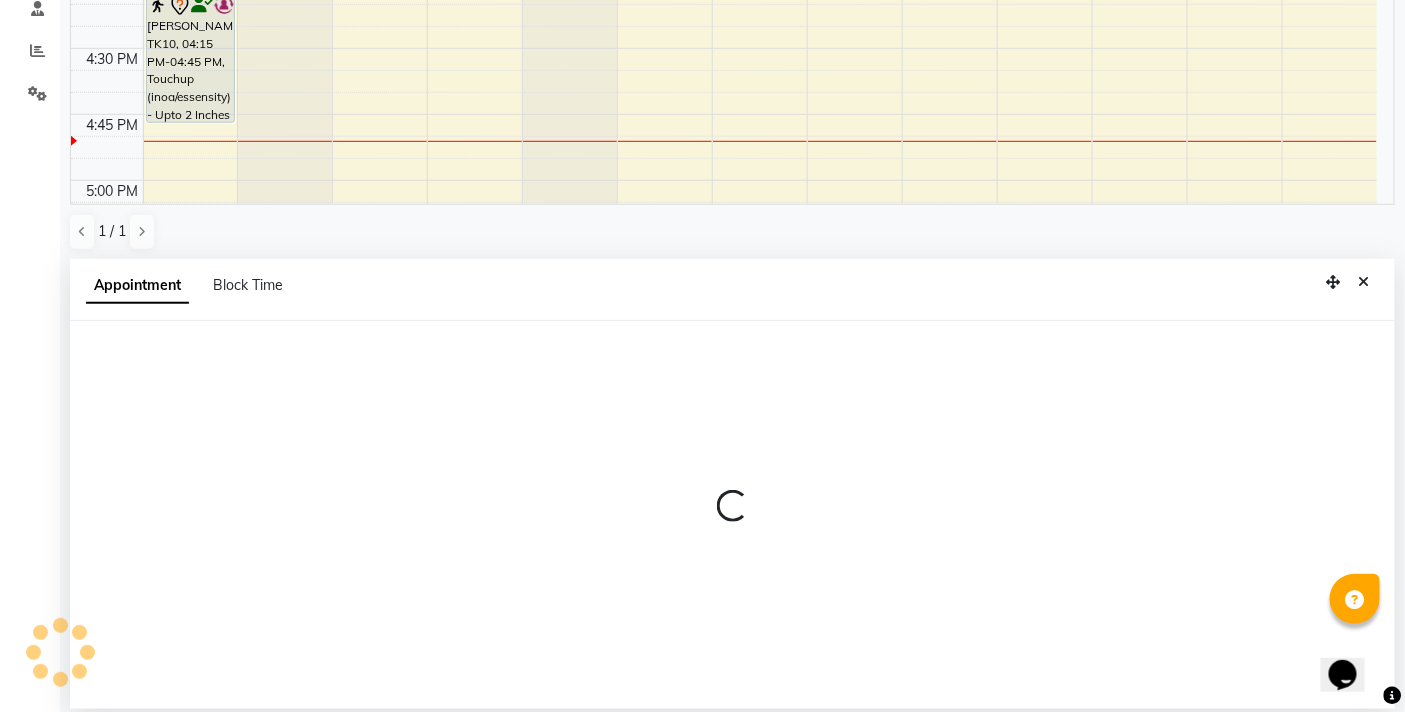 select on "tentative" 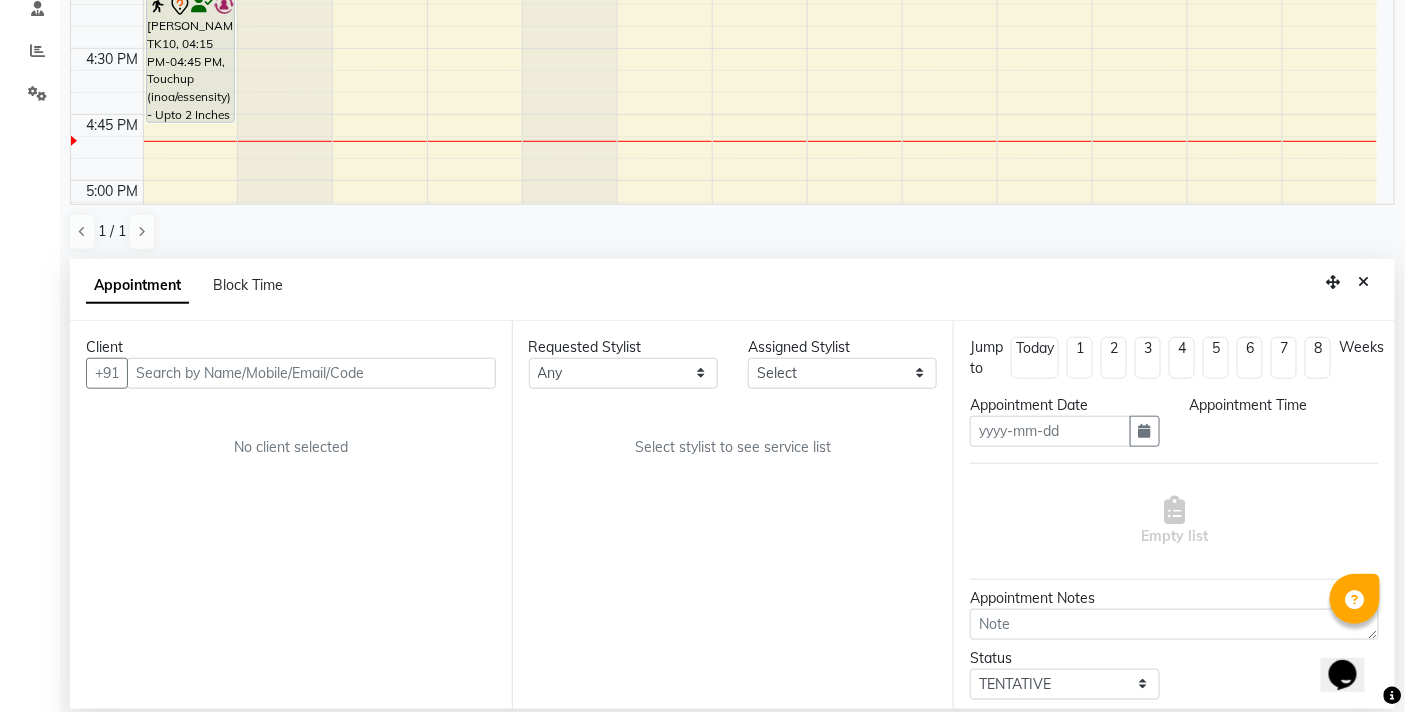 type on "01-07-2025" 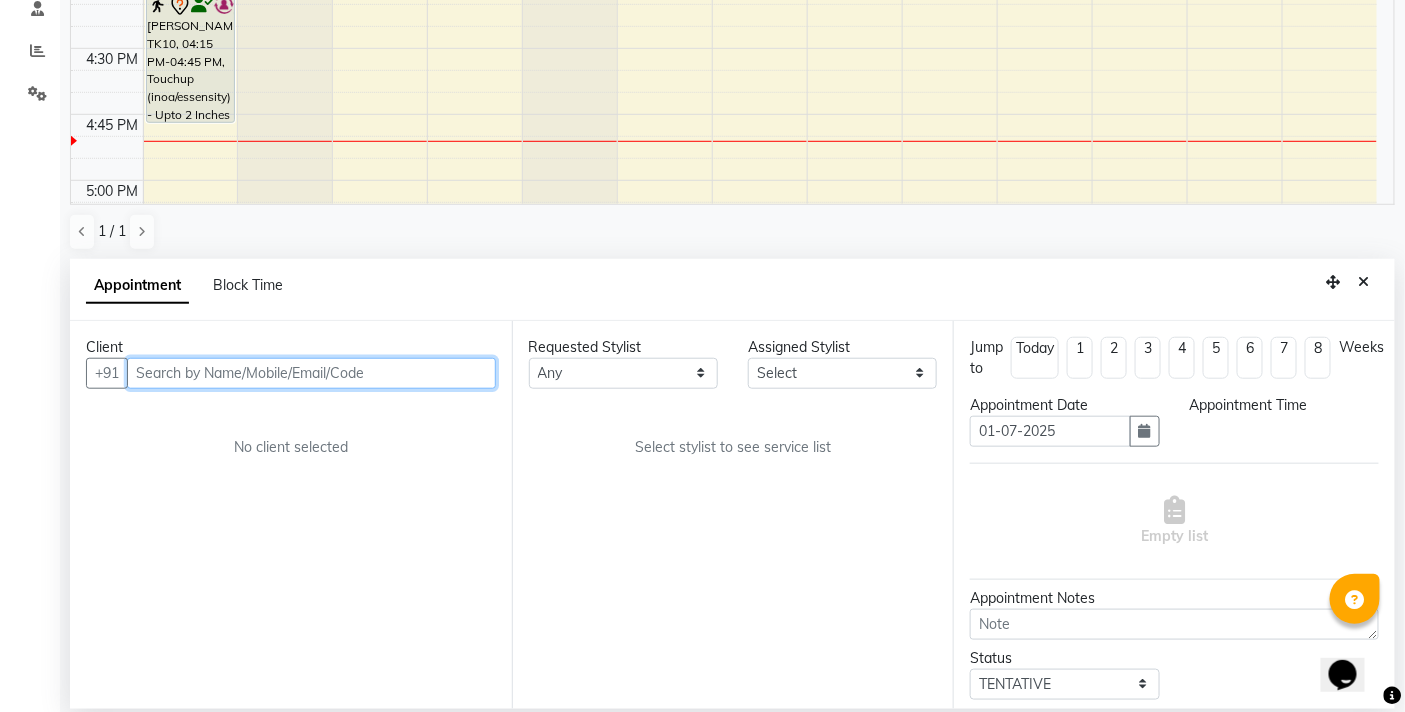 scroll, scrollTop: 1856, scrollLeft: 0, axis: vertical 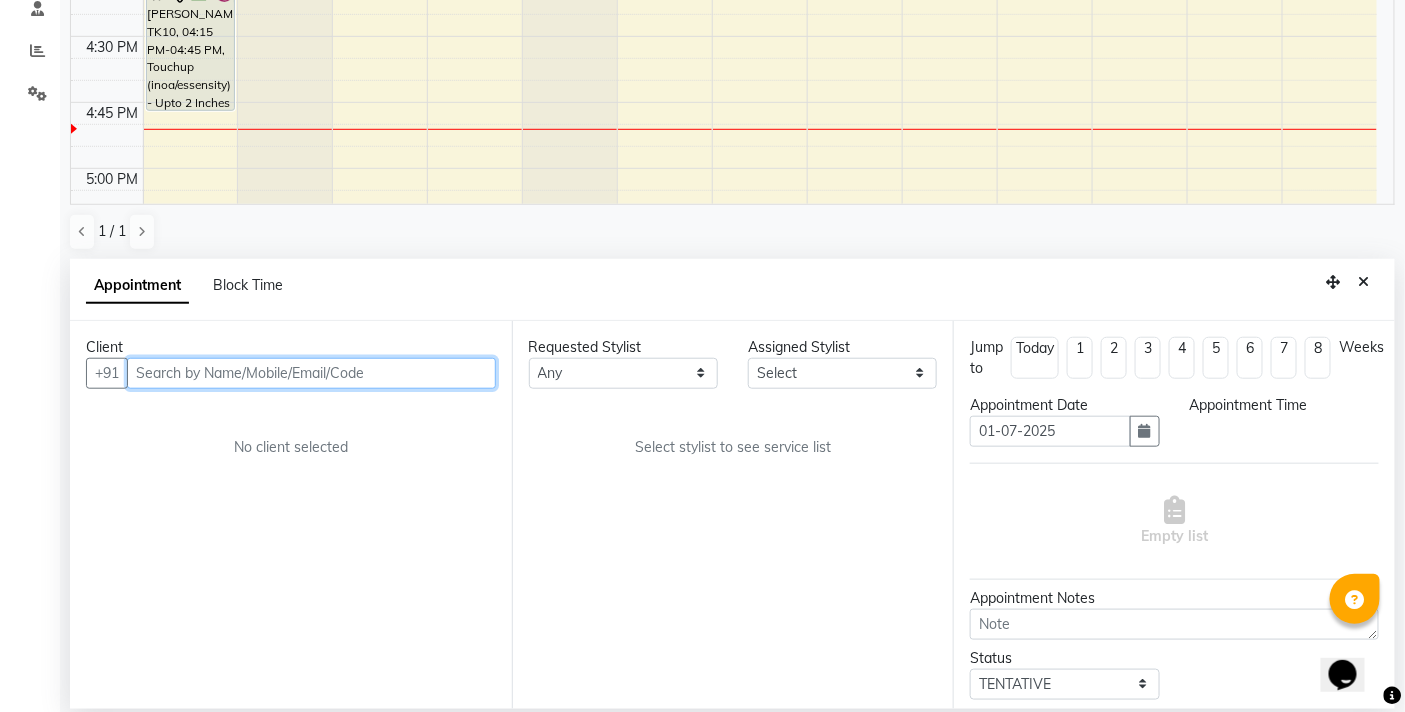 select on "975" 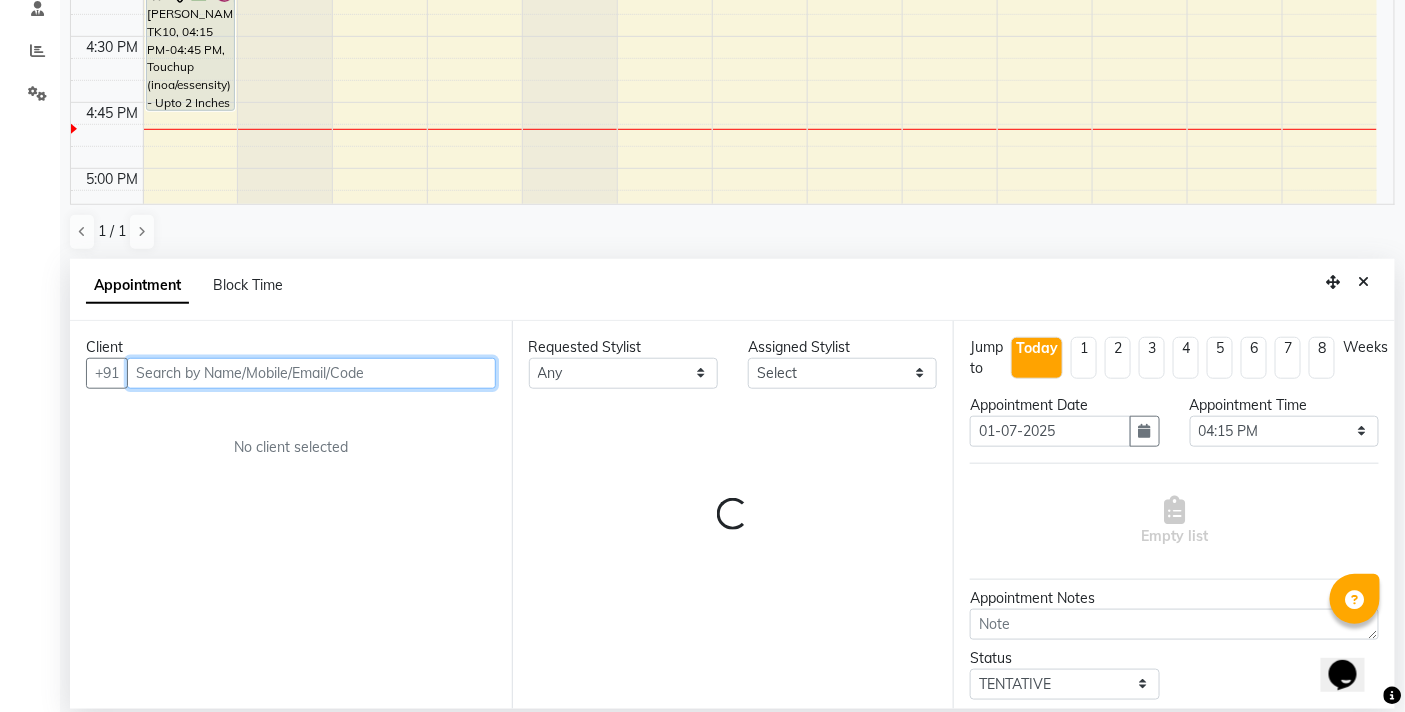 select on "83660" 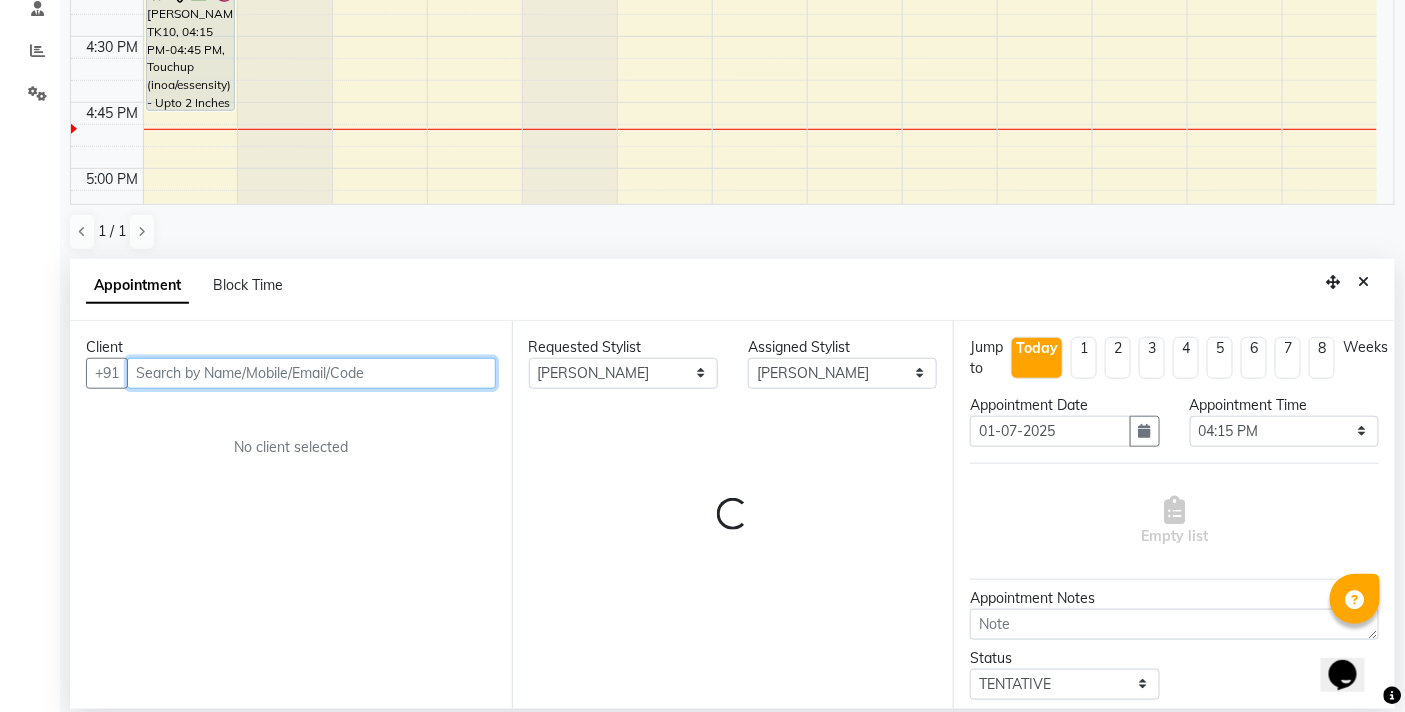 select on "3065" 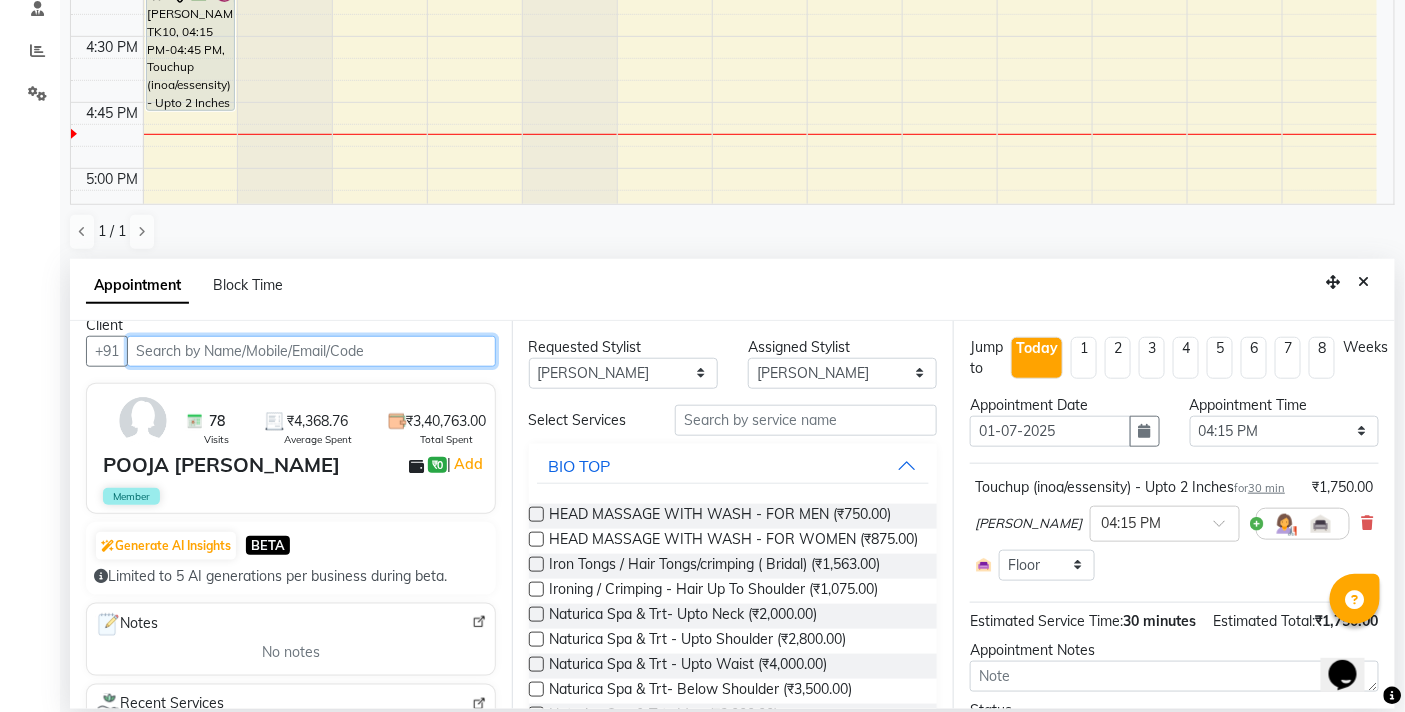 scroll, scrollTop: 0, scrollLeft: 0, axis: both 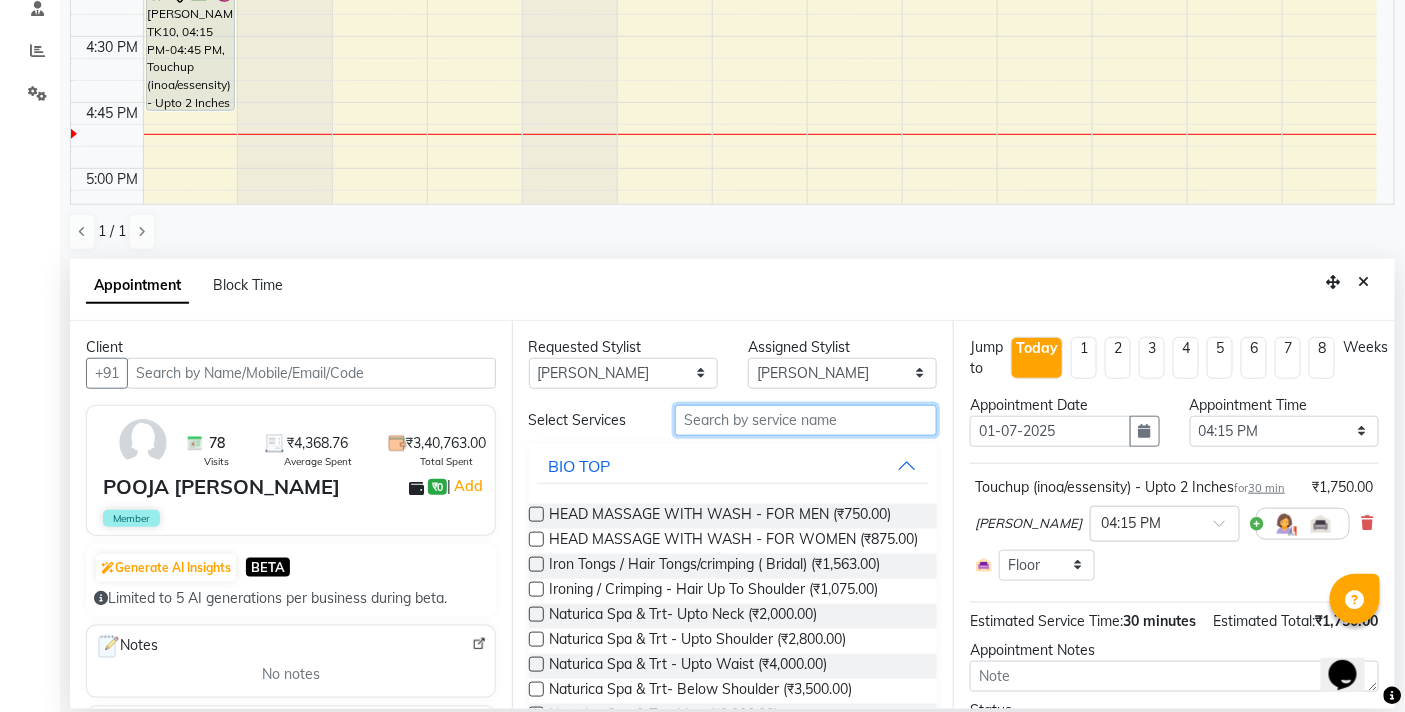click at bounding box center [806, 420] 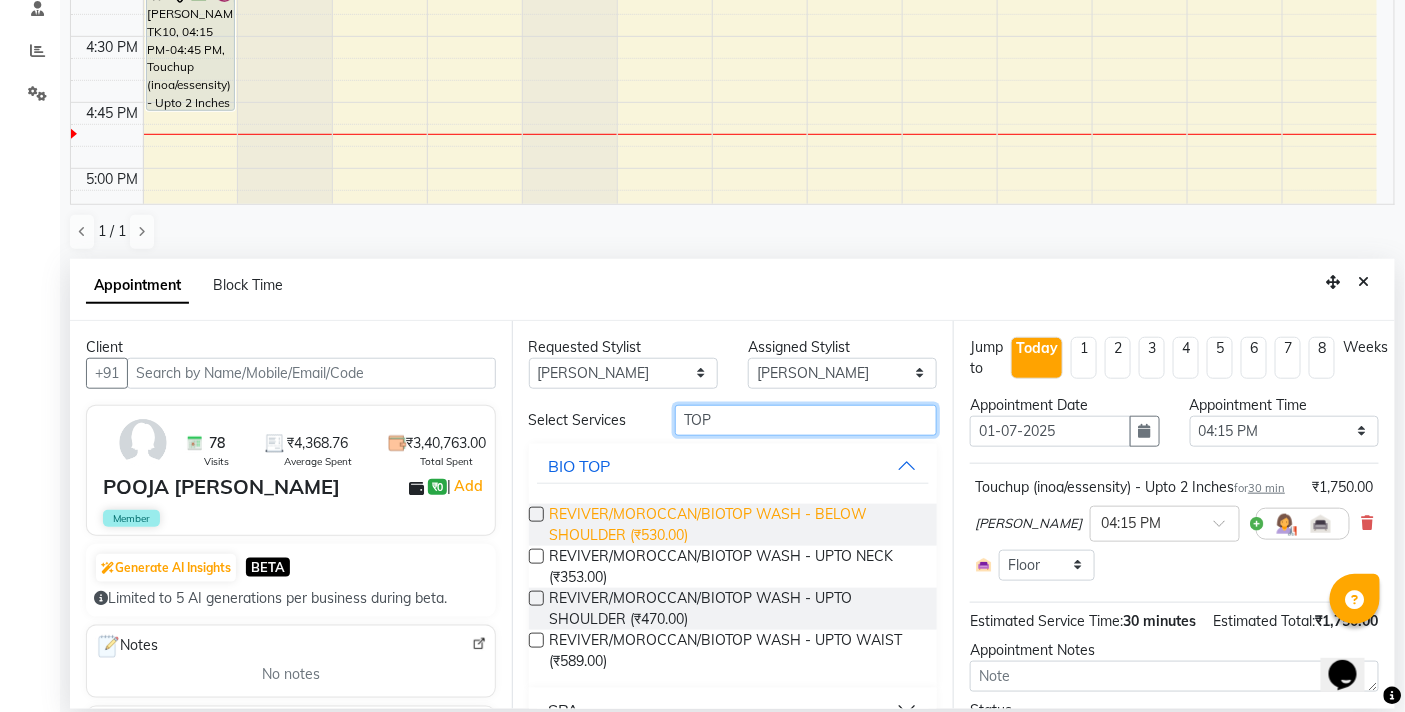 scroll, scrollTop: 38, scrollLeft: 0, axis: vertical 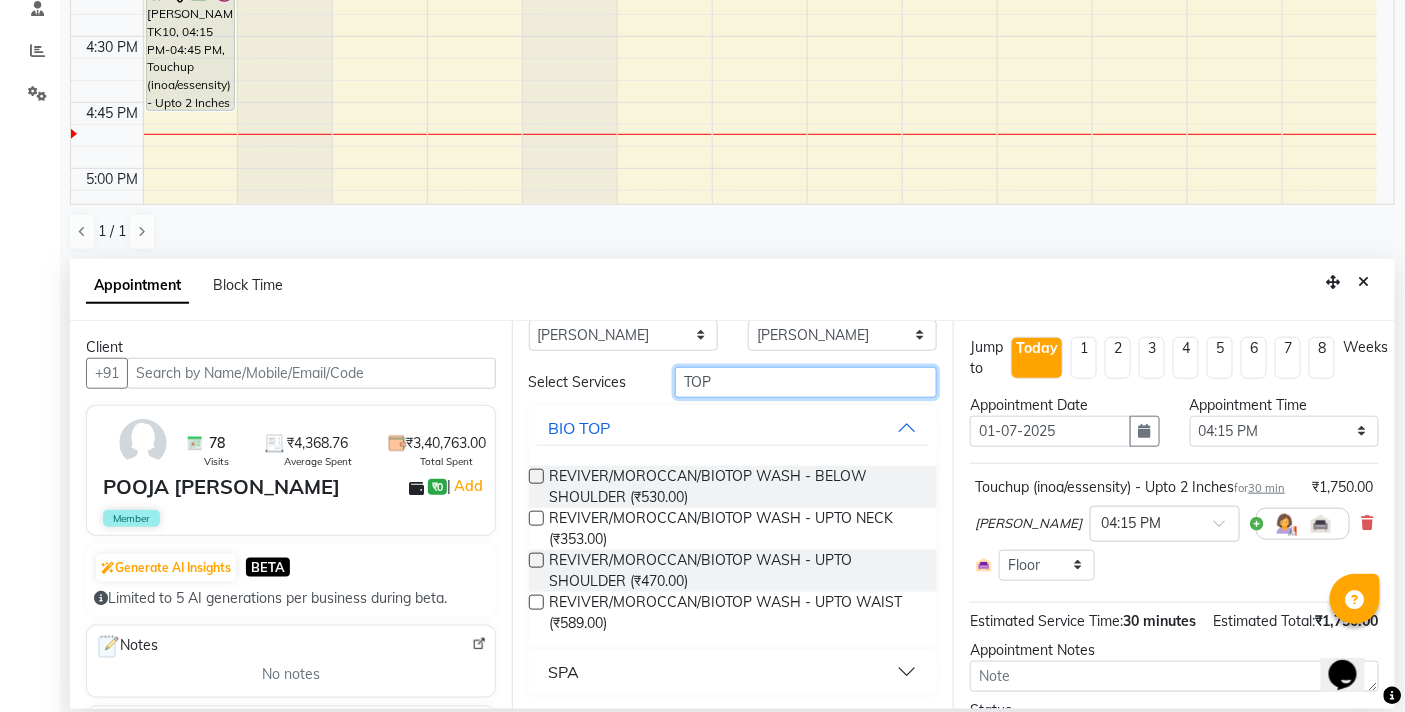 type on "TOP" 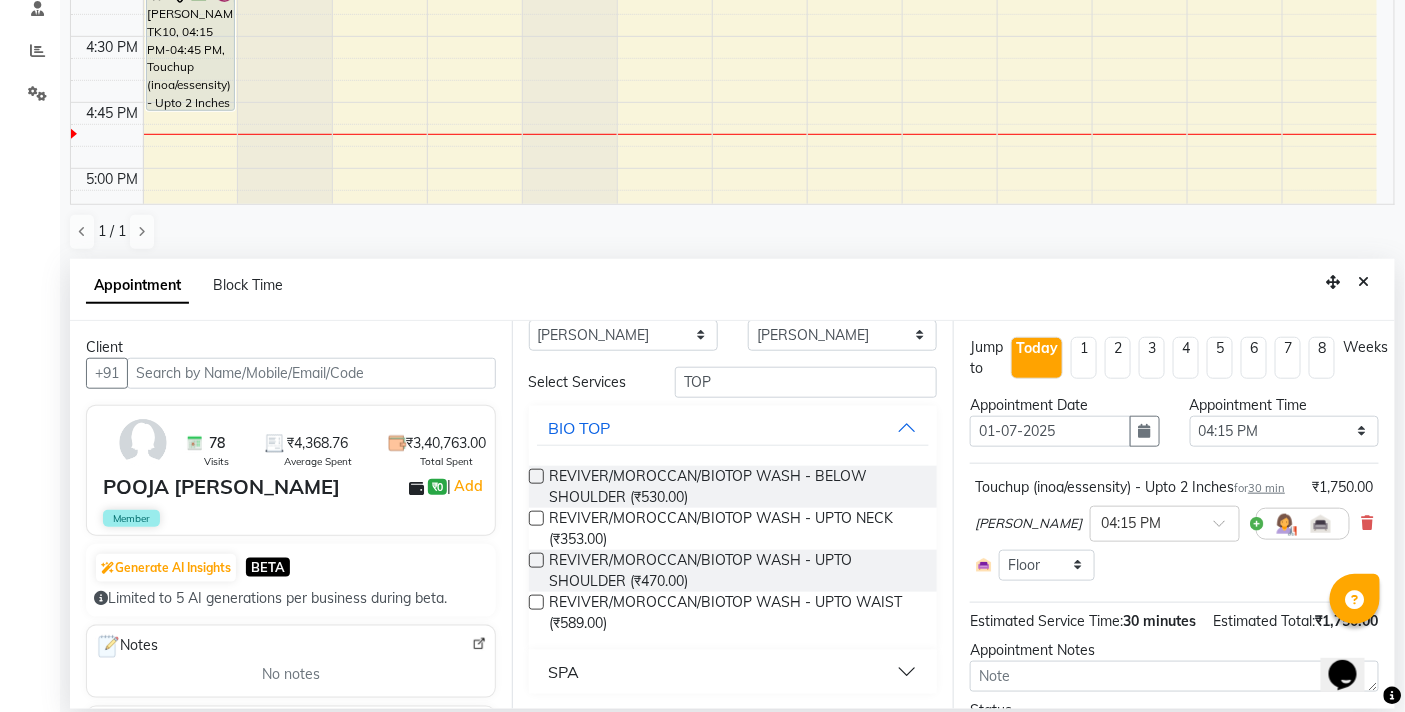 click on "SPA" at bounding box center [733, 672] 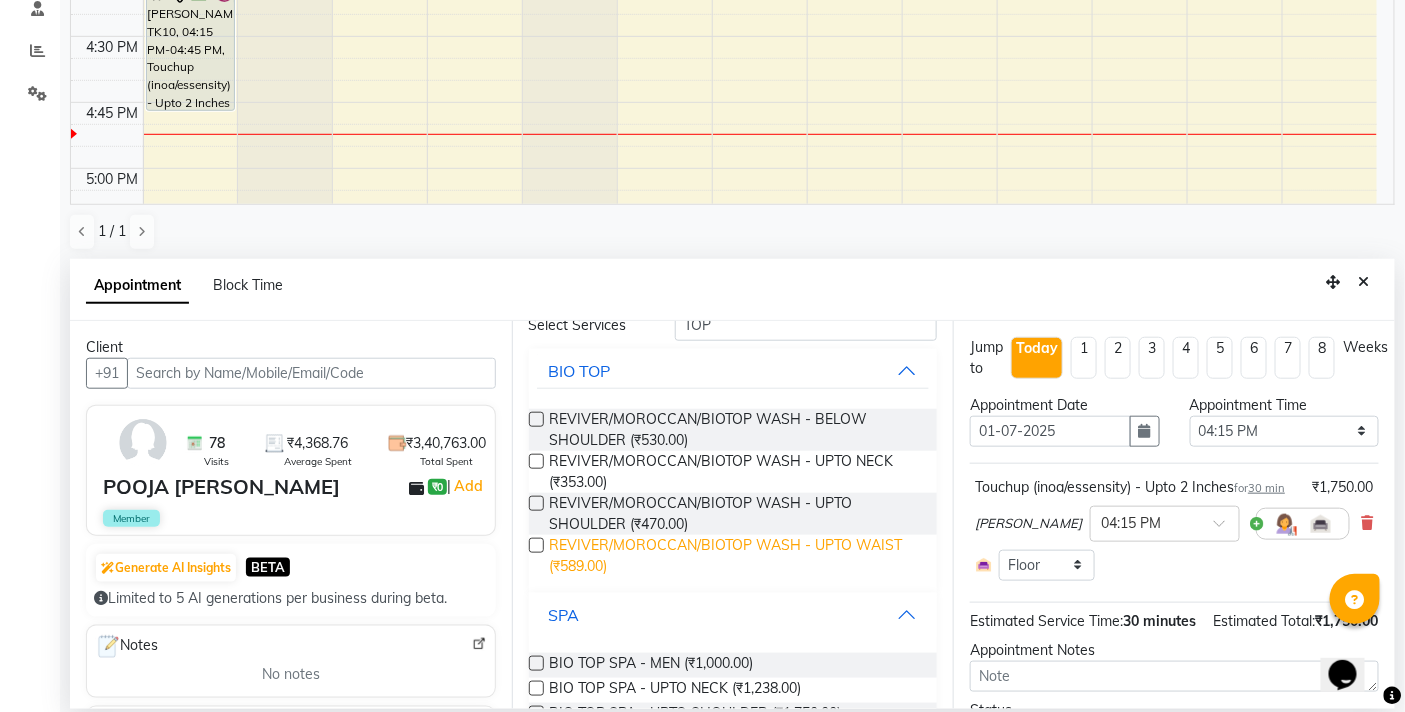 scroll, scrollTop: 195, scrollLeft: 0, axis: vertical 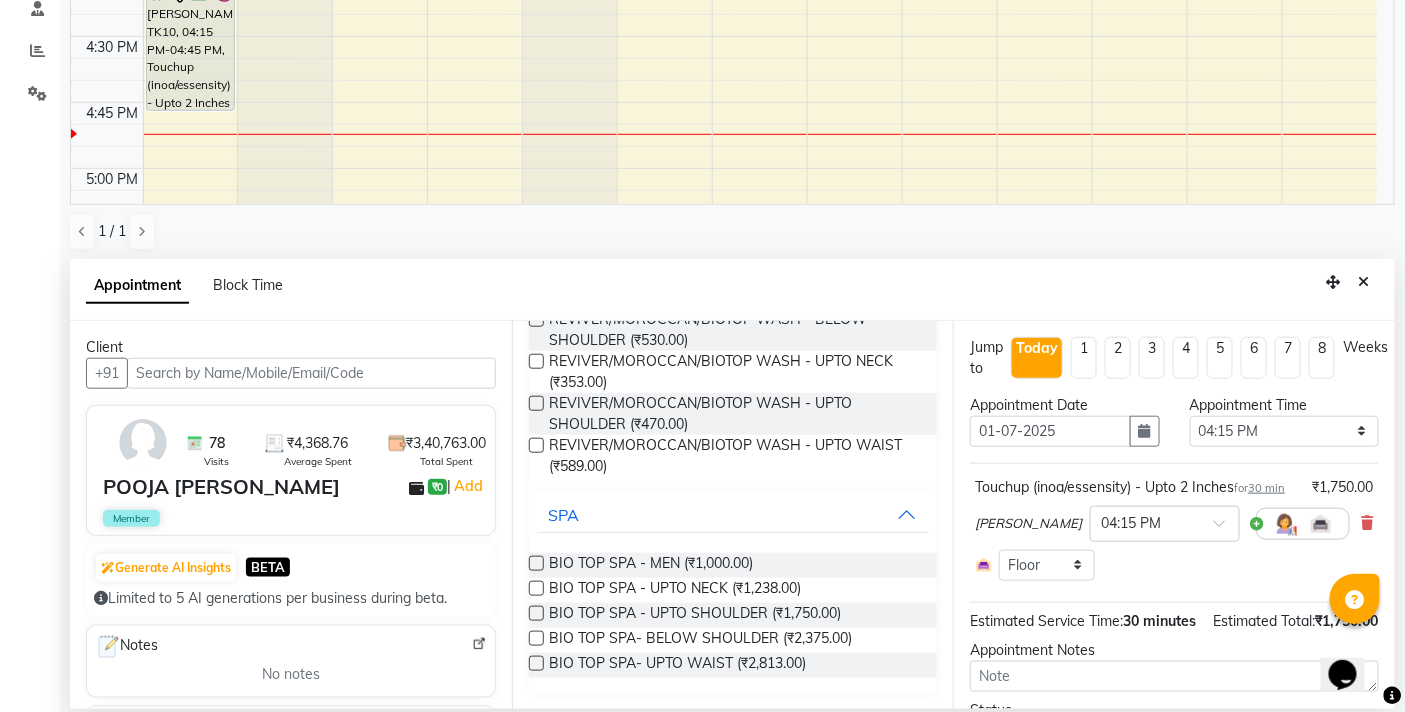 click at bounding box center (536, 638) 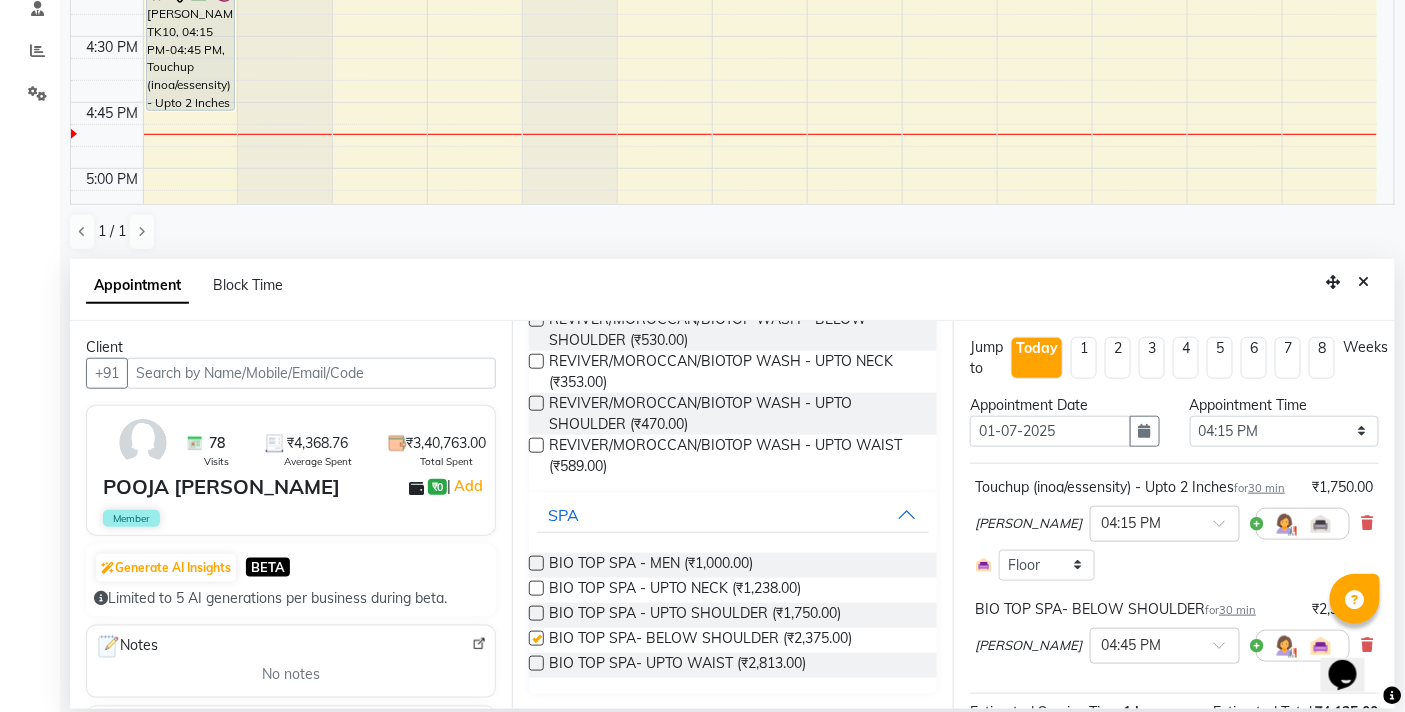 checkbox on "false" 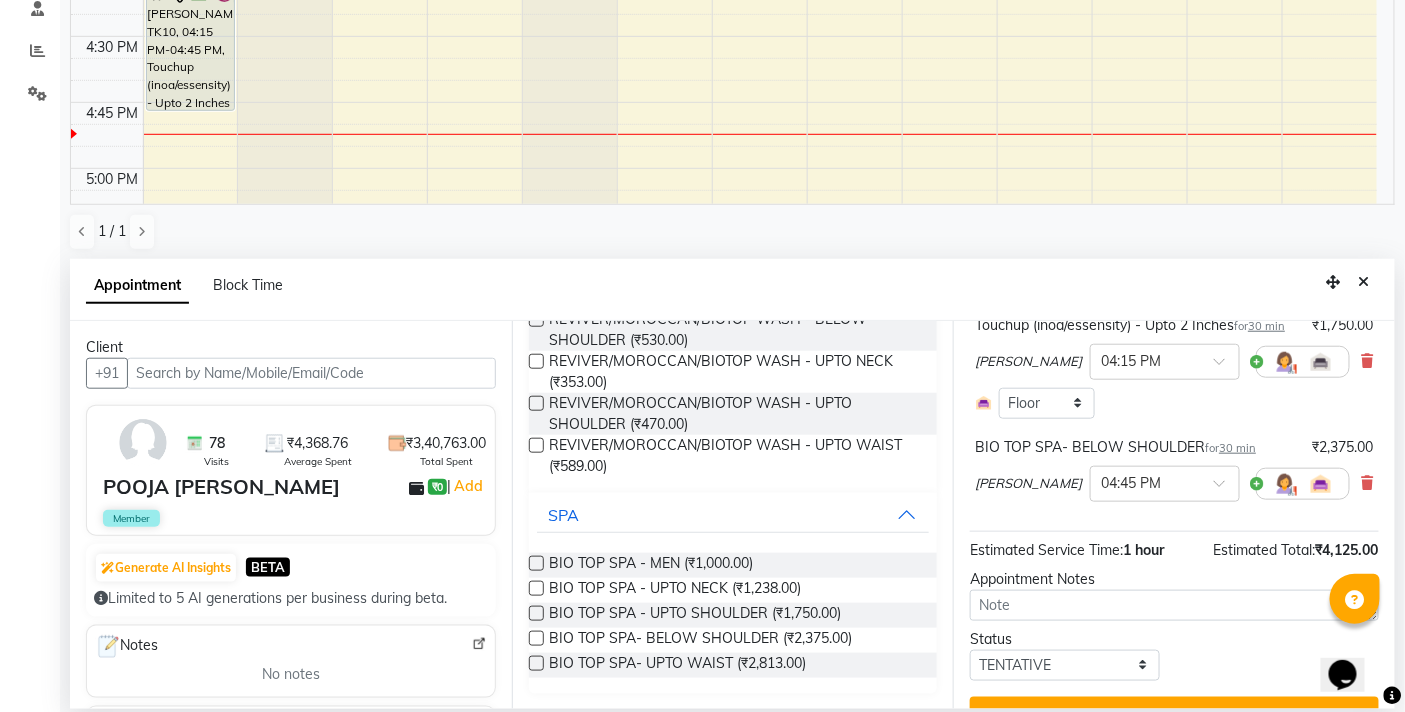 scroll, scrollTop: 240, scrollLeft: 0, axis: vertical 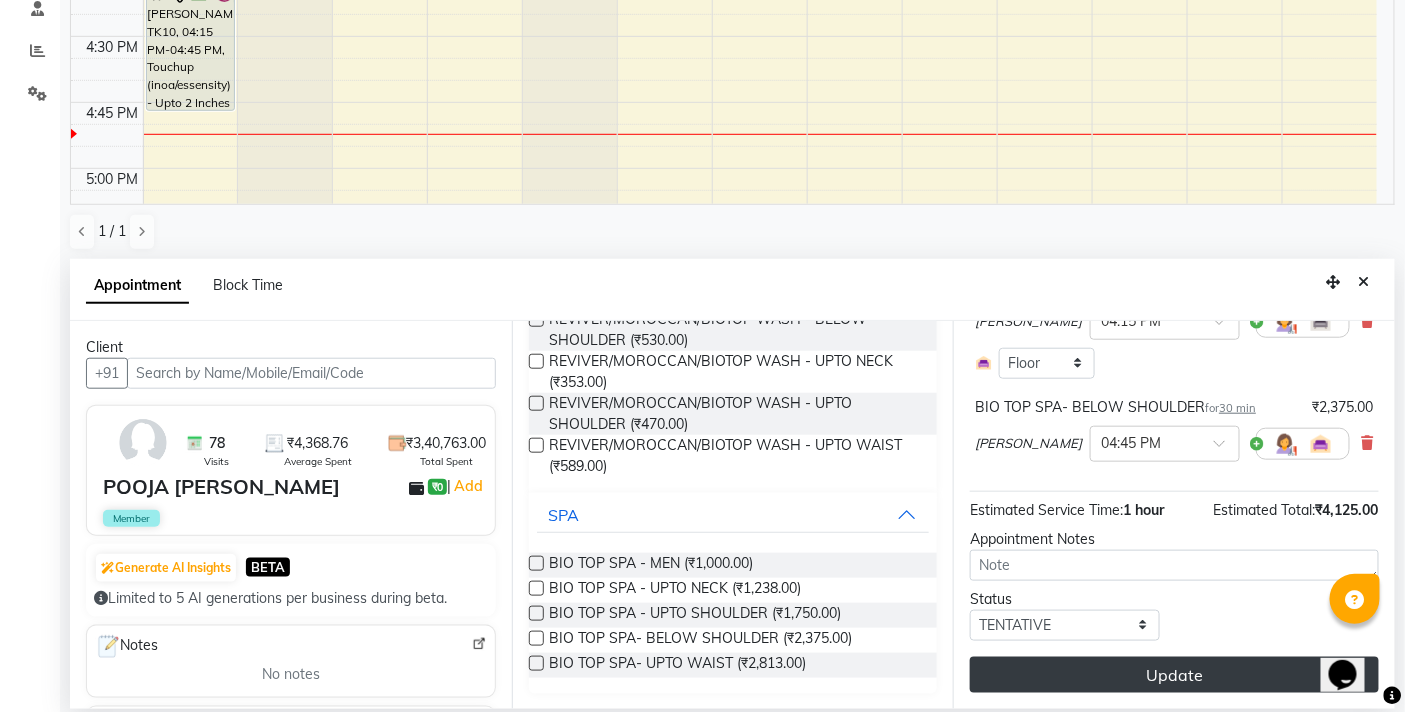 click on "Update" at bounding box center [1174, 675] 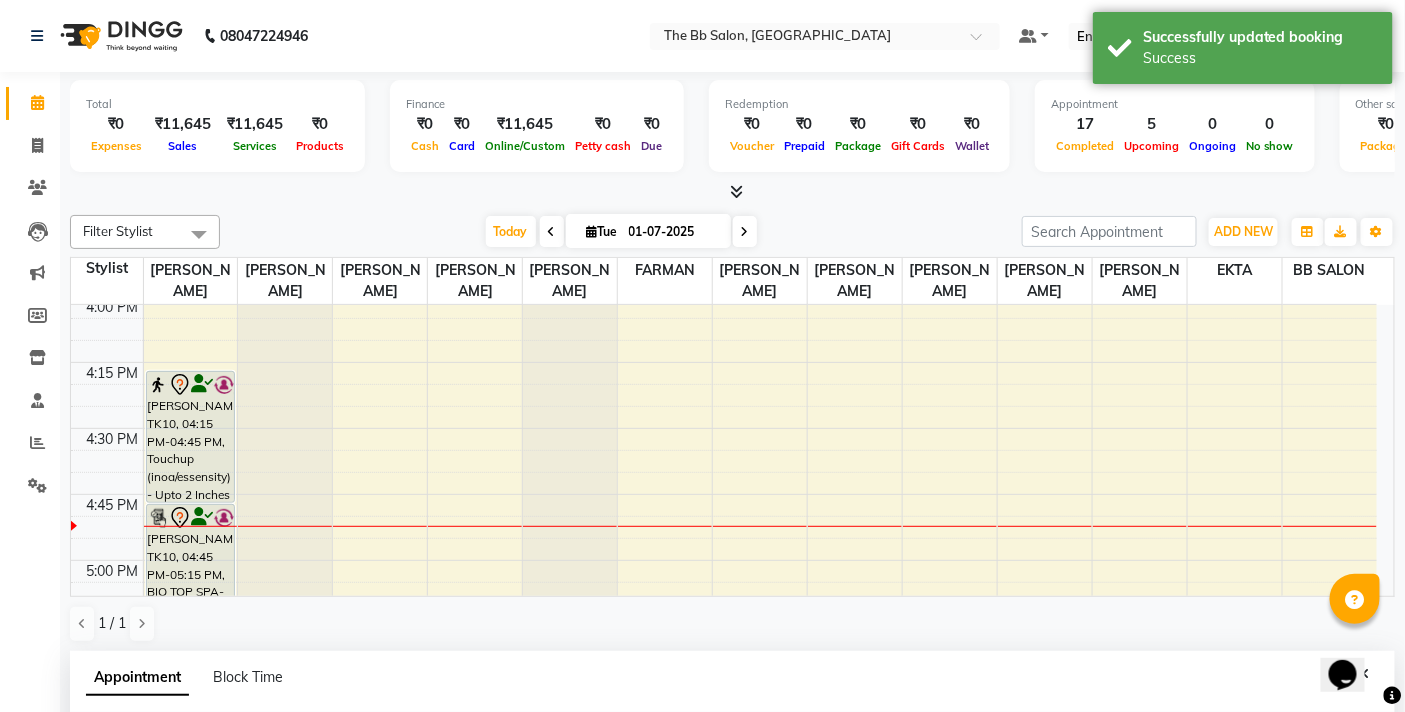 scroll, scrollTop: 392, scrollLeft: 0, axis: vertical 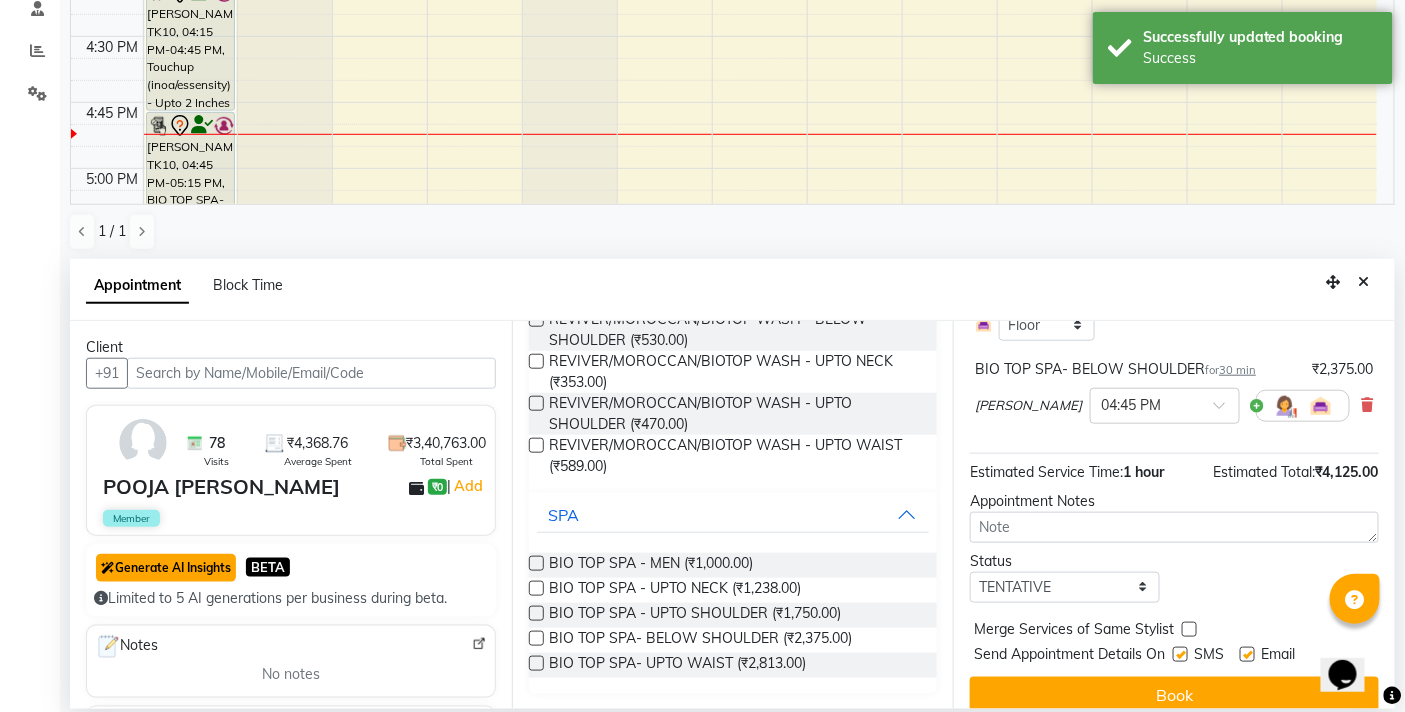 click on "Generate AI Insights" at bounding box center (166, 568) 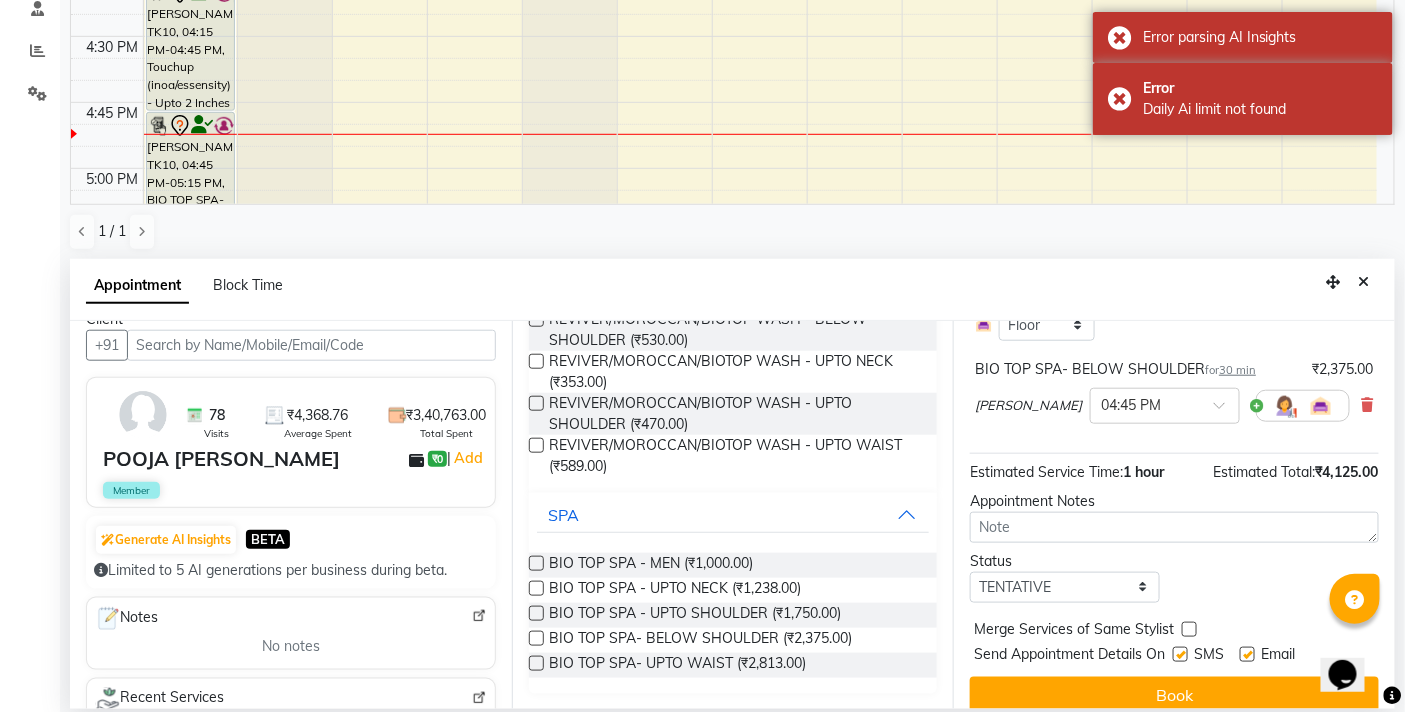 scroll, scrollTop: 0, scrollLeft: 0, axis: both 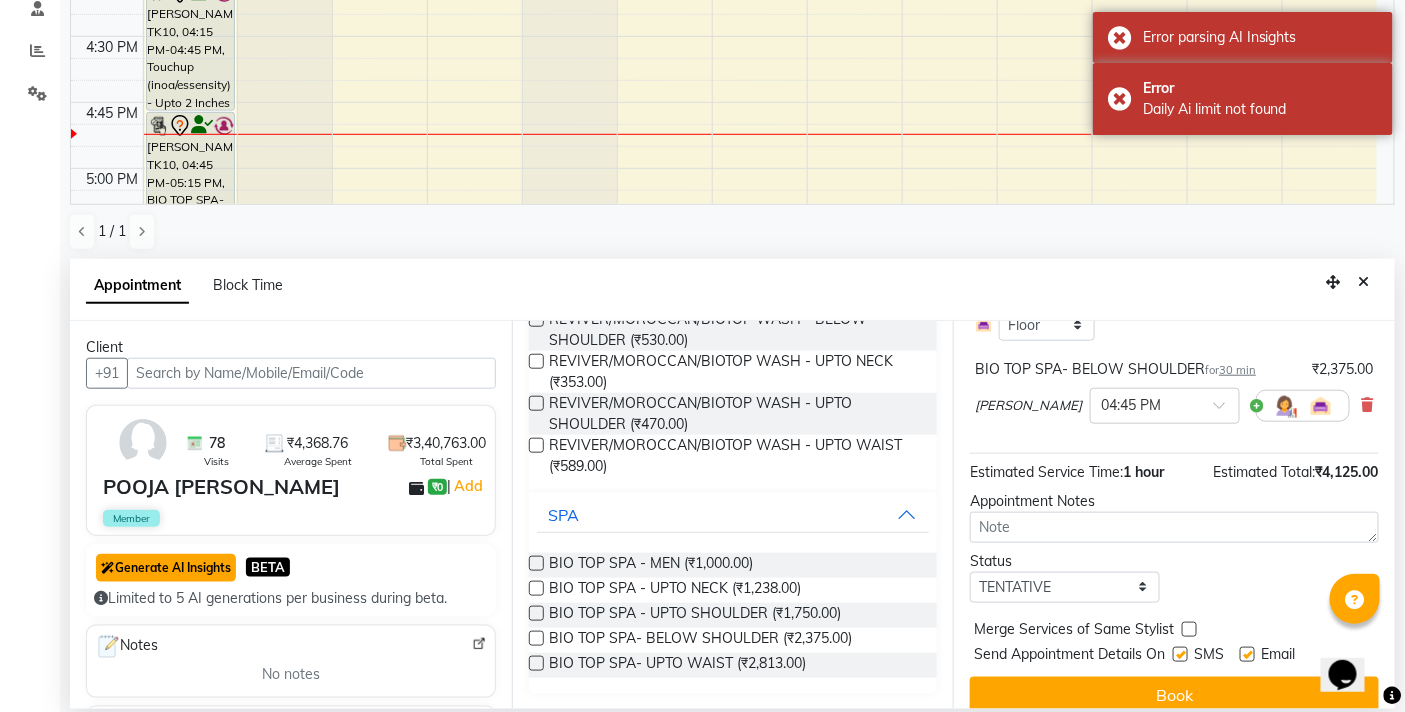 click on "Generate AI Insights" at bounding box center (166, 568) 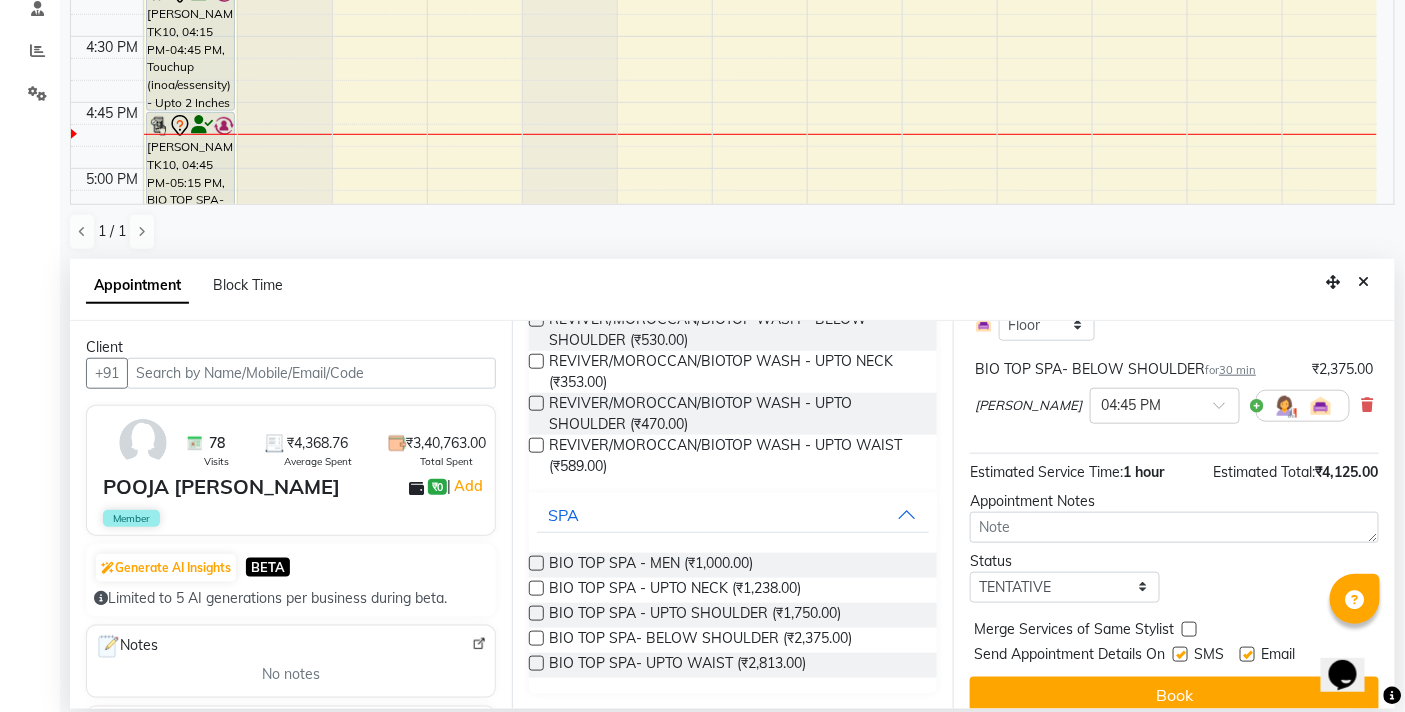 scroll, scrollTop: 170, scrollLeft: 0, axis: vertical 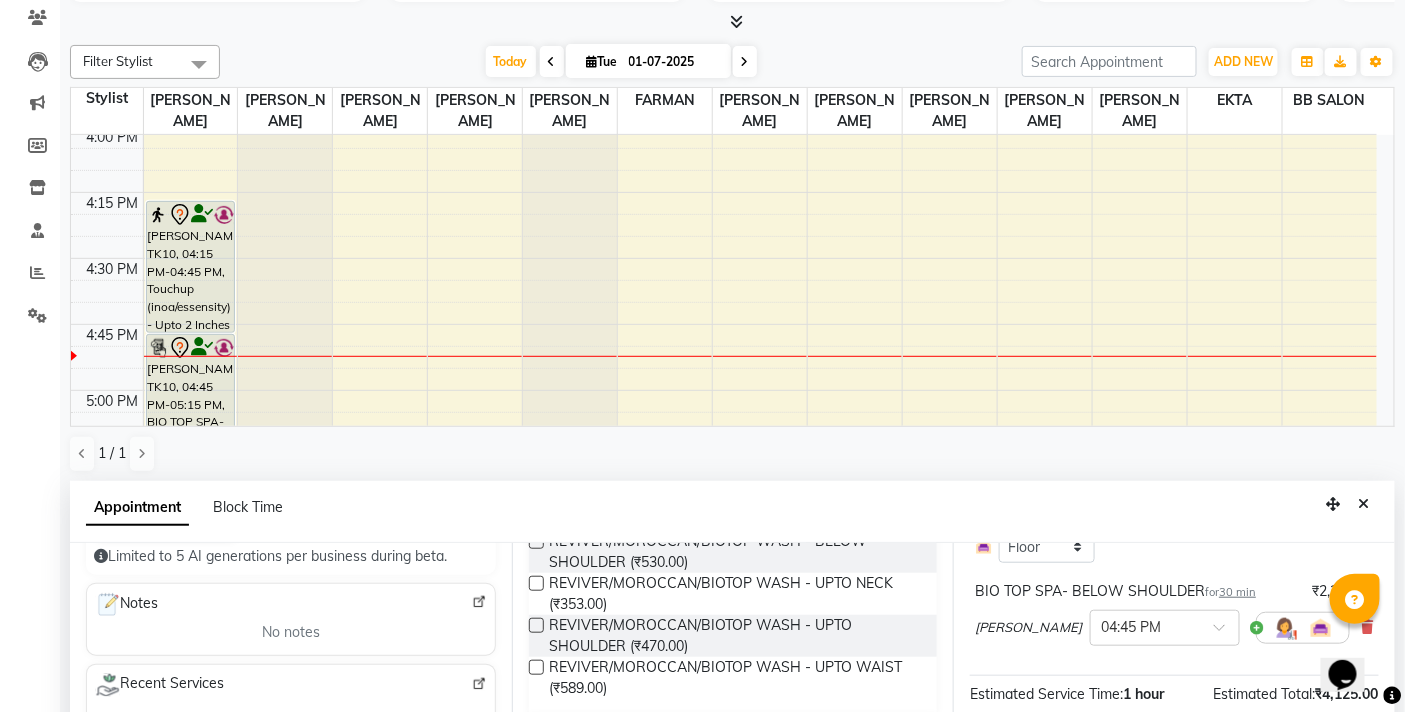 click at bounding box center [479, 684] 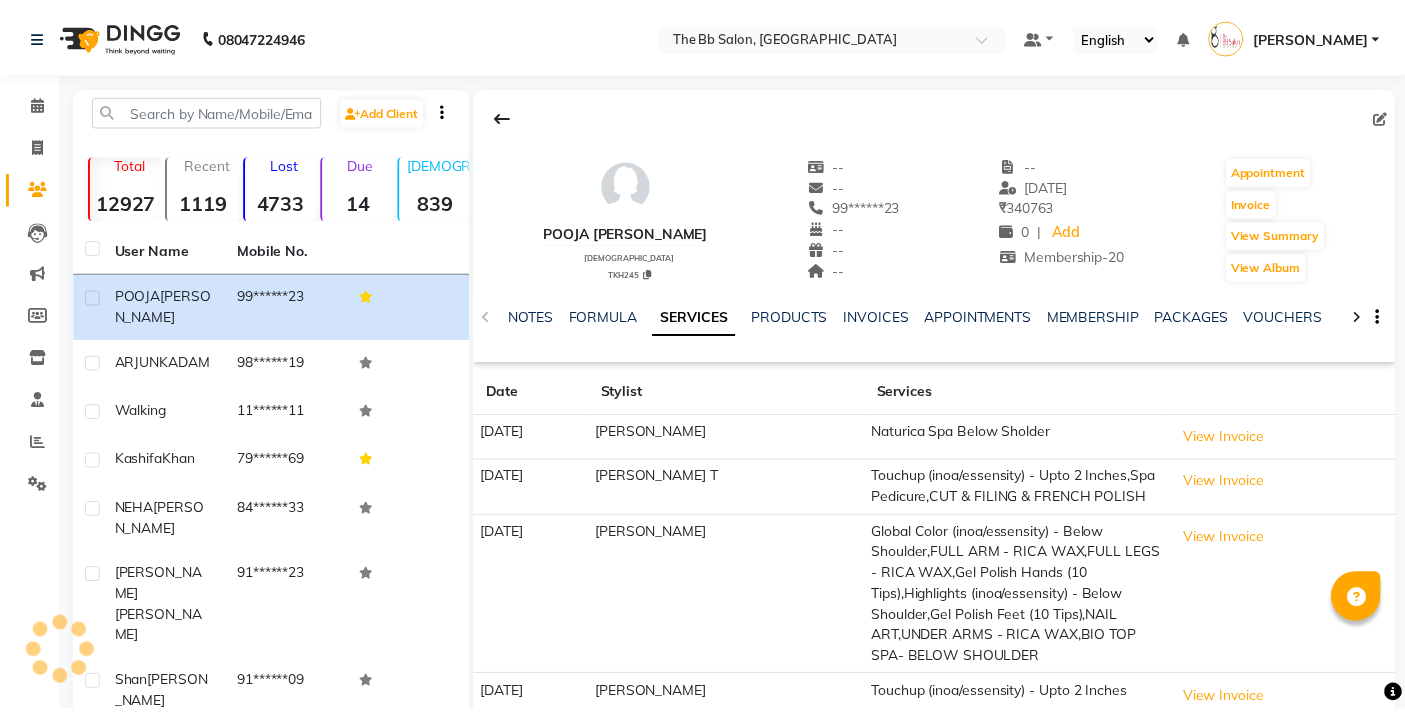 scroll, scrollTop: 0, scrollLeft: 0, axis: both 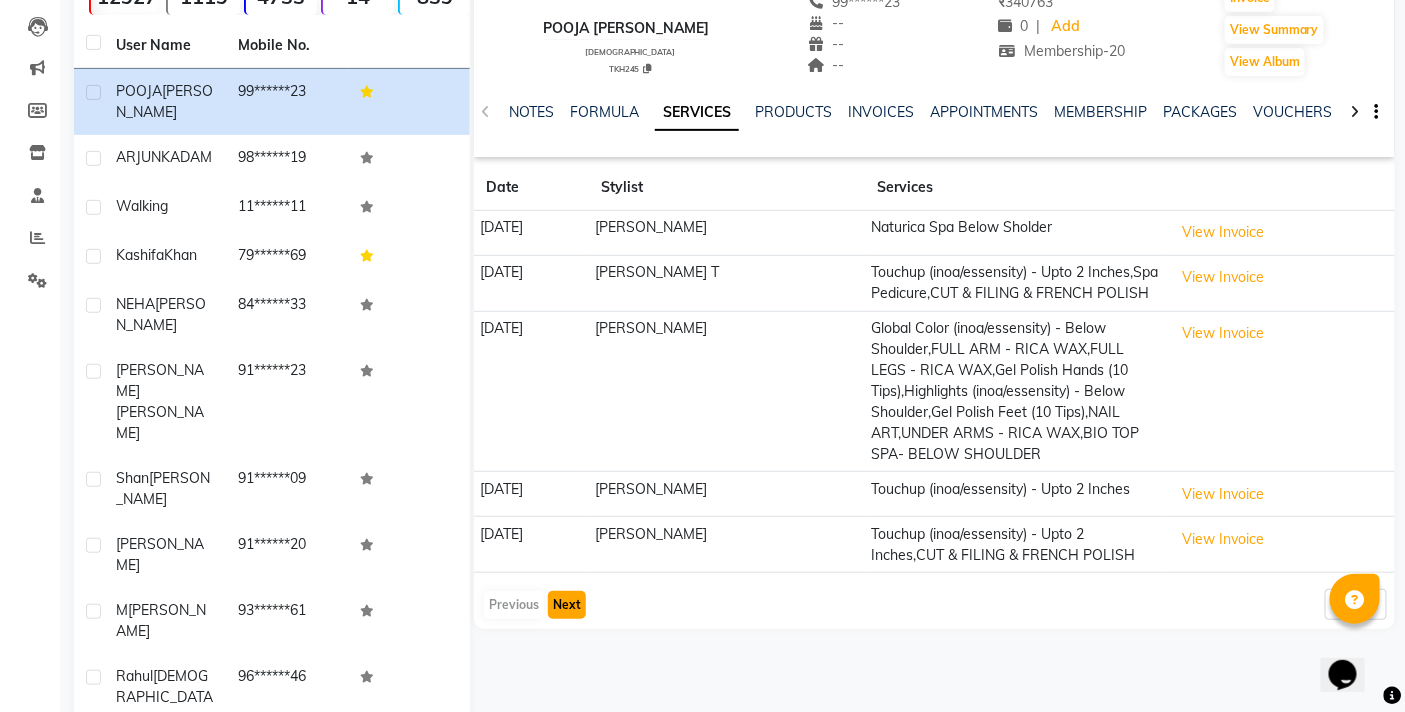 click on "Next" 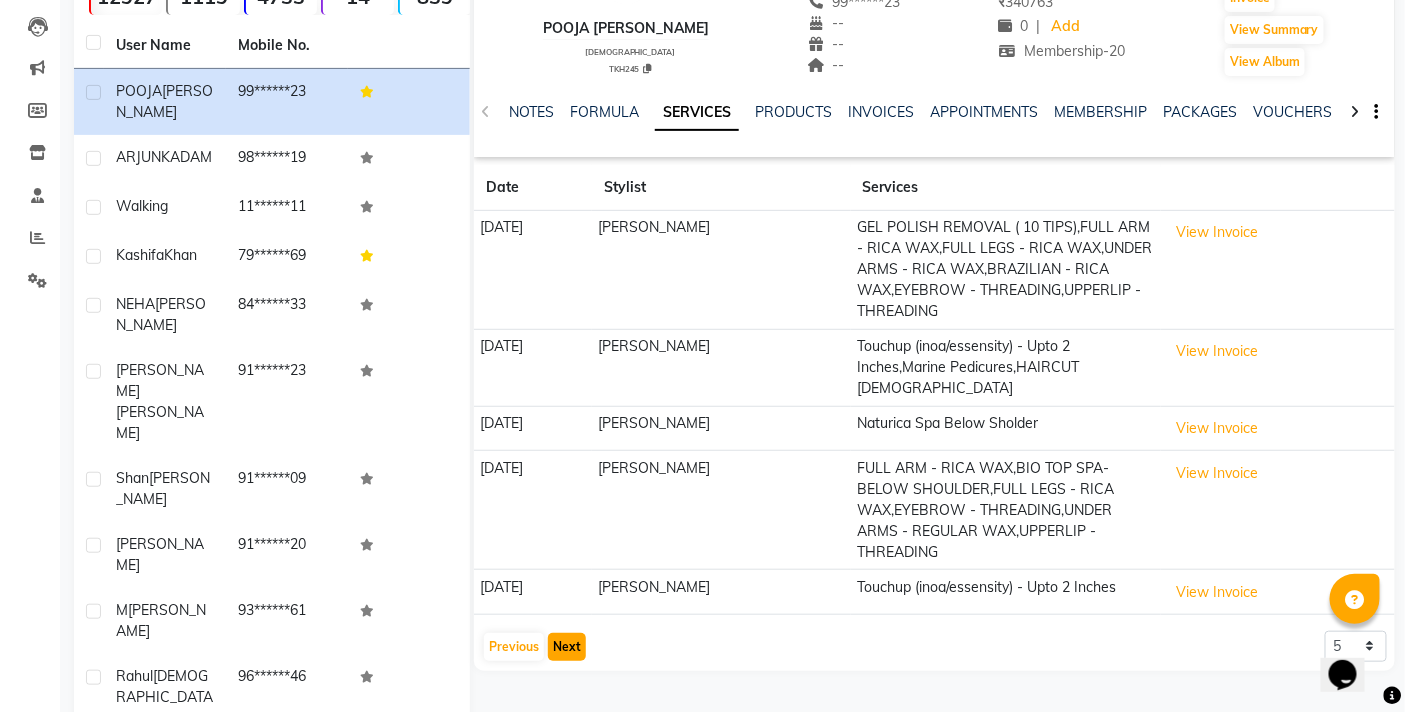 click on "Next" 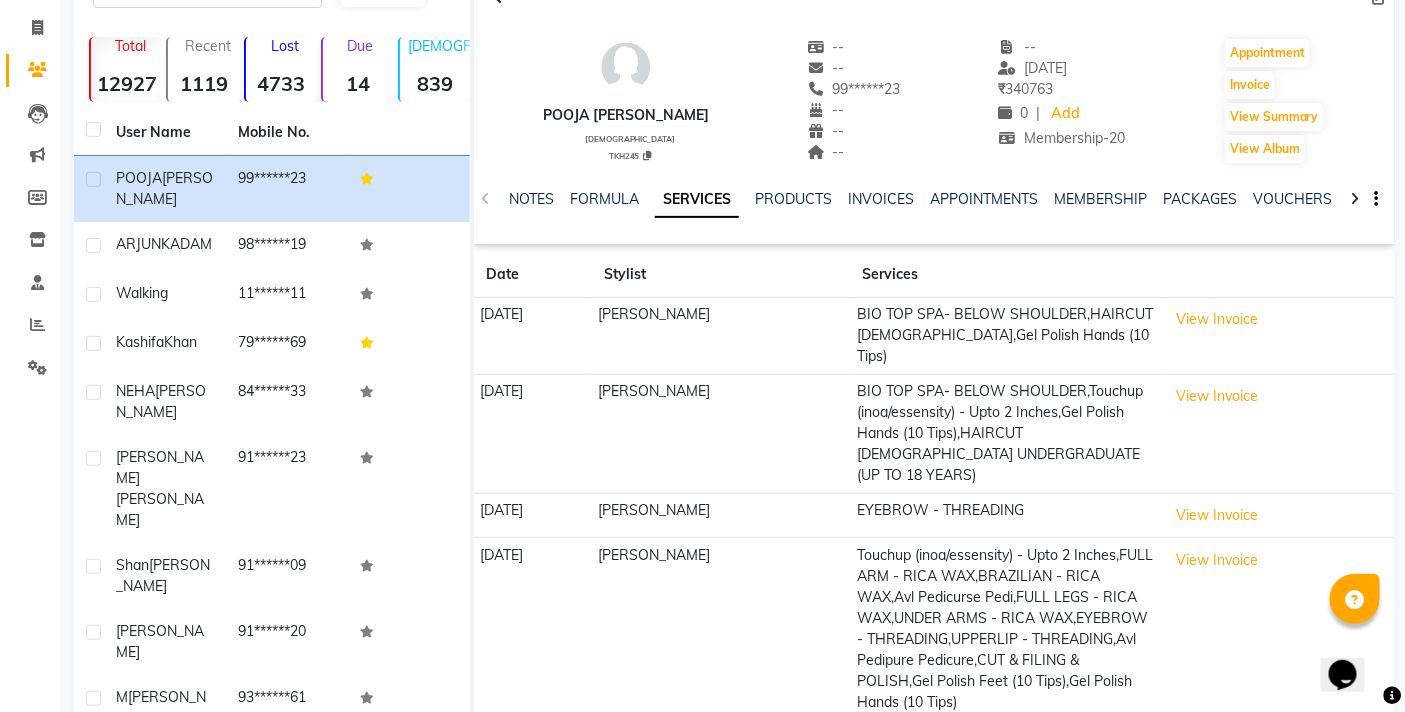 scroll, scrollTop: 0, scrollLeft: 0, axis: both 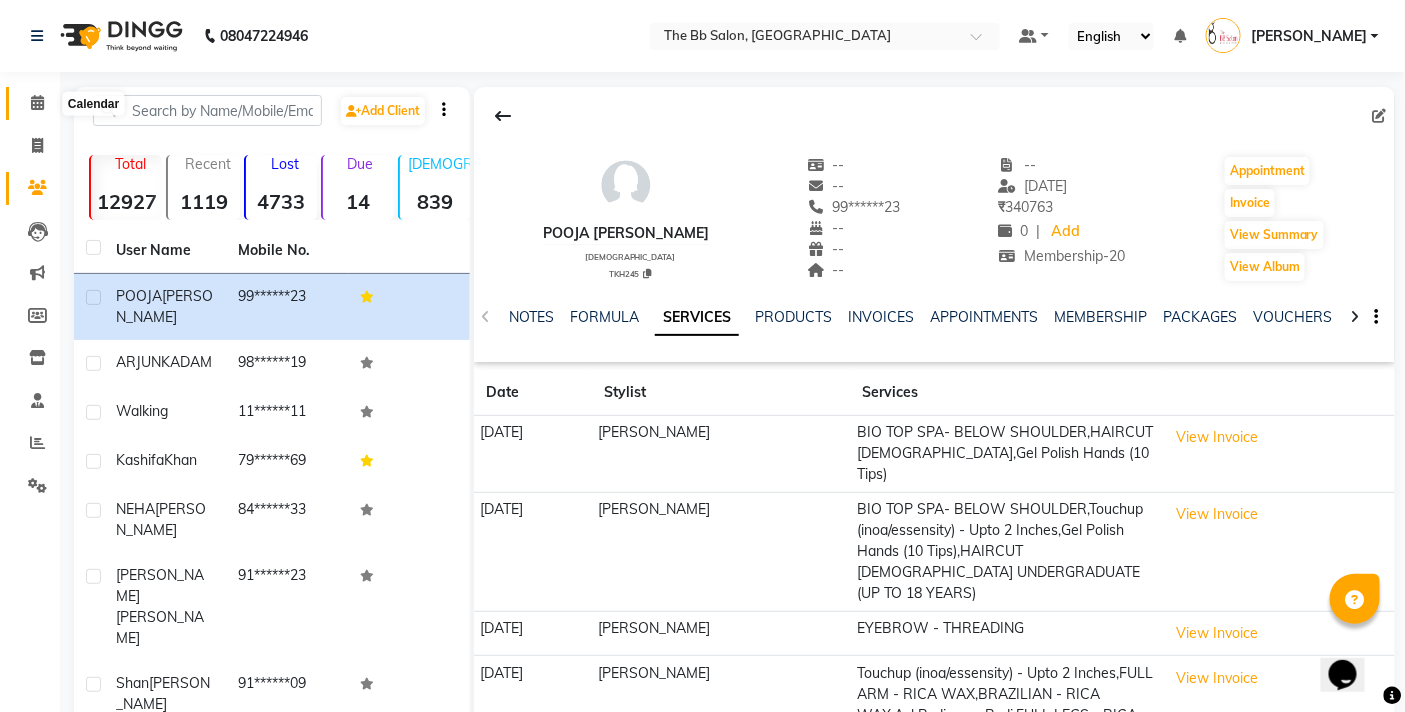 click 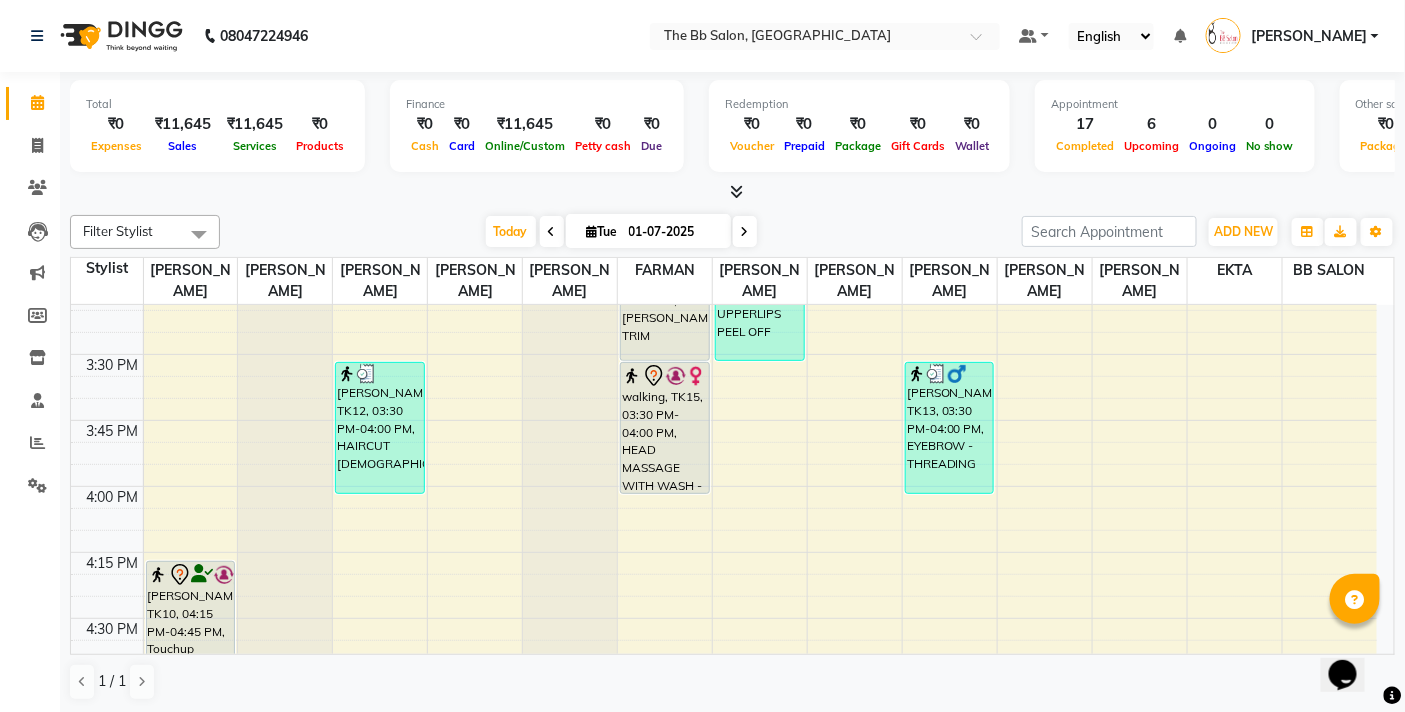 scroll, scrollTop: 1555, scrollLeft: 0, axis: vertical 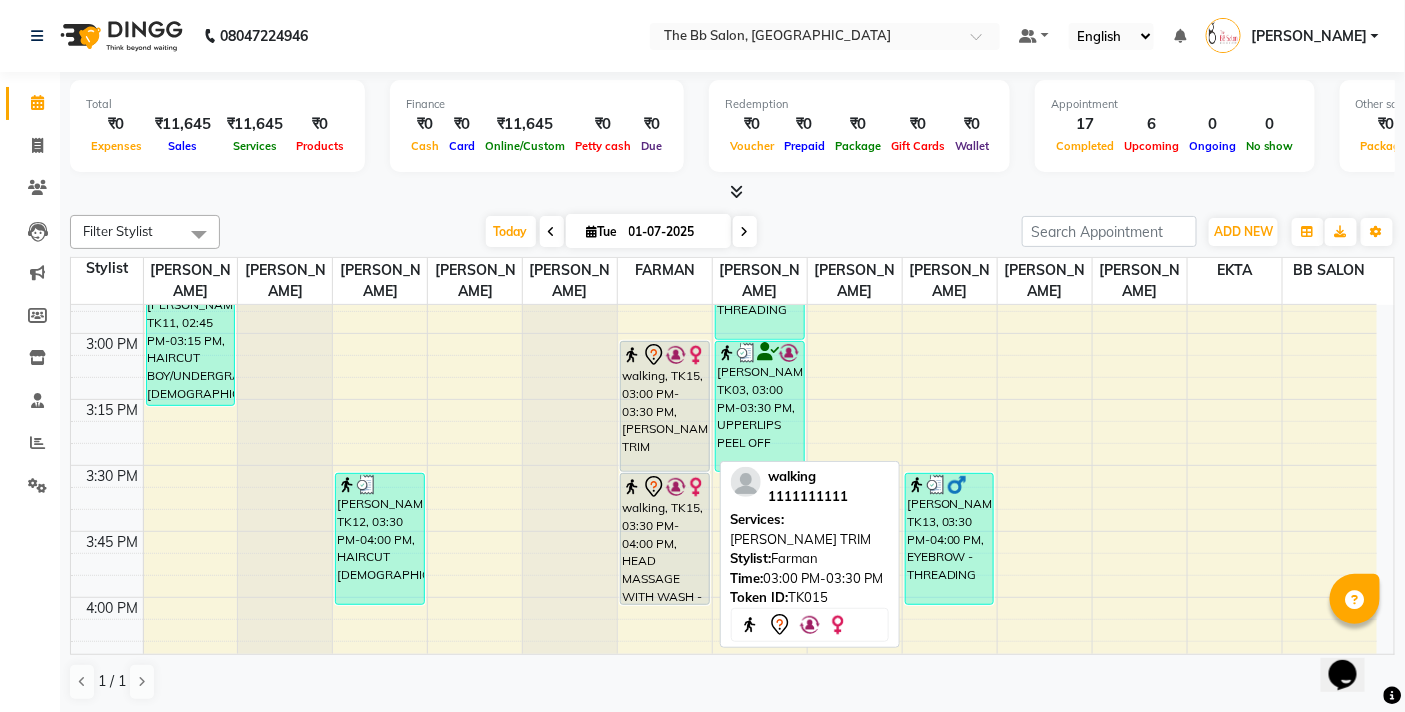 click on "walking, TK15, 03:00 PM-03:30 PM, [PERSON_NAME] TRIM" at bounding box center [665, 406] 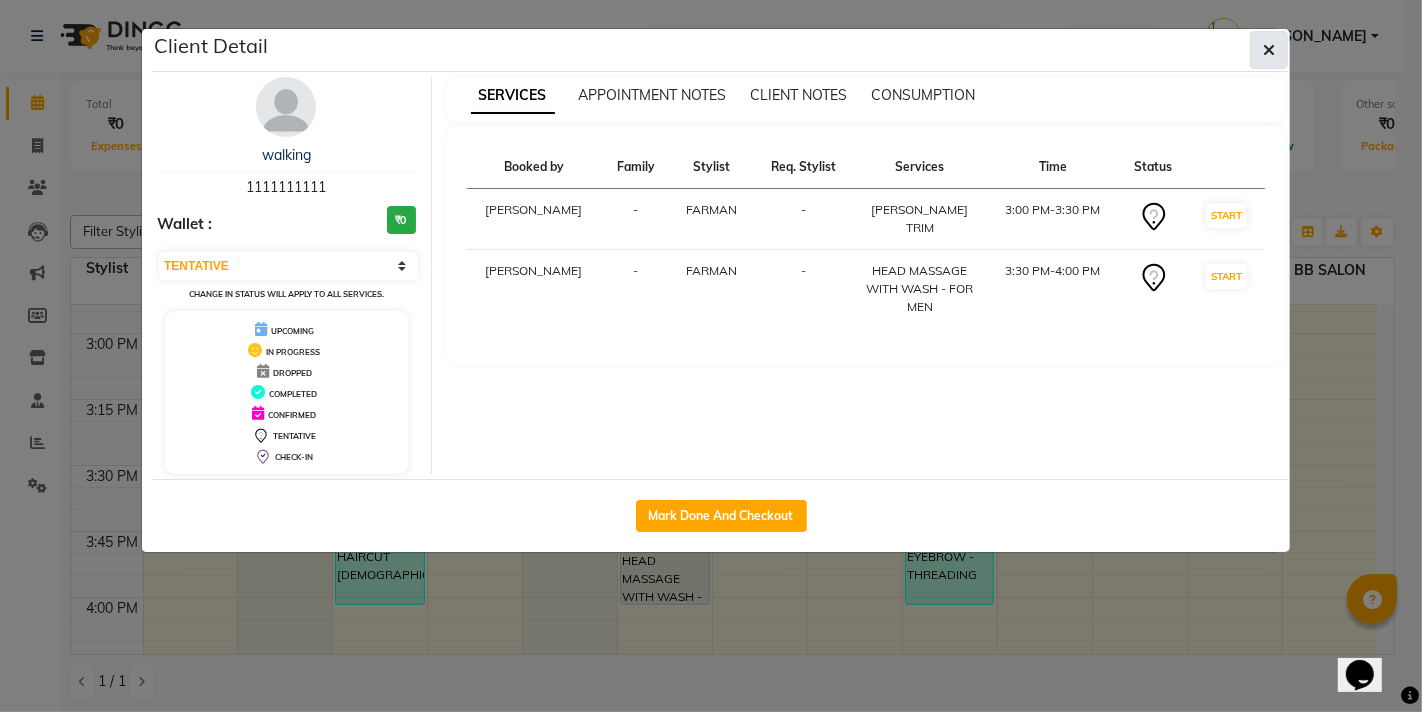 click 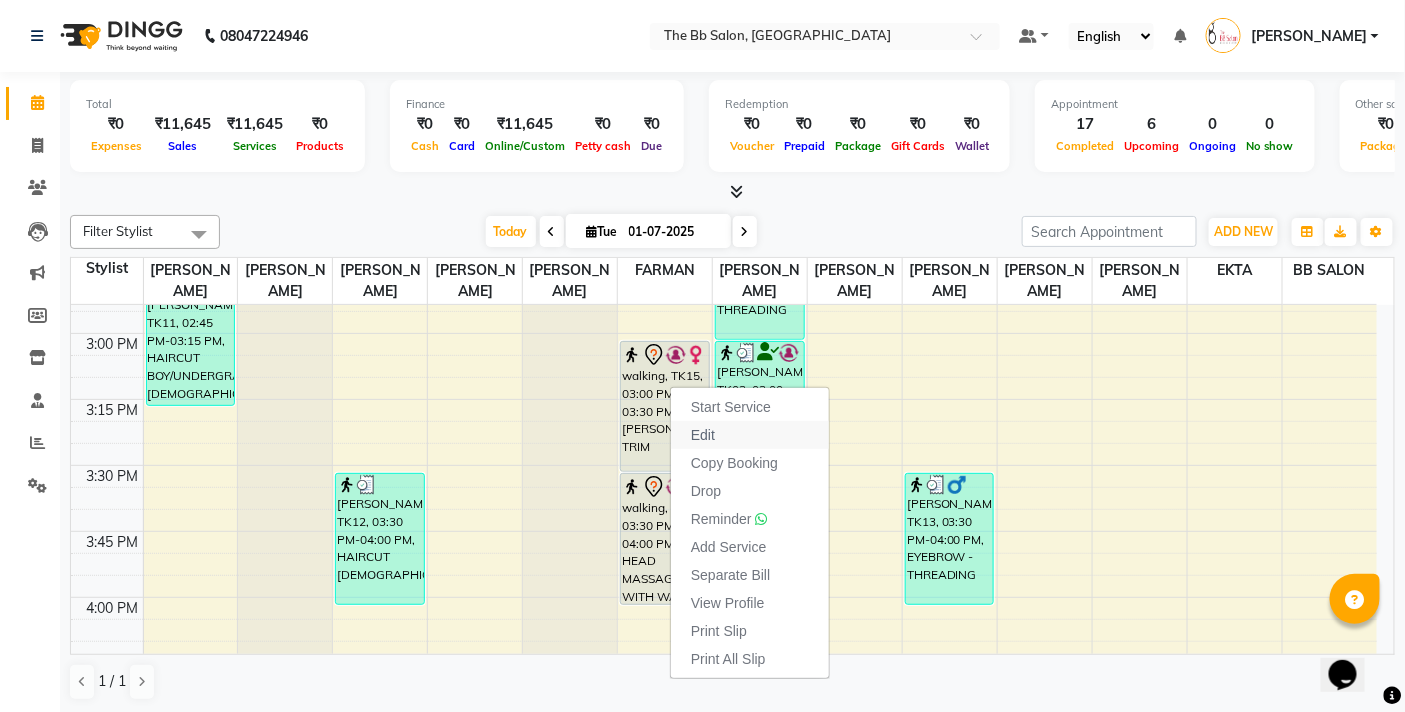 click on "Edit" at bounding box center [703, 435] 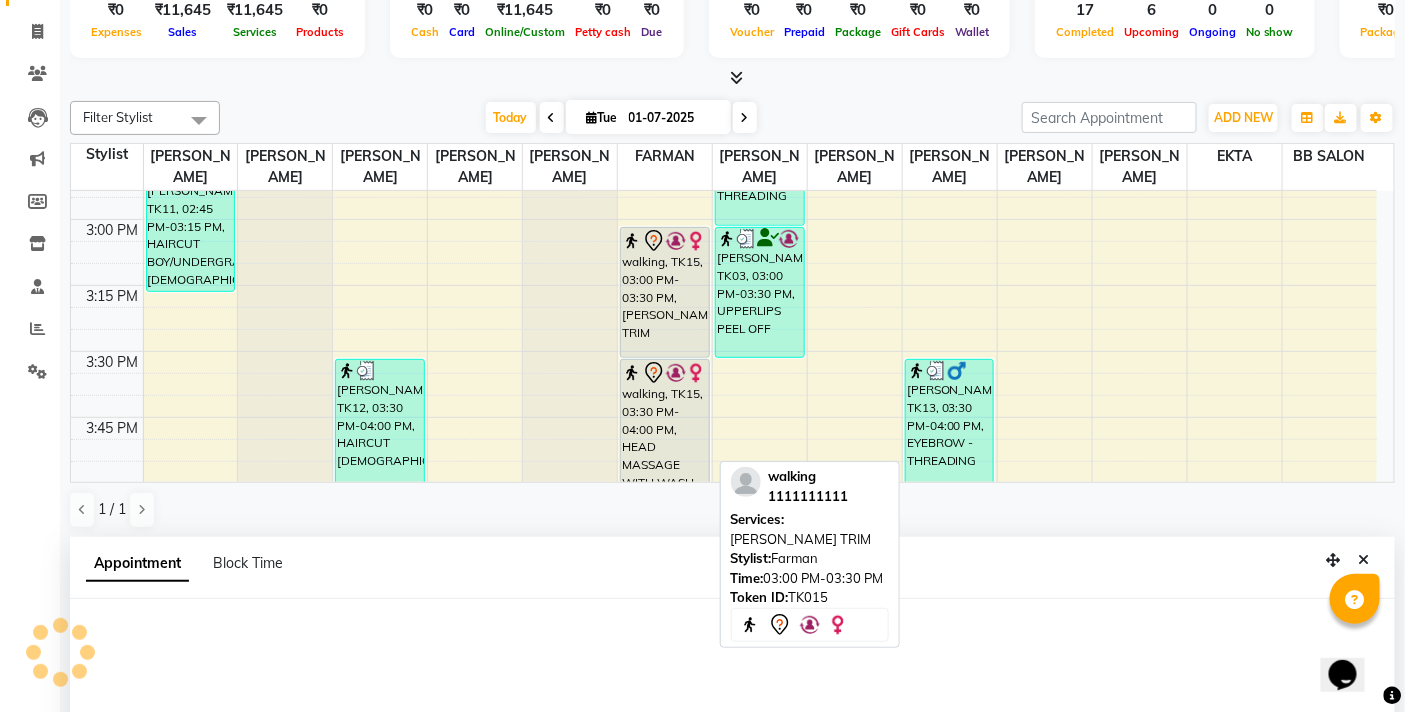 select on "tentative" 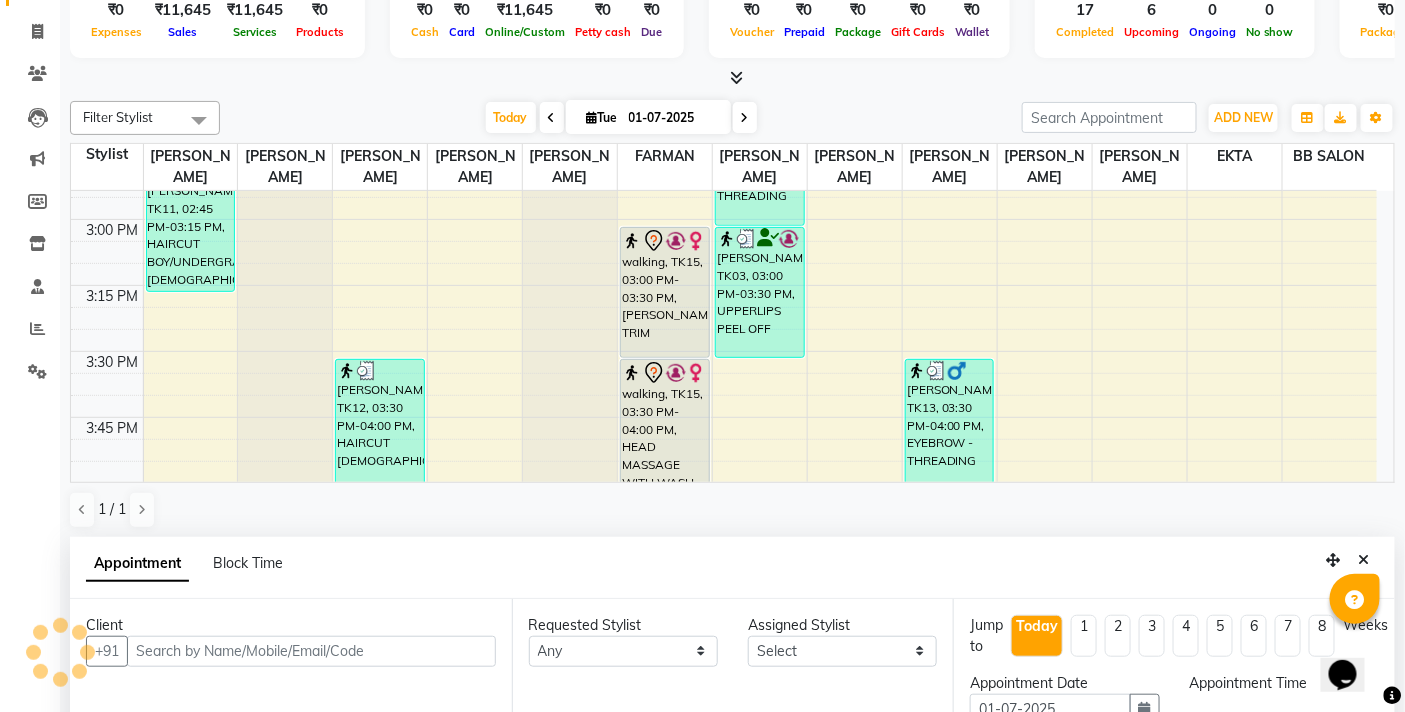 scroll, scrollTop: 392, scrollLeft: 0, axis: vertical 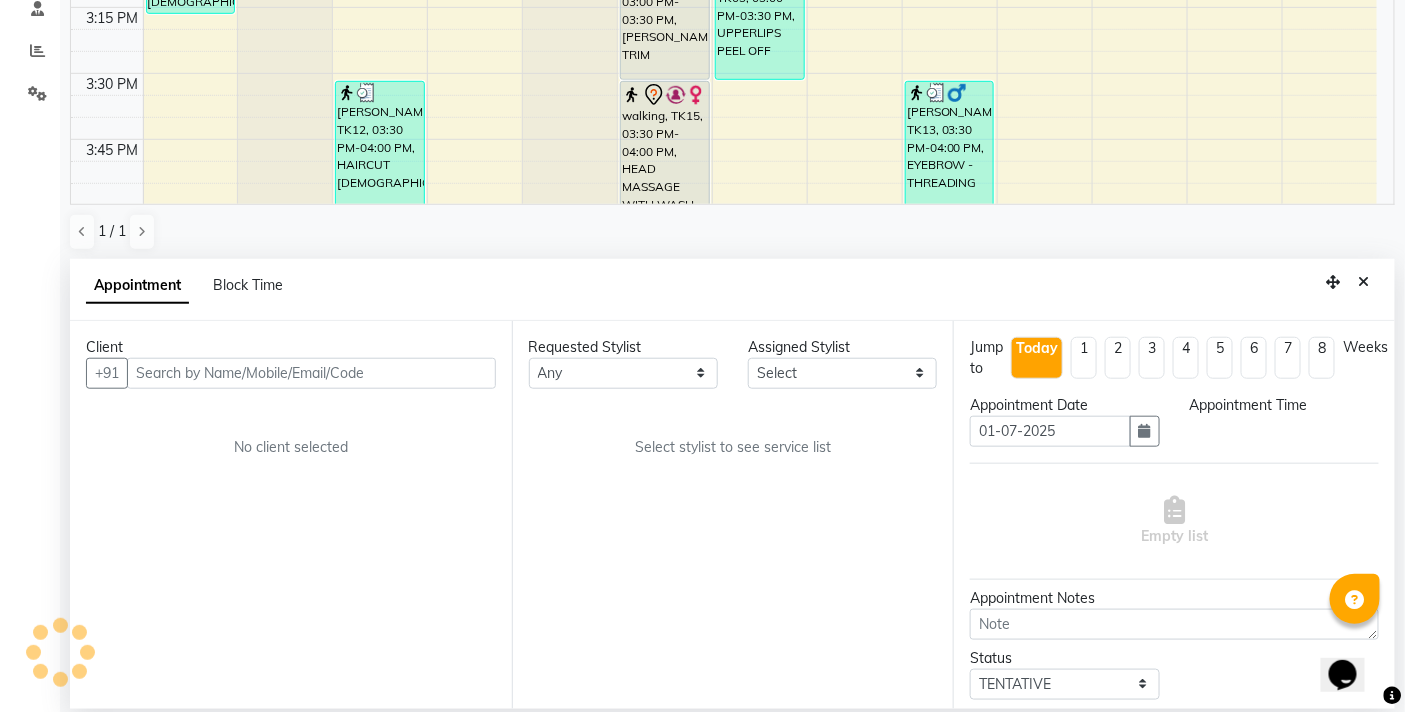 select on "83521" 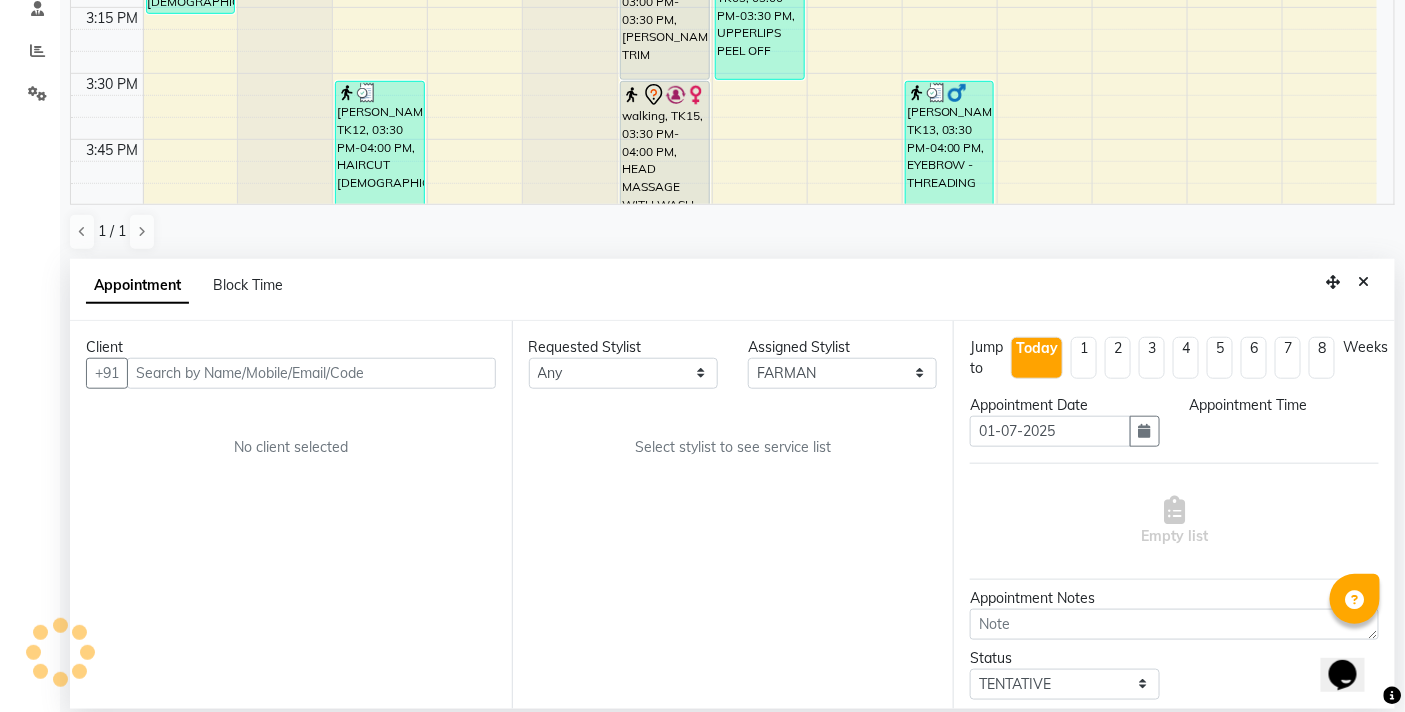 select on "900" 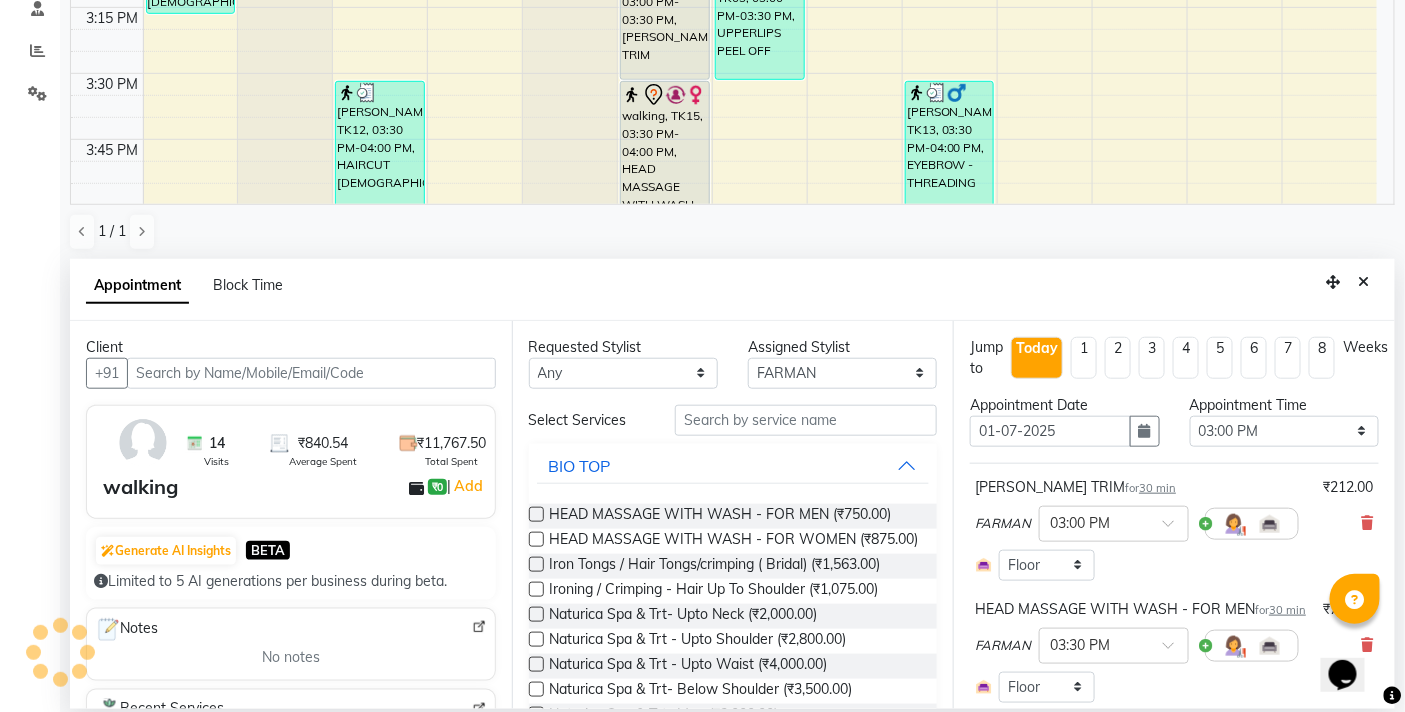 scroll, scrollTop: 1856, scrollLeft: 0, axis: vertical 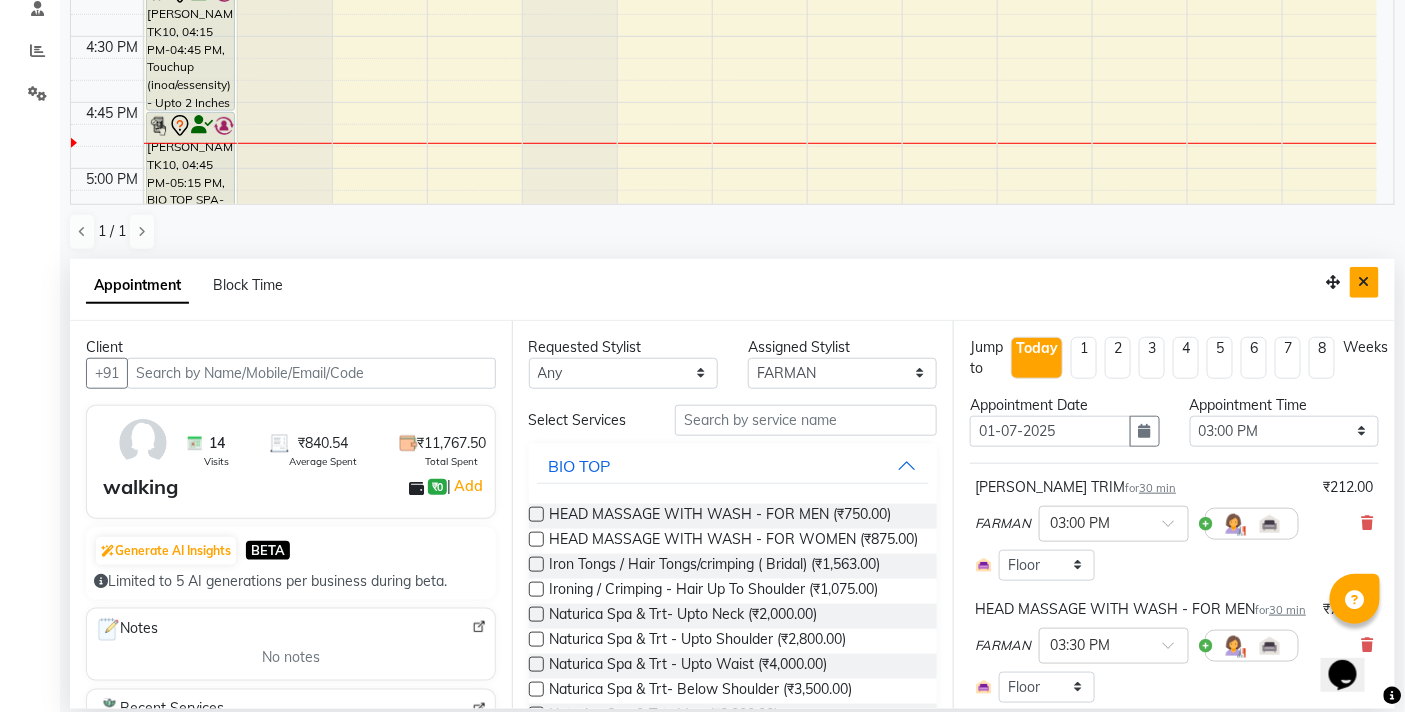 click at bounding box center (1364, 282) 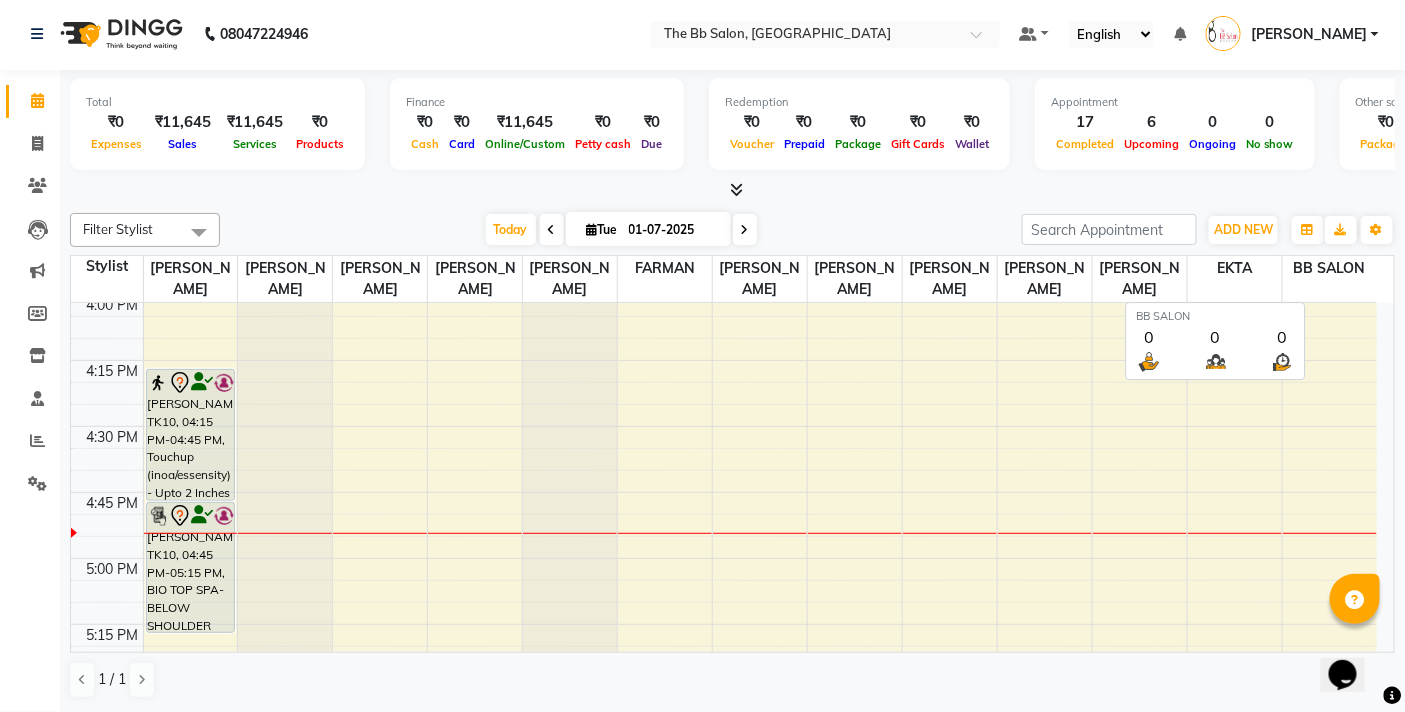 scroll, scrollTop: 1, scrollLeft: 0, axis: vertical 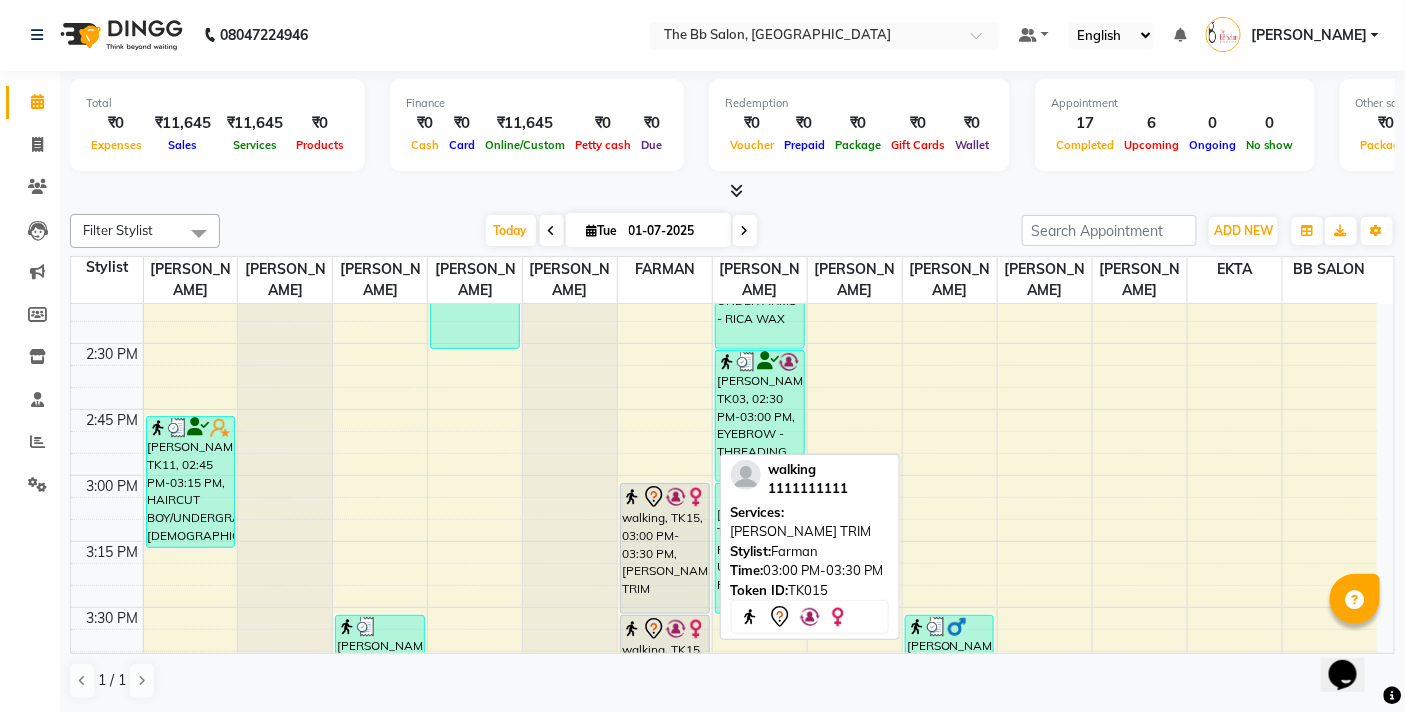 click on "walking, TK15, 03:00 PM-03:30 PM, [PERSON_NAME] TRIM" at bounding box center (665, 548) 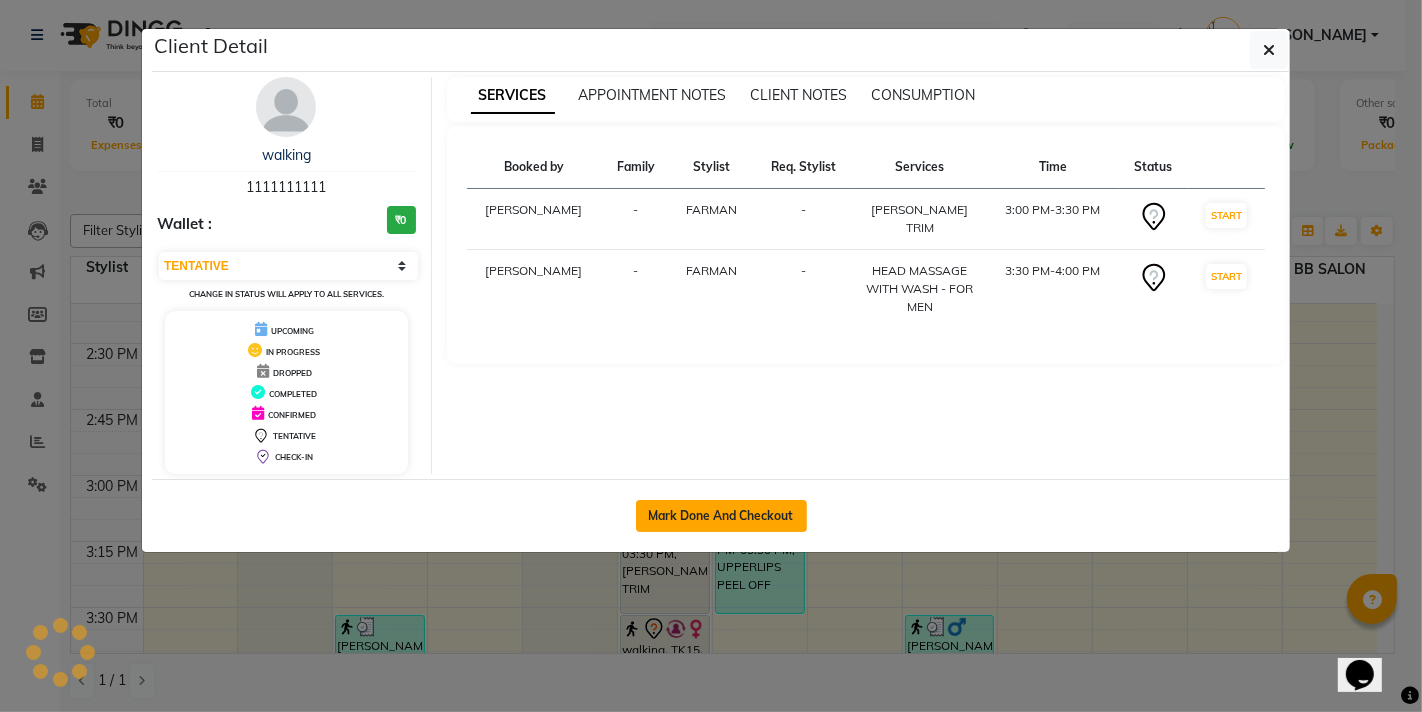 click on "Mark Done And Checkout" 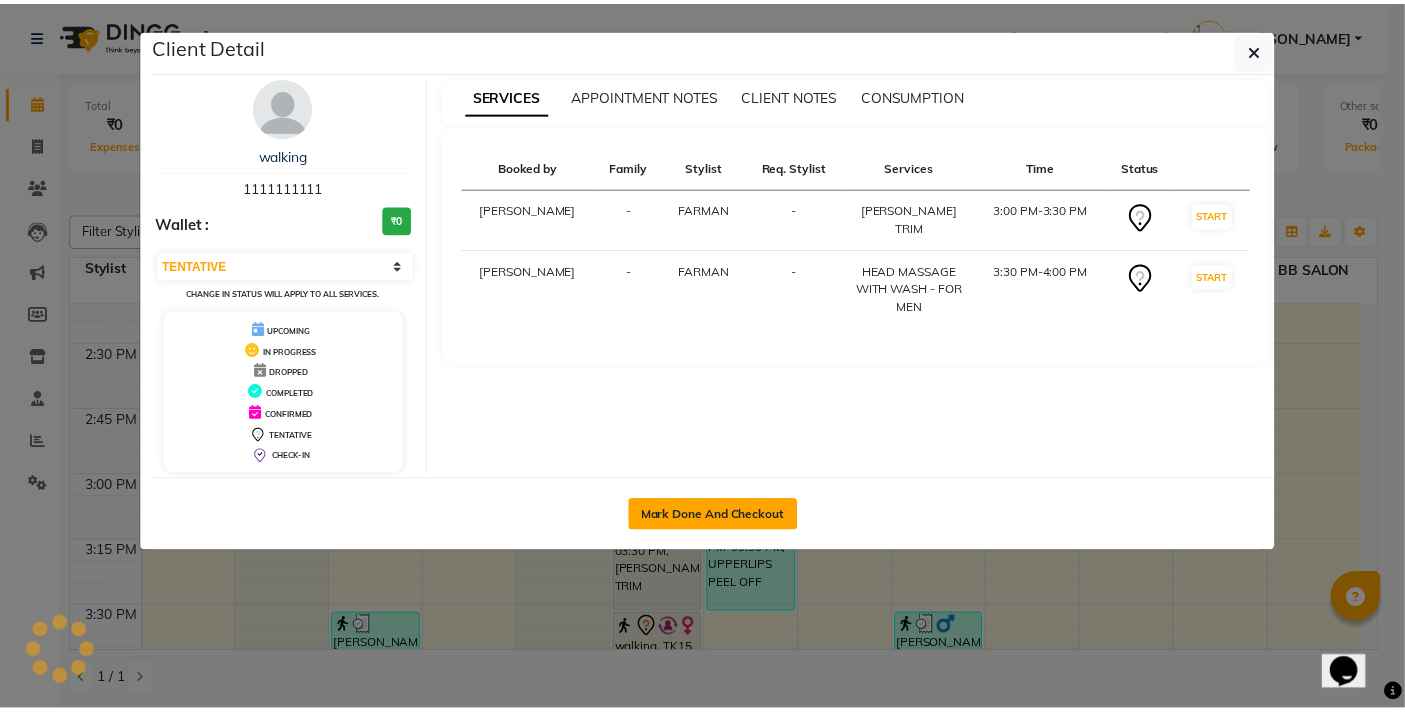 scroll, scrollTop: 0, scrollLeft: 0, axis: both 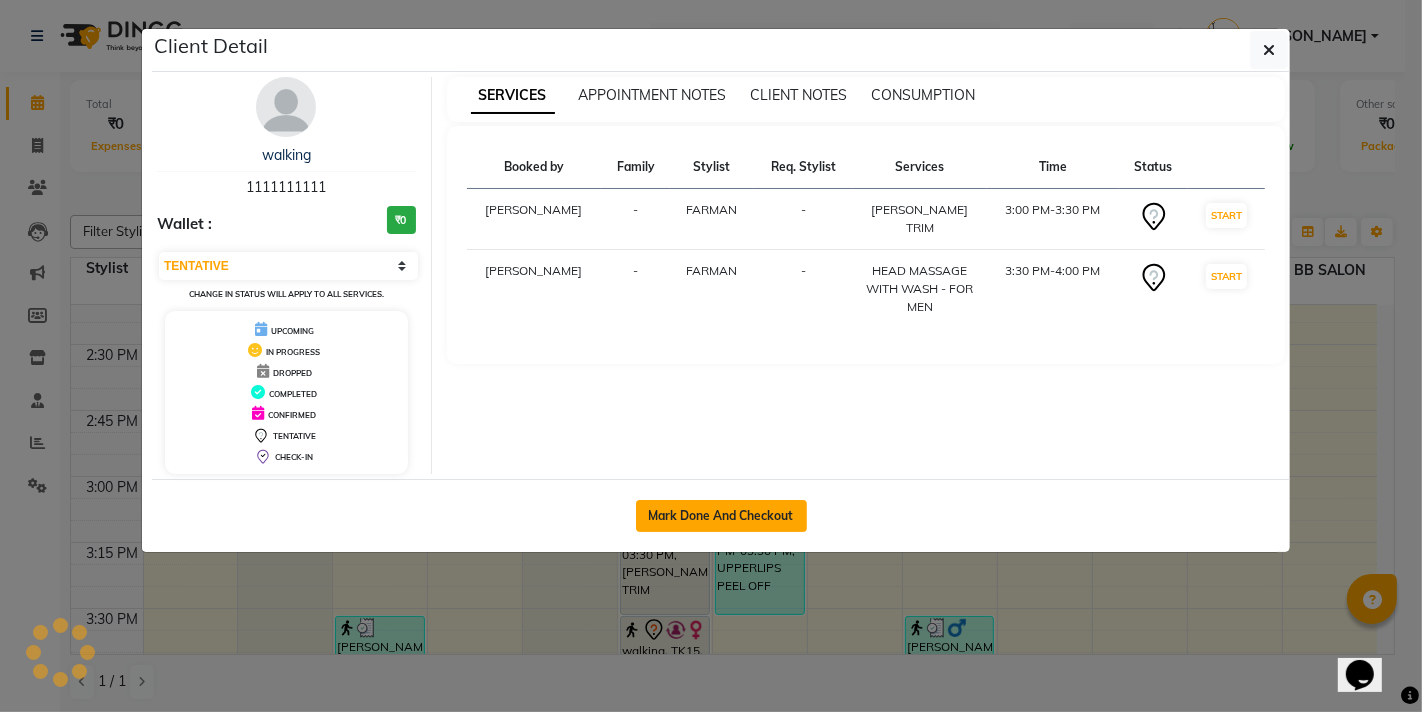 select on "service" 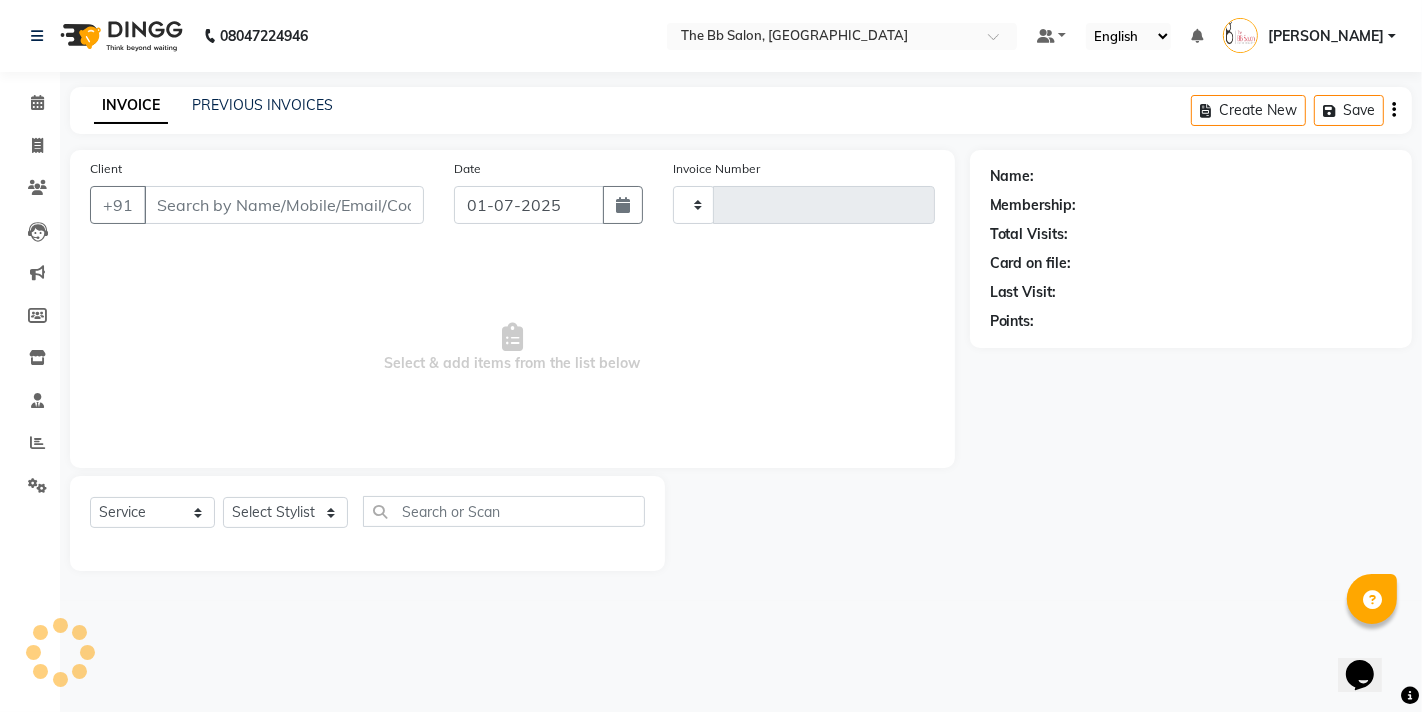 type on "2071" 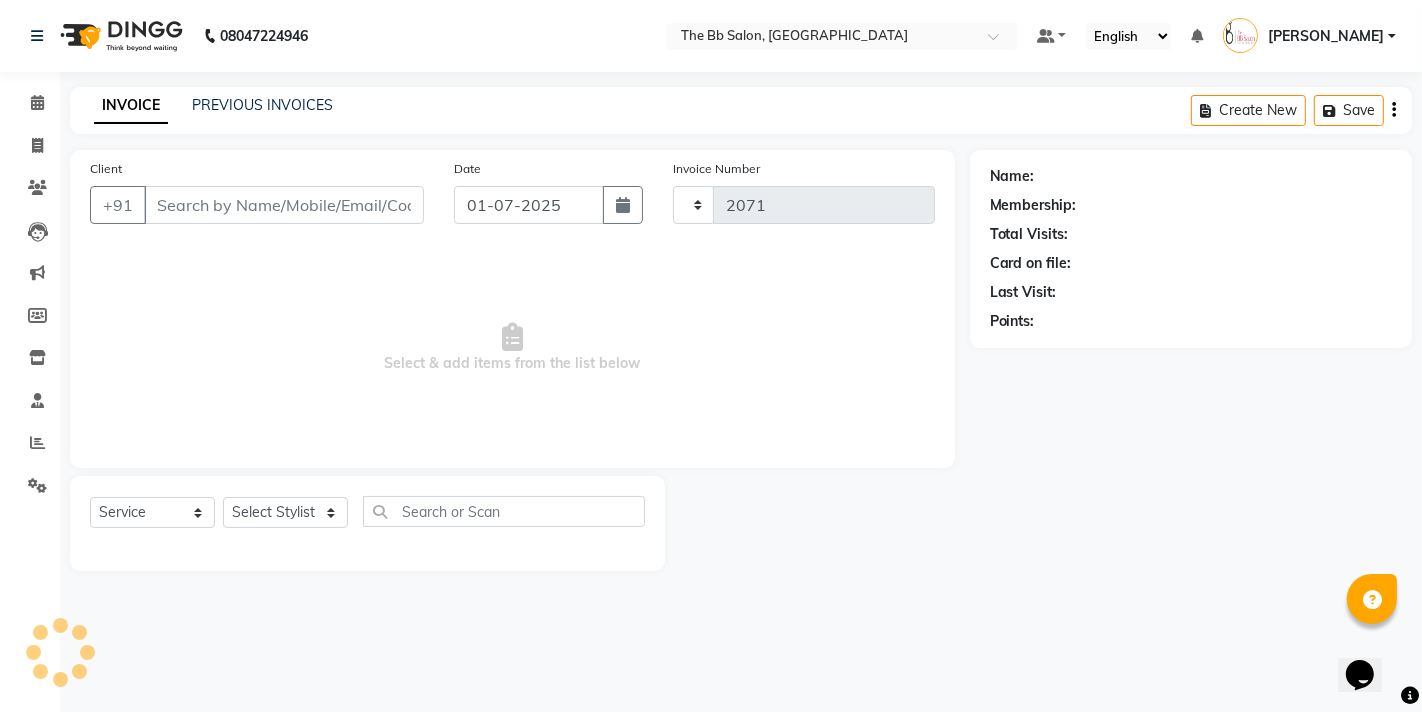 select on "6231" 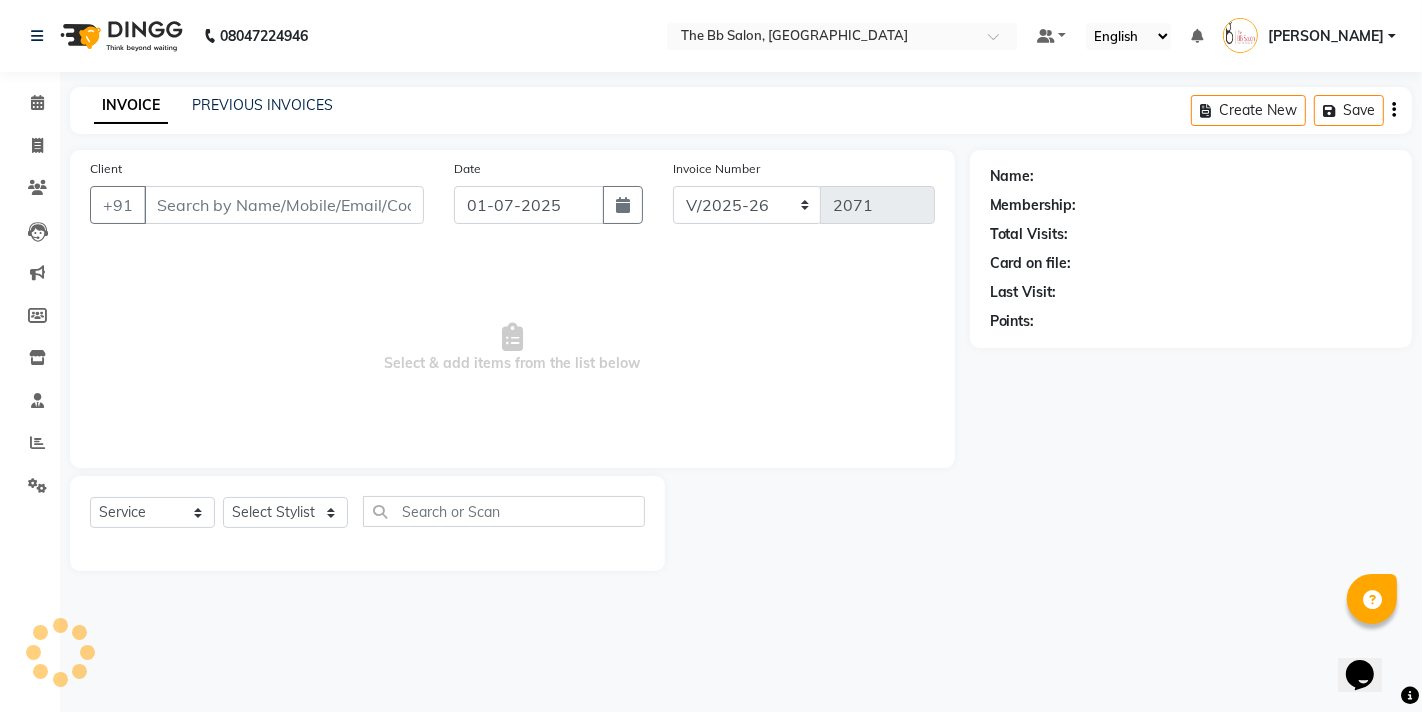 type on "11******11" 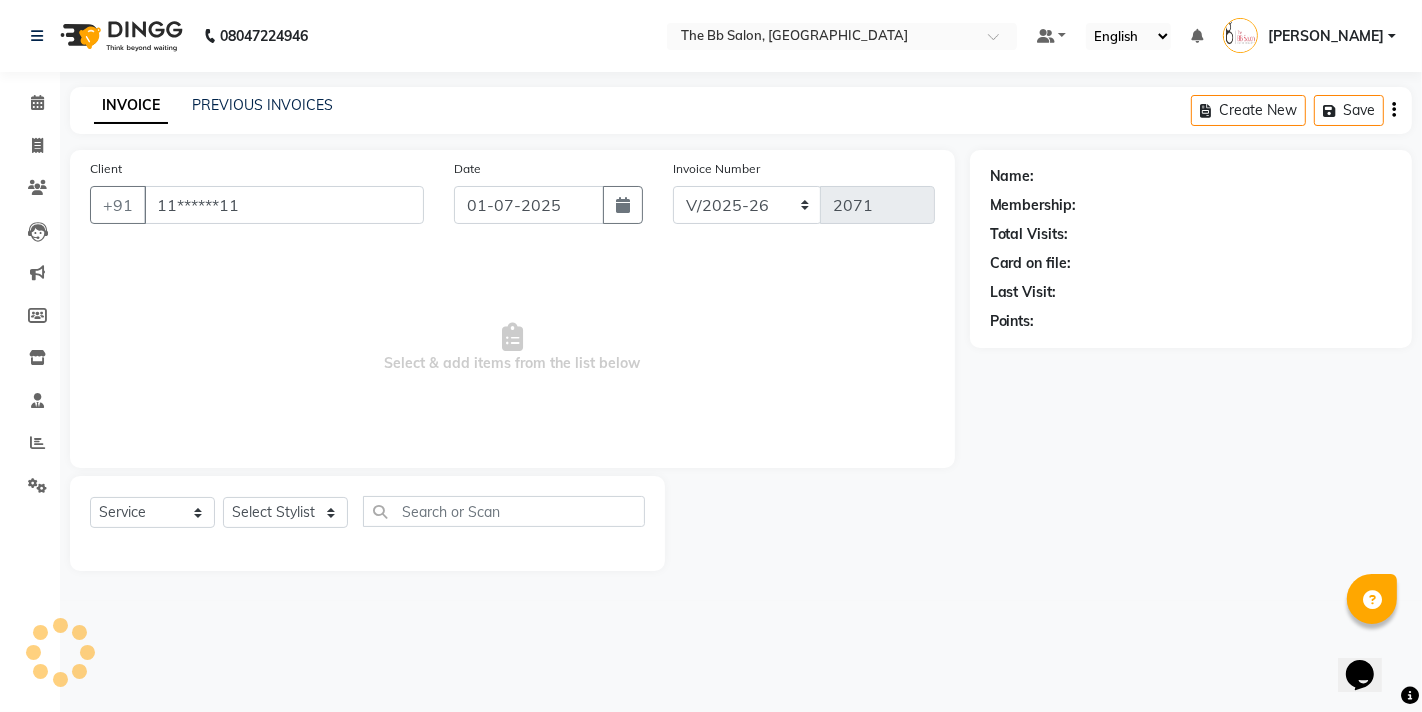 select on "83521" 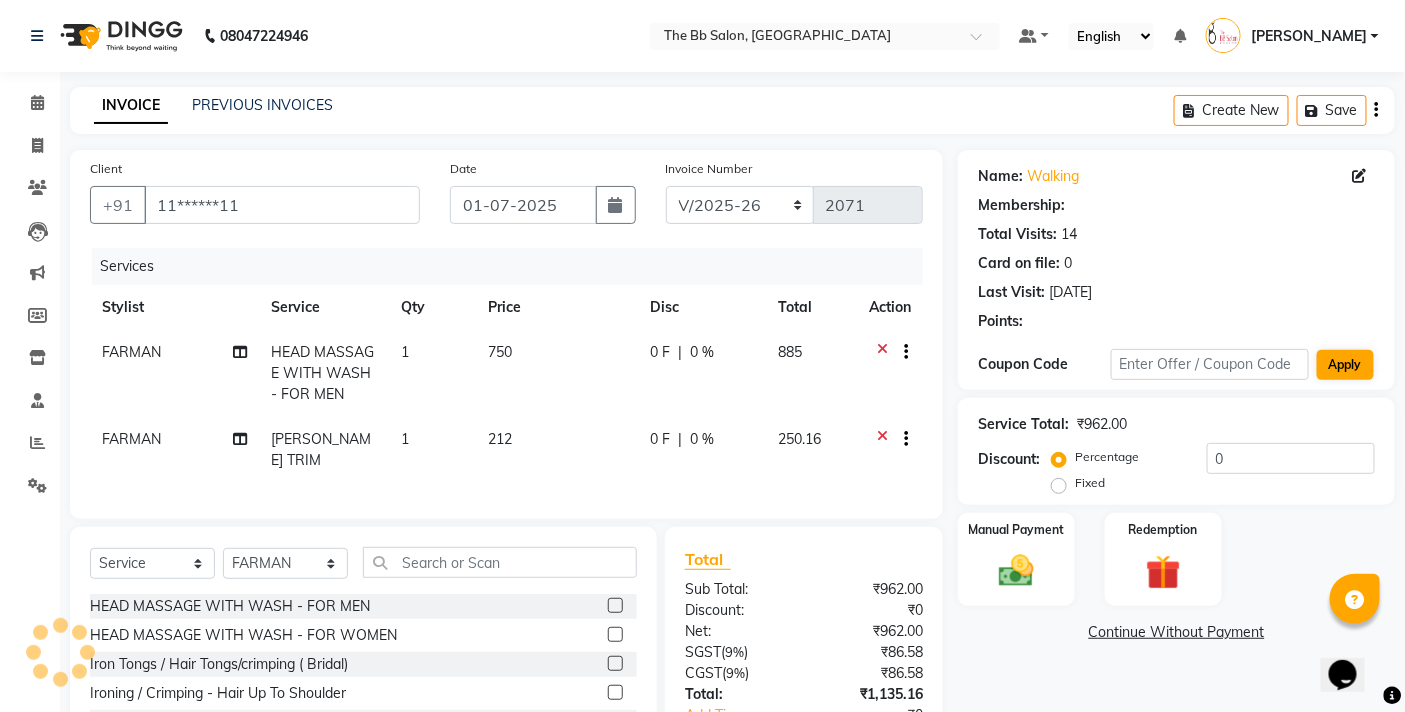 select on "1: Object" 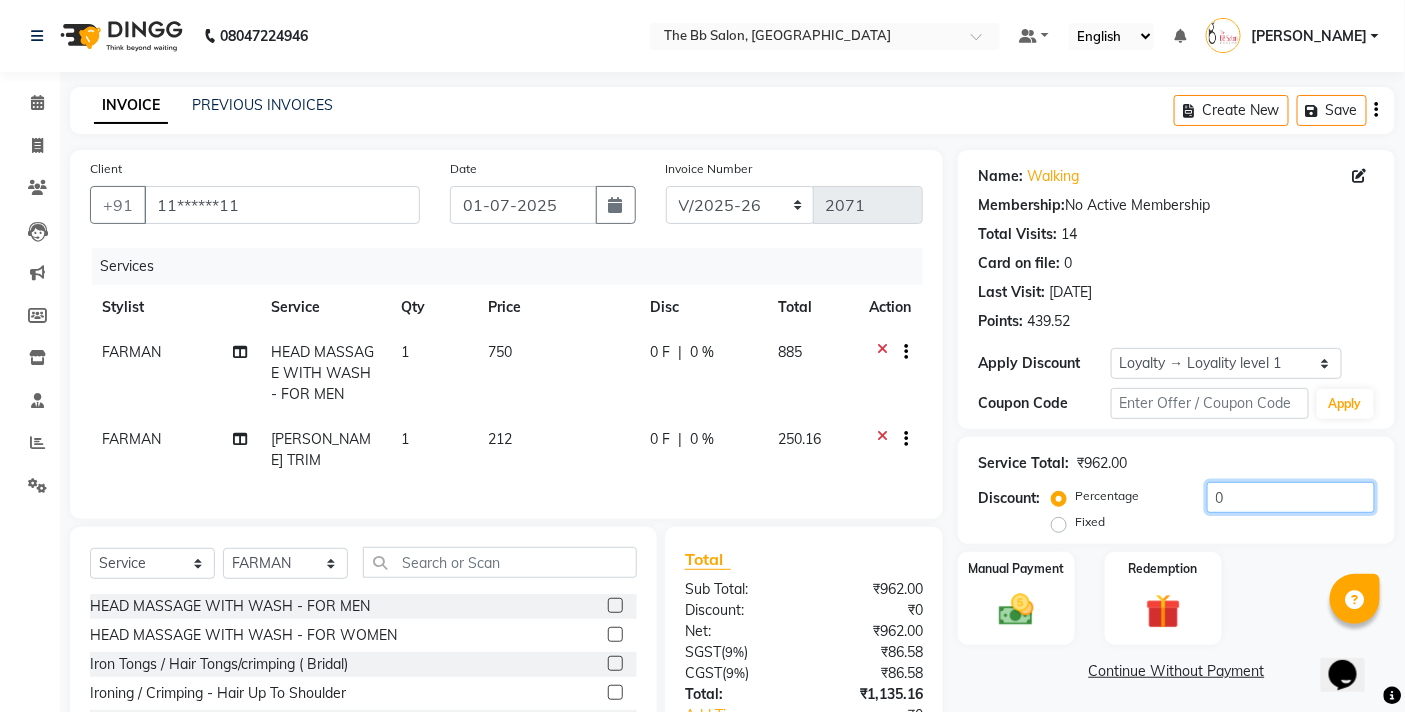 click on "0" 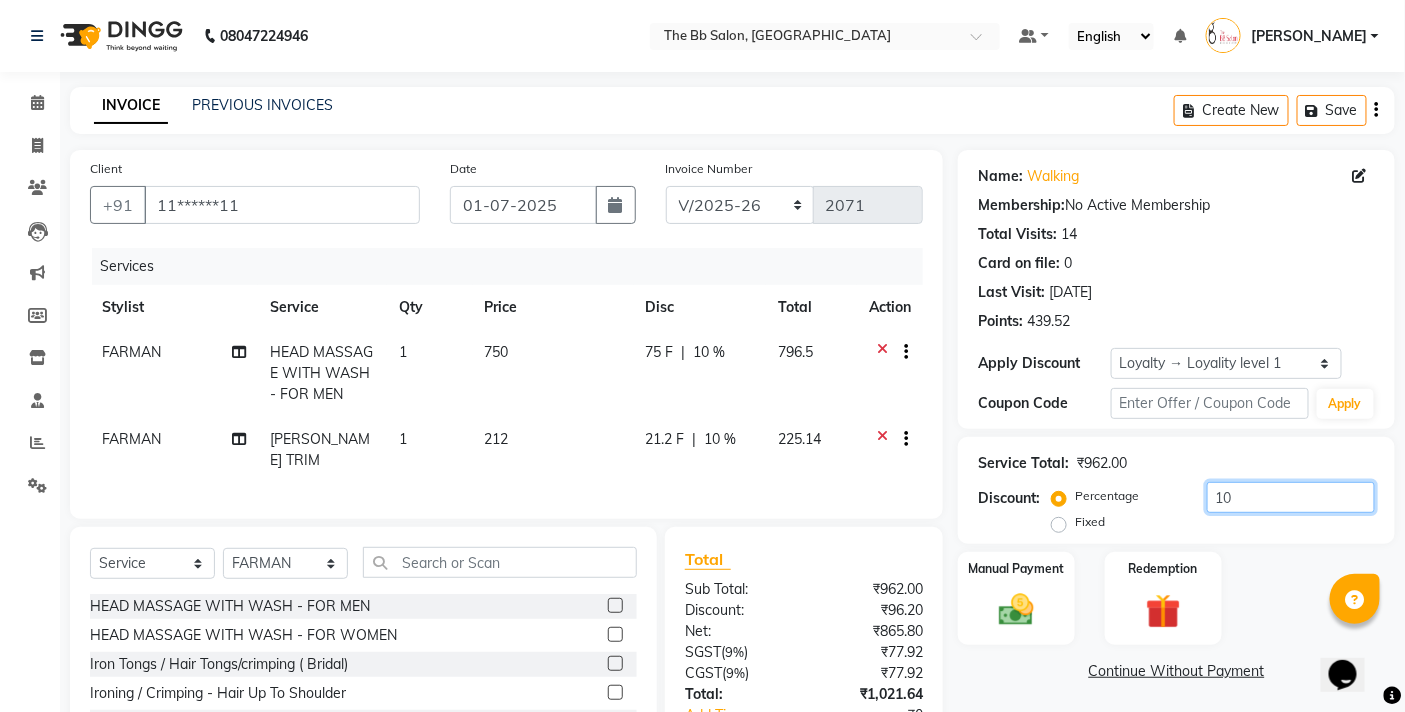scroll, scrollTop: 160, scrollLeft: 0, axis: vertical 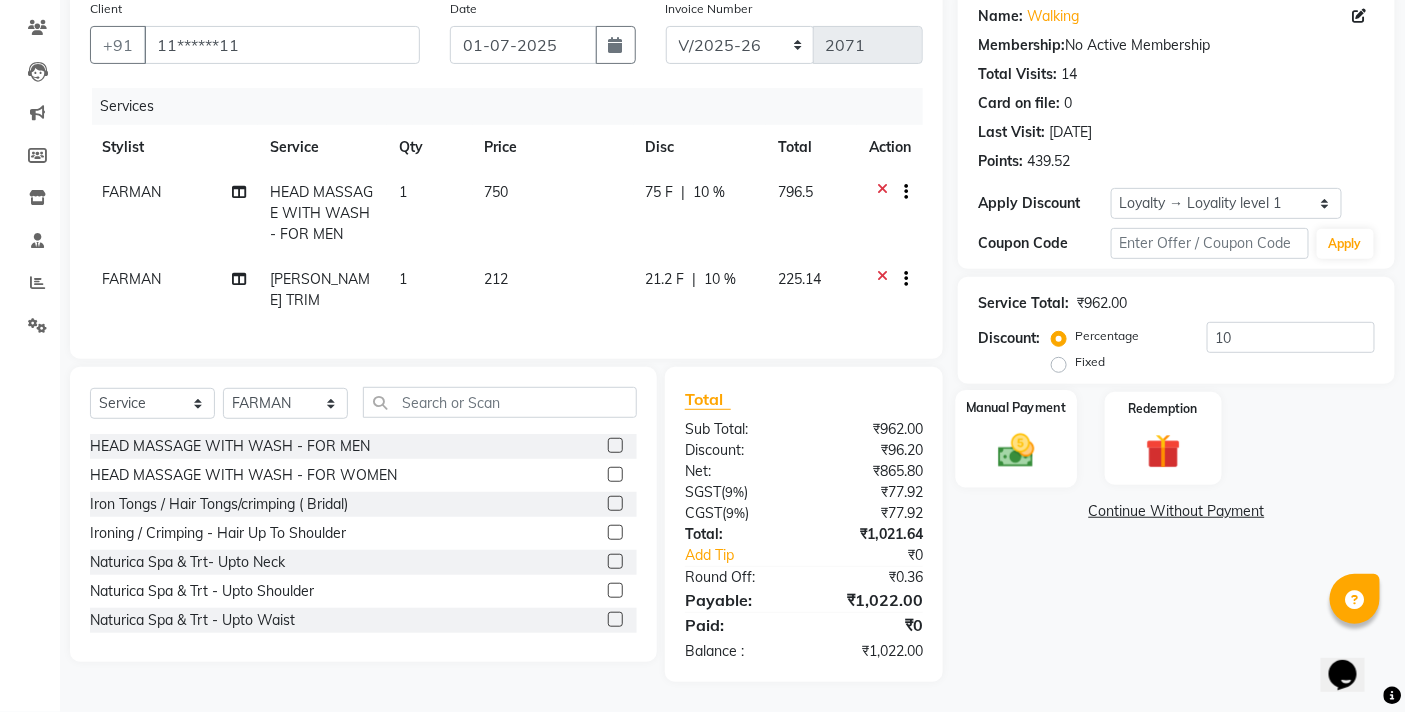 click on "Manual Payment" 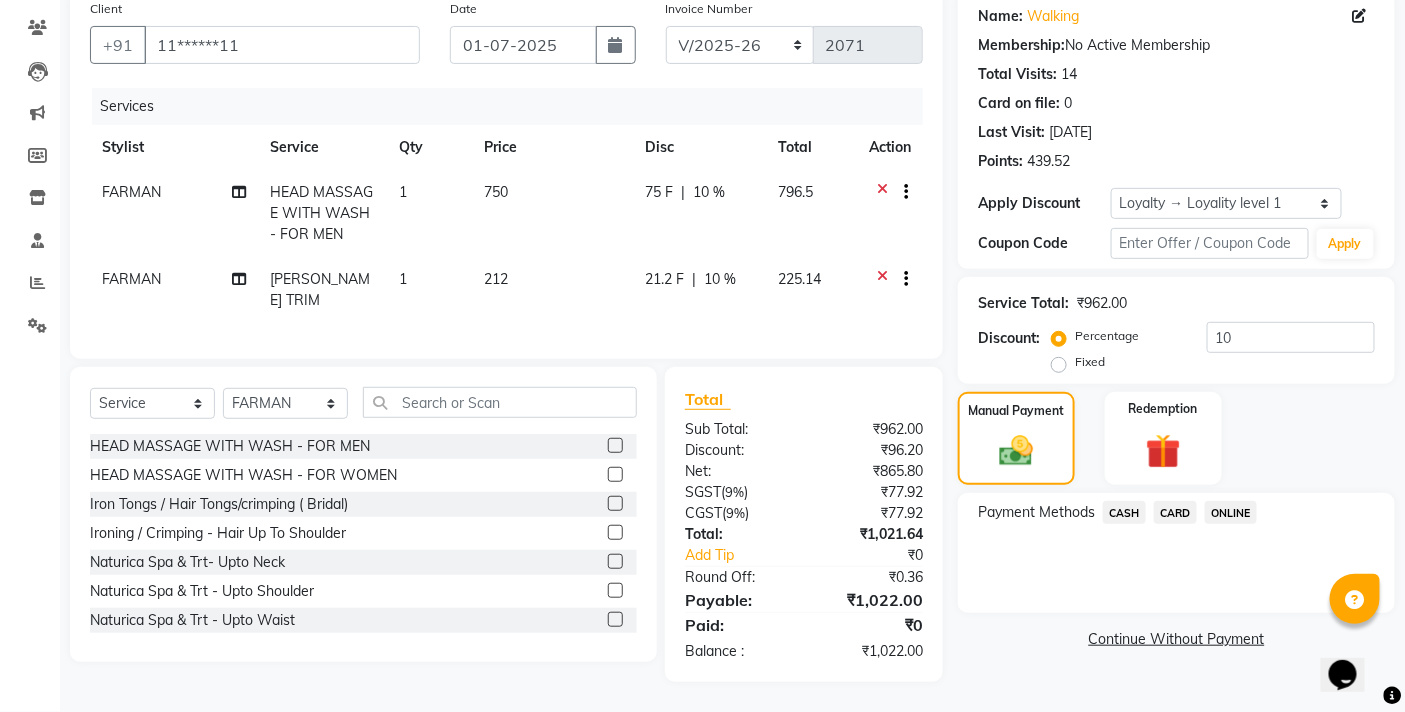 click on "CASH" 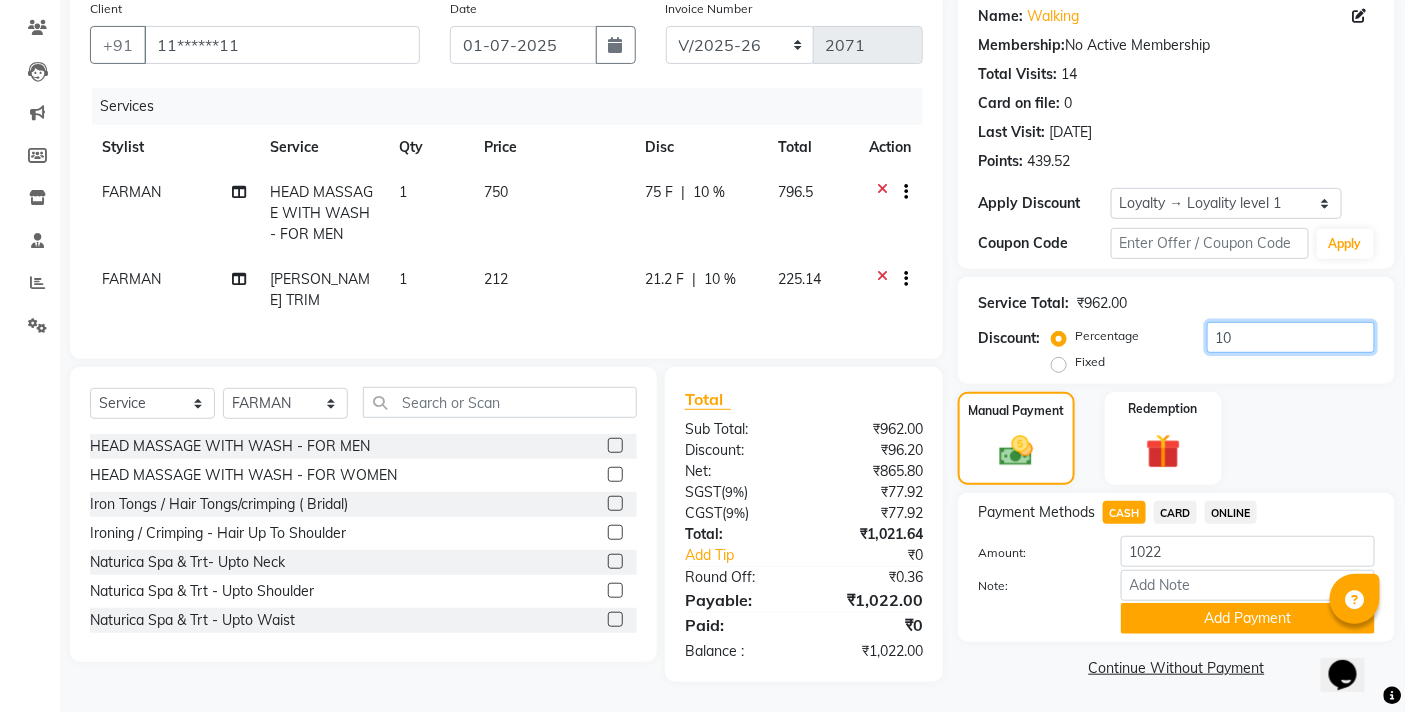 click on "10" 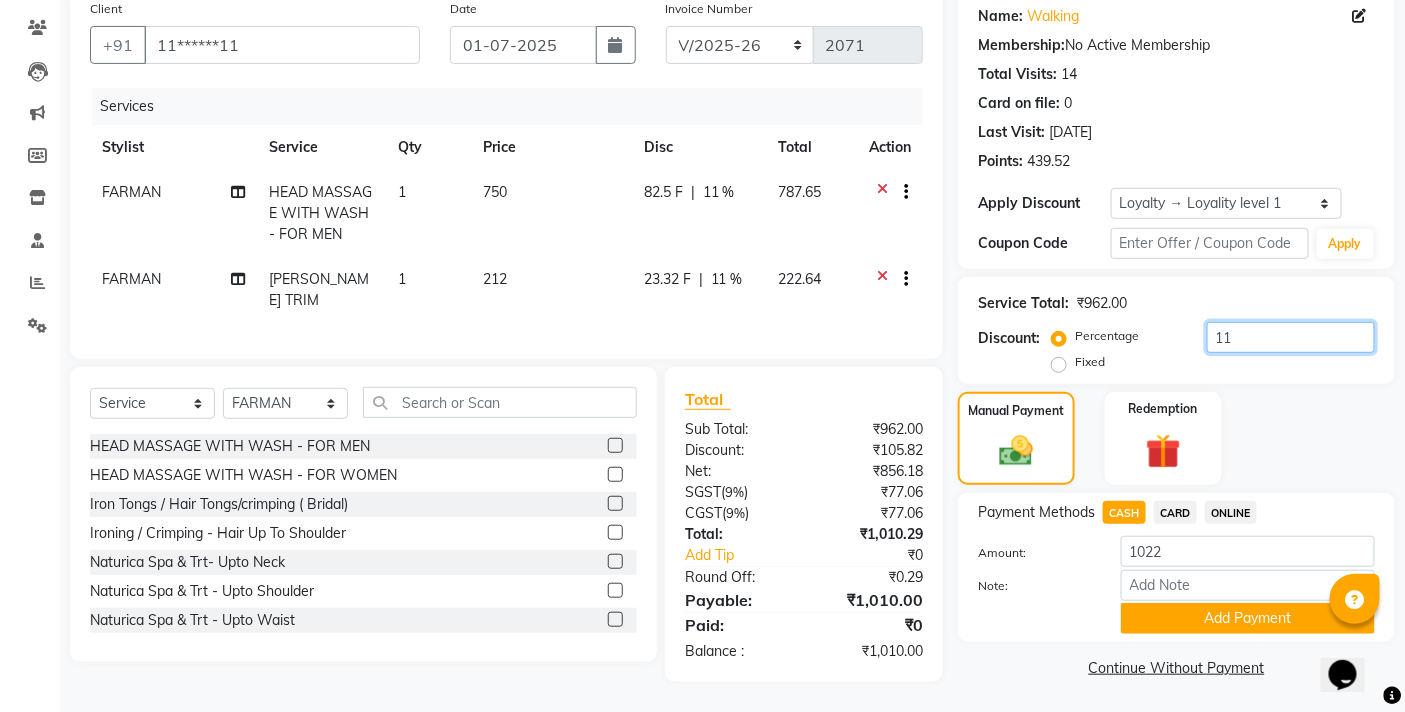type on "1" 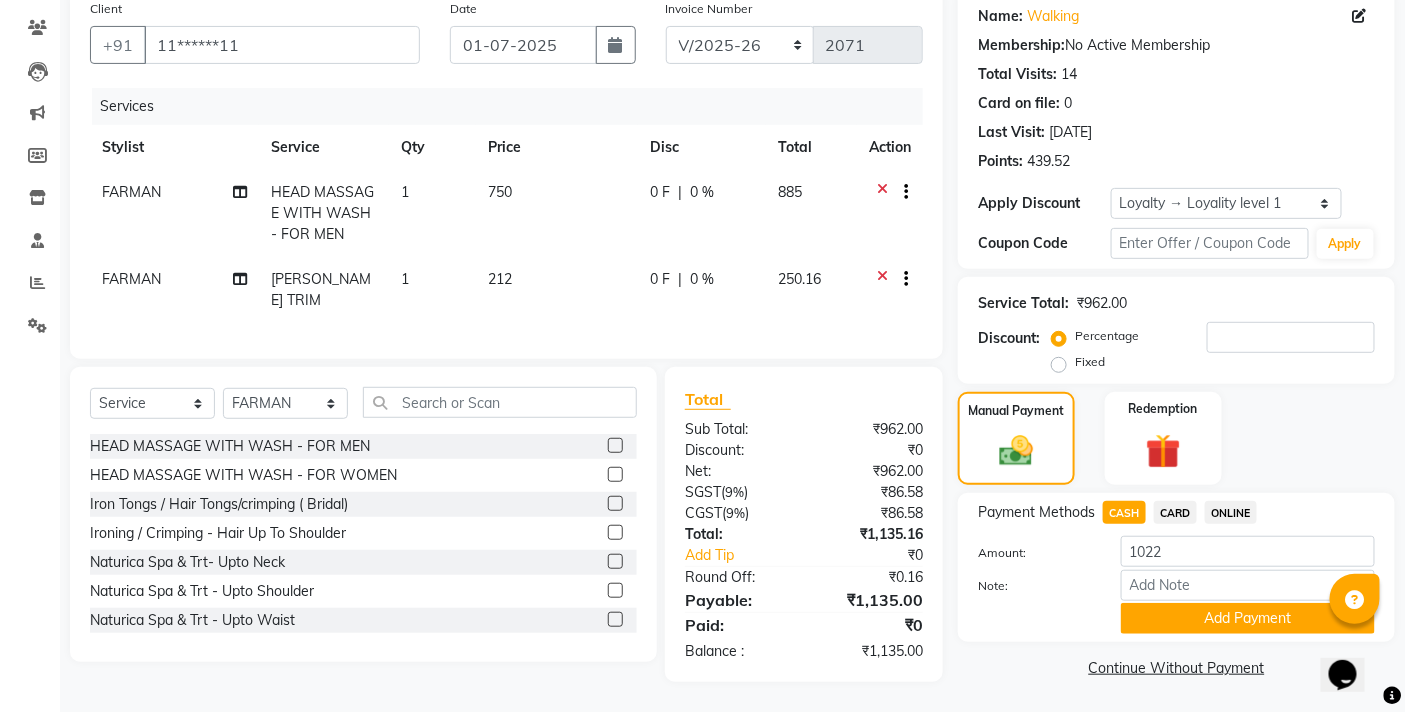 click on "Manual Payment Redemption" 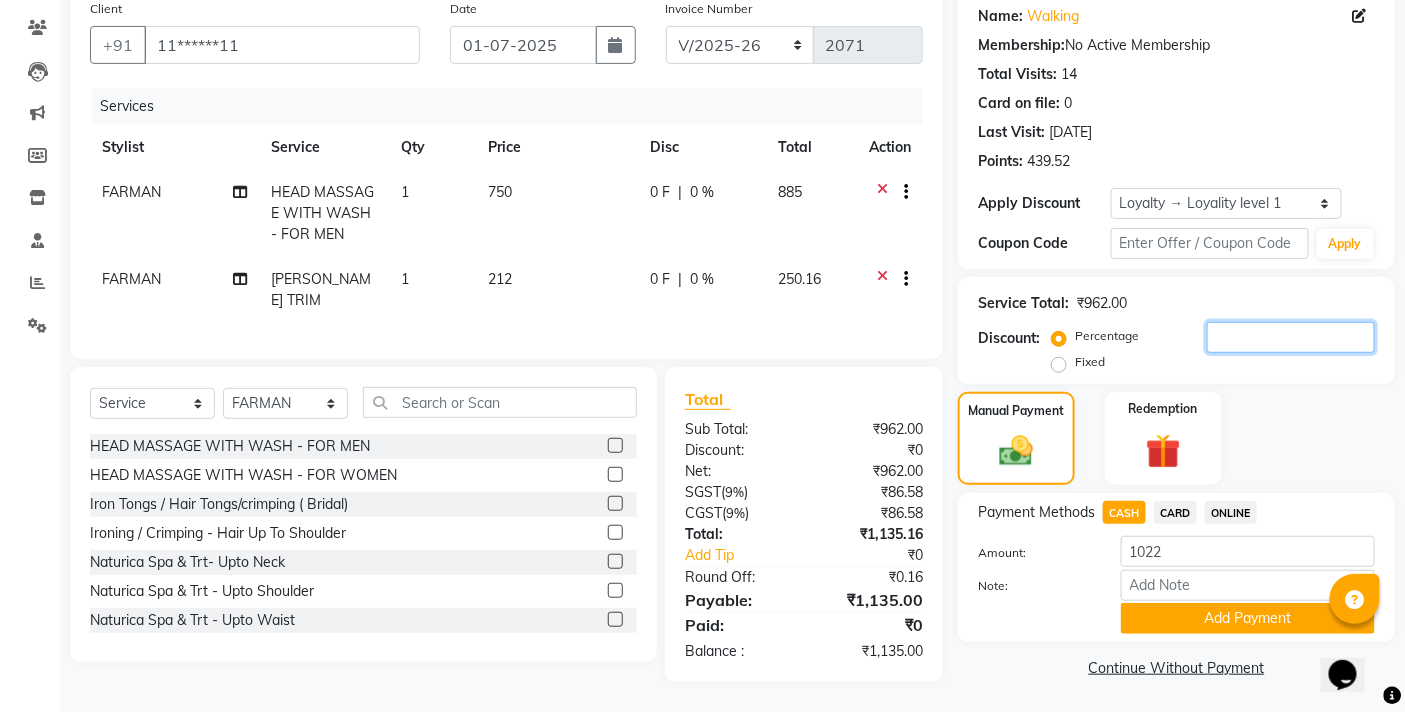 click 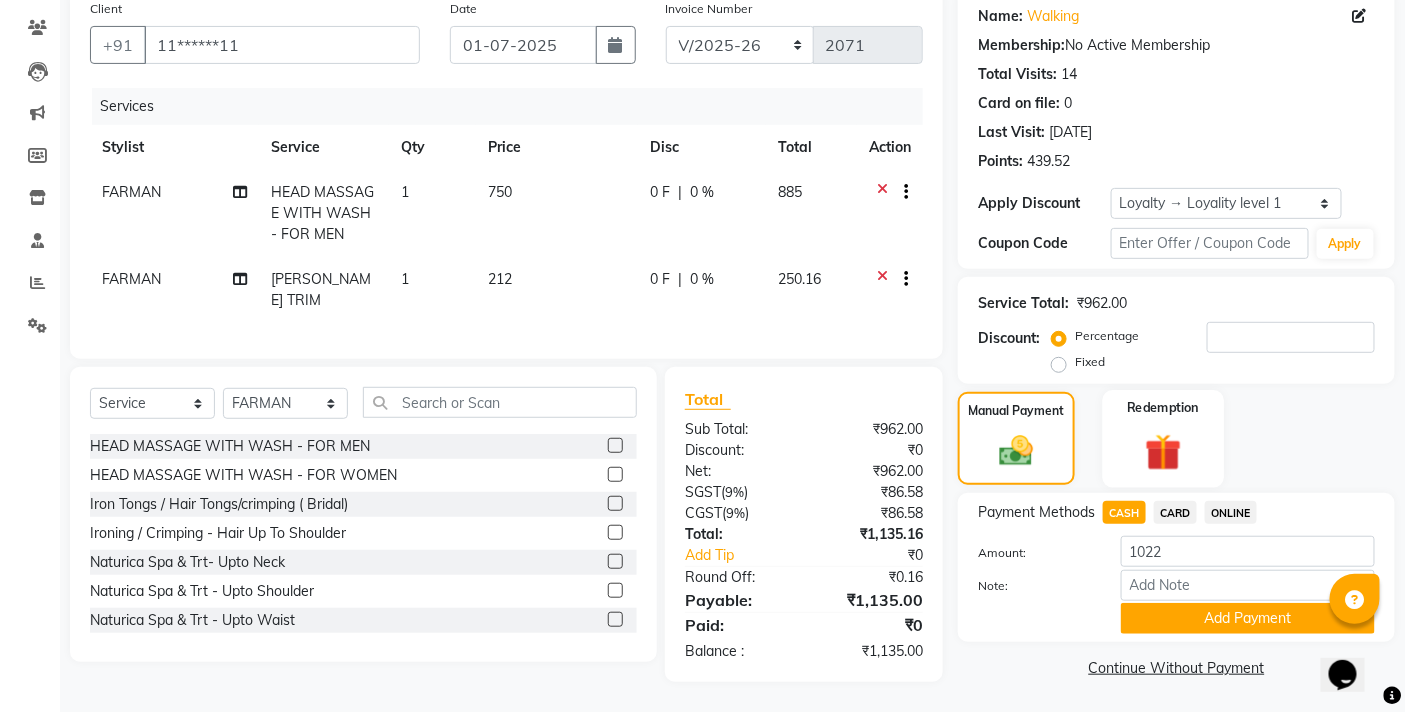 click on "Redemption" 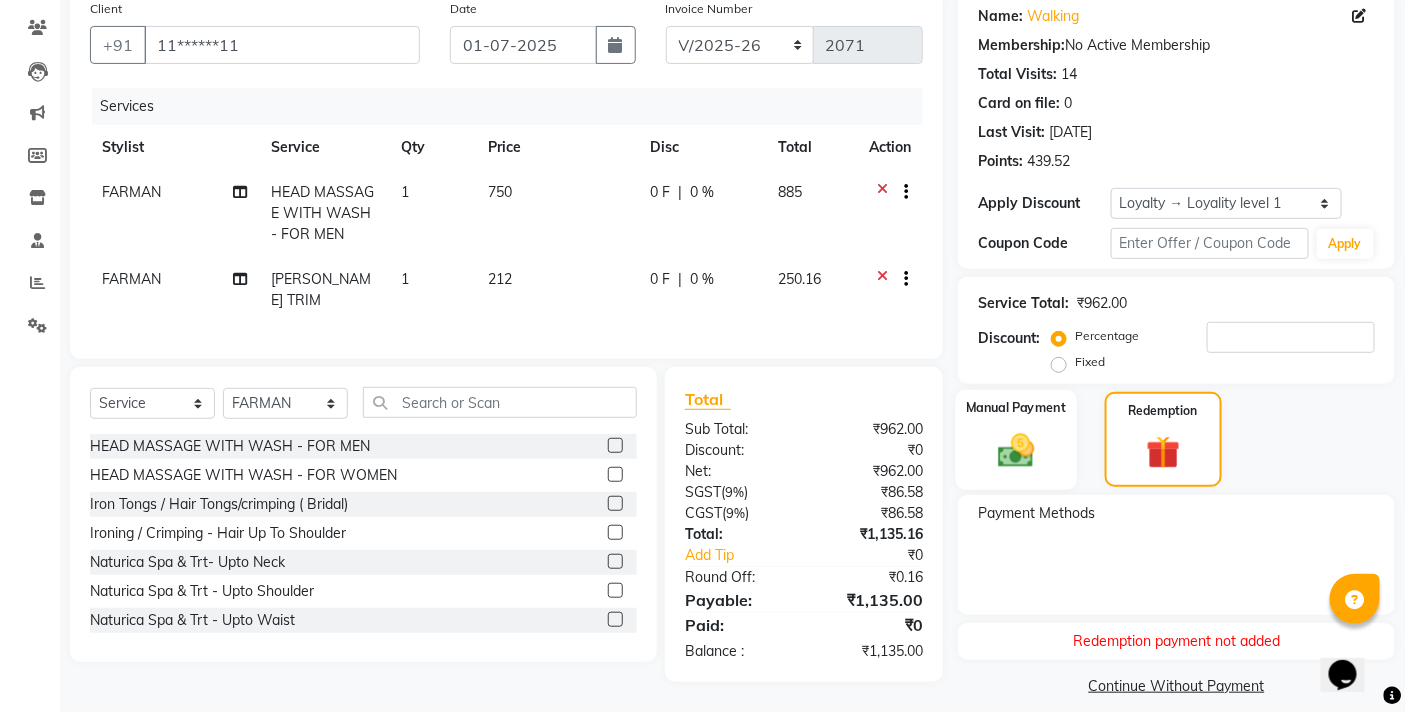 drag, startPoint x: 976, startPoint y: 427, endPoint x: 1061, endPoint y: 426, distance: 85.00588 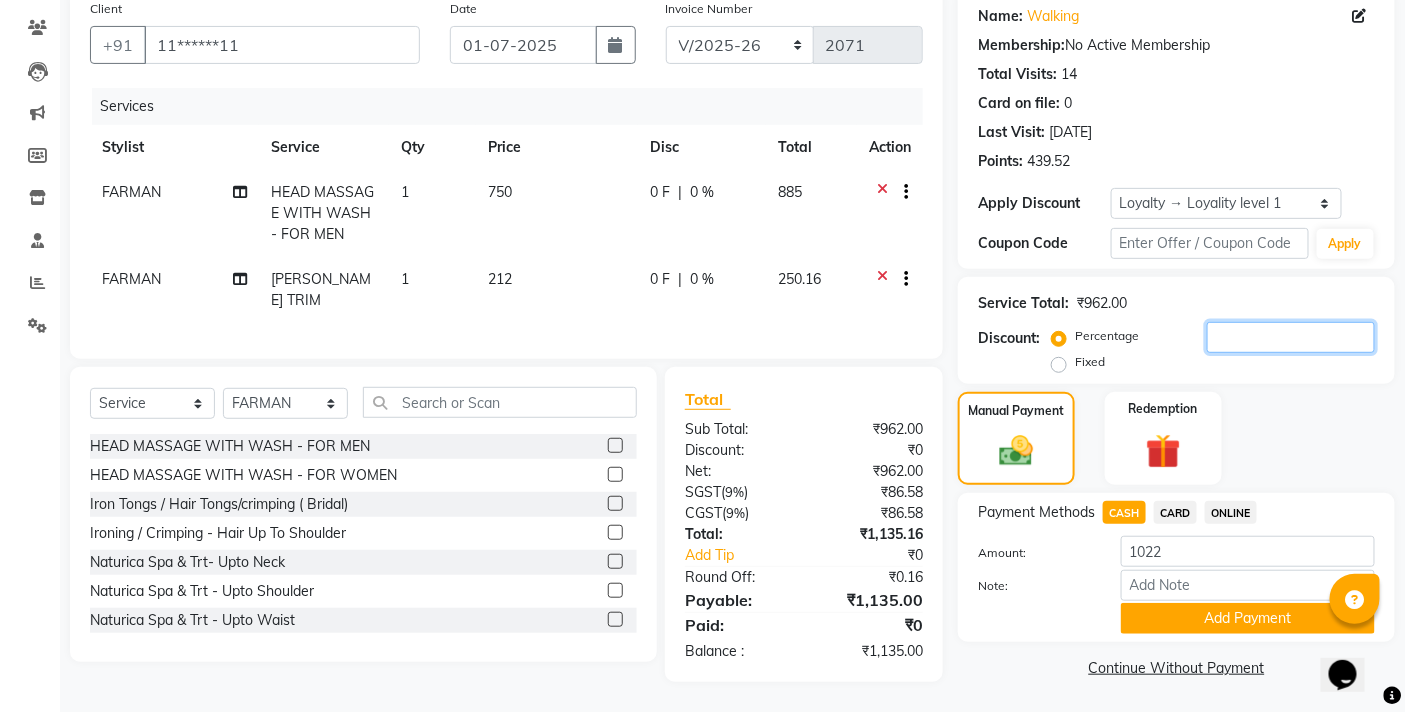 click 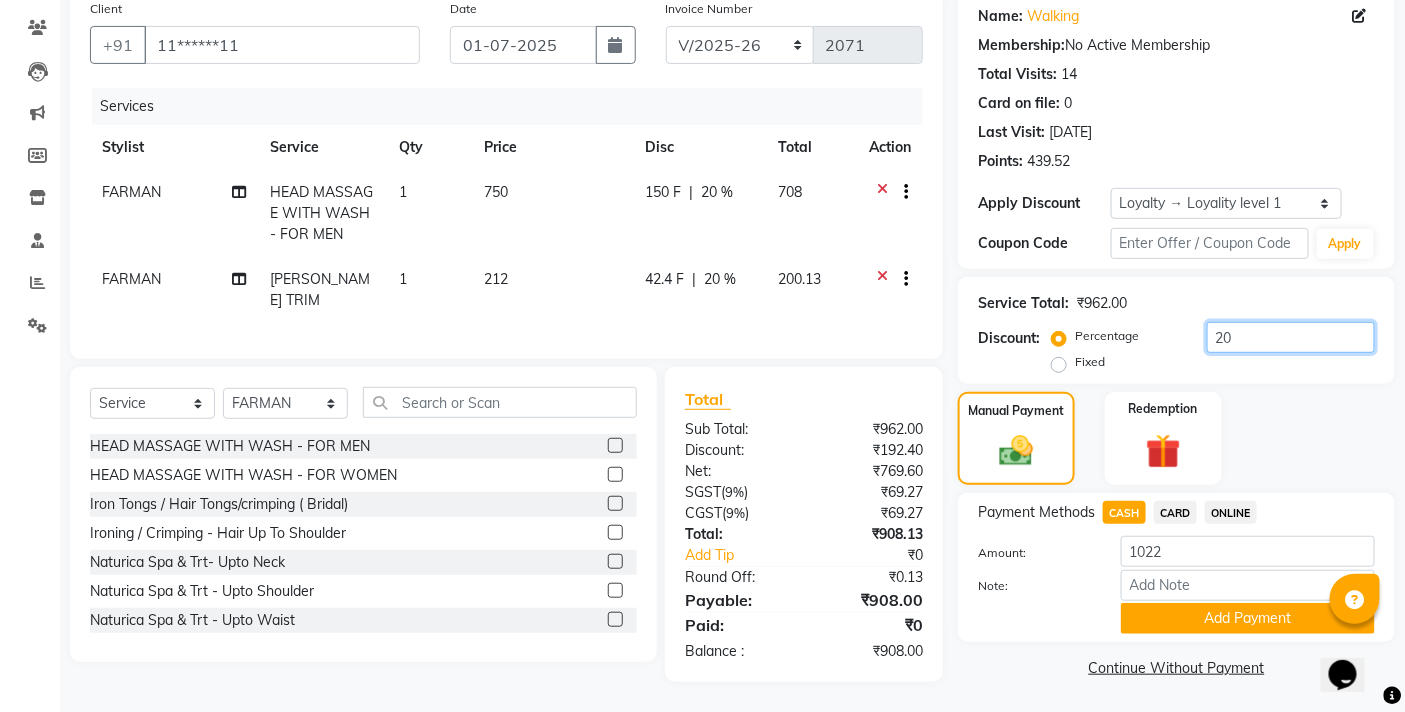 type on "2" 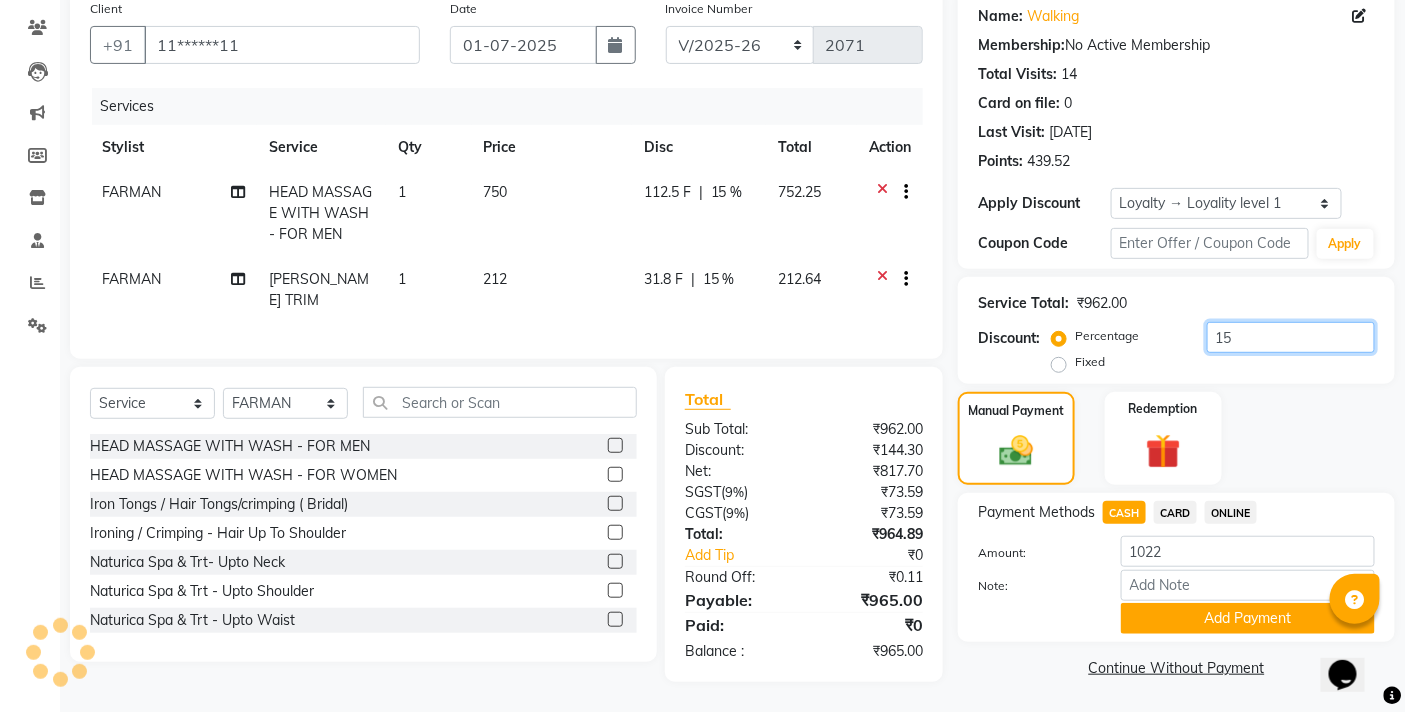 type on "15" 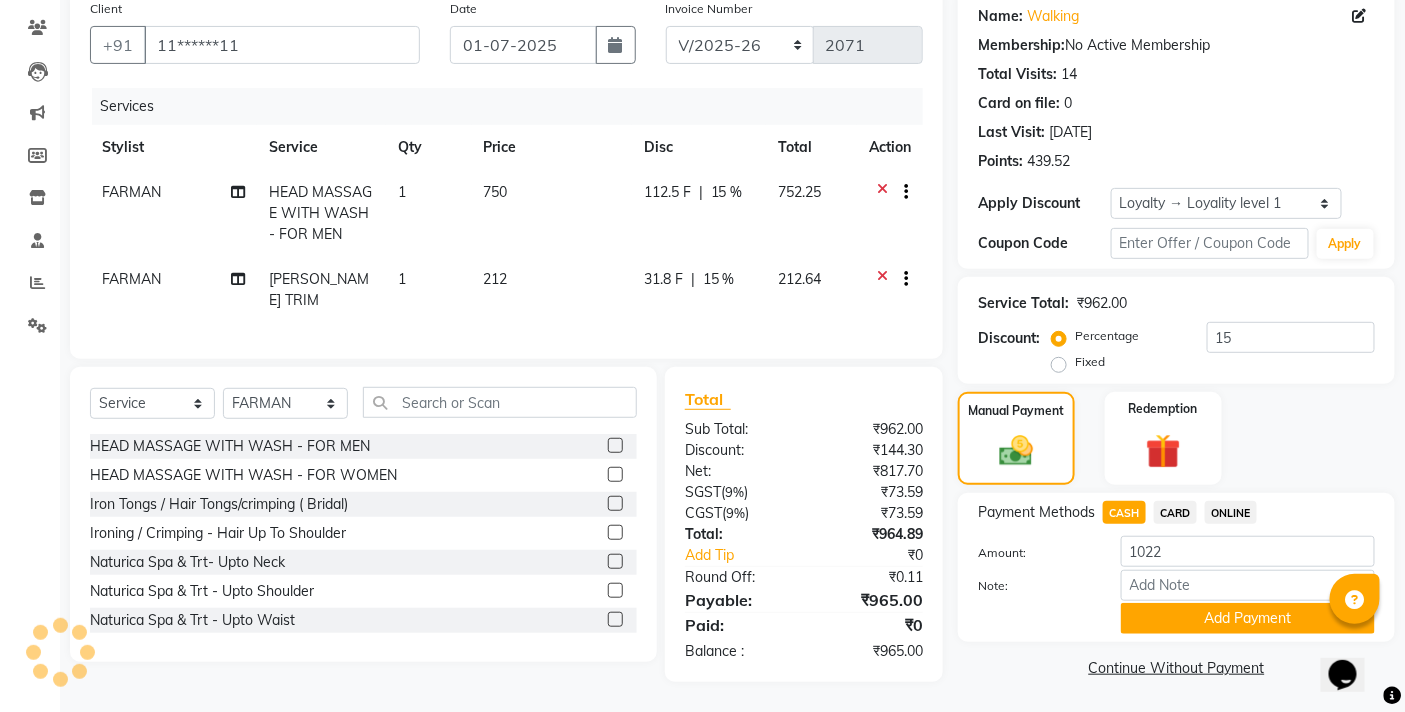 click on "CASH" 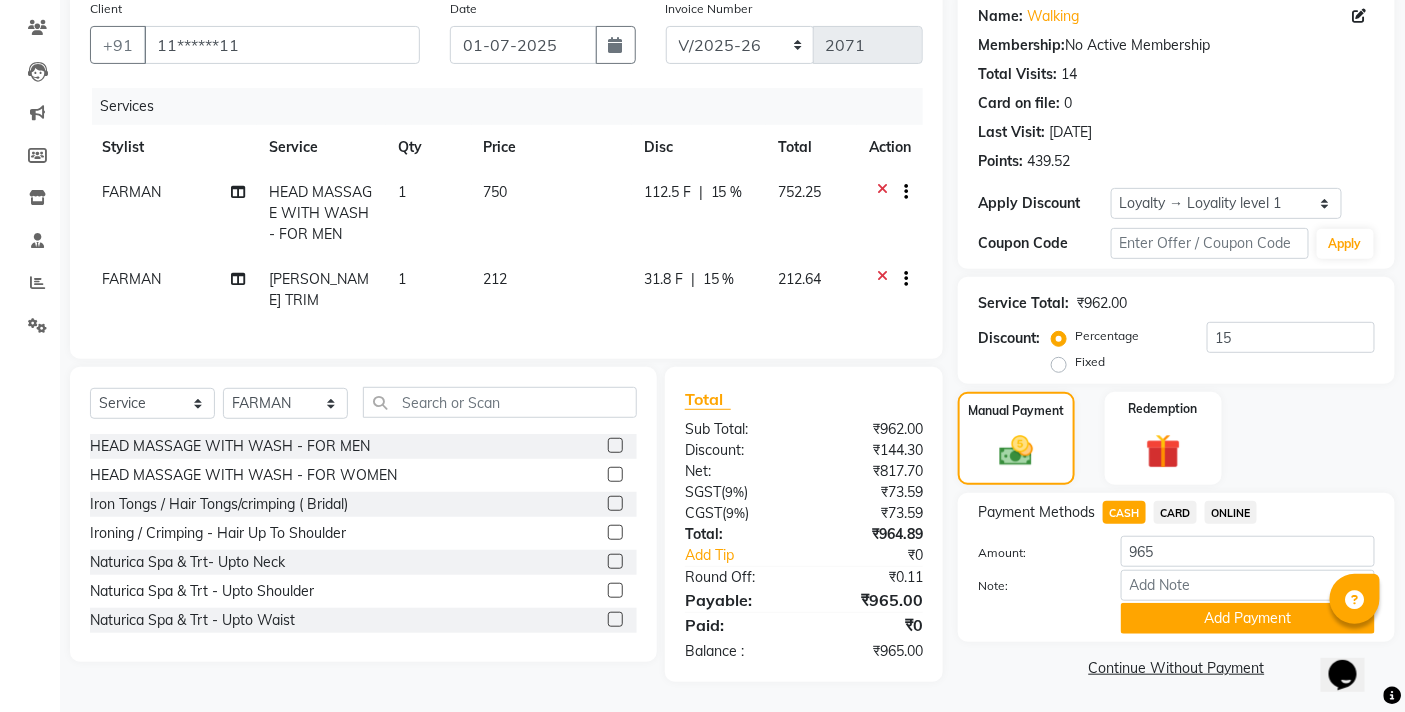 click on "ONLINE" 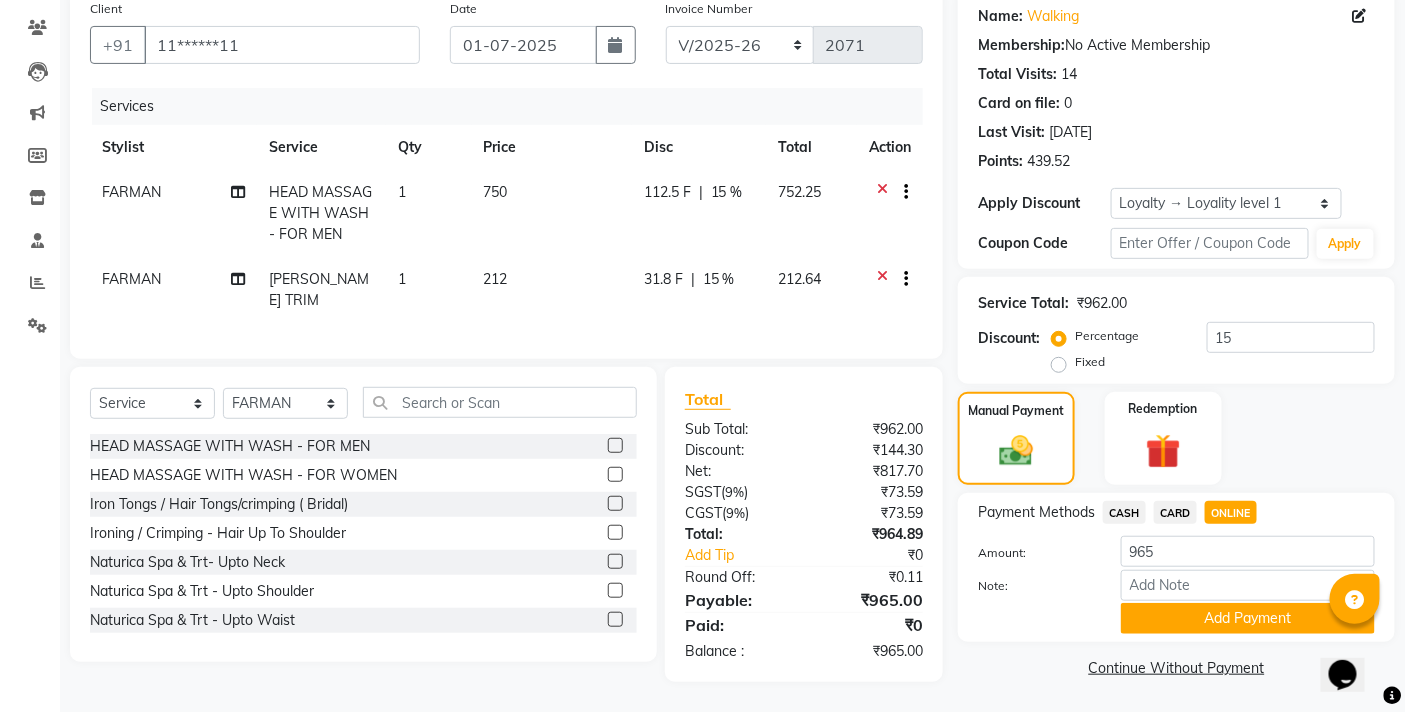 click on "CASH" 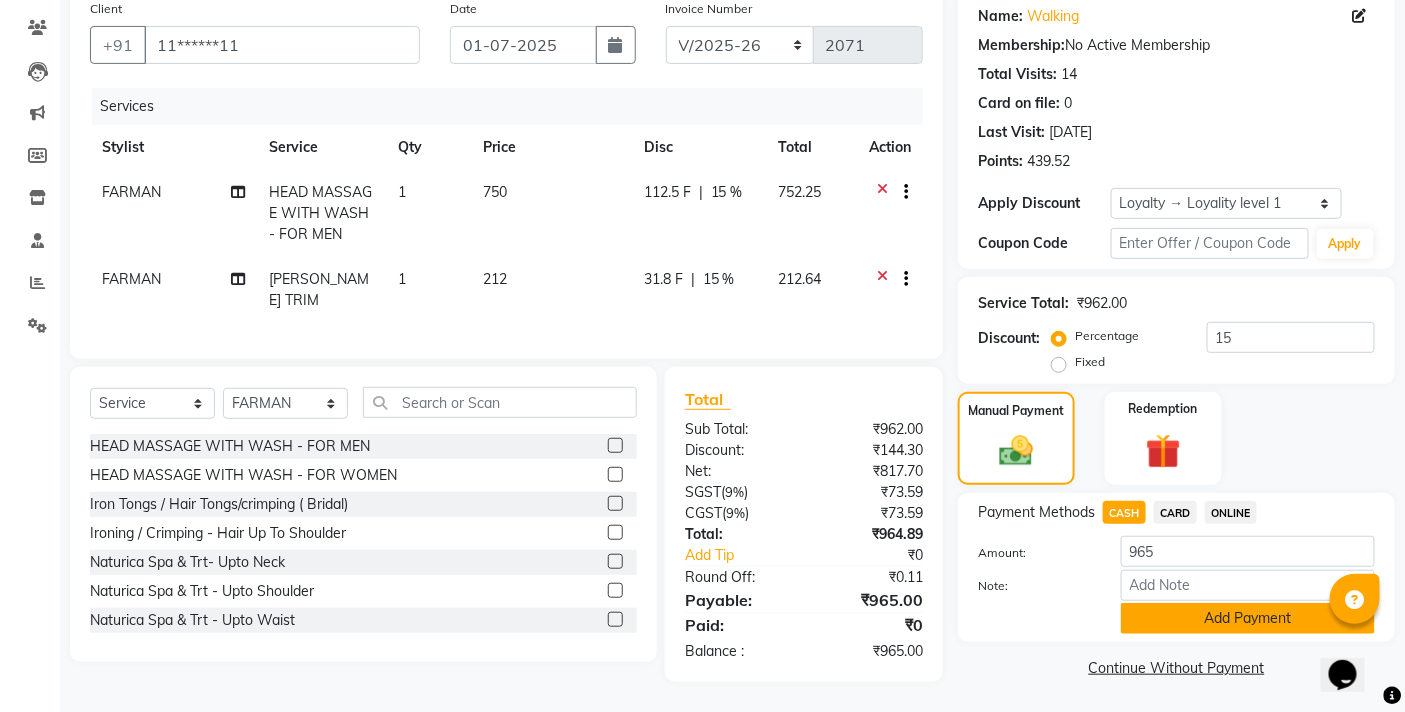click on "Add Payment" 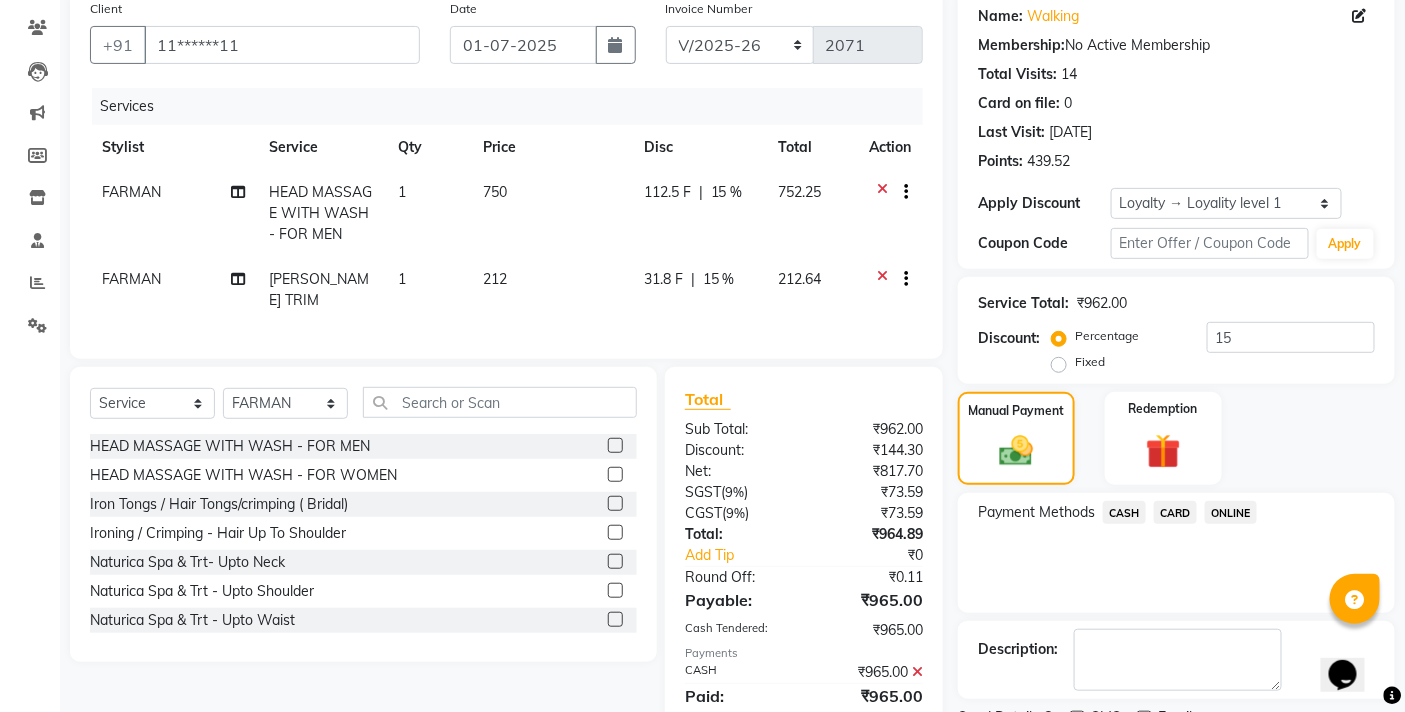 scroll, scrollTop: 330, scrollLeft: 0, axis: vertical 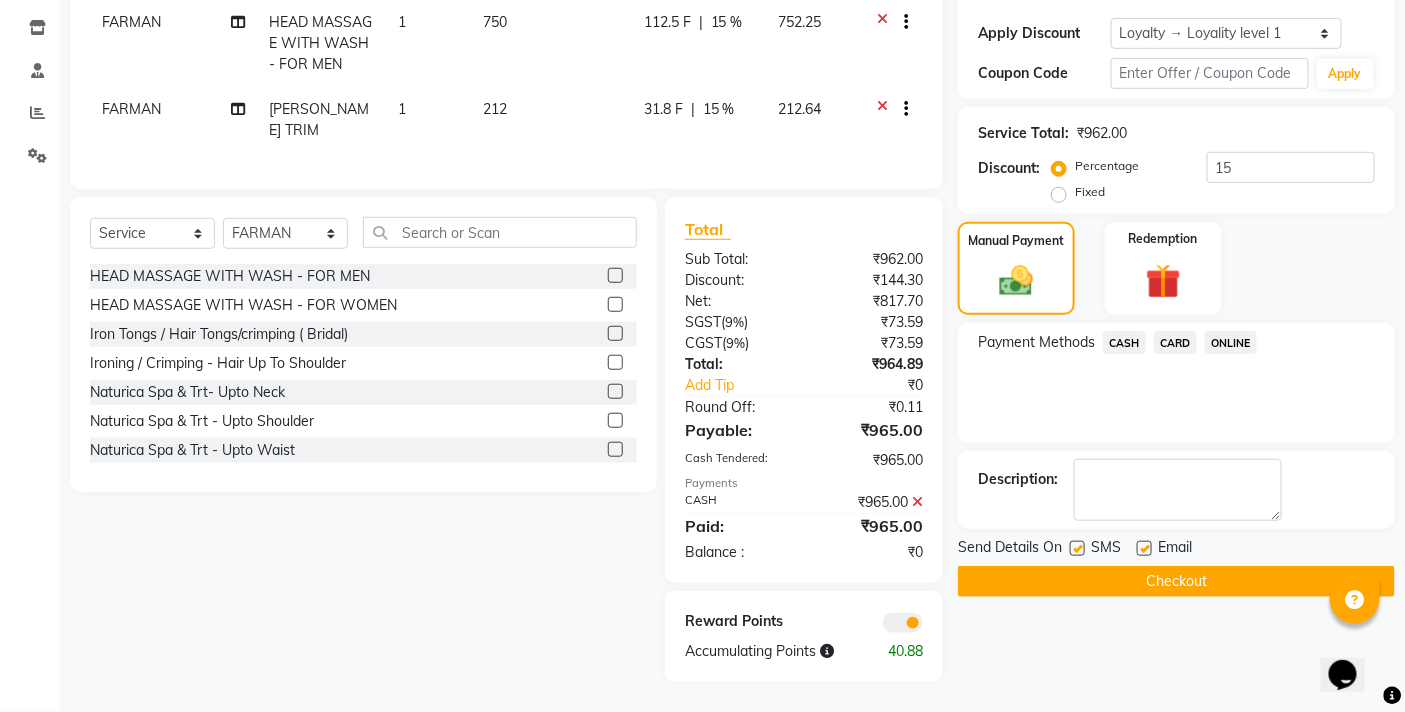 click on "Checkout" 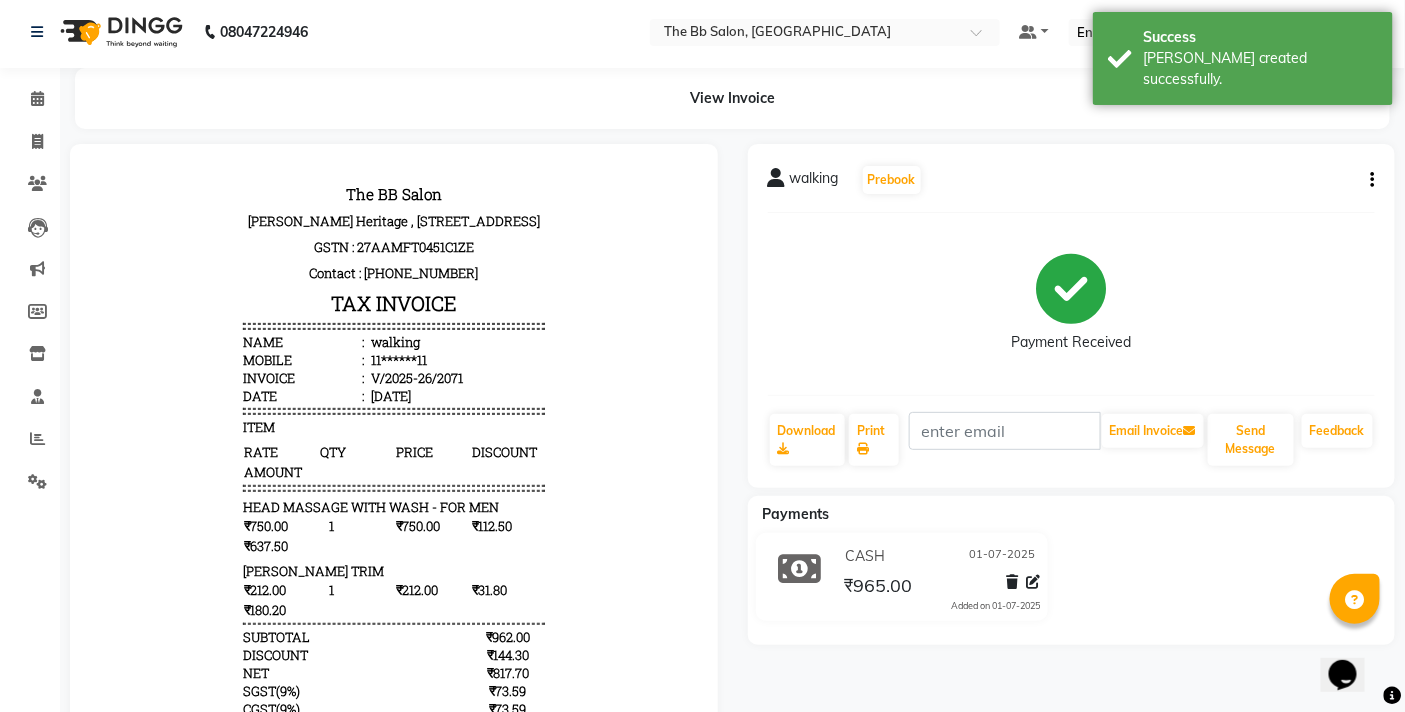 scroll, scrollTop: 0, scrollLeft: 0, axis: both 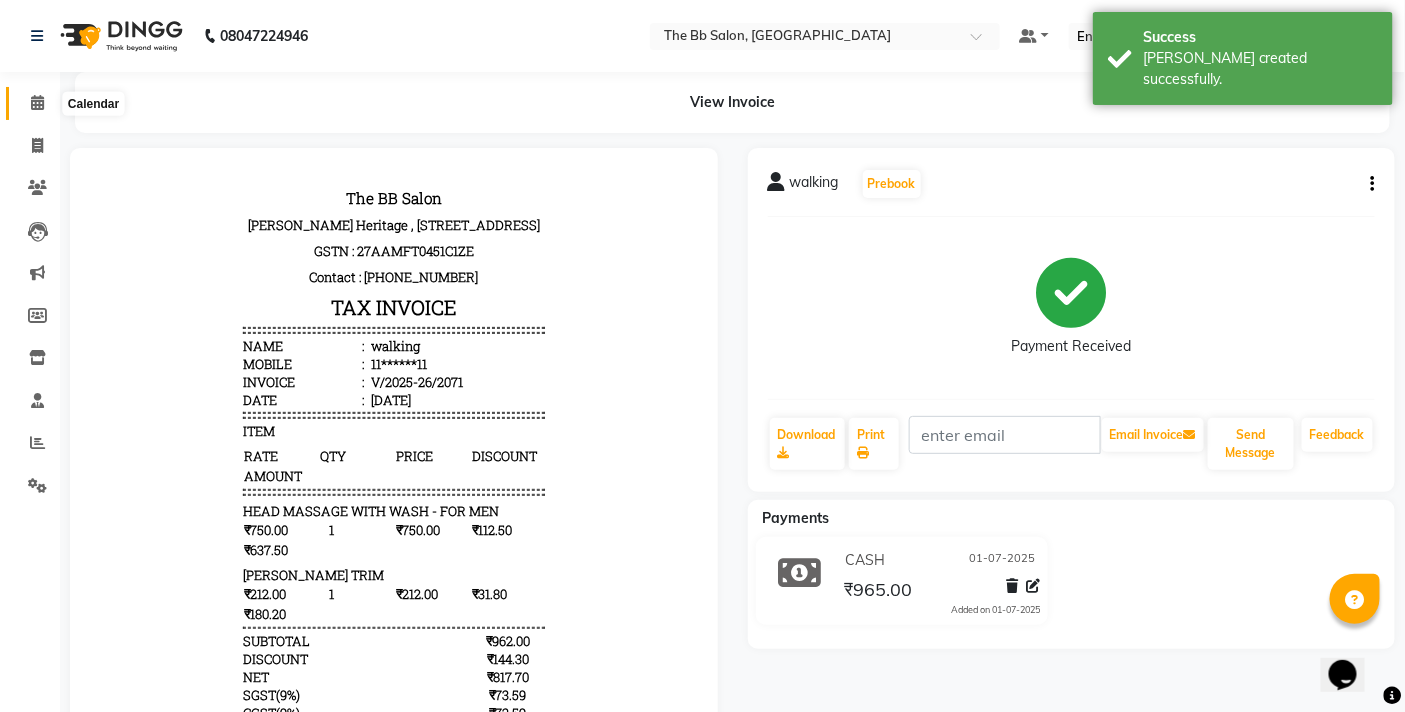 click 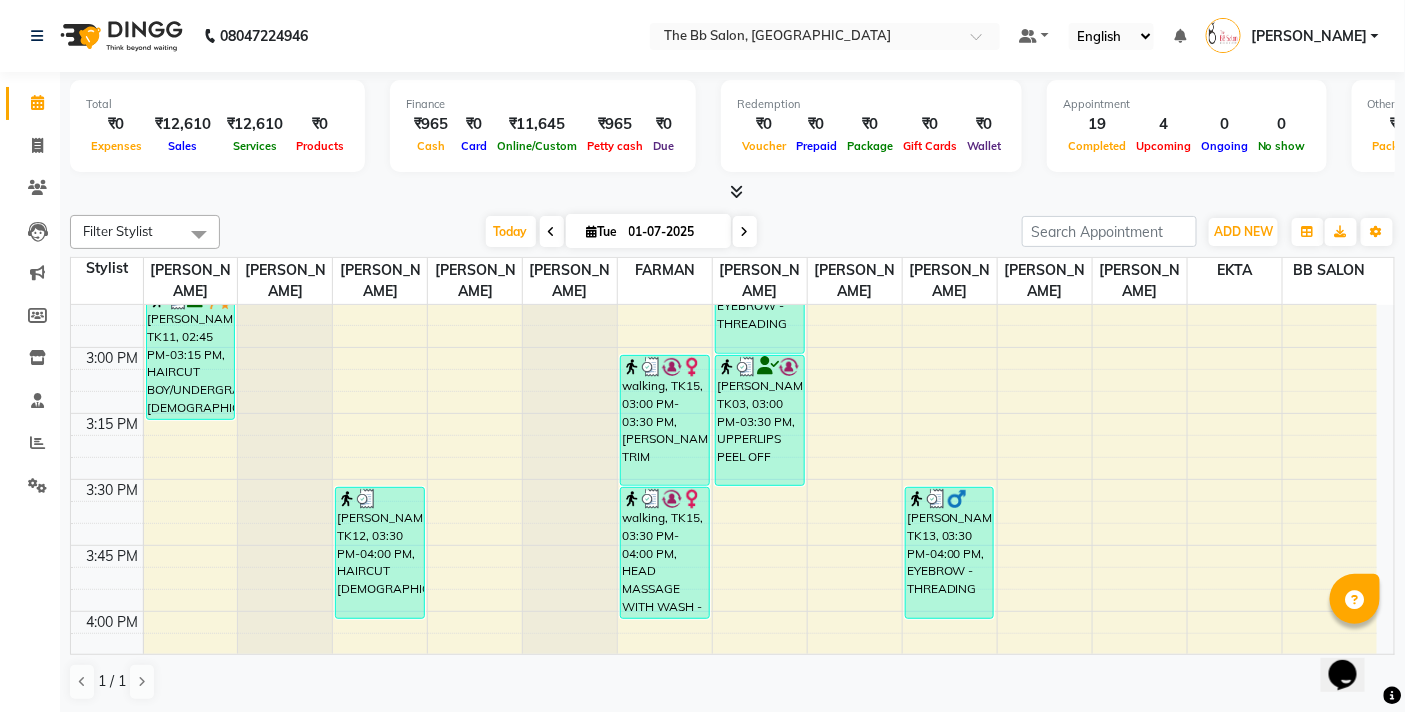 scroll, scrollTop: 1444, scrollLeft: 0, axis: vertical 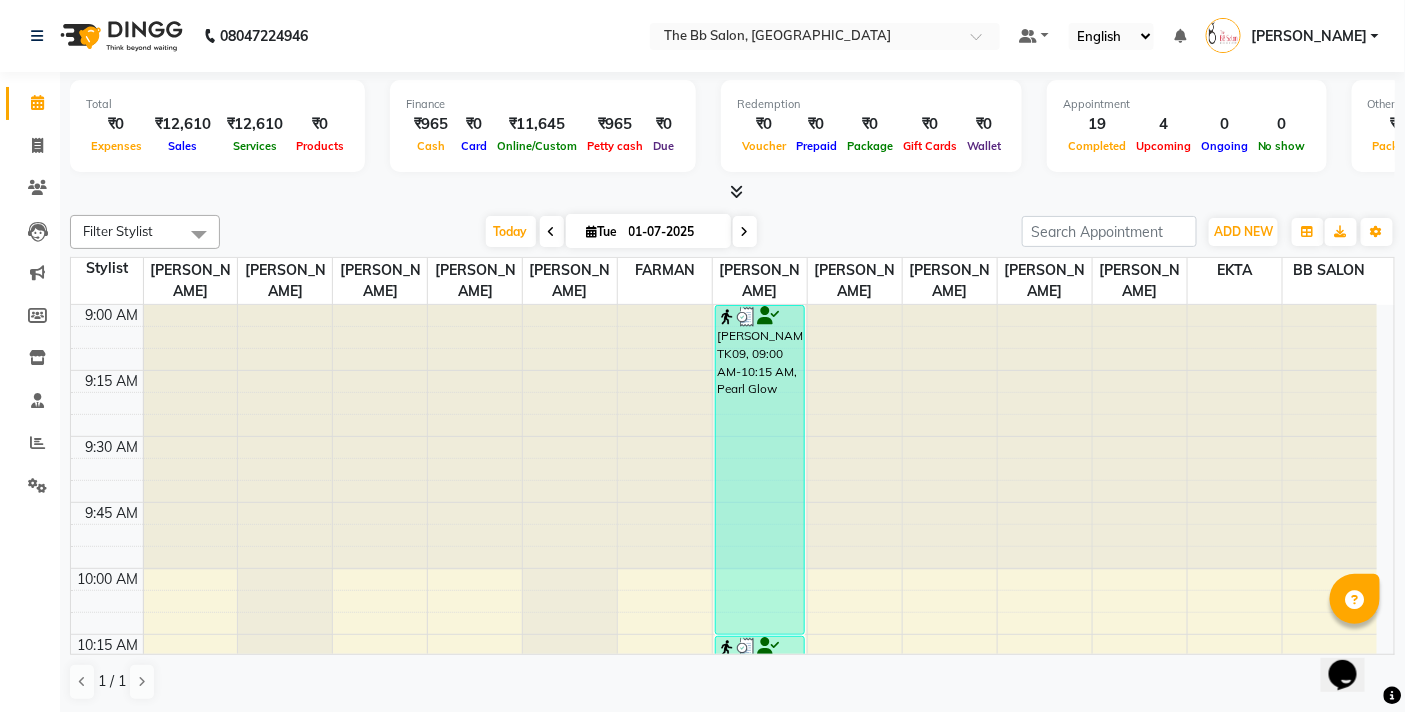 click at bounding box center [732, 192] 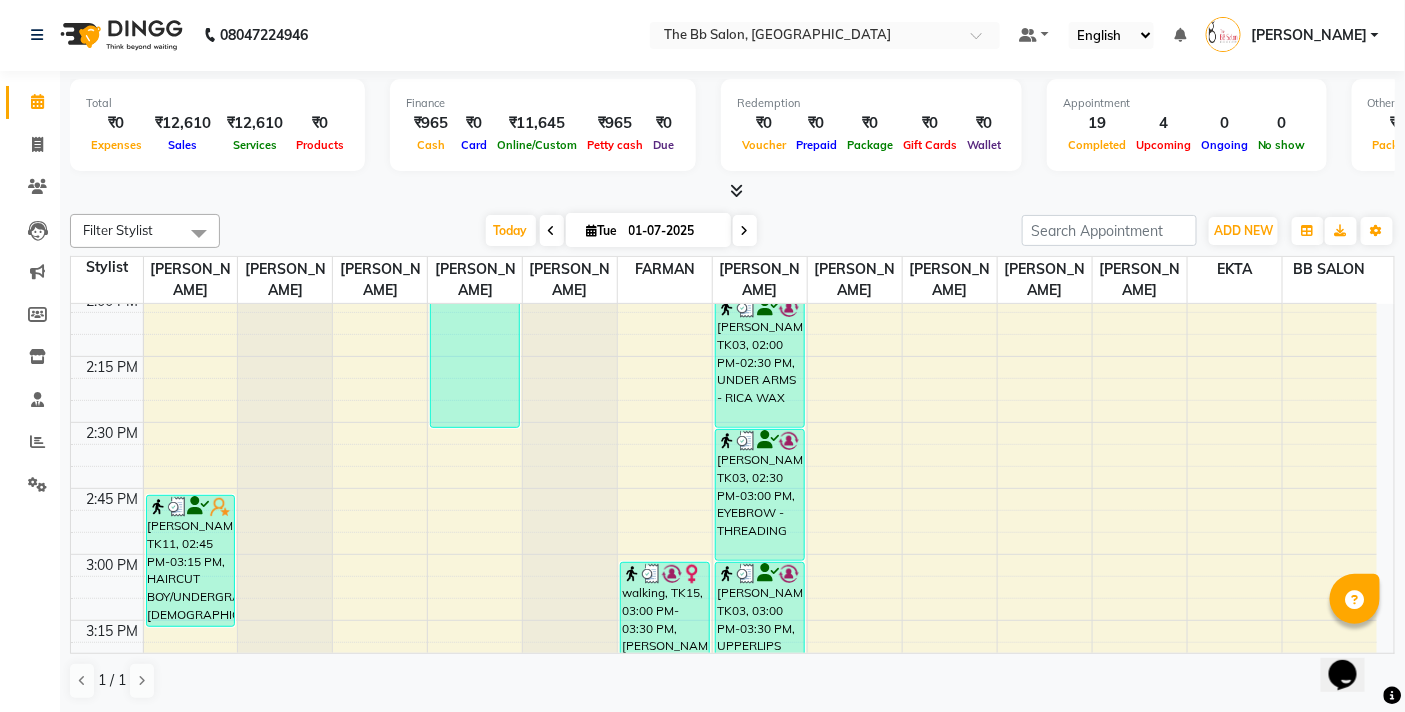 scroll, scrollTop: 1444, scrollLeft: 0, axis: vertical 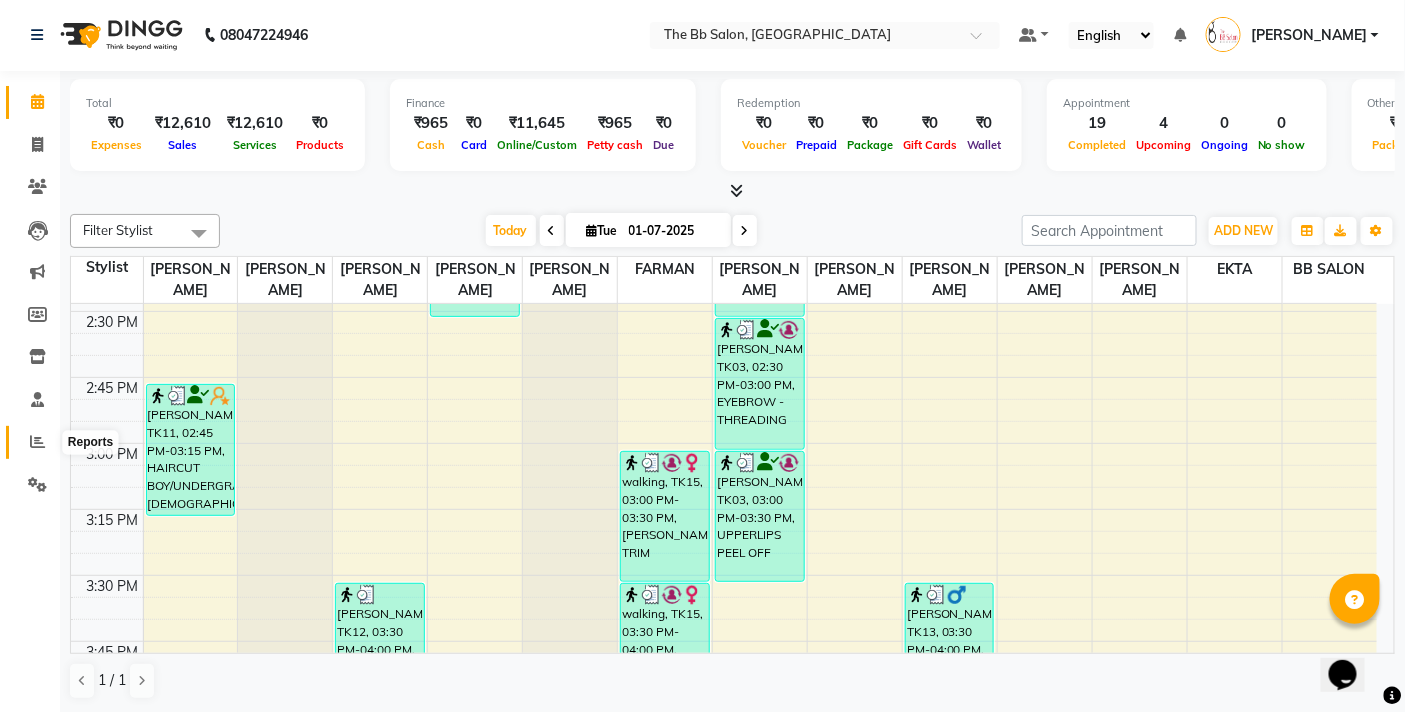 click 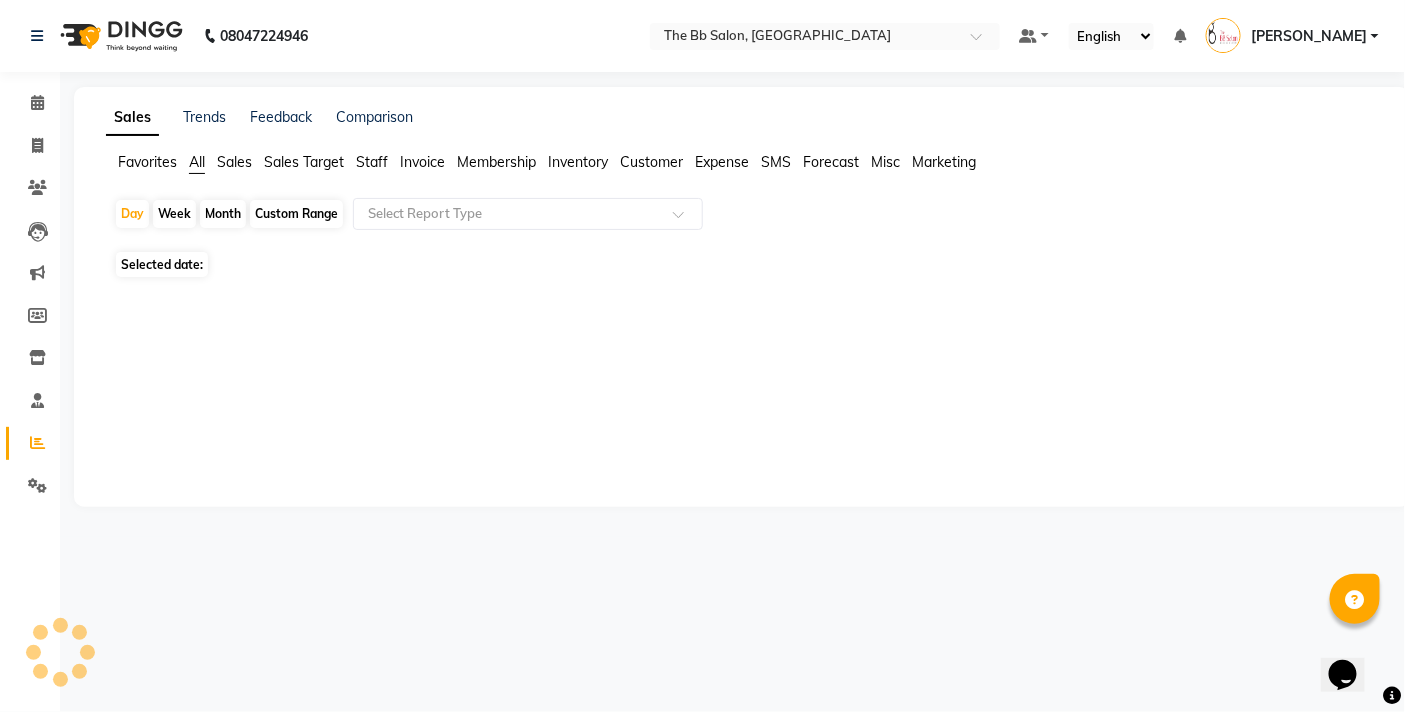 scroll, scrollTop: 0, scrollLeft: 0, axis: both 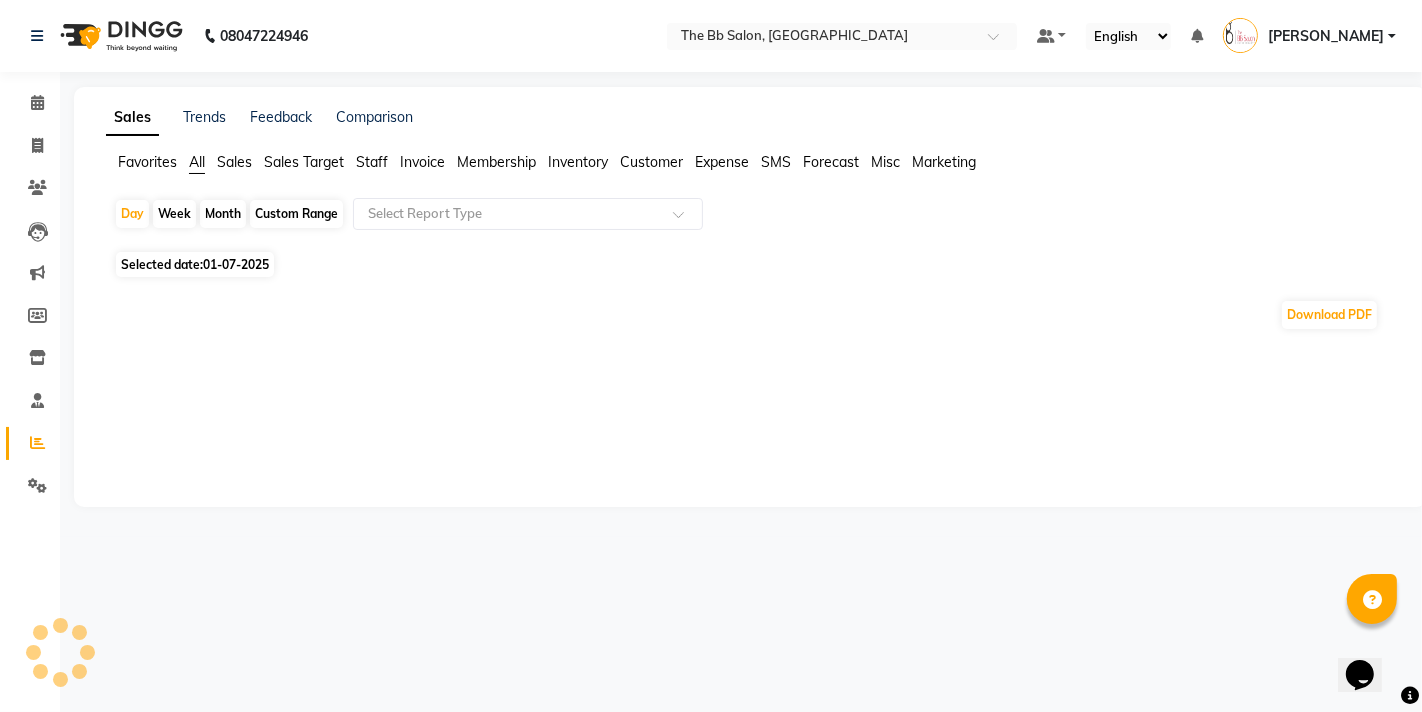 click on "Inventory" 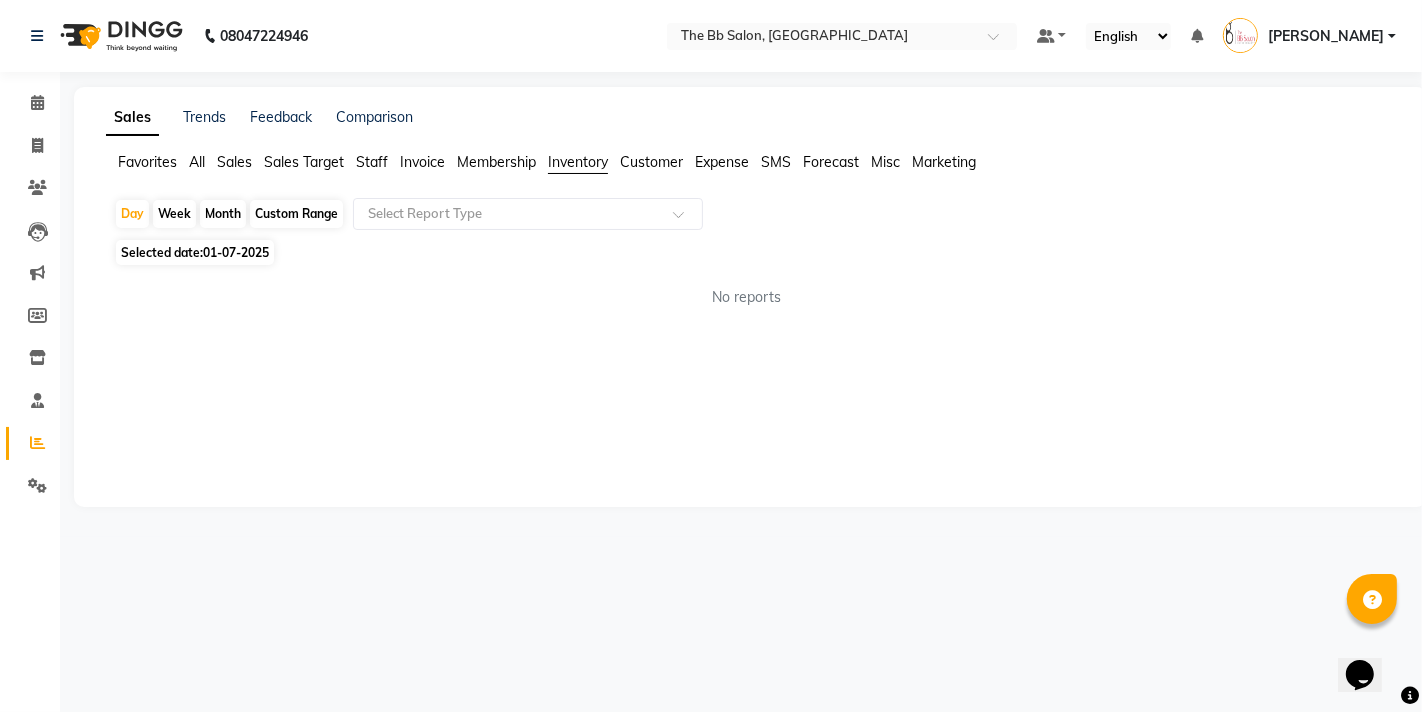 click on "Custom Range" 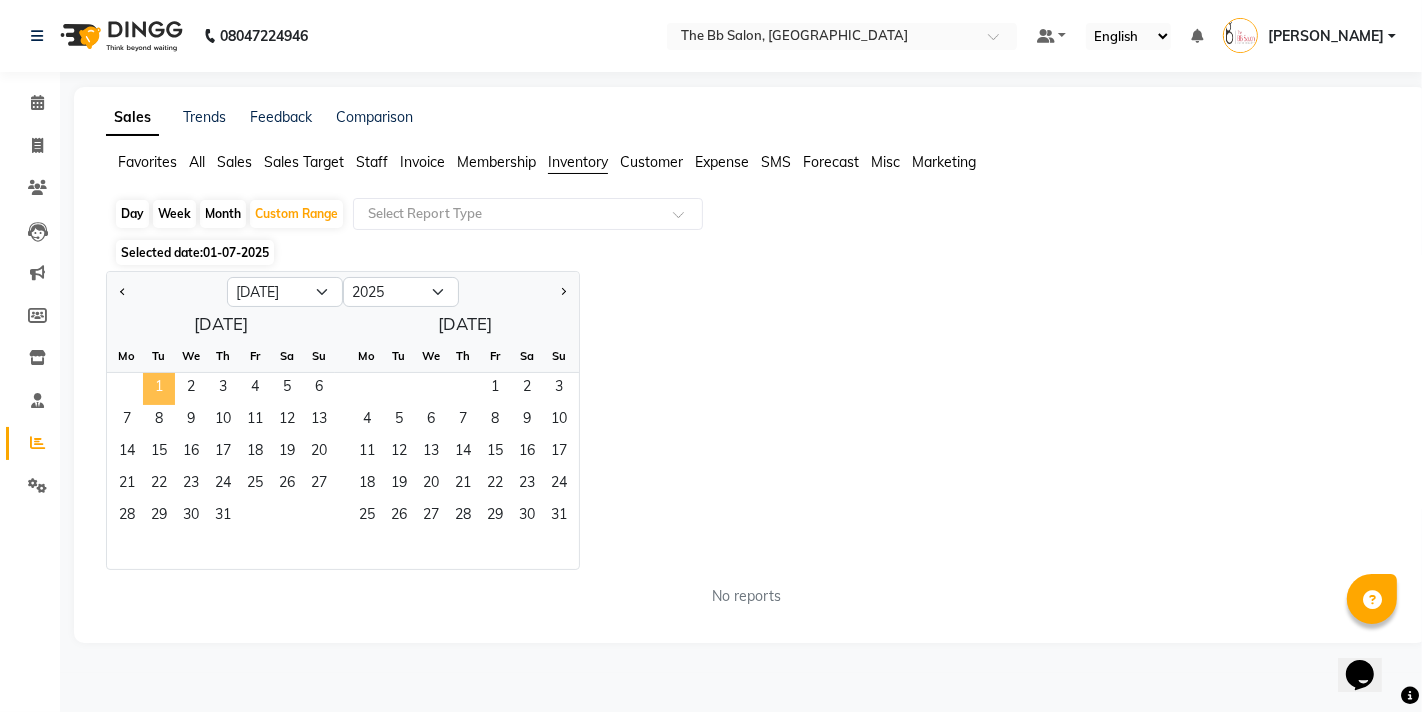 click on "1" 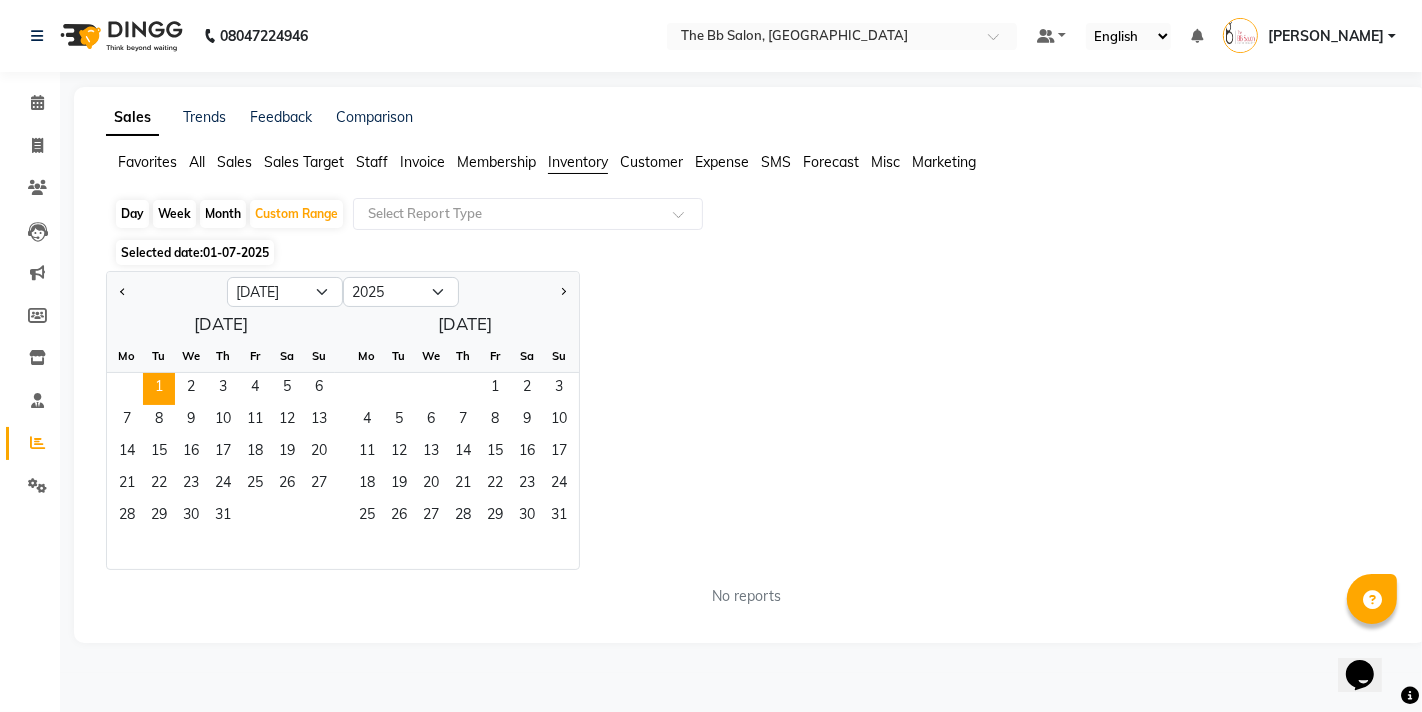 click on "Selected date:  [DATE]" 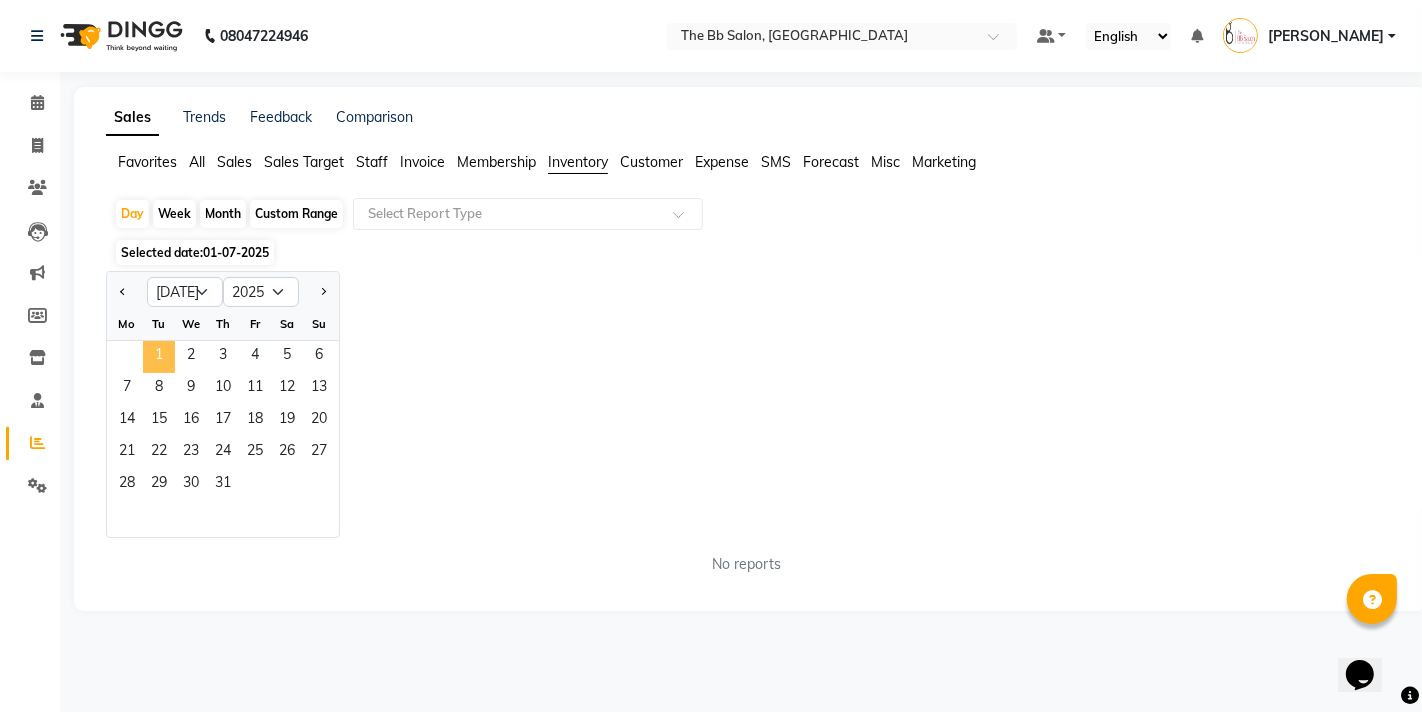 click on "1" 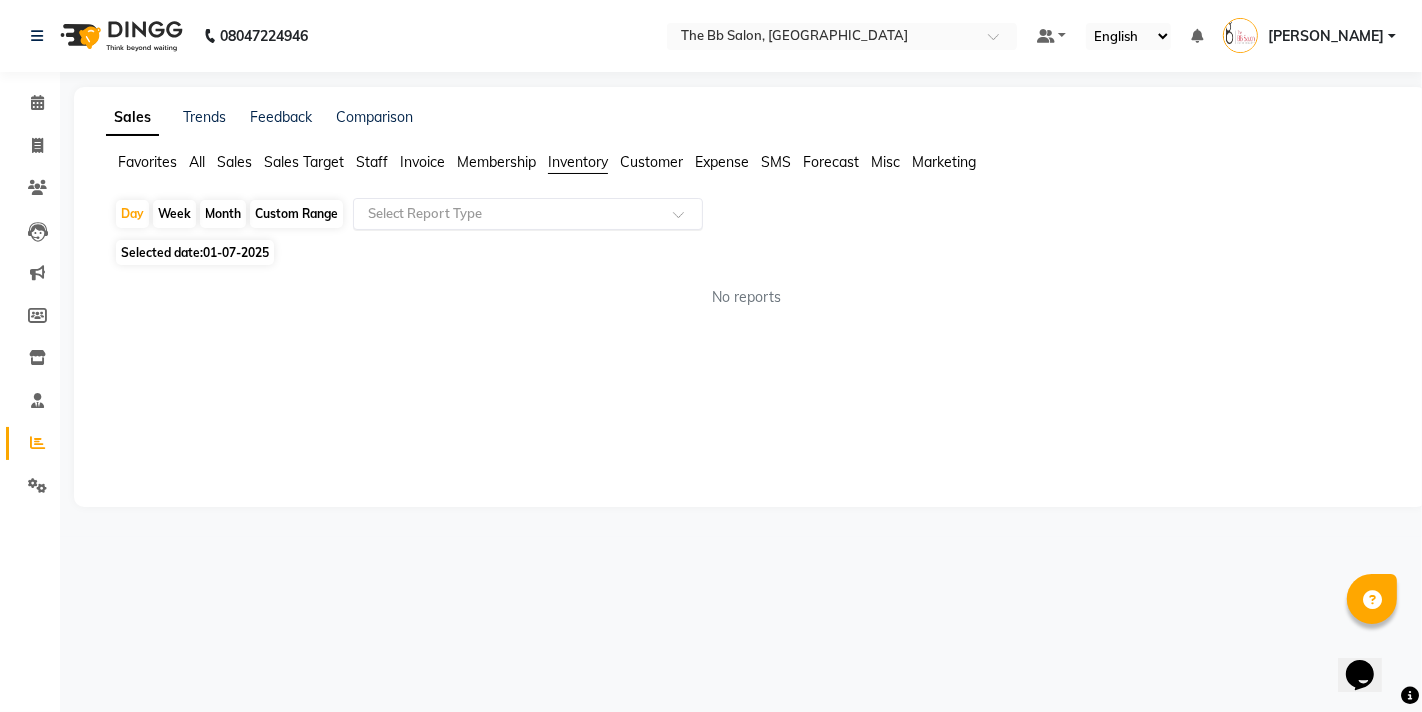 click 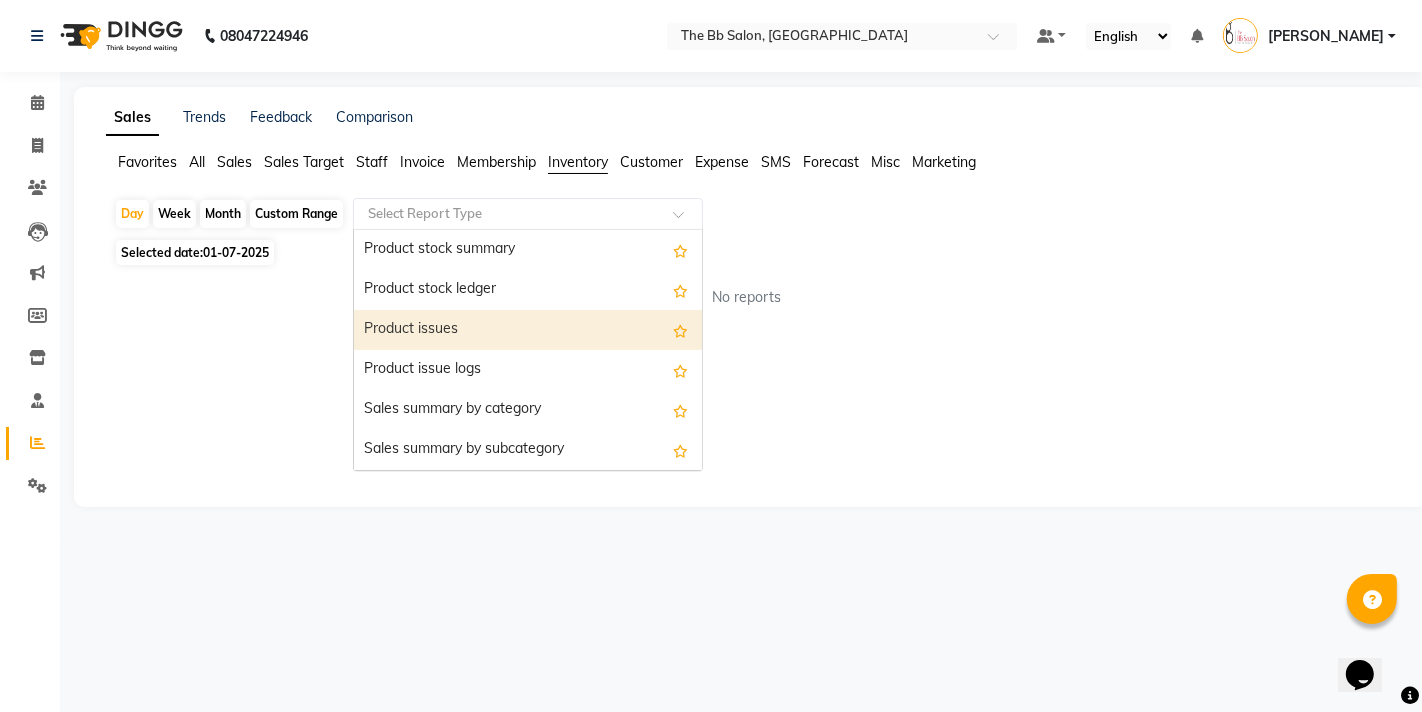 click on "Product issues" at bounding box center (528, 330) 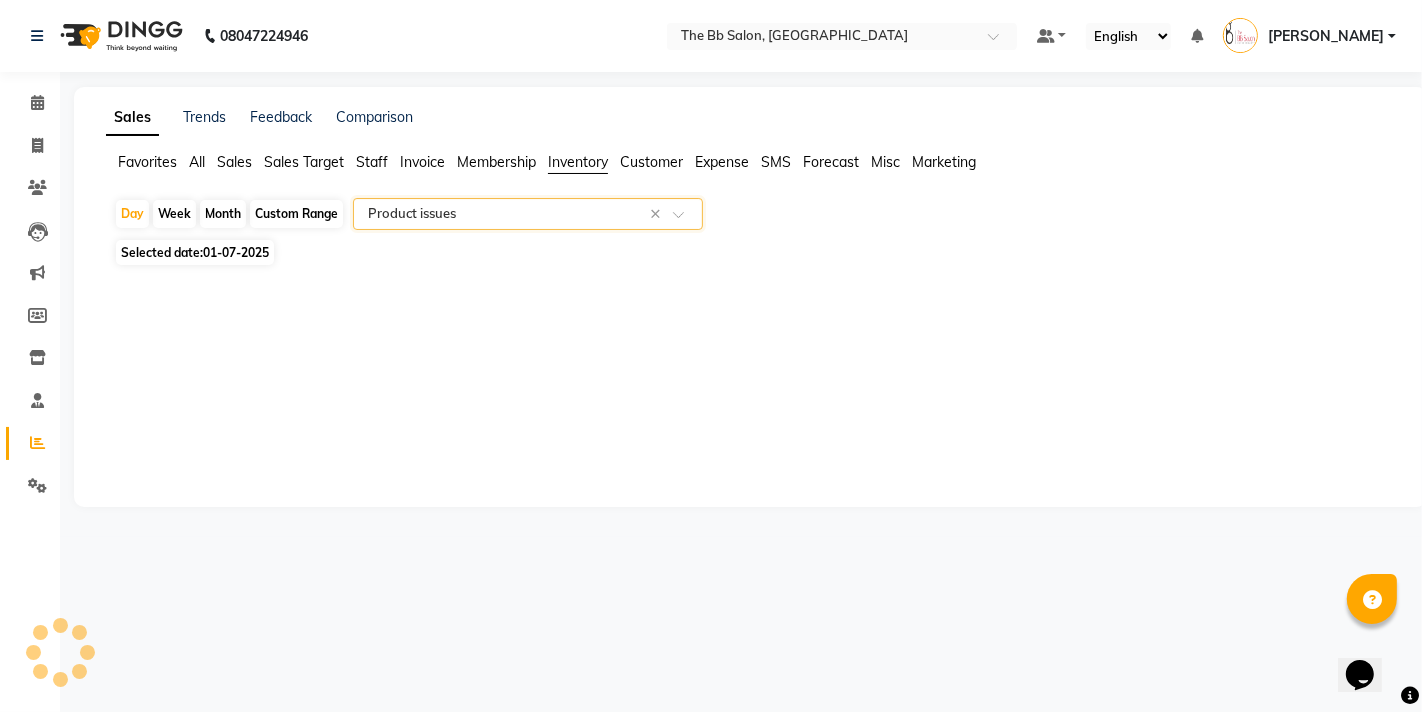 select on "full_report" 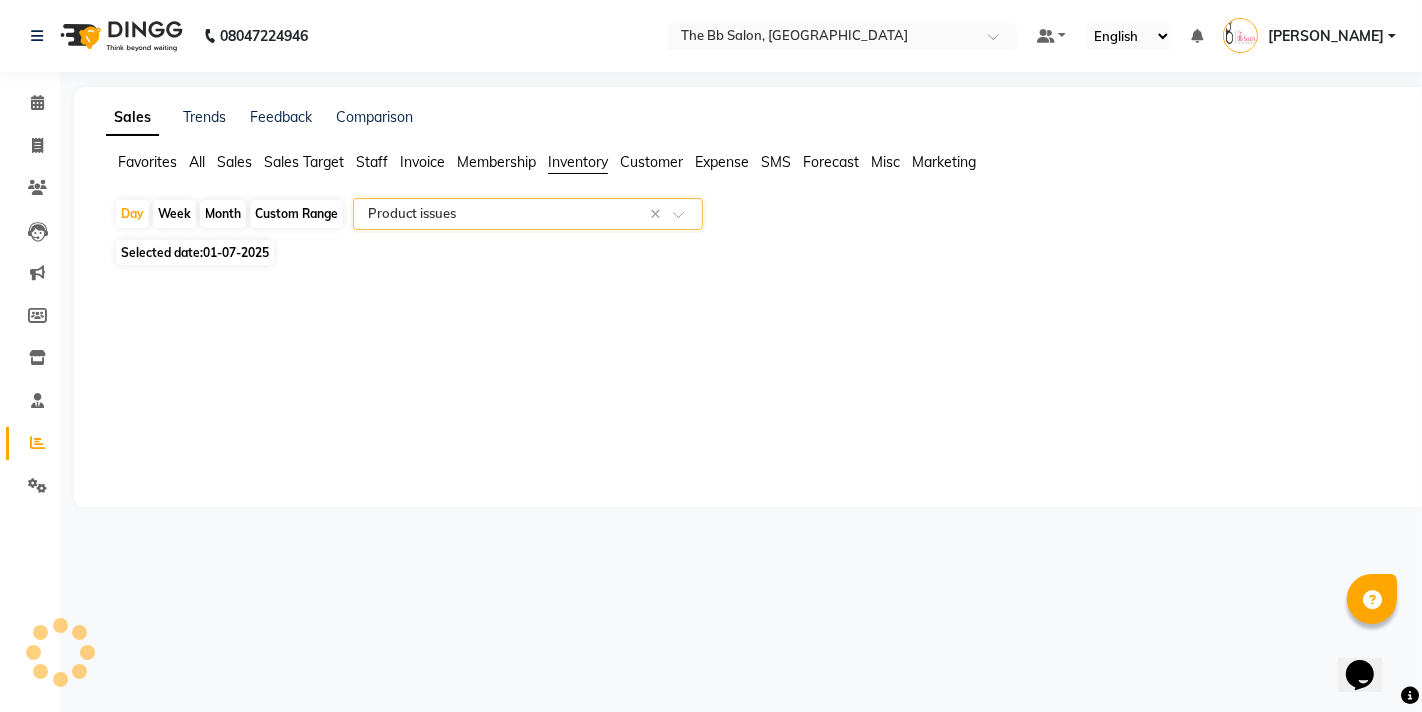 select on "csv" 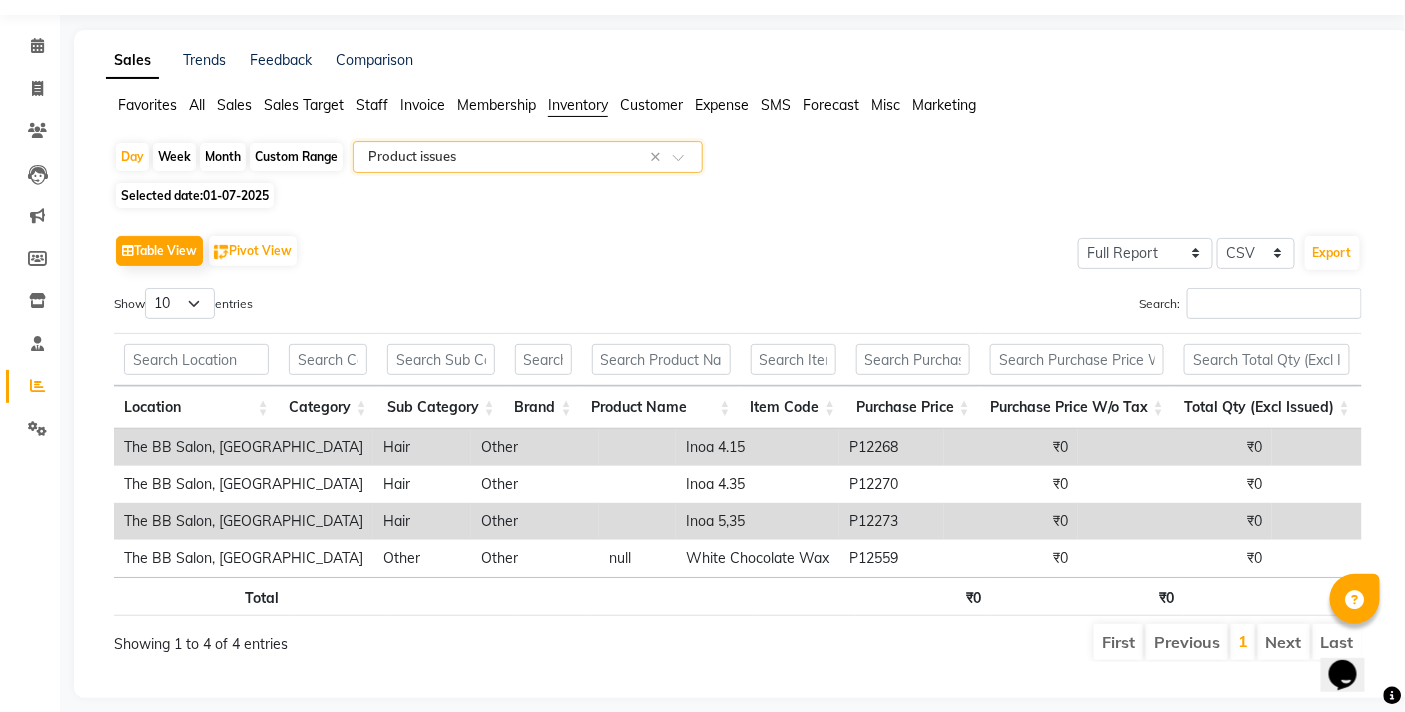 scroll, scrollTop: 107, scrollLeft: 0, axis: vertical 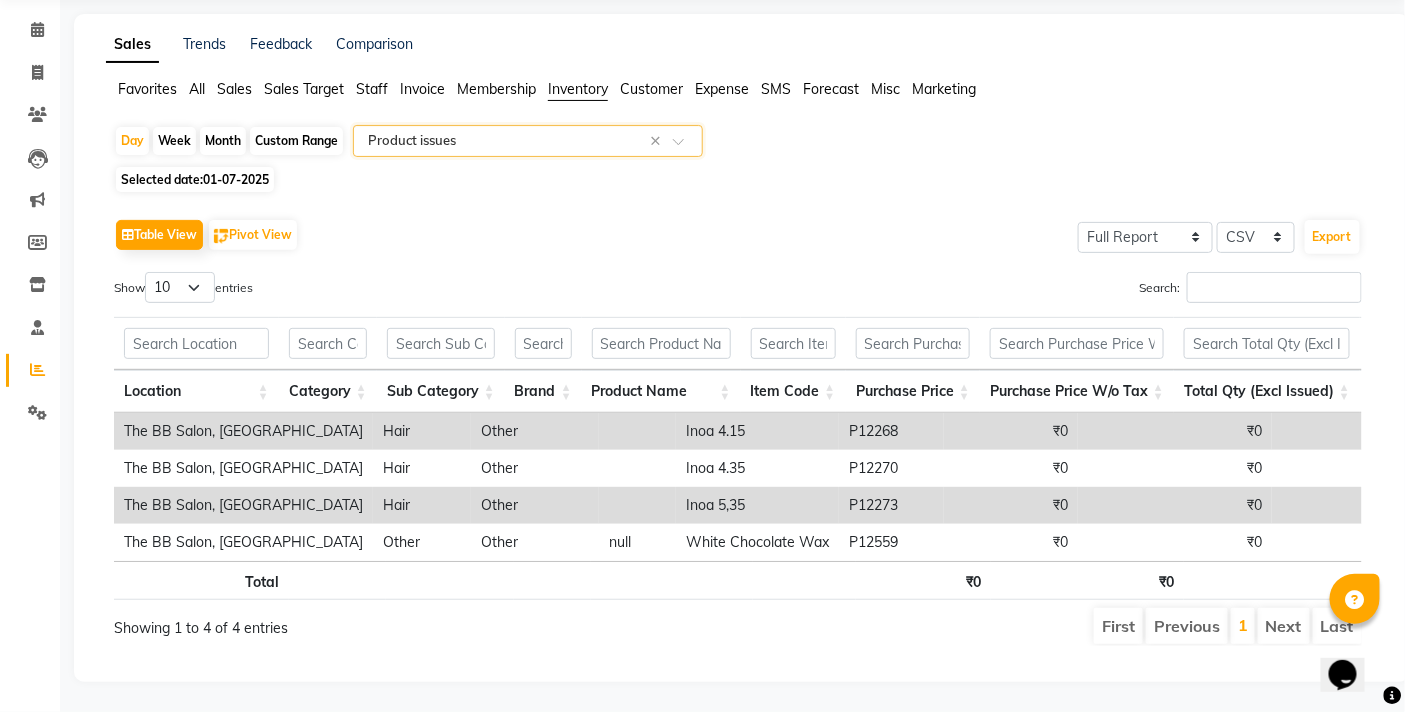 click on "Custom Range" 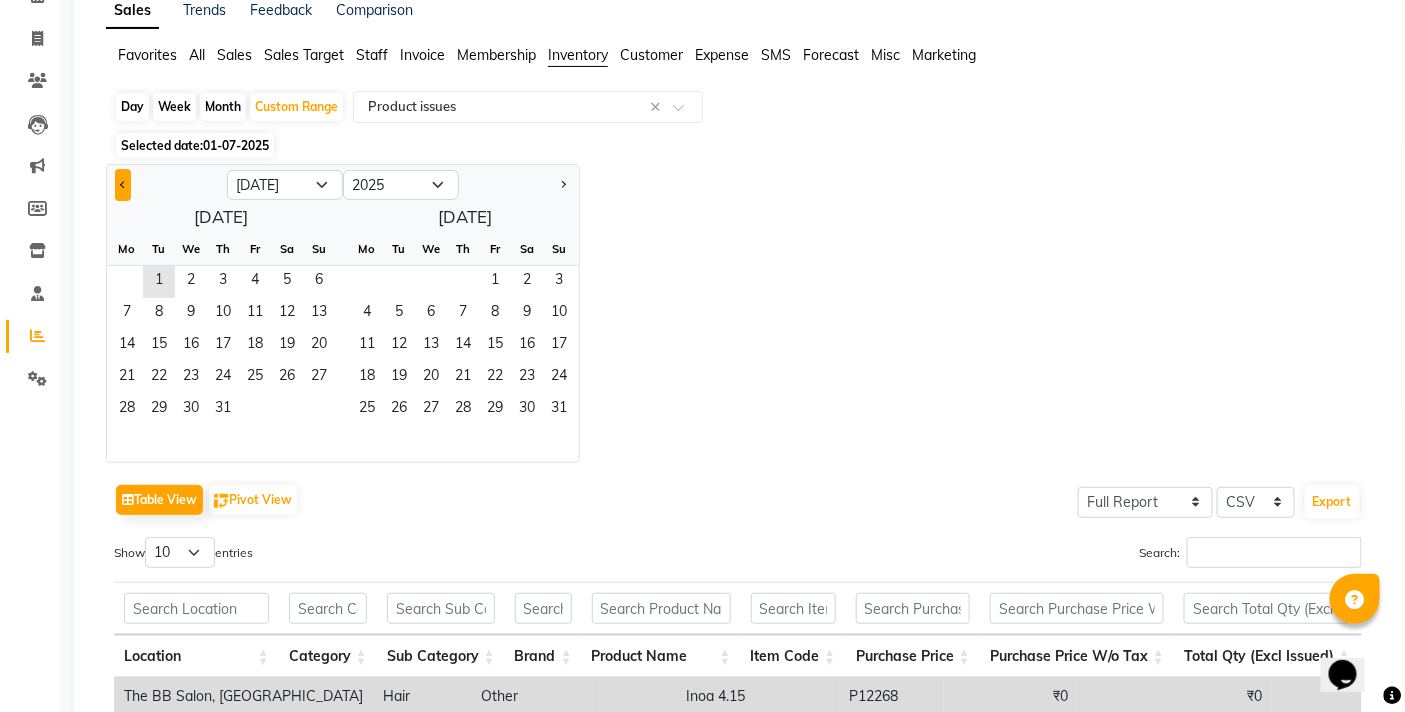 click 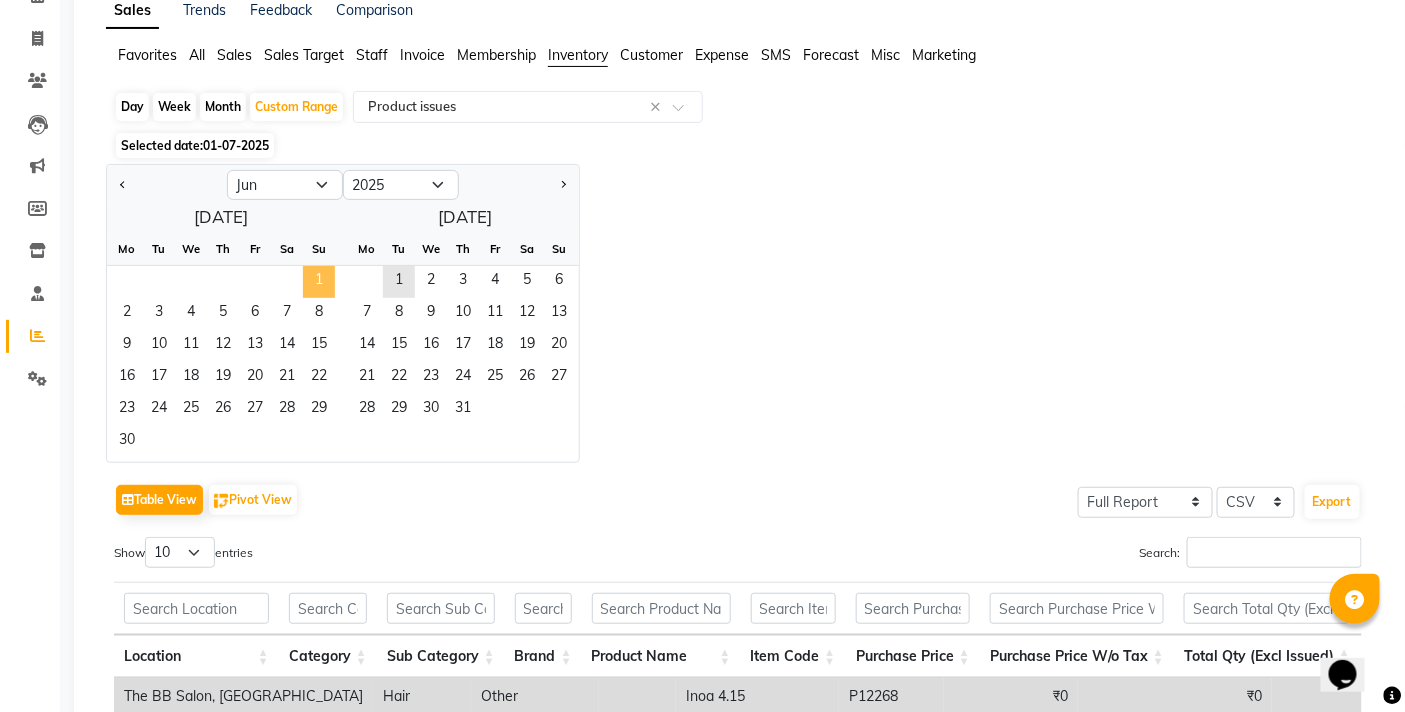 click on "1" 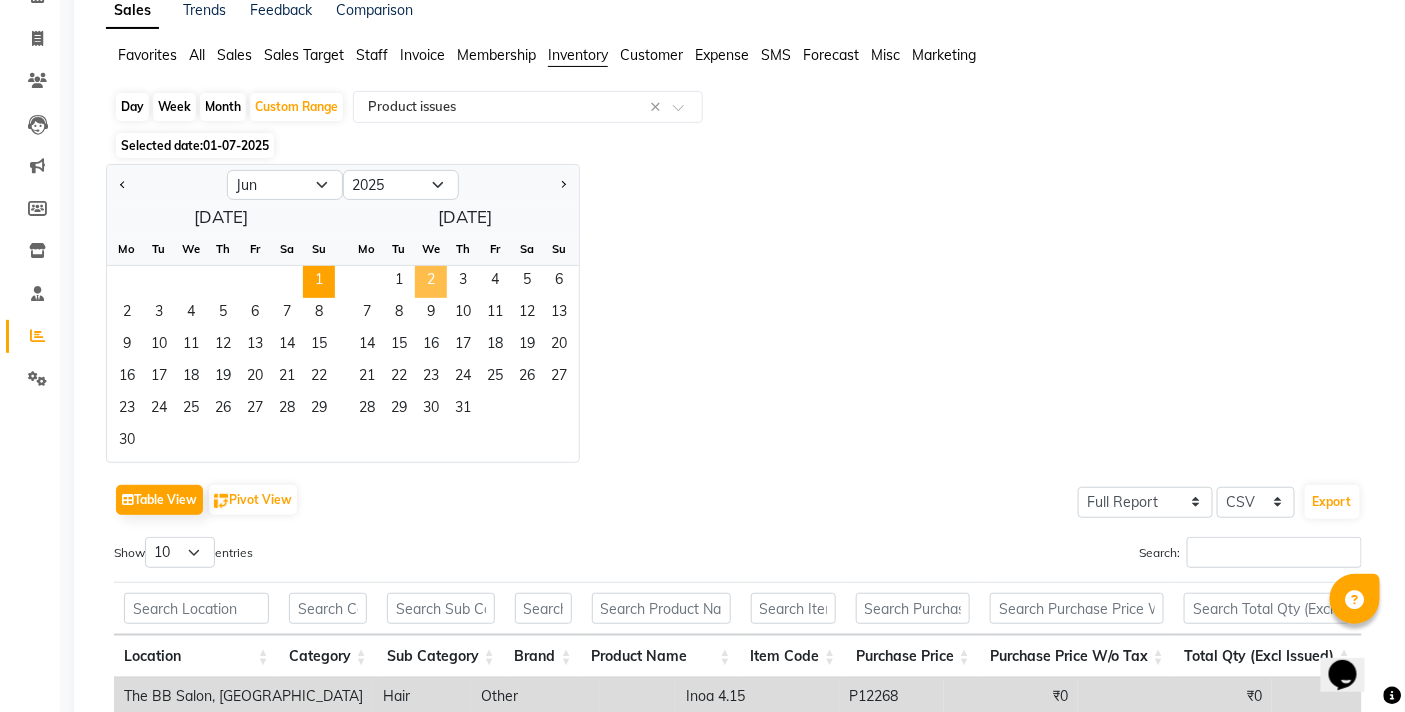 click on "2" 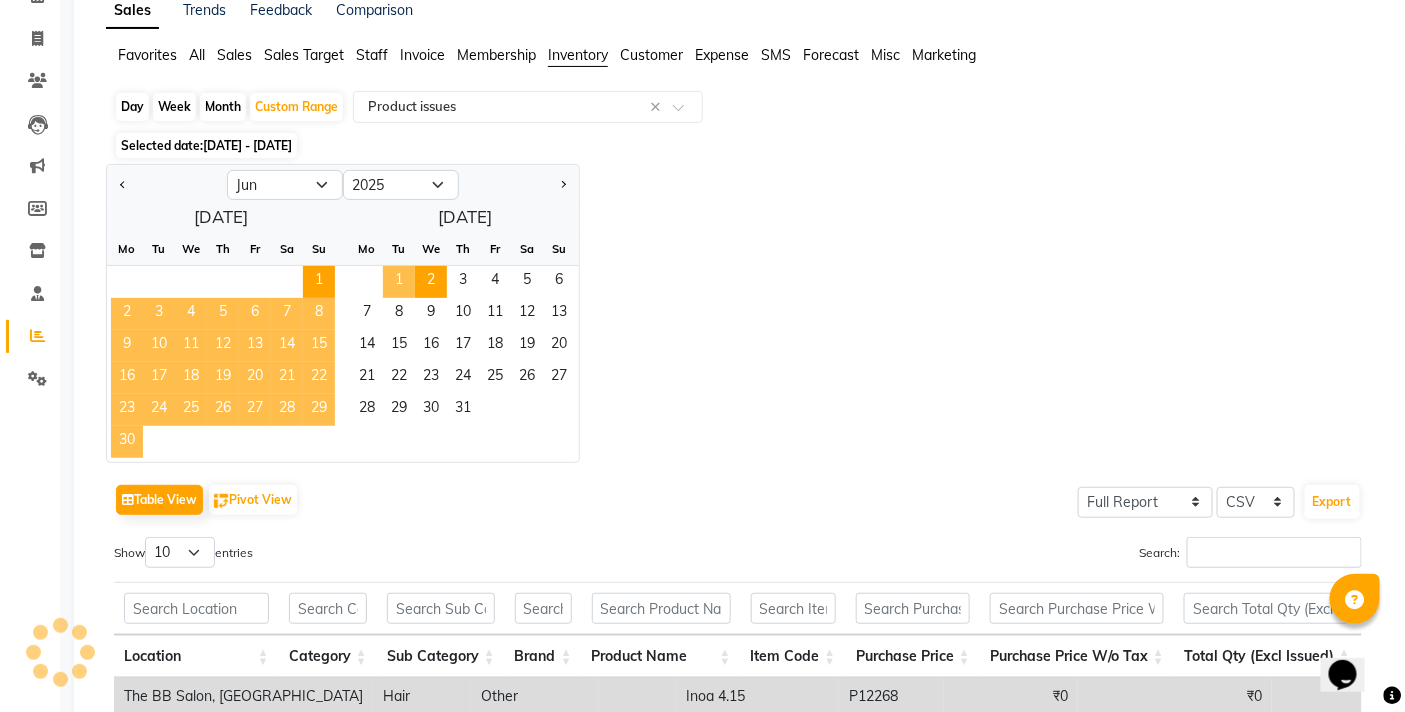 click on "1" 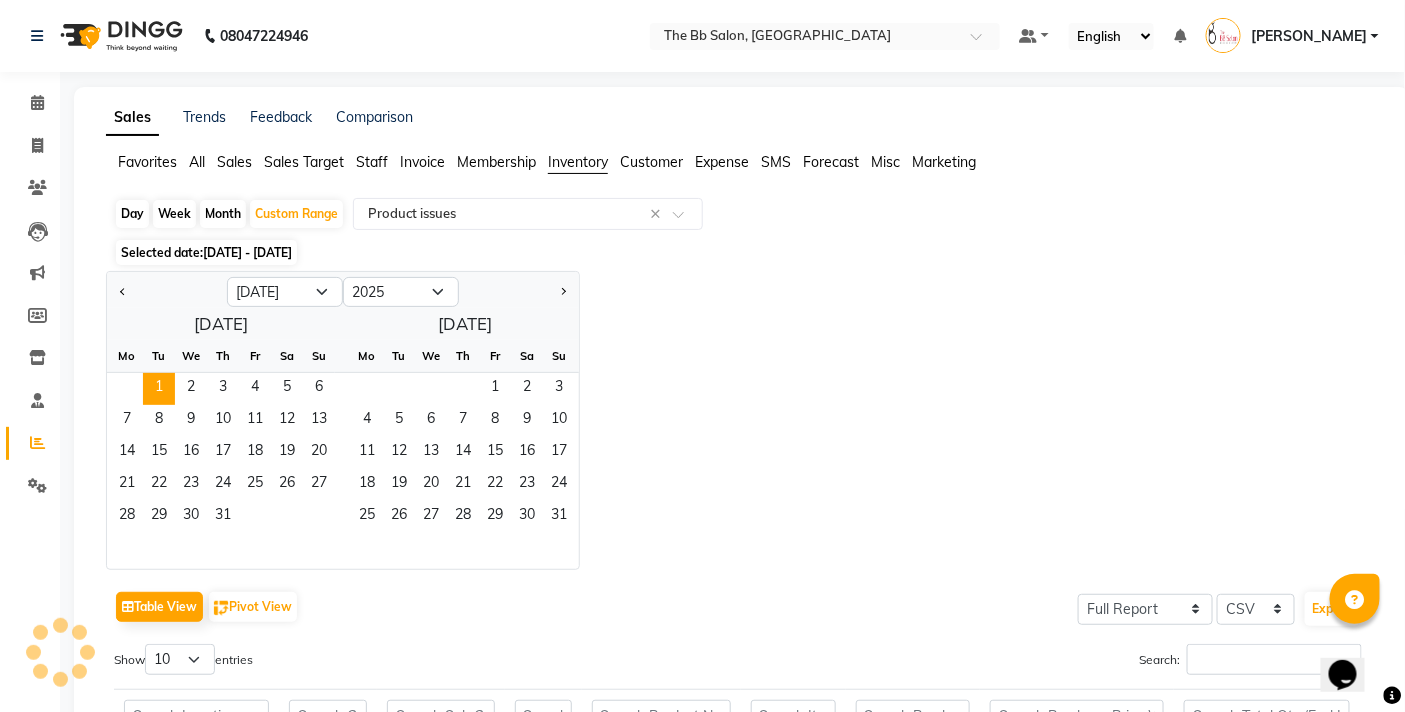 click on "Jan Feb Mar Apr May Jun [DATE] Aug Sep Oct Nov [DATE] 2016 2017 2018 2019 2020 2021 2022 2023 2024 2025 2026 2027 2028 2029 2030 2031 2032 2033 2034 2035  [DATE]  Mo Tu We Th Fr Sa Su  1   2   3   4   5   6   7   8   9   10   11   12   13   14   15   16   17   18   19   20   21   22   23   24   25   26   27   28   29   30   [DATE] Tu We Th Fr Sa Su  1   2   3   4   5   6   7   8   9   10   11   12   13   14   15   16   17   18   19   20   21   22   23   24   25   26   27   28   29   30   31" 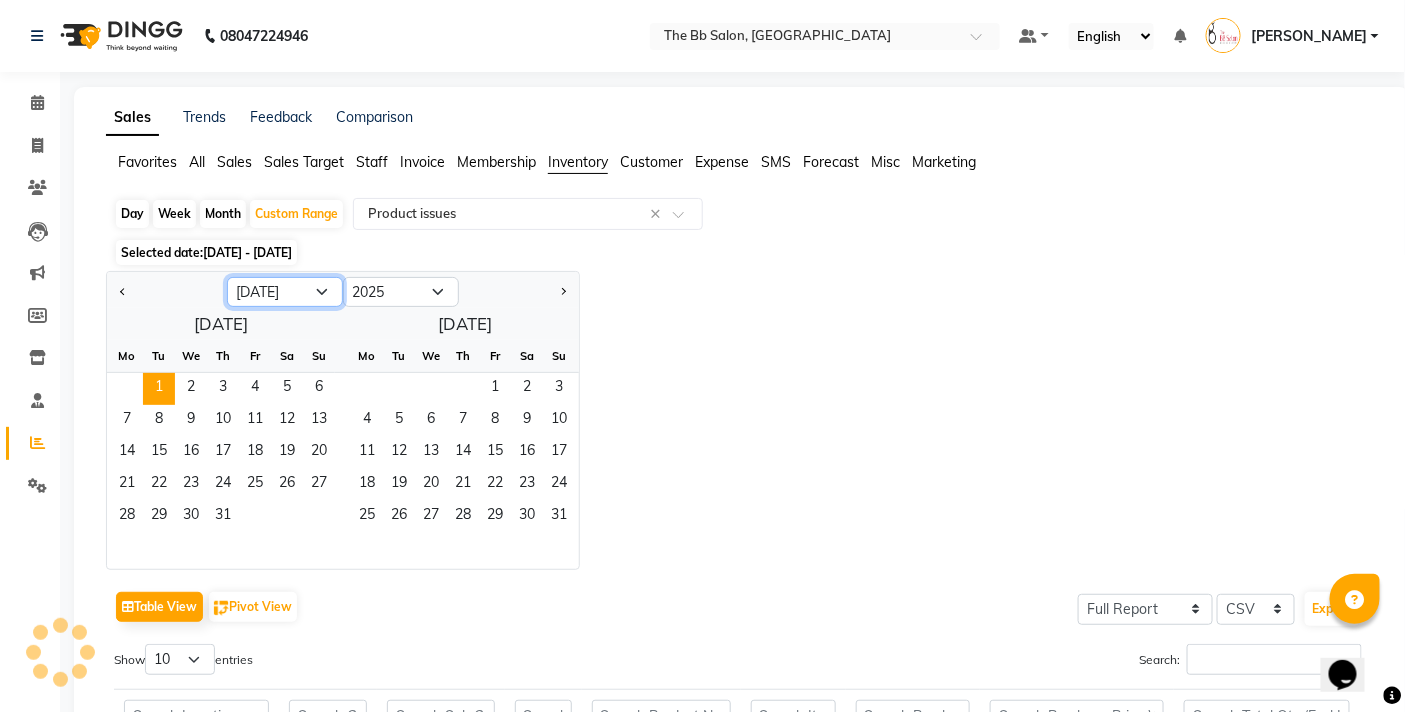 drag, startPoint x: 258, startPoint y: 286, endPoint x: 266, endPoint y: 294, distance: 11.313708 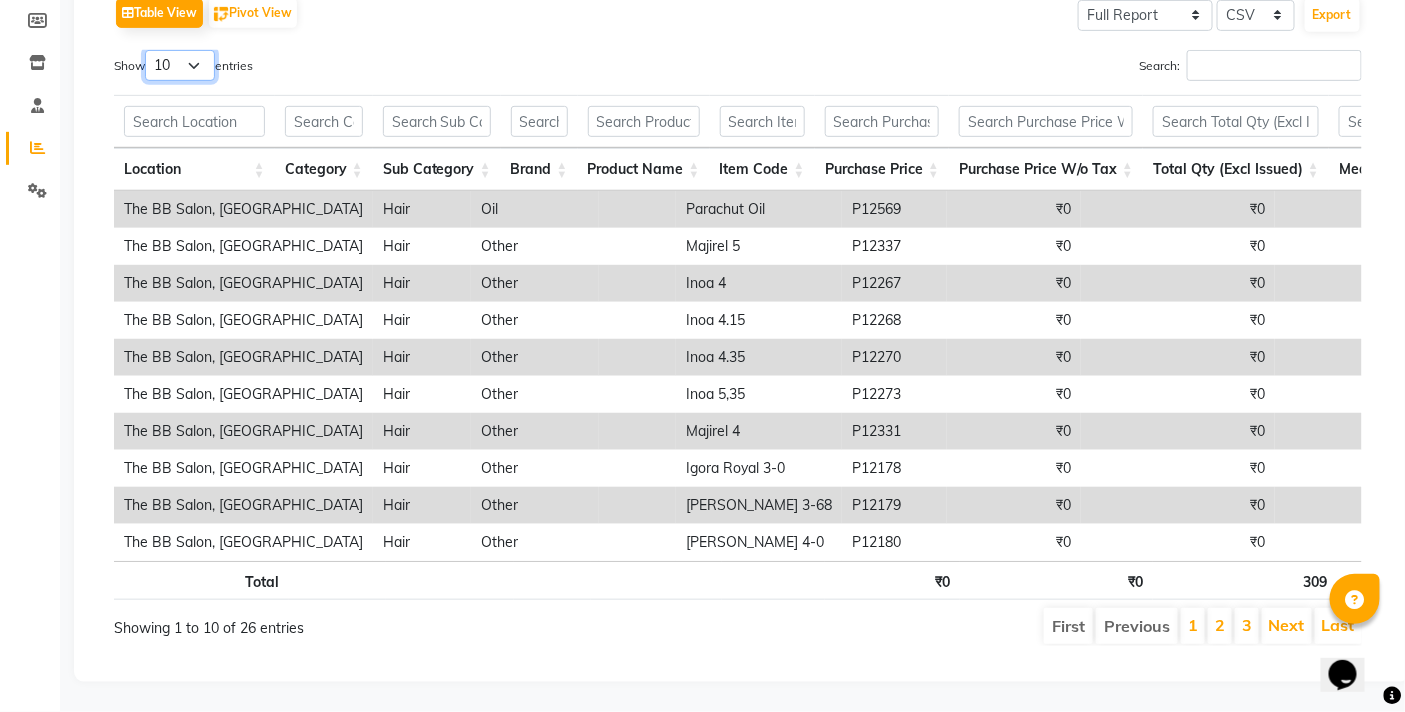 drag, startPoint x: 164, startPoint y: 28, endPoint x: 176, endPoint y: 41, distance: 17.691807 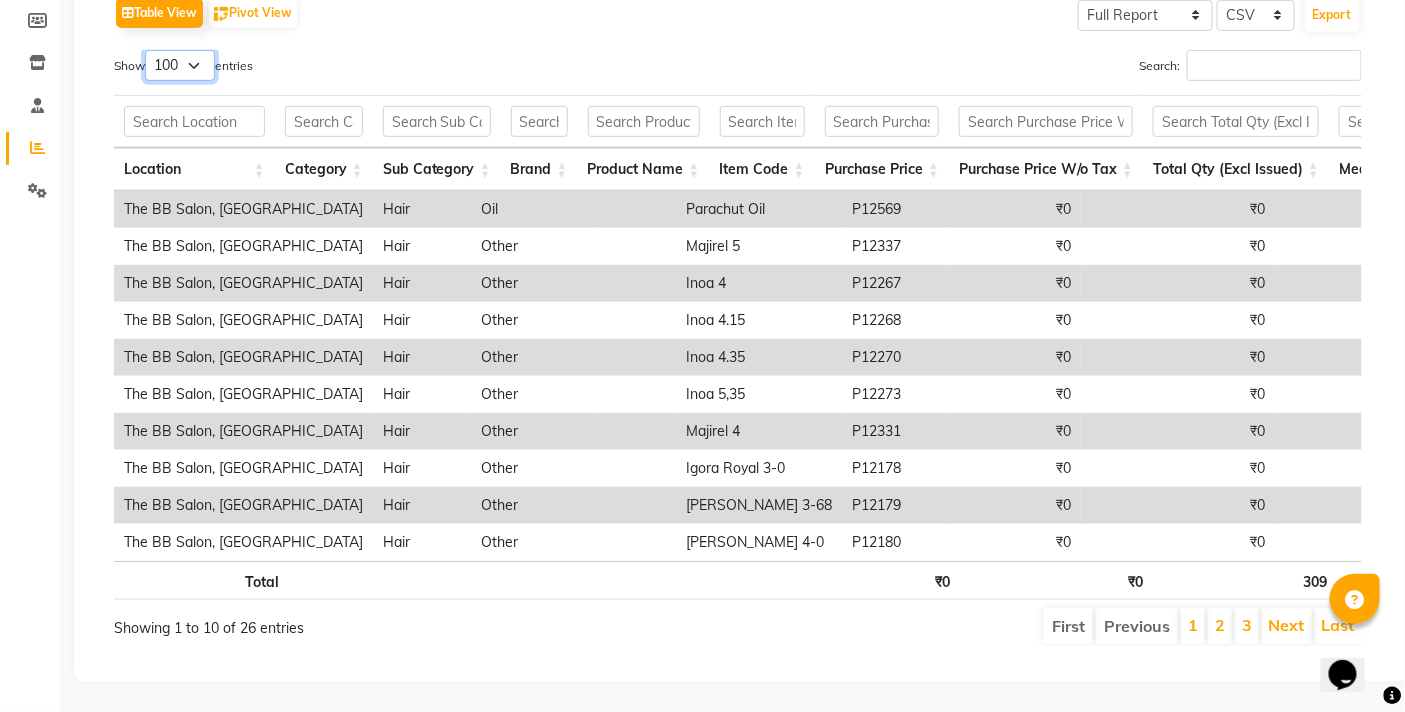click on "10 25 50 100" at bounding box center (180, 65) 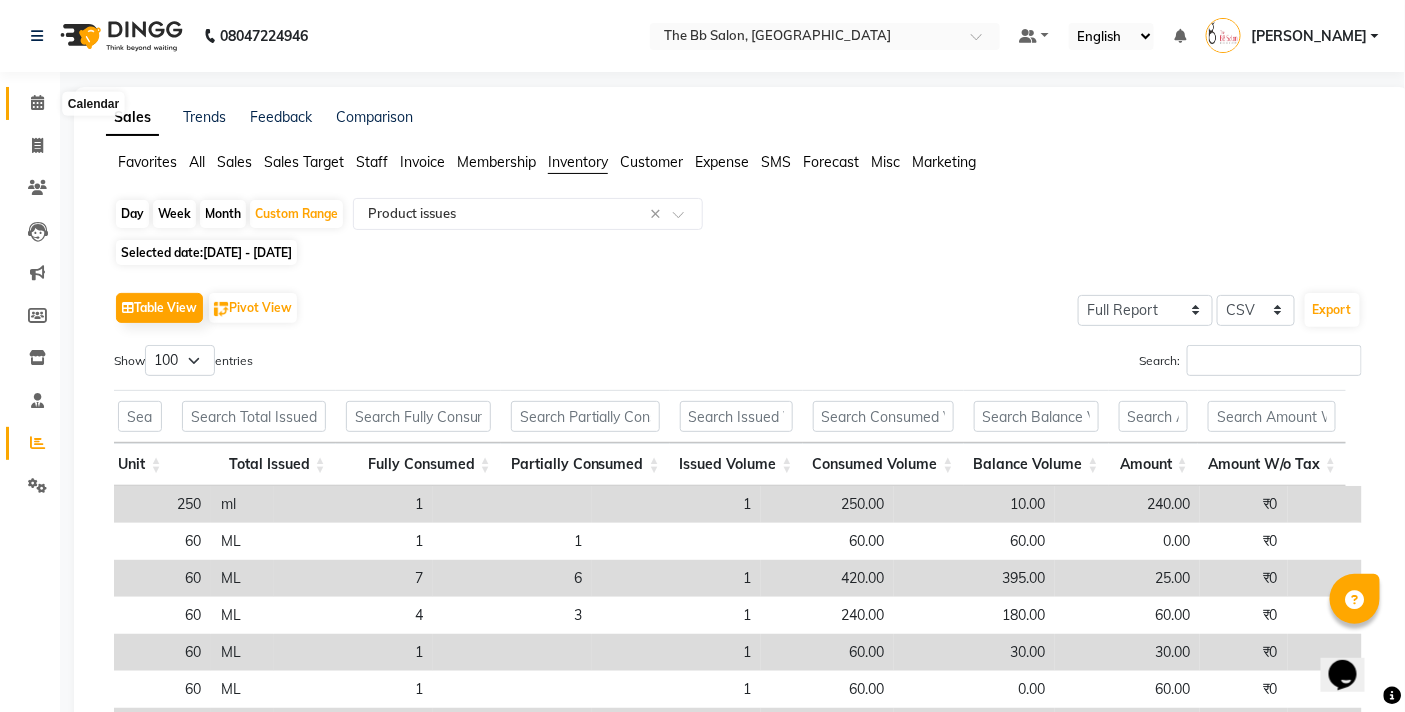 click 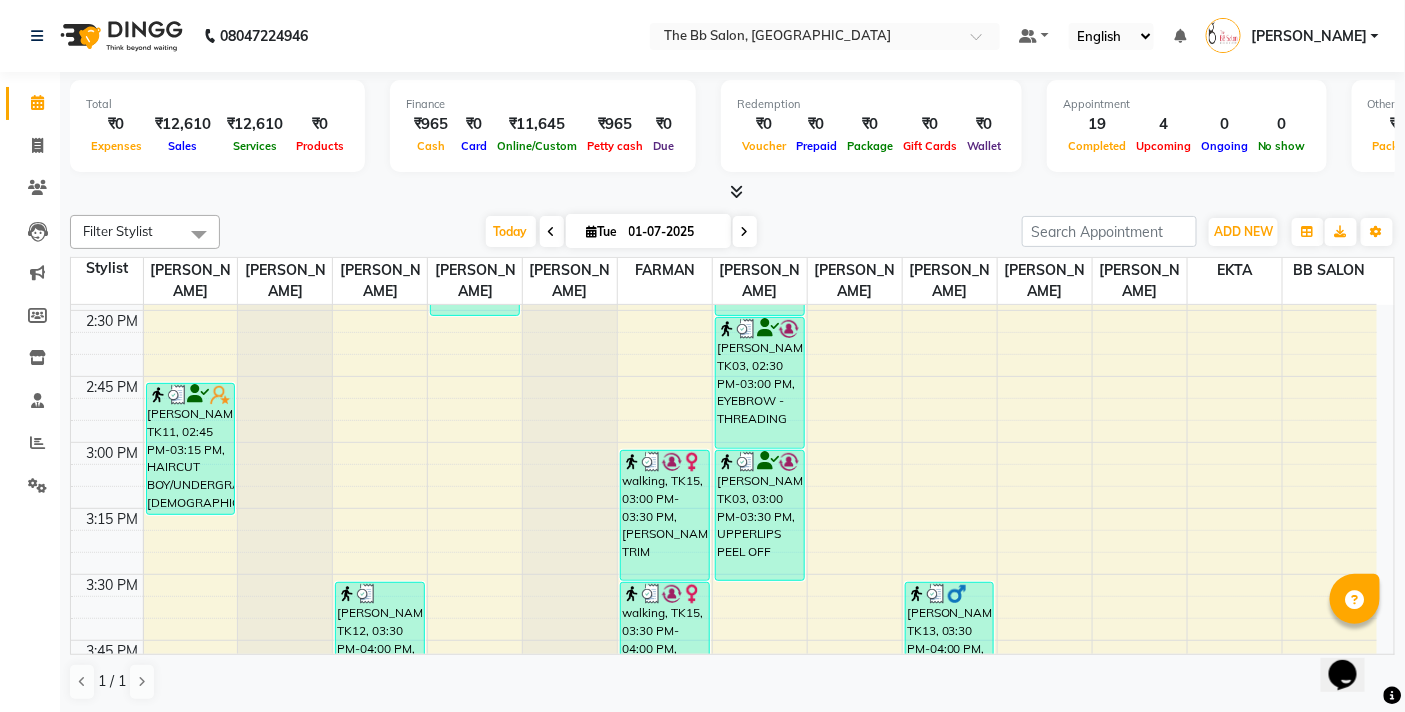 scroll, scrollTop: 1444, scrollLeft: 0, axis: vertical 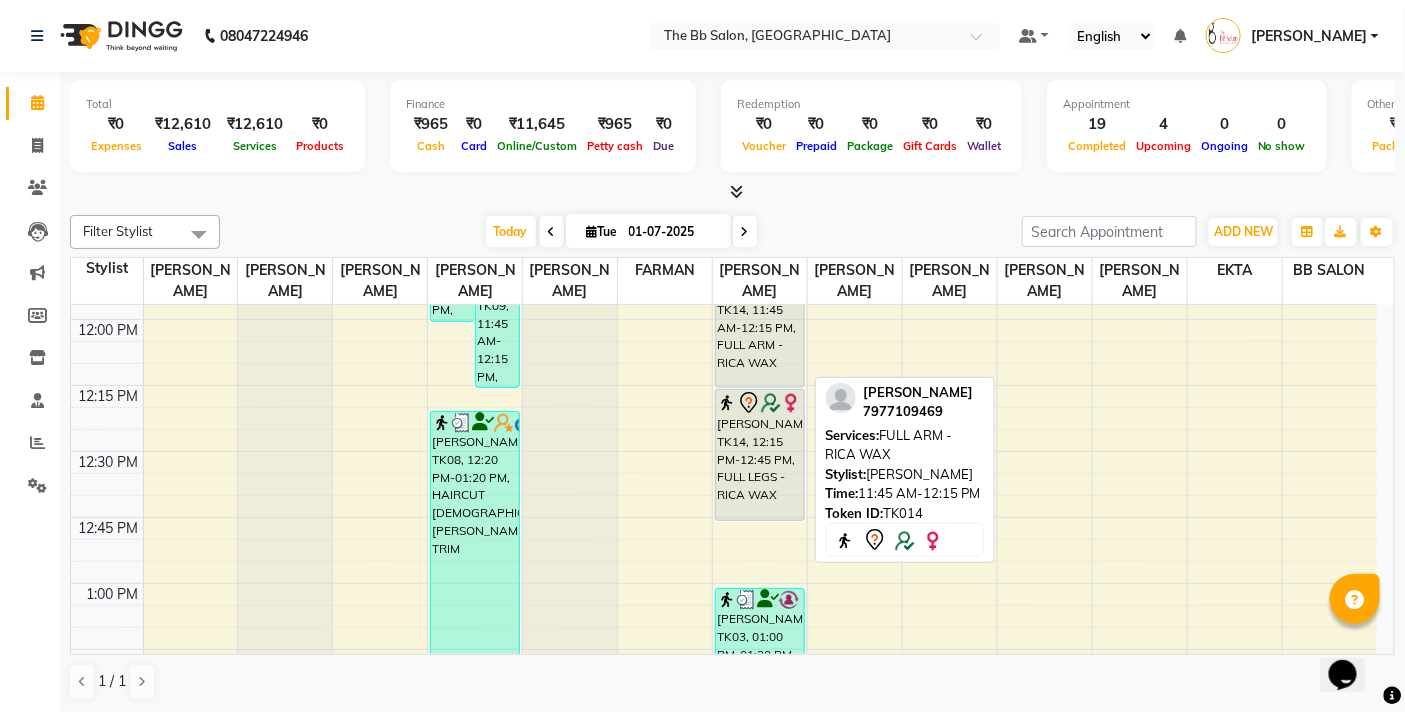 click on "[PERSON_NAME], TK14, 11:45 AM-12:15 PM, FULL ARM - RICA WAX" at bounding box center (760, 322) 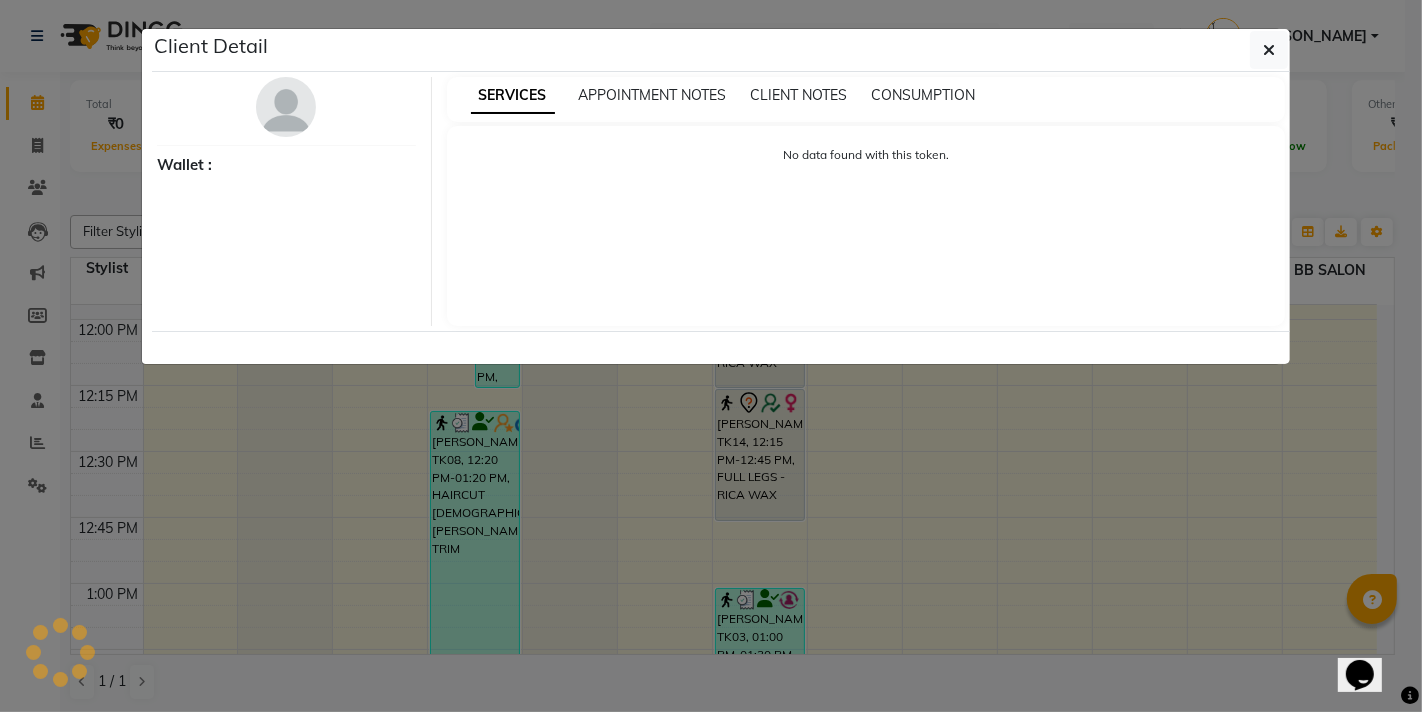 select on "7" 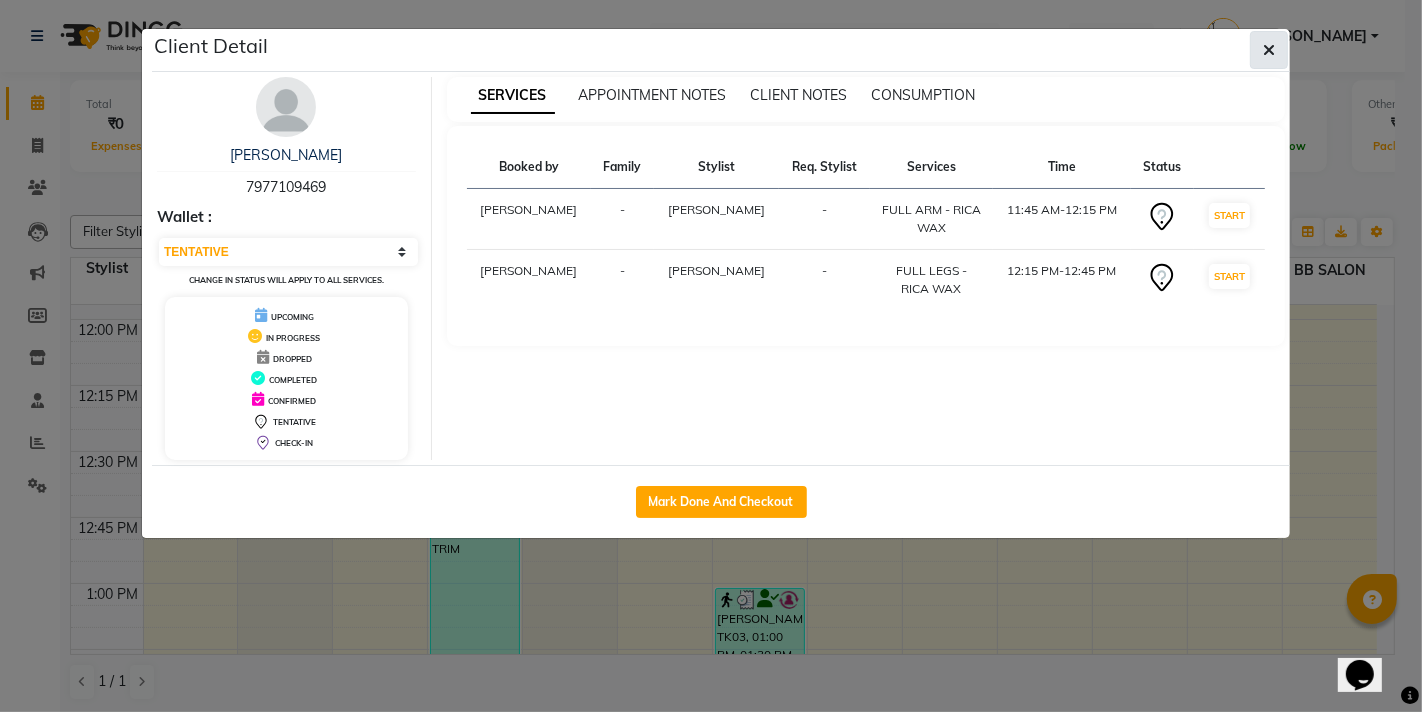 click 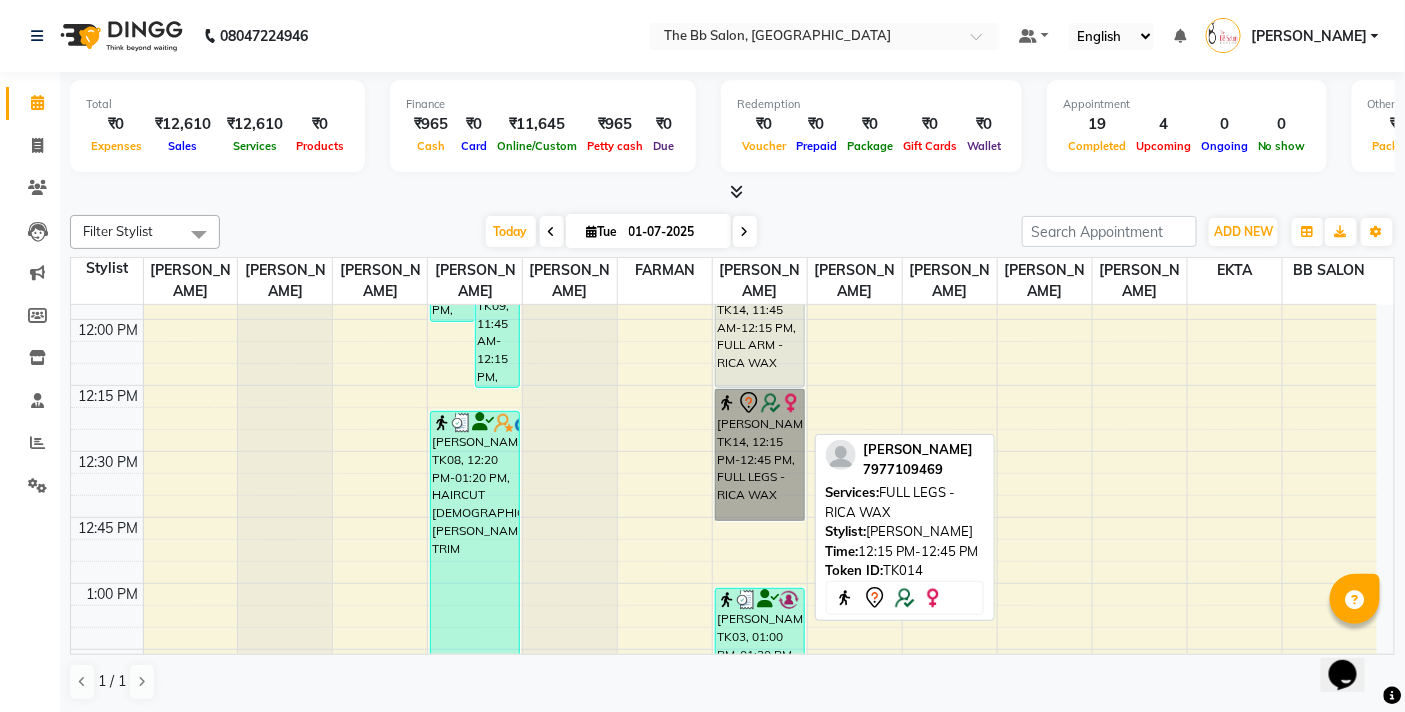drag, startPoint x: 712, startPoint y: 437, endPoint x: 738, endPoint y: 474, distance: 45.221676 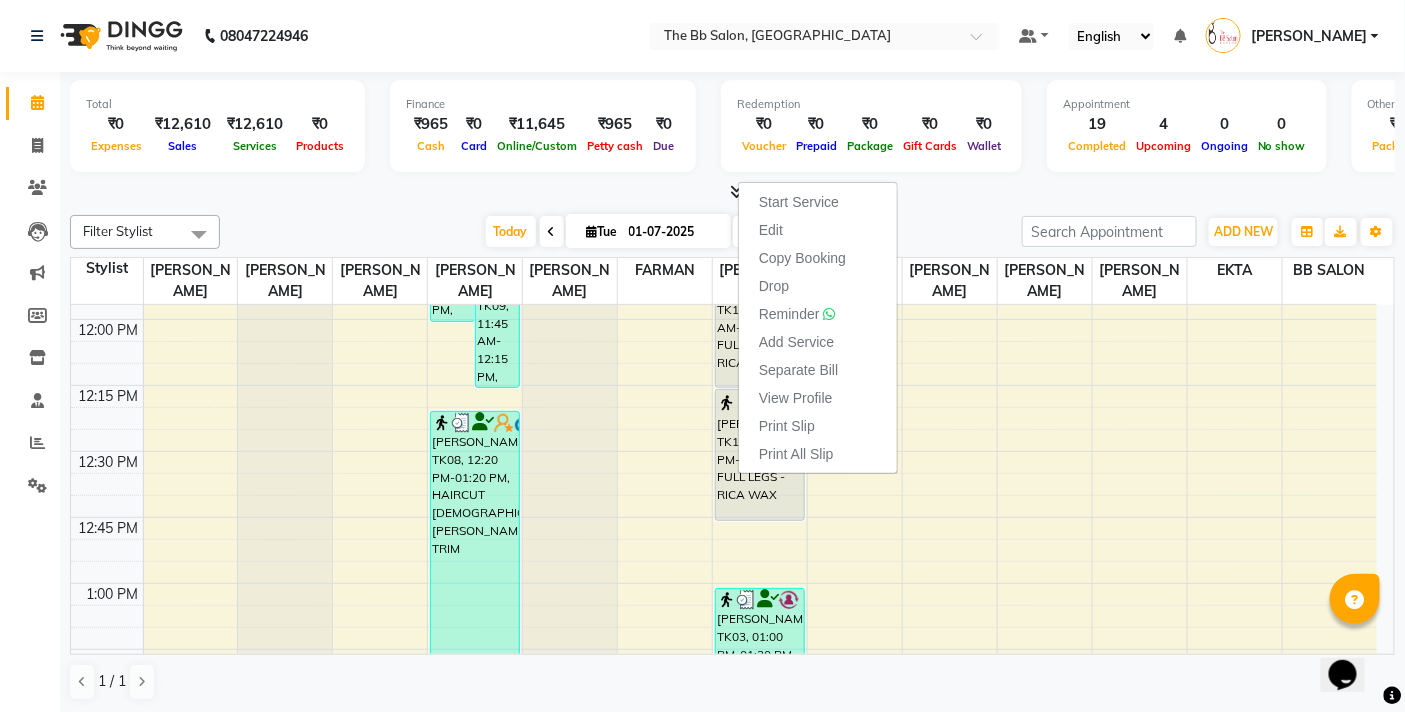 drag, startPoint x: 788, startPoint y: 228, endPoint x: 782, endPoint y: 241, distance: 14.3178215 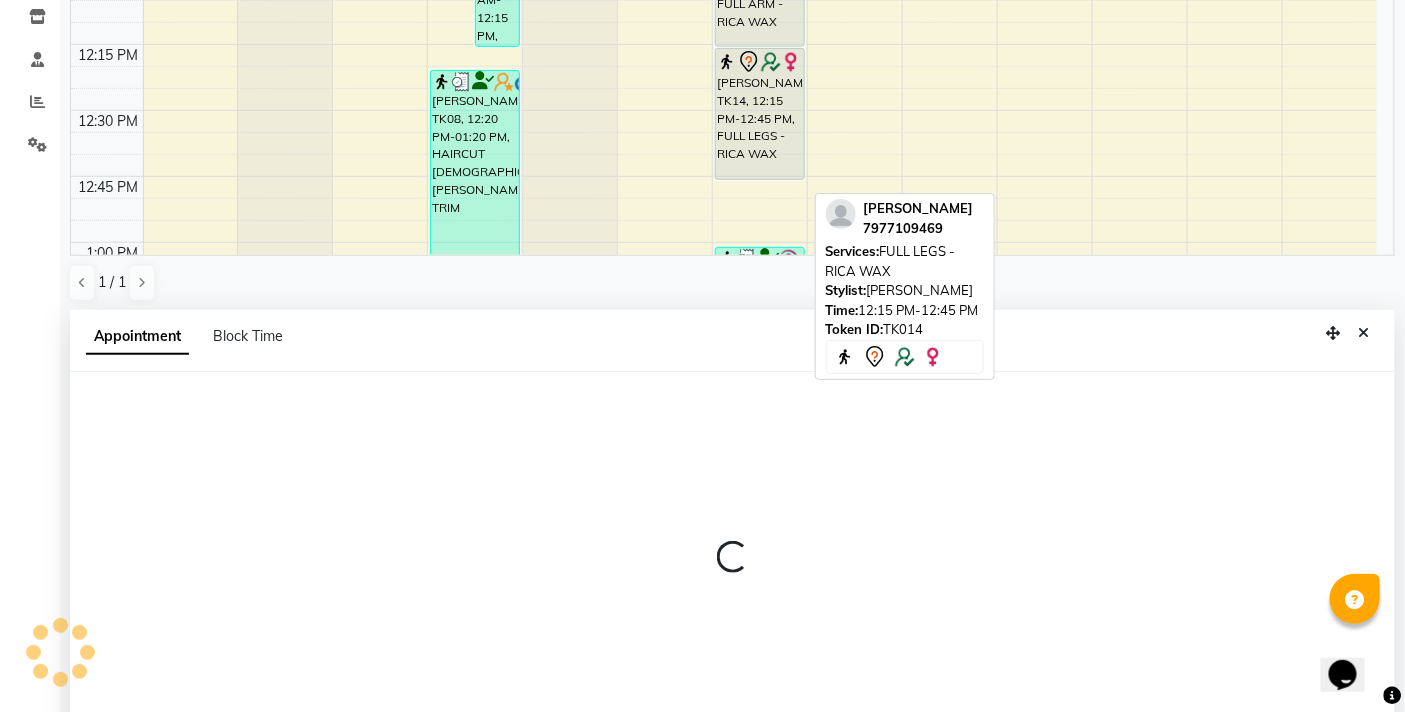scroll, scrollTop: 392, scrollLeft: 0, axis: vertical 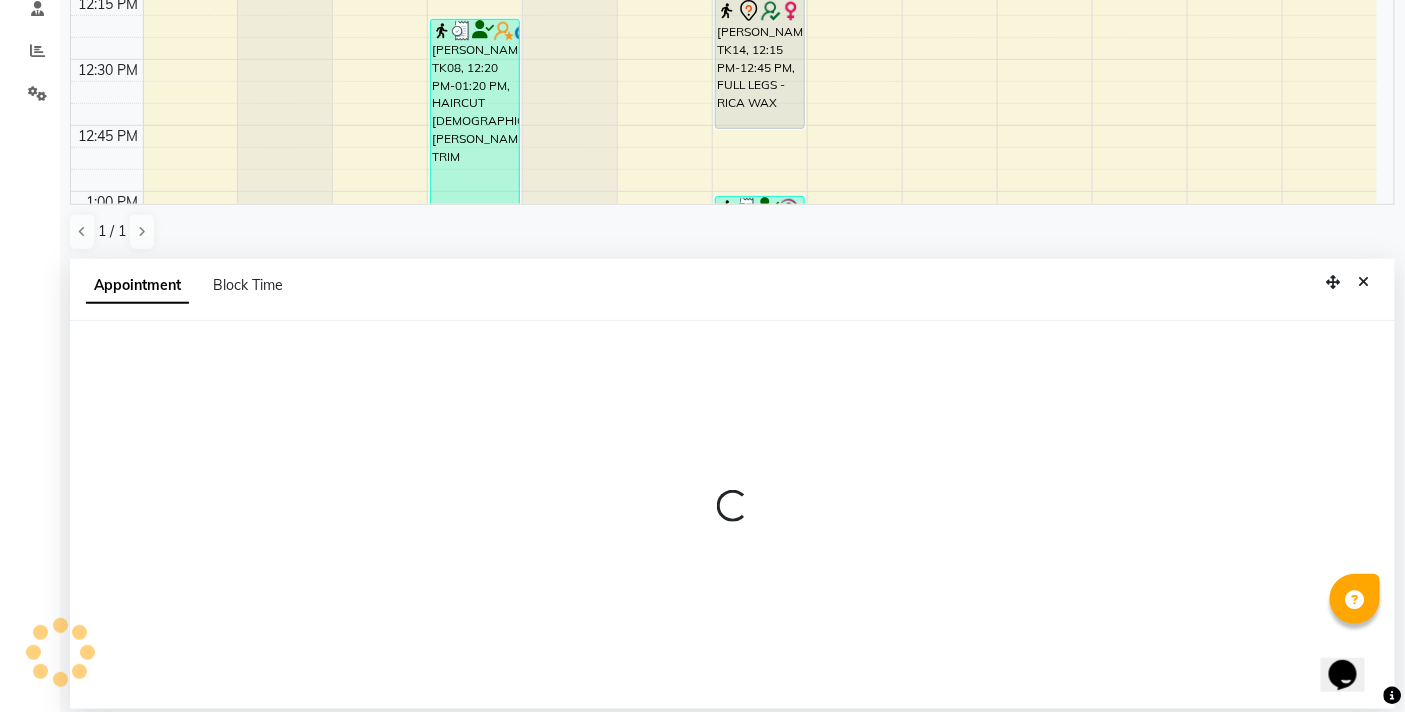 select on "tentative" 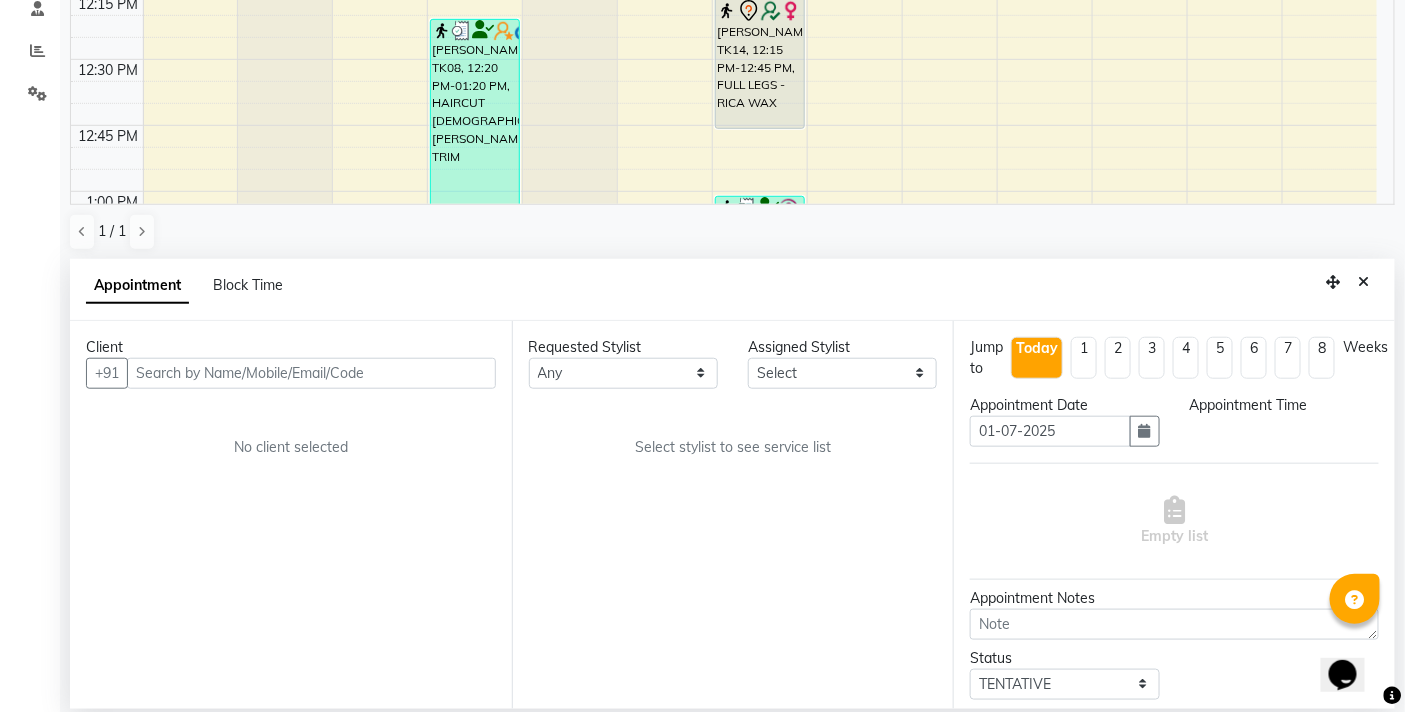 select on "83516" 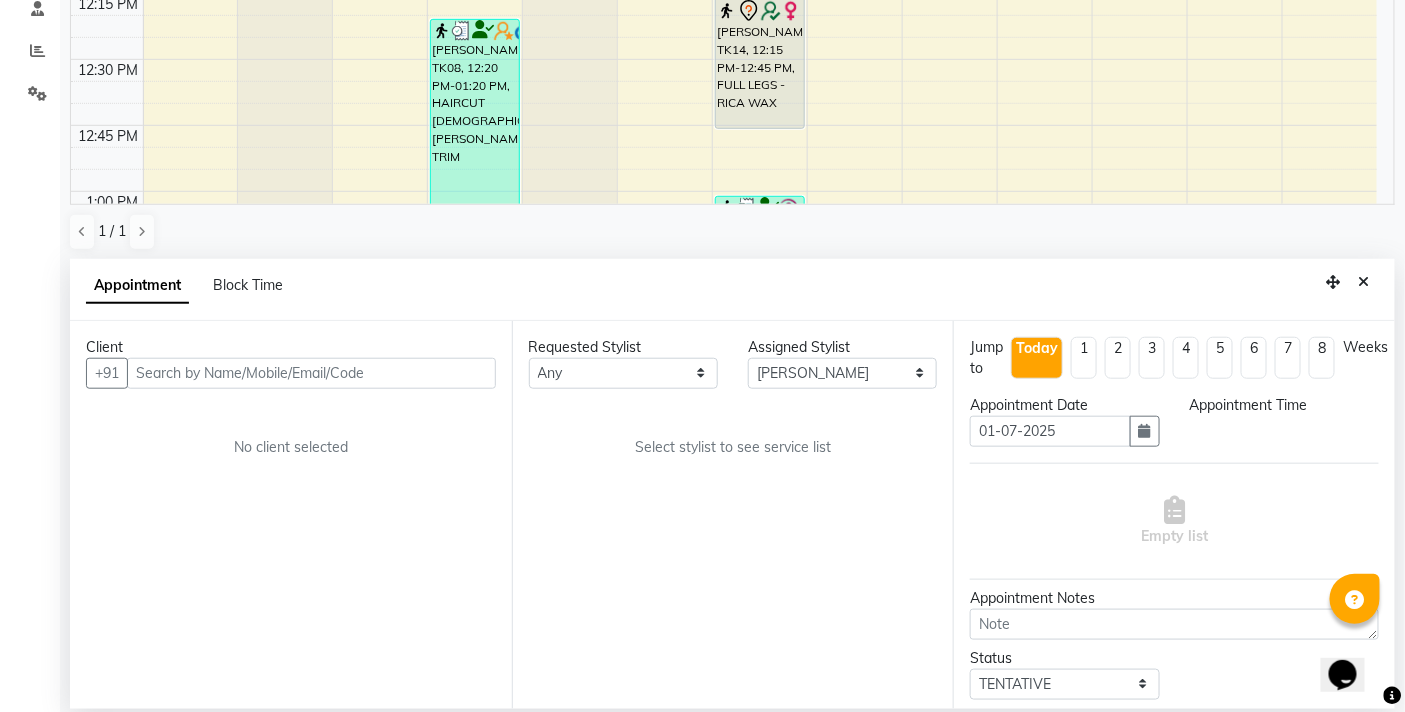scroll, scrollTop: 0, scrollLeft: 0, axis: both 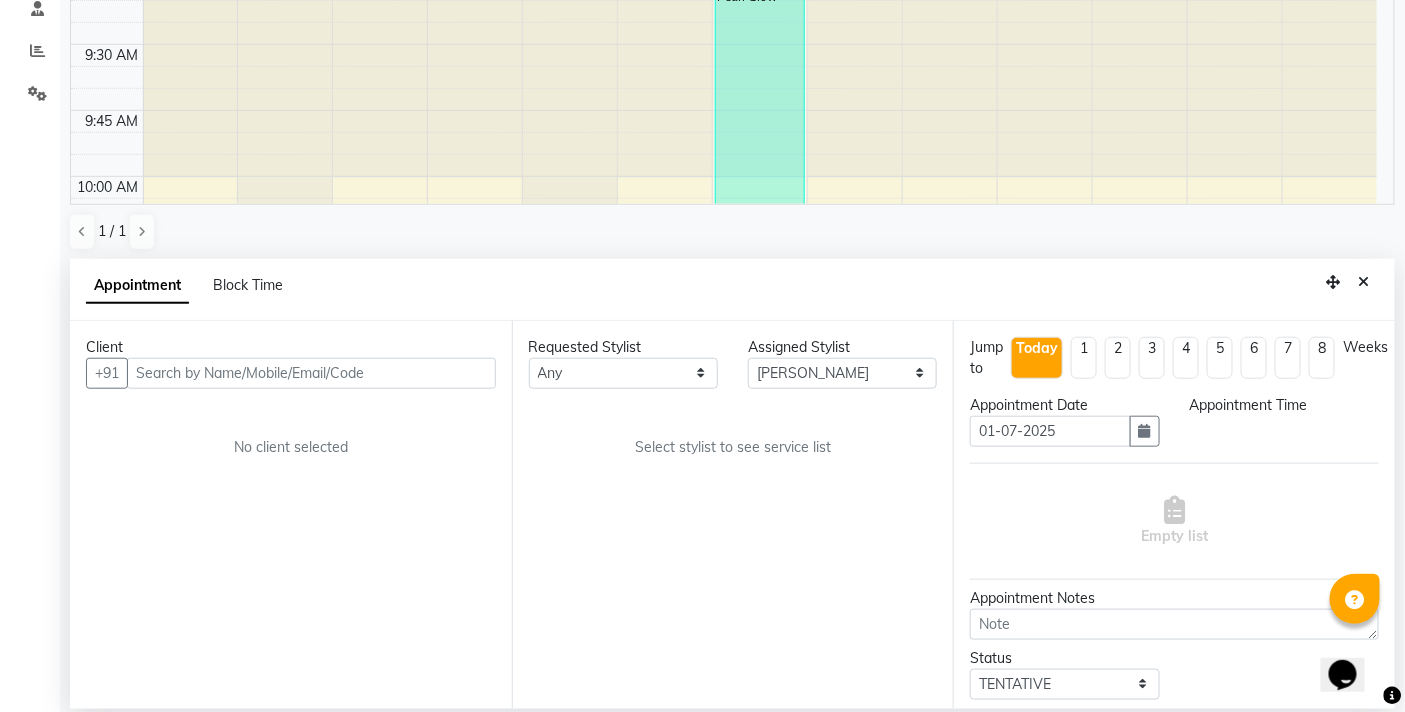 select on "705" 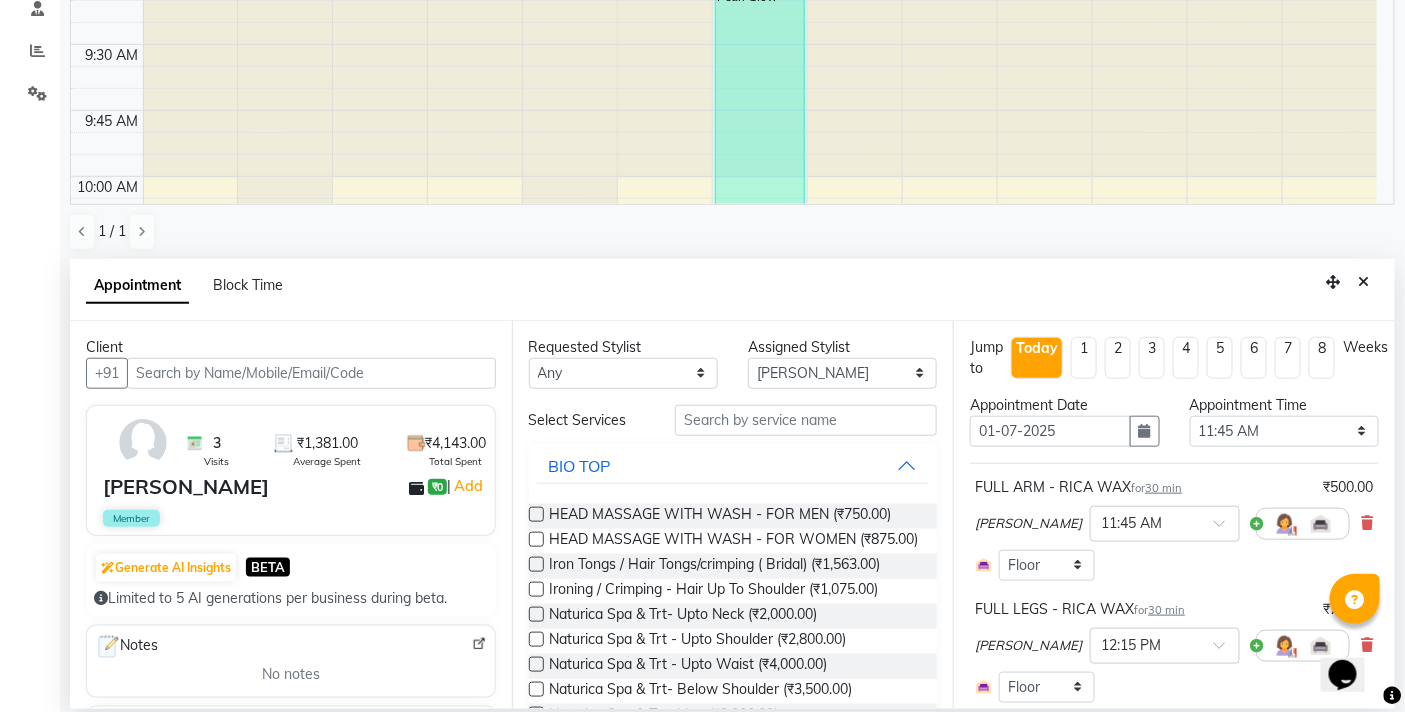 scroll, scrollTop: 2123, scrollLeft: 0, axis: vertical 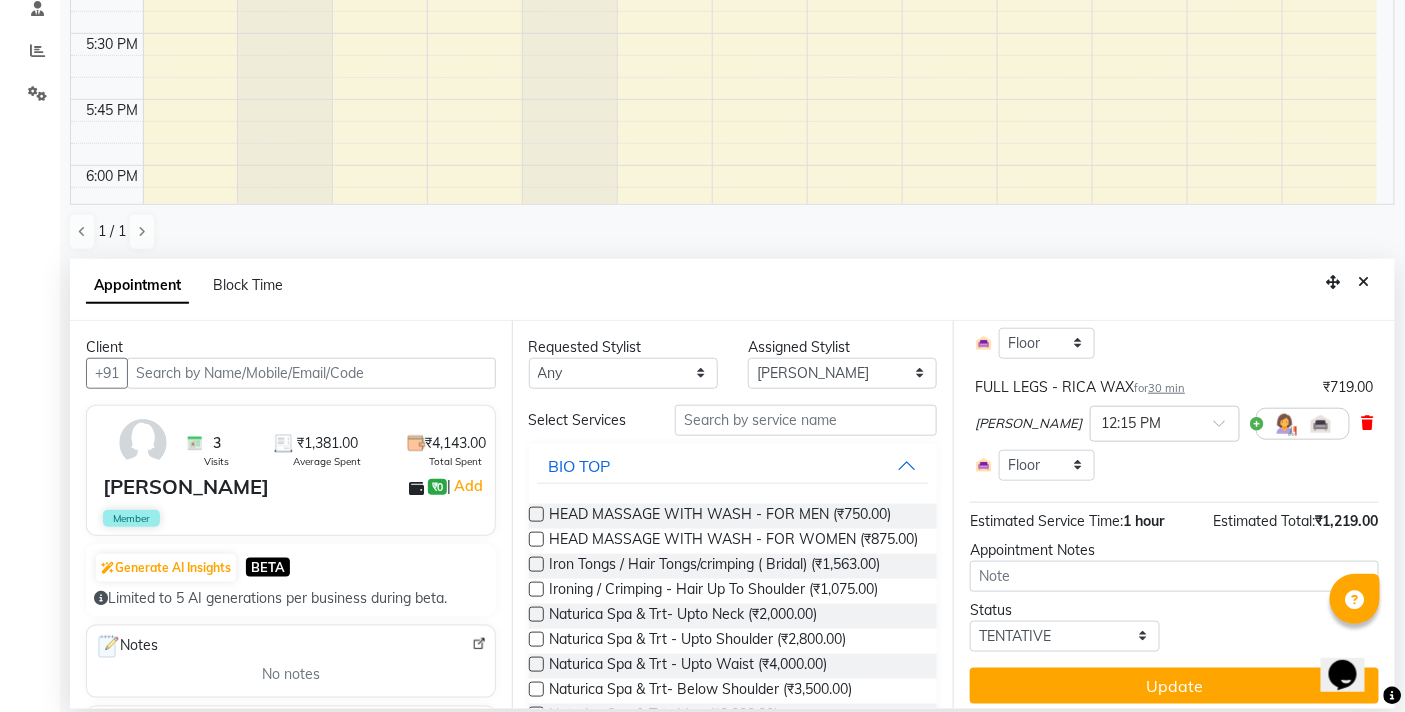 click at bounding box center (1368, 423) 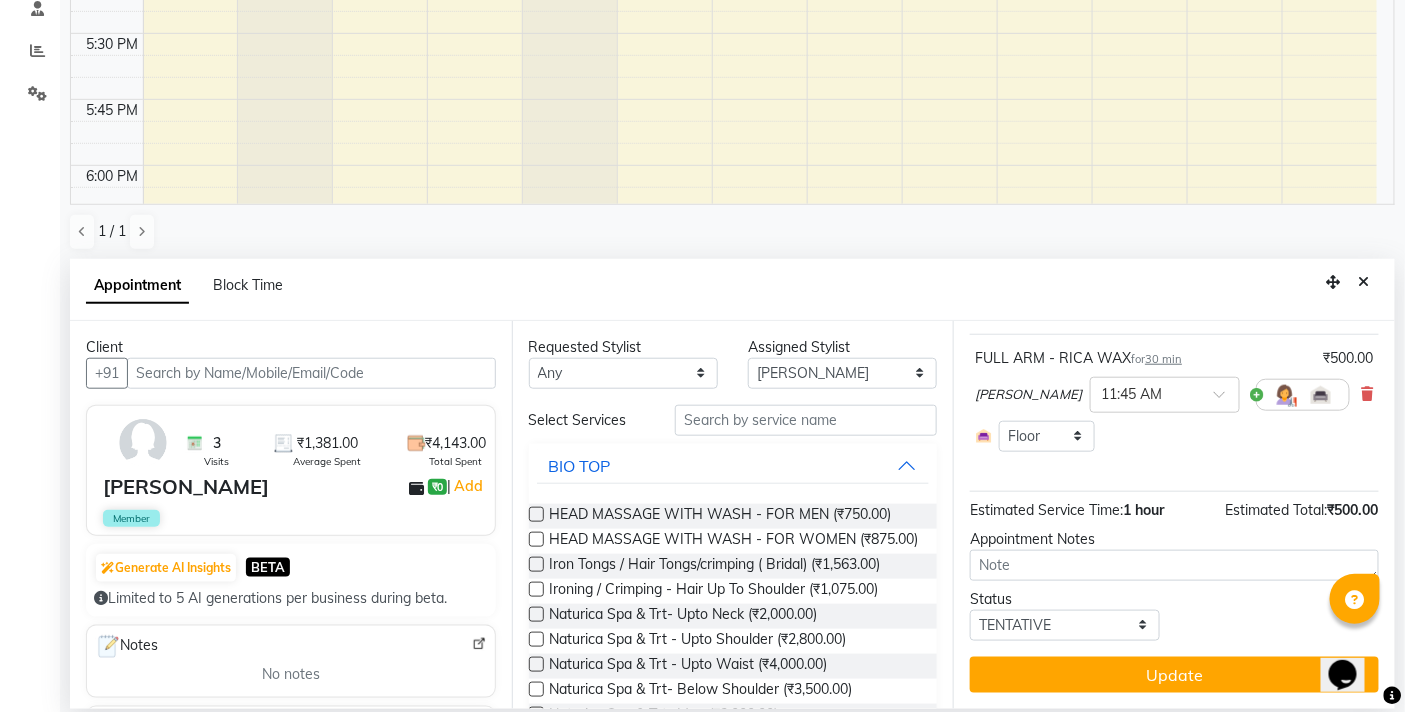 scroll, scrollTop: 146, scrollLeft: 0, axis: vertical 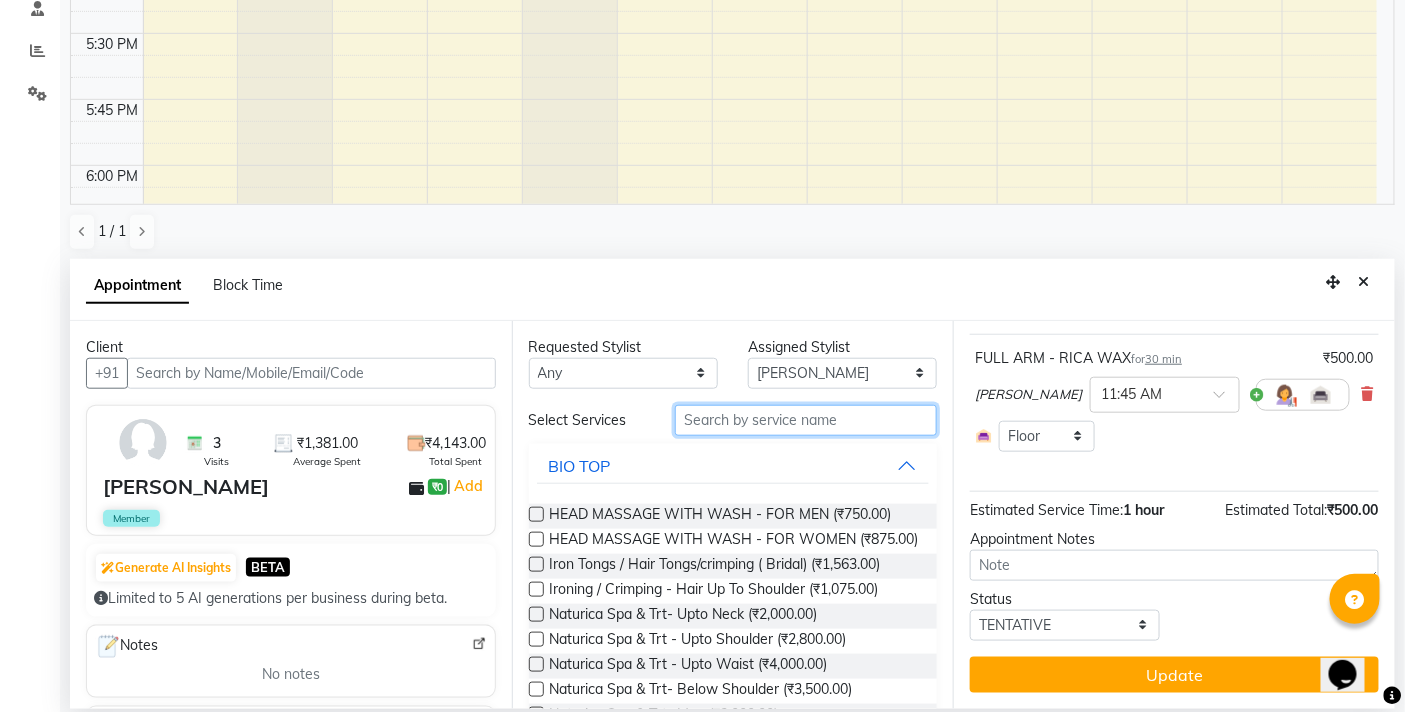 click at bounding box center [806, 420] 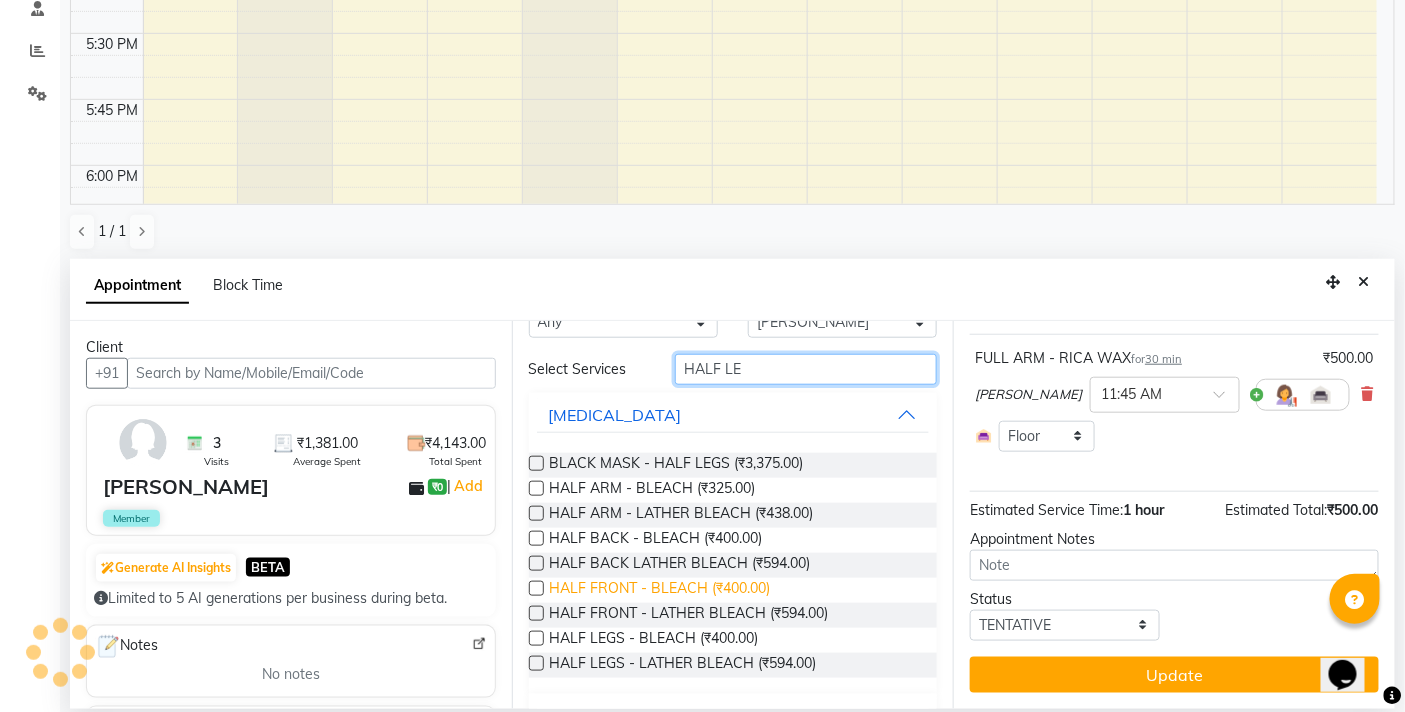 scroll, scrollTop: 95, scrollLeft: 0, axis: vertical 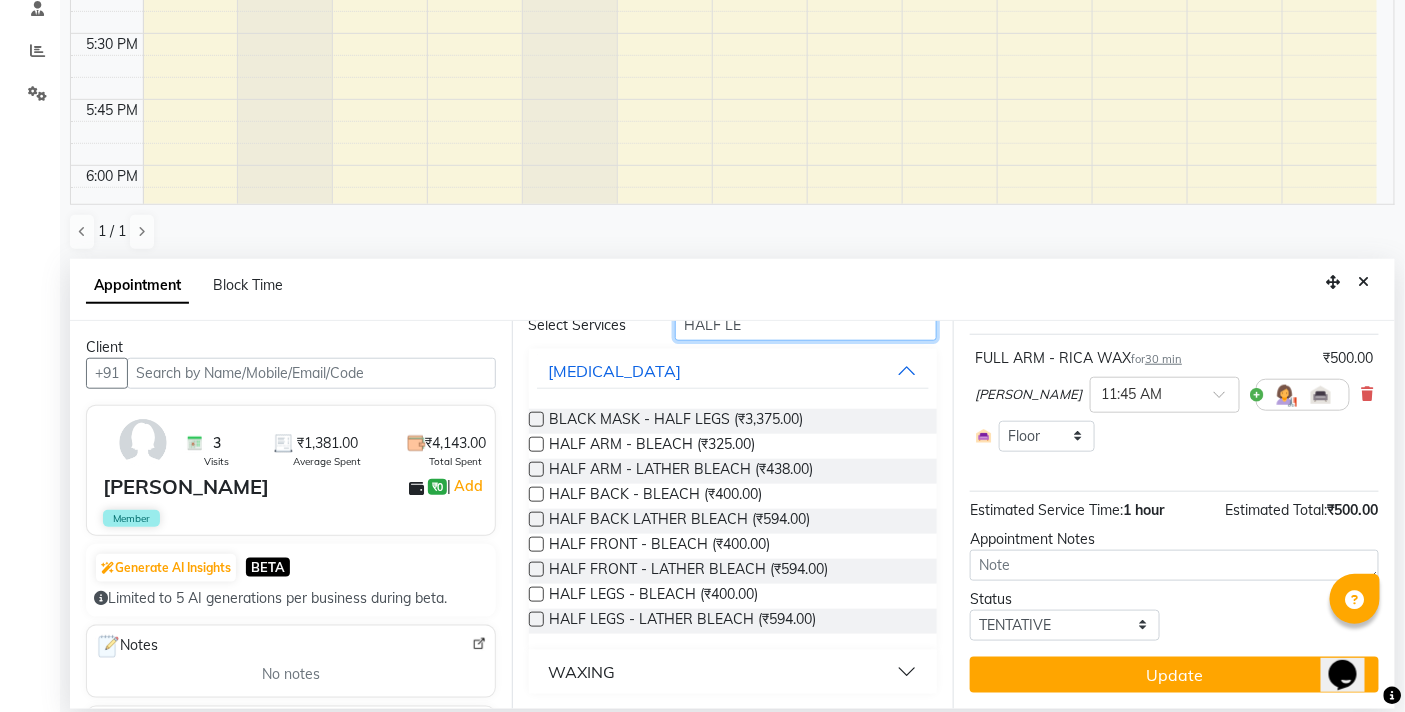 type on "HALF LE" 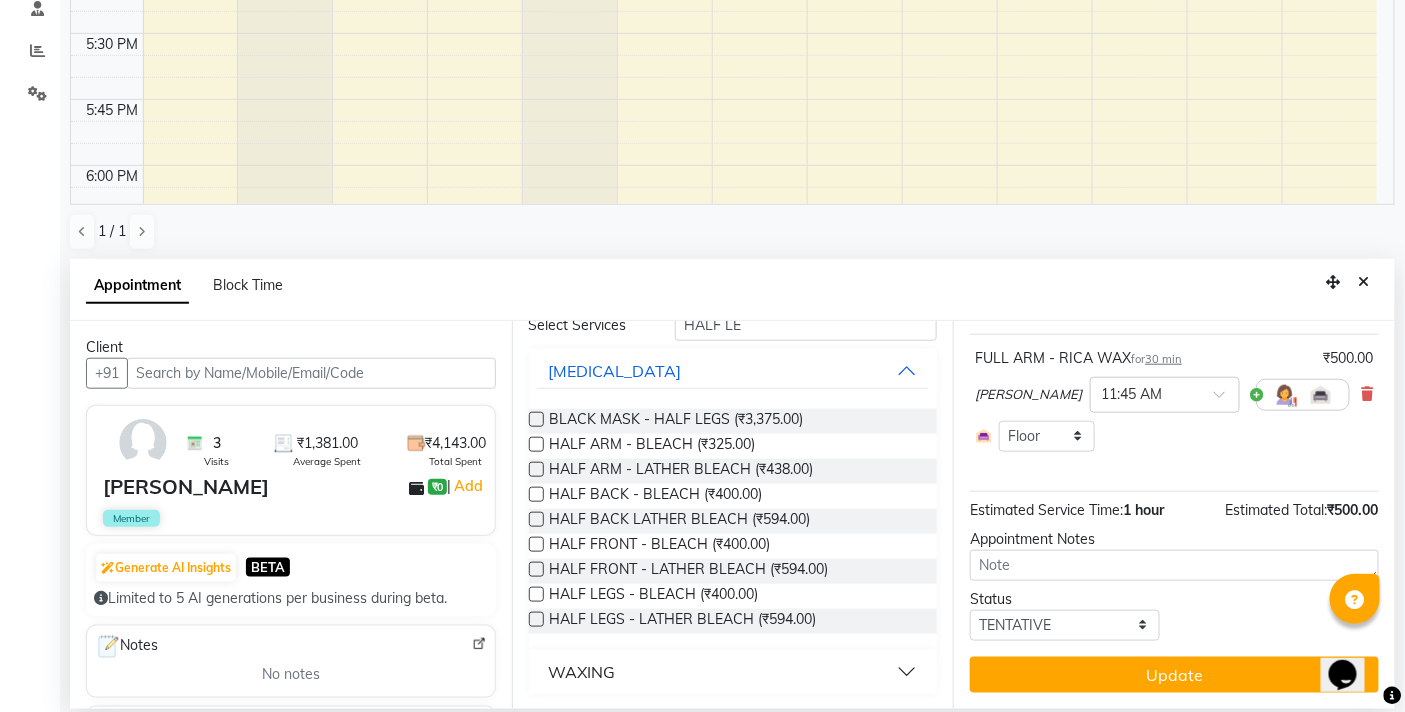click on "WAXING" at bounding box center (582, 672) 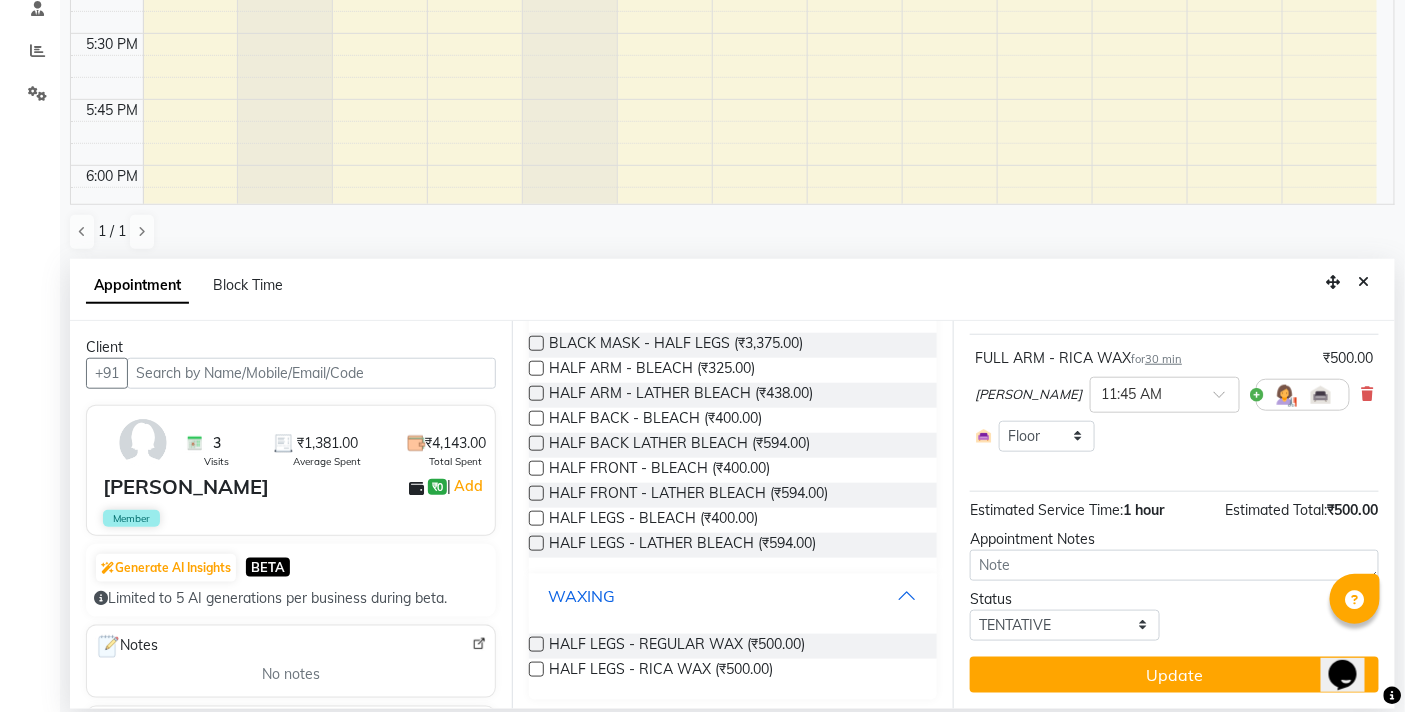 scroll, scrollTop: 173, scrollLeft: 0, axis: vertical 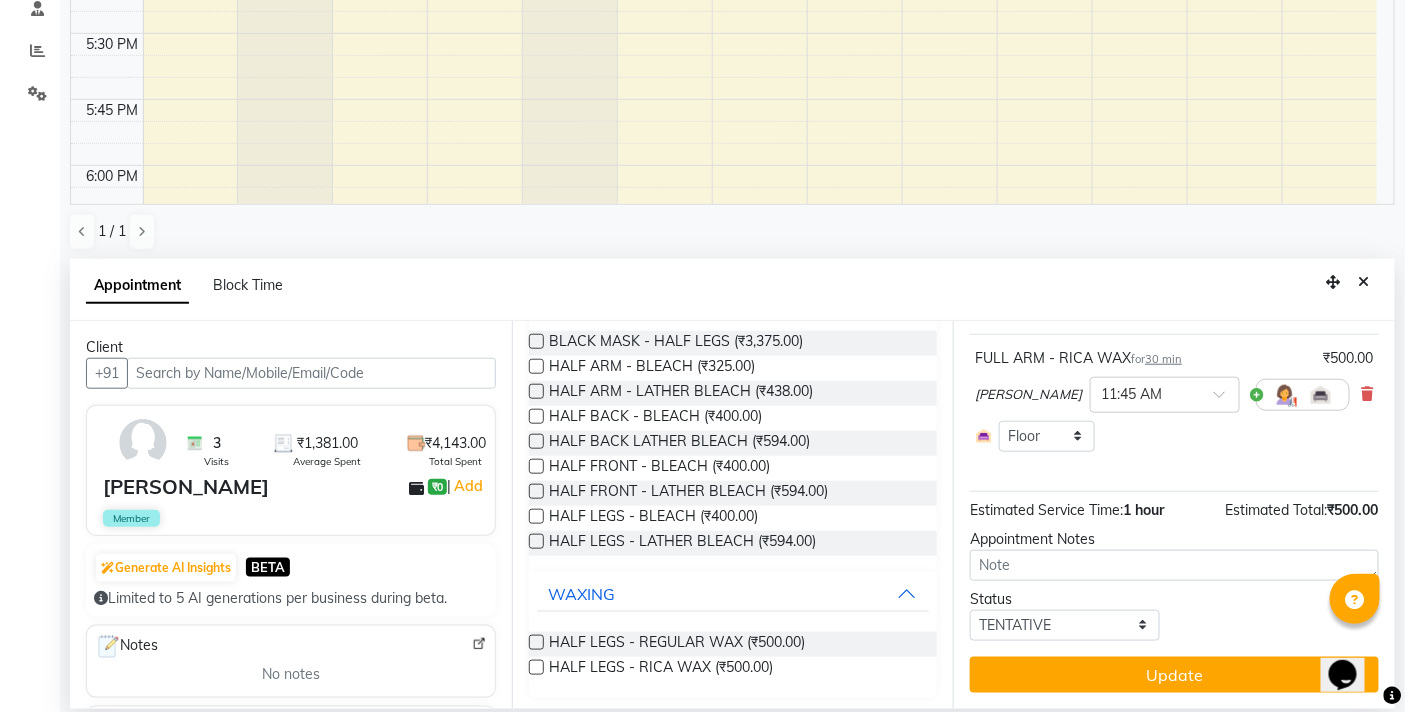click at bounding box center (536, 667) 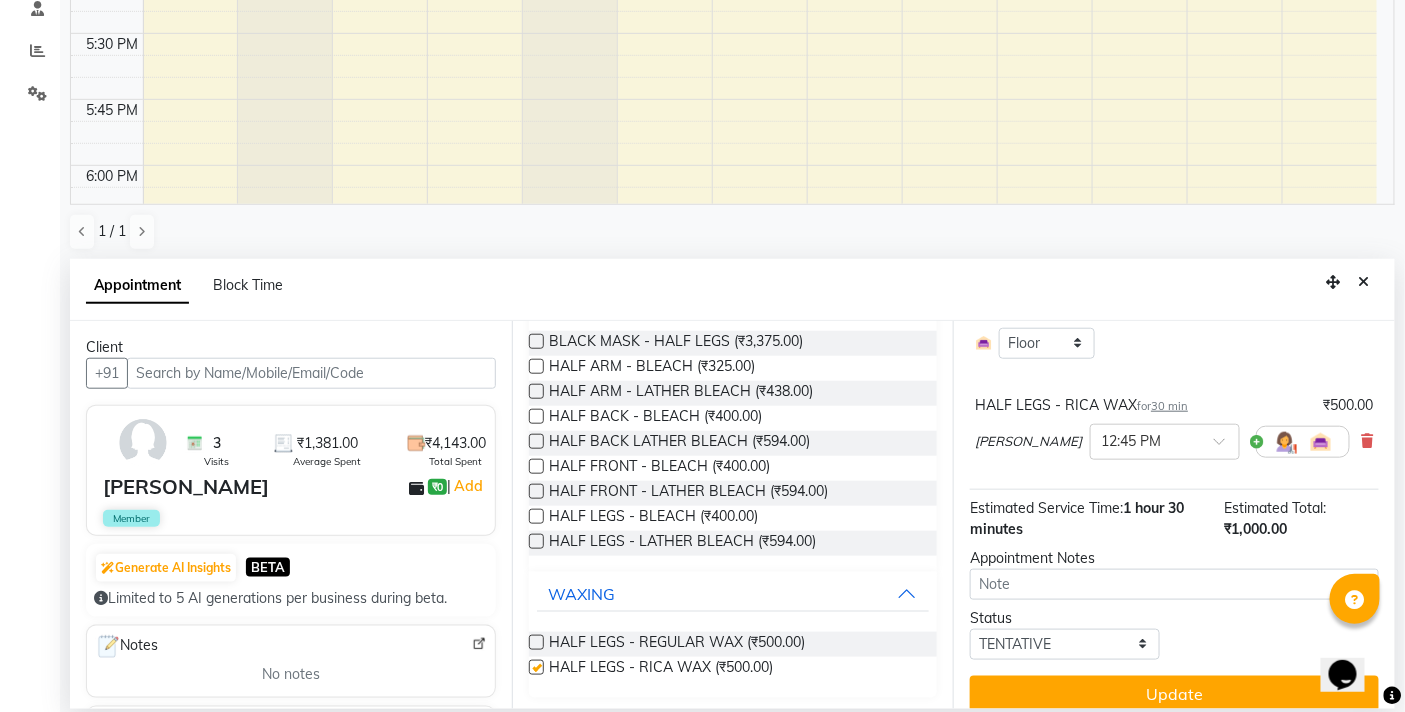 checkbox on "false" 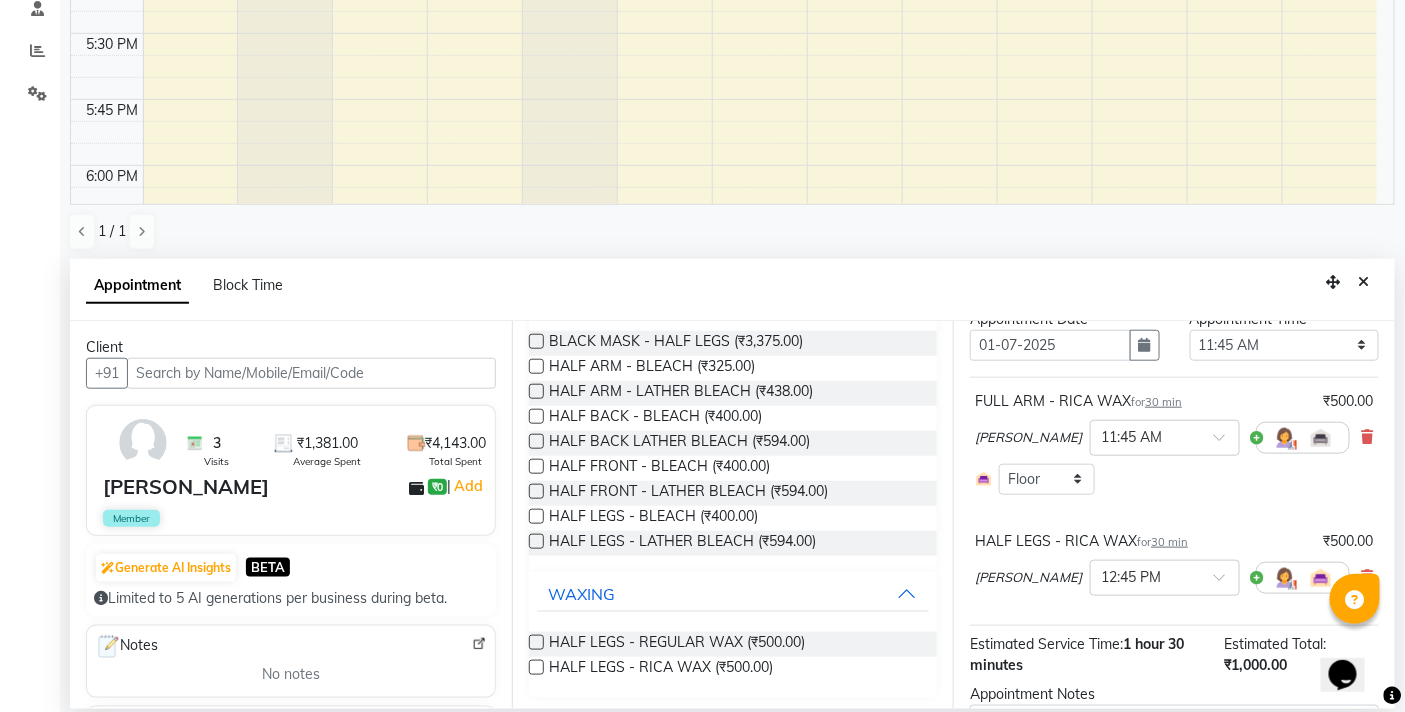 scroll, scrollTop: 0, scrollLeft: 0, axis: both 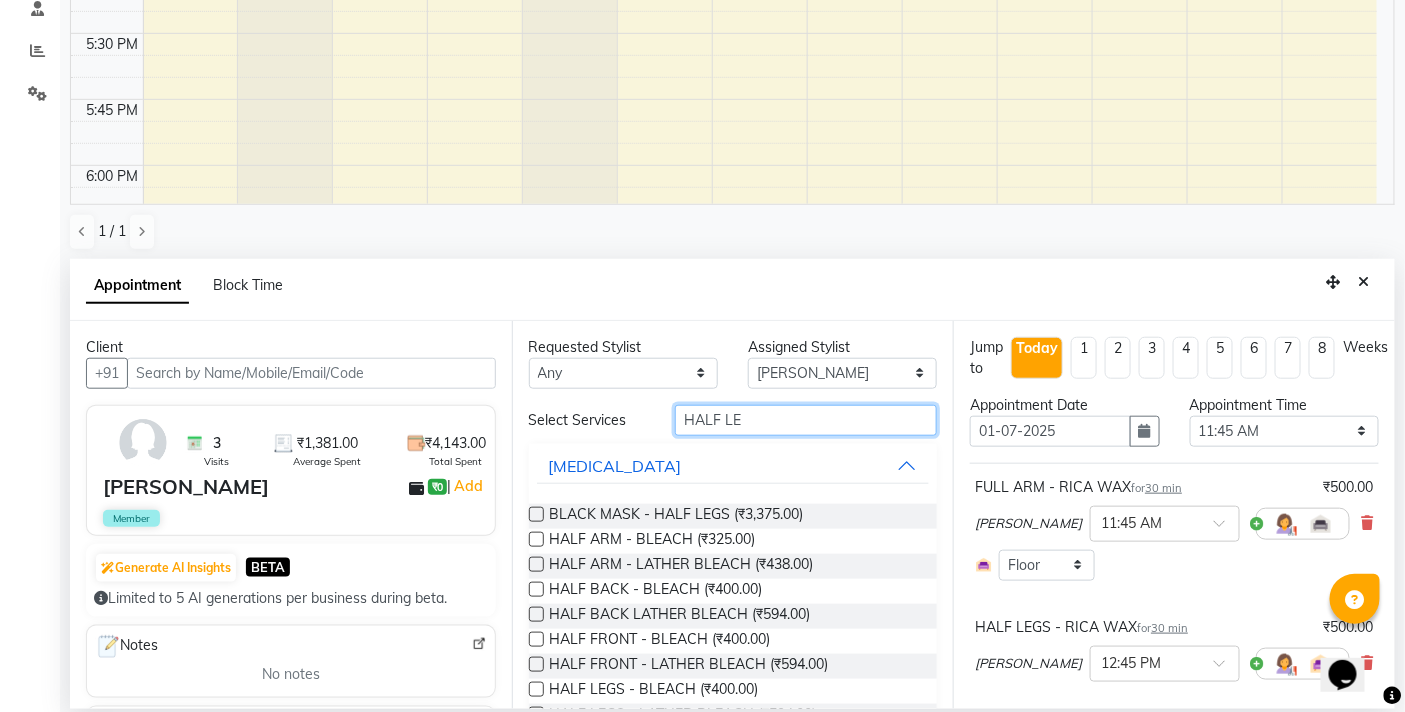 drag, startPoint x: 760, startPoint y: 414, endPoint x: 515, endPoint y: 425, distance: 245.24681 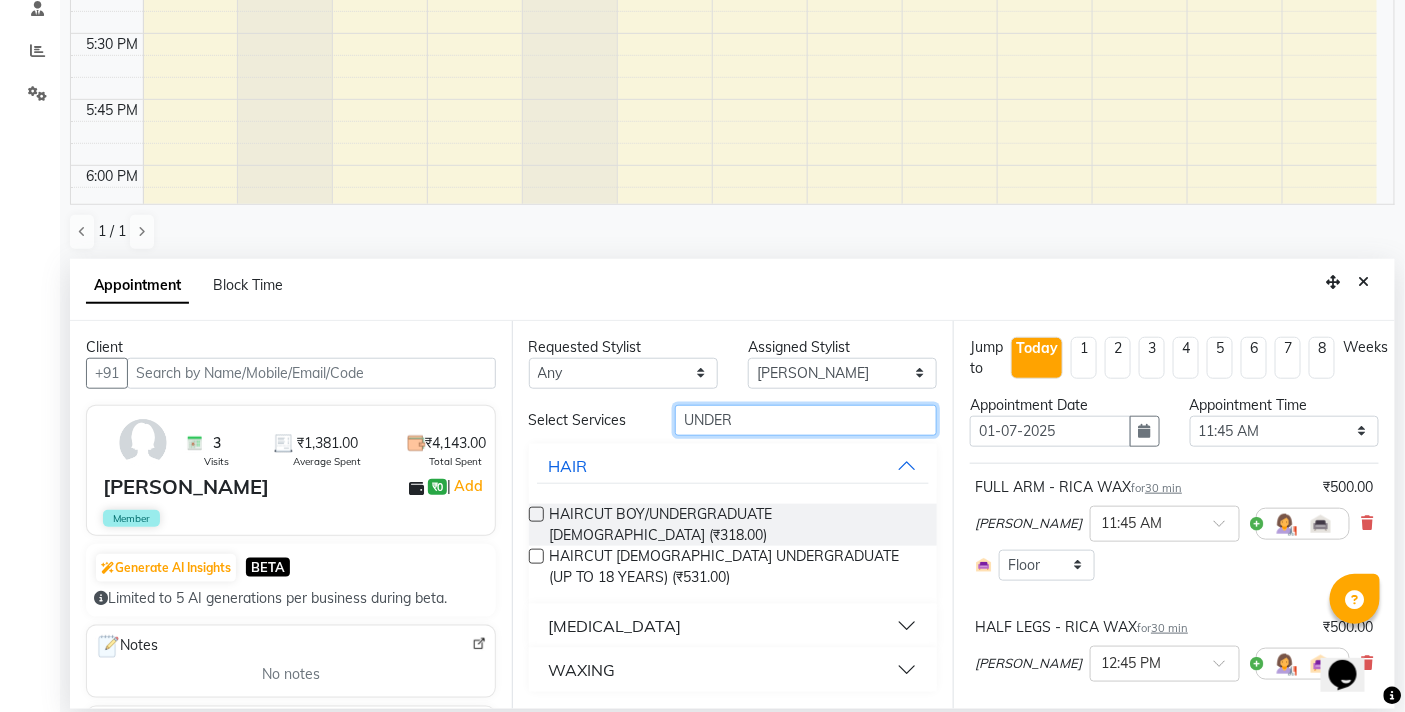 type on "UNDER" 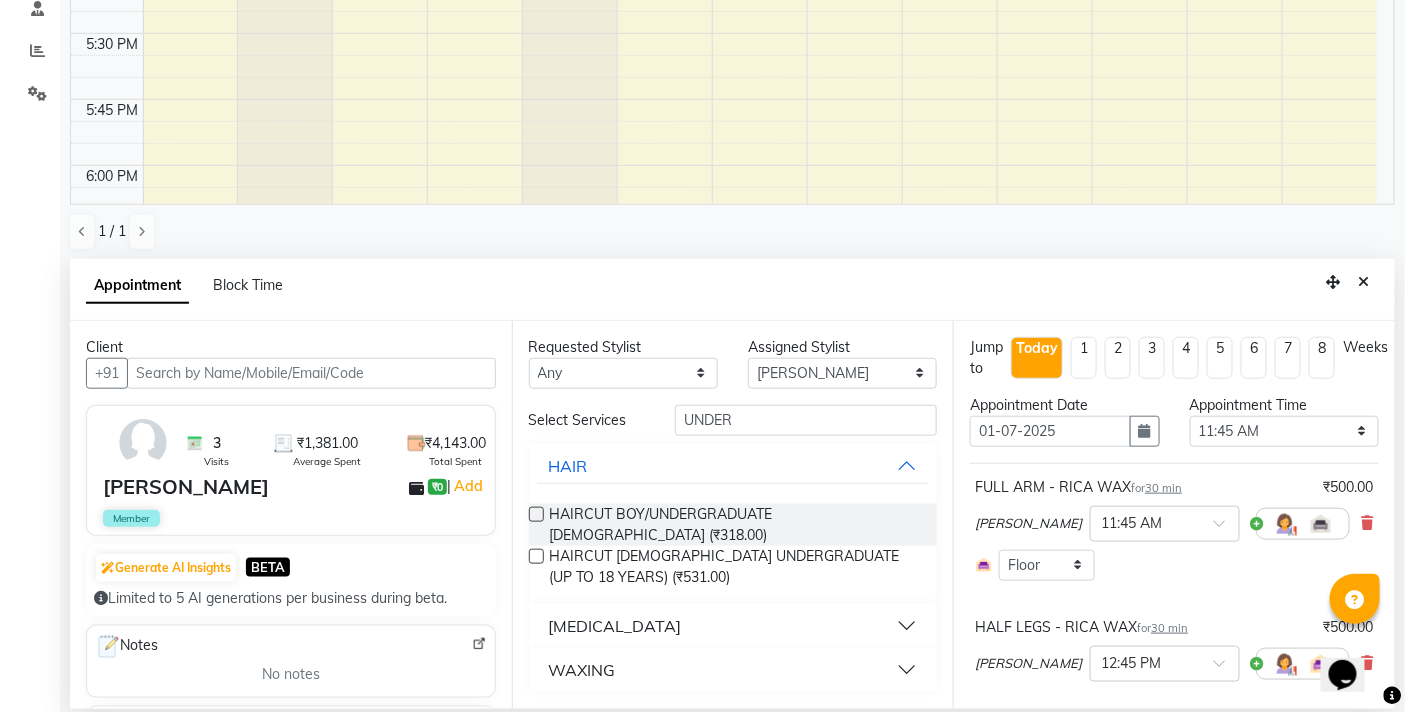 click on "WAXING" at bounding box center [582, 670] 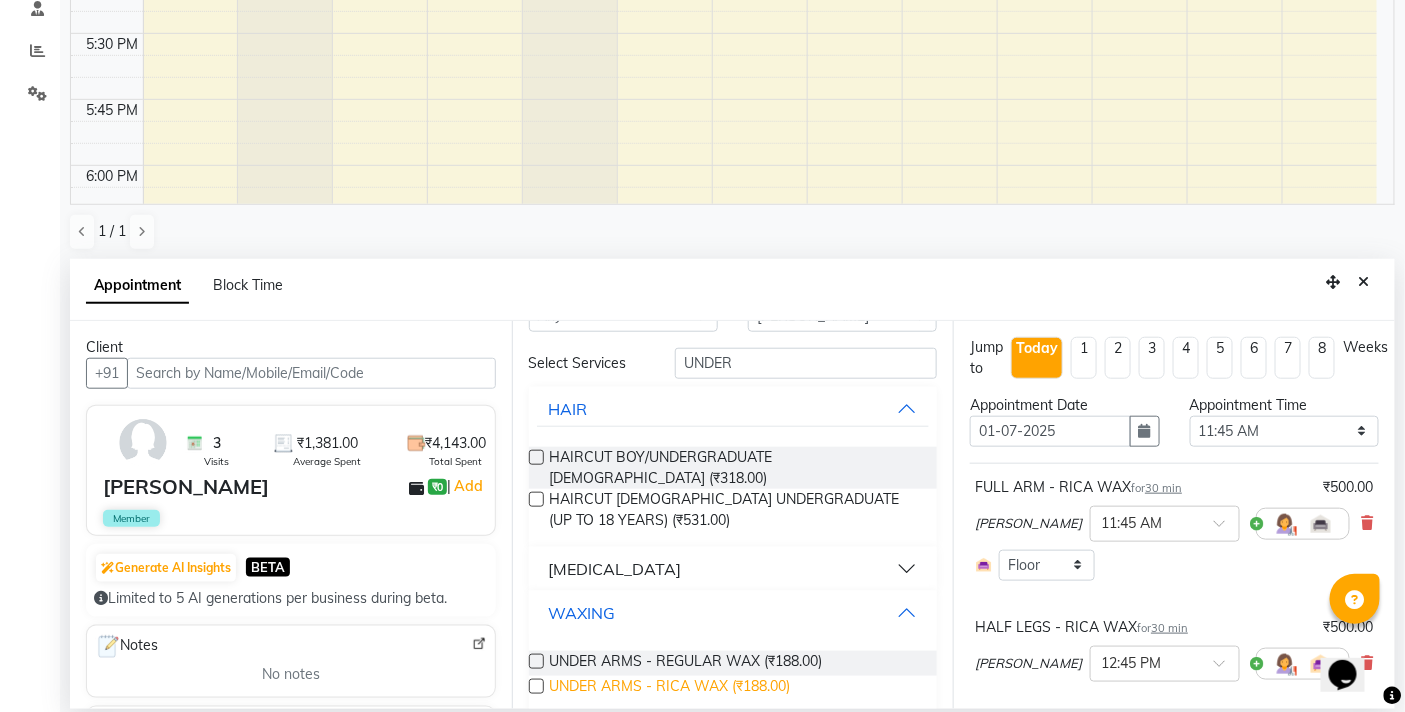 scroll, scrollTop: 61, scrollLeft: 0, axis: vertical 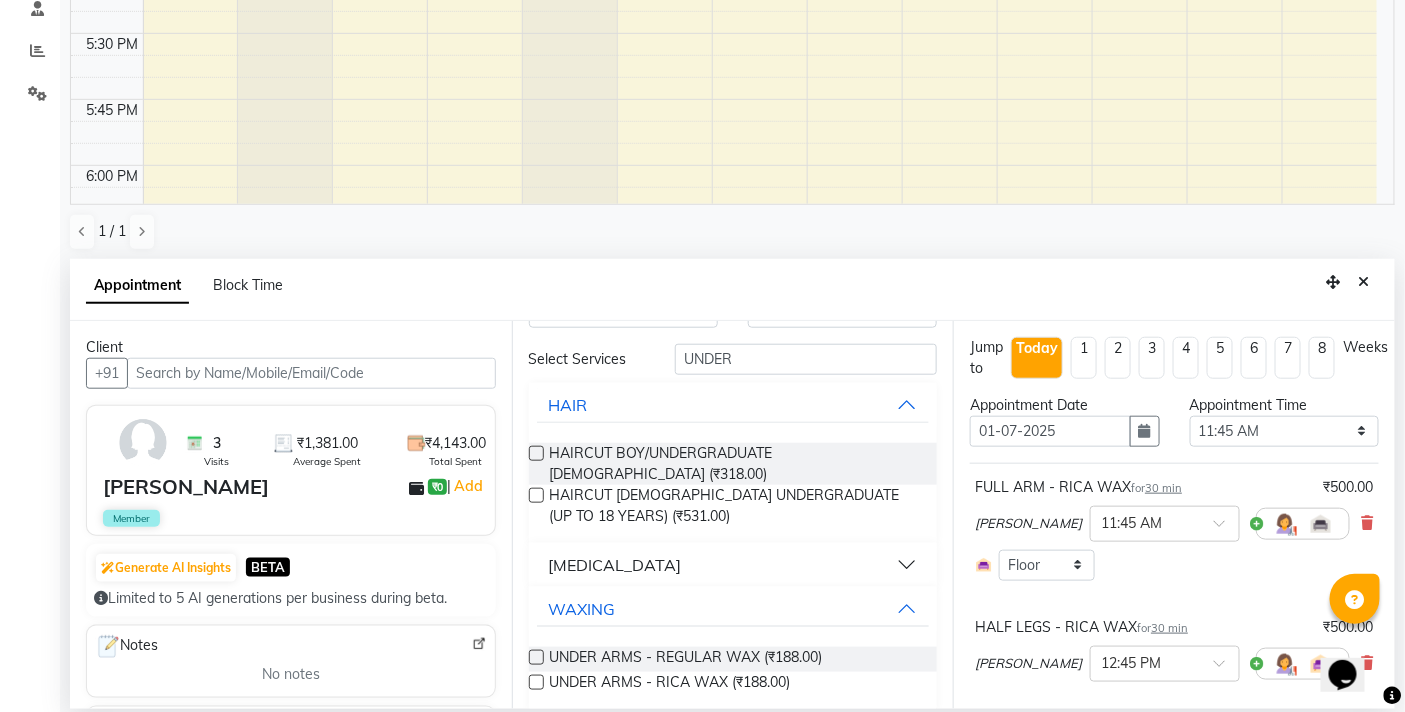 click at bounding box center [536, 657] 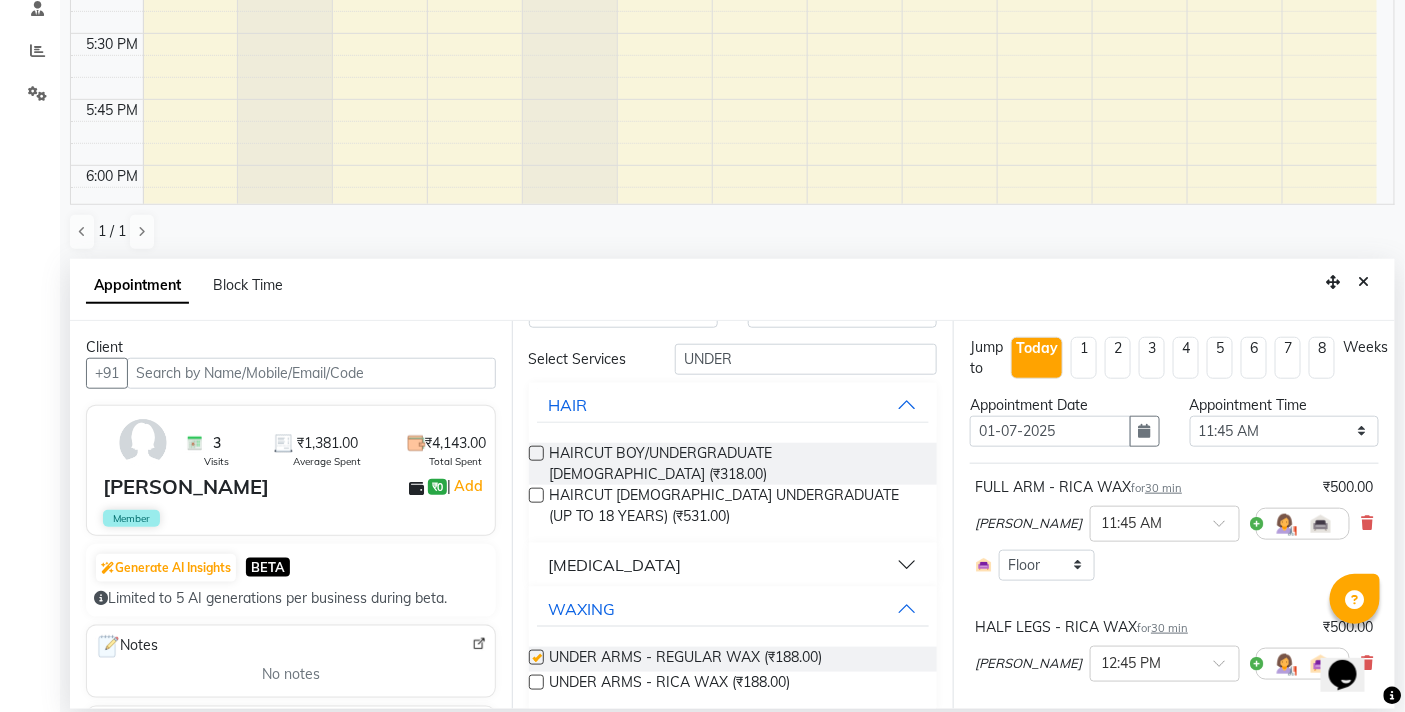 checkbox on "false" 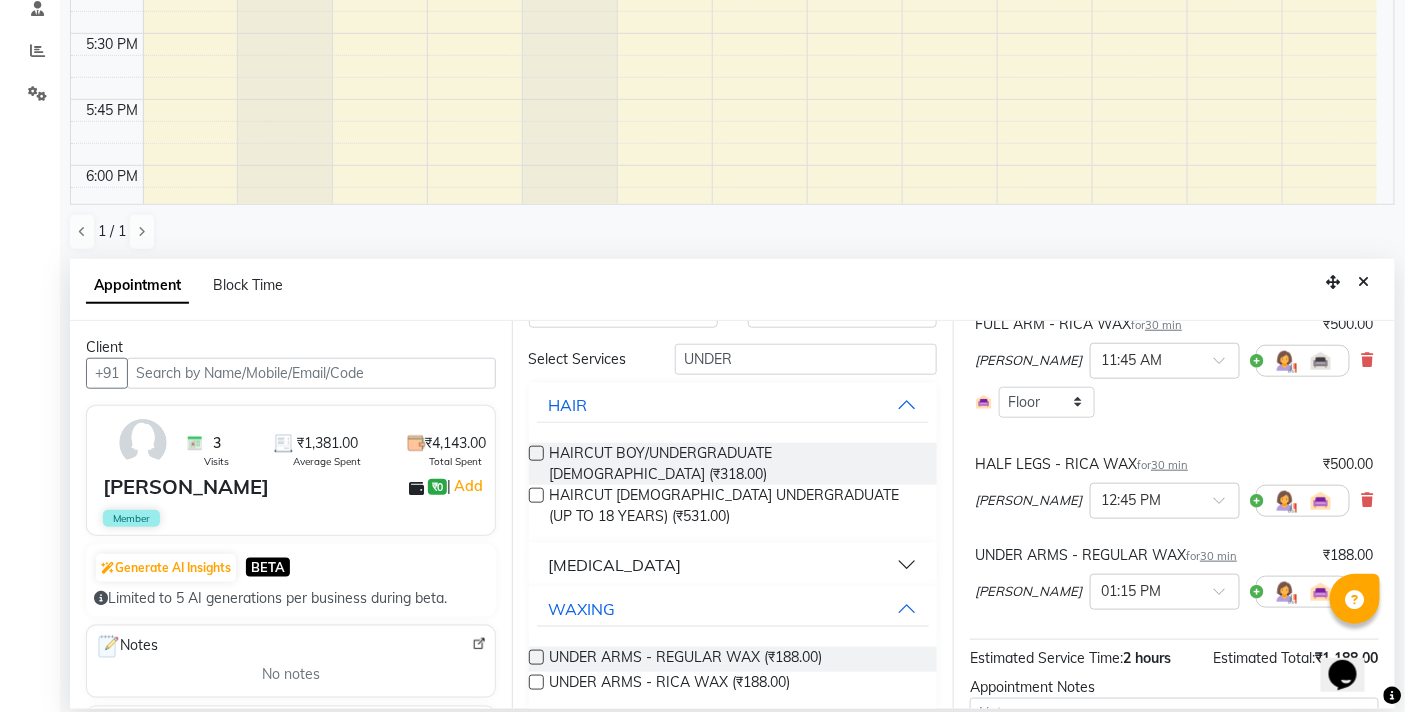 scroll, scrollTop: 327, scrollLeft: 0, axis: vertical 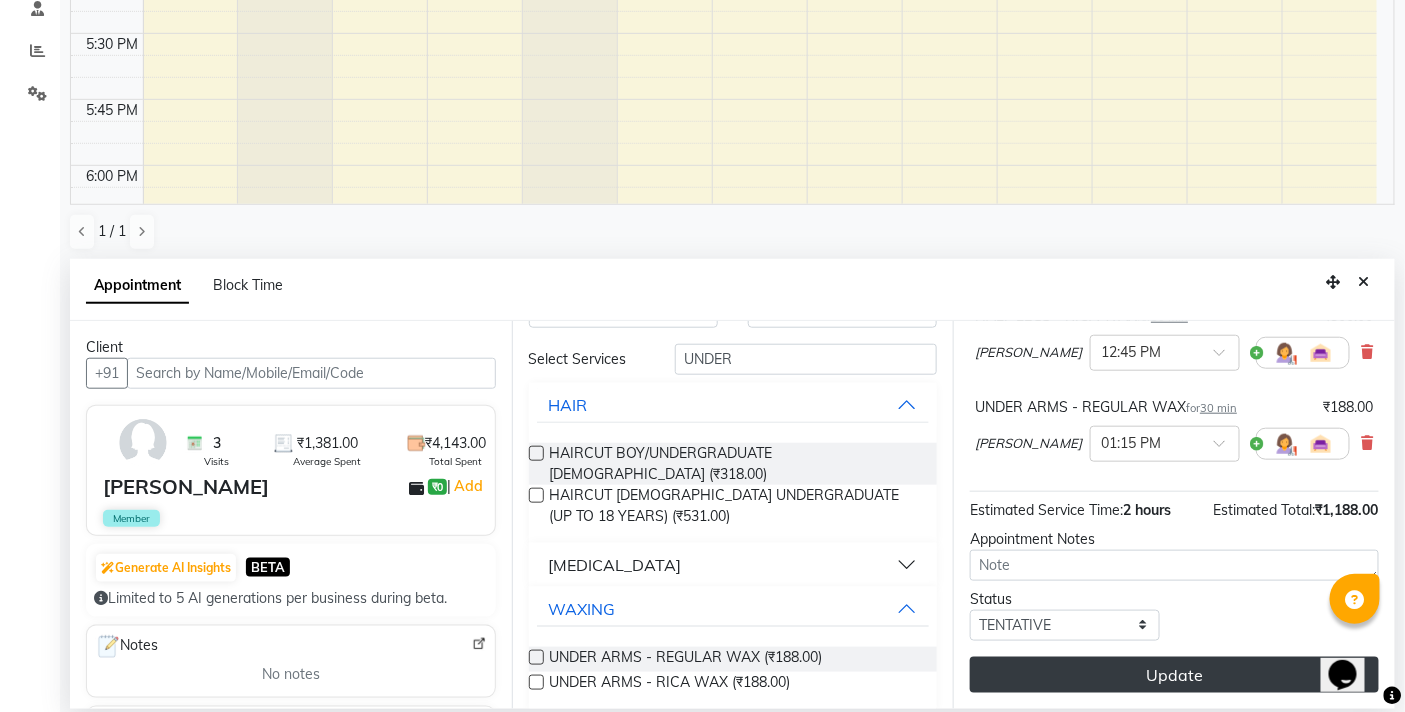 click on "Update" at bounding box center [1174, 675] 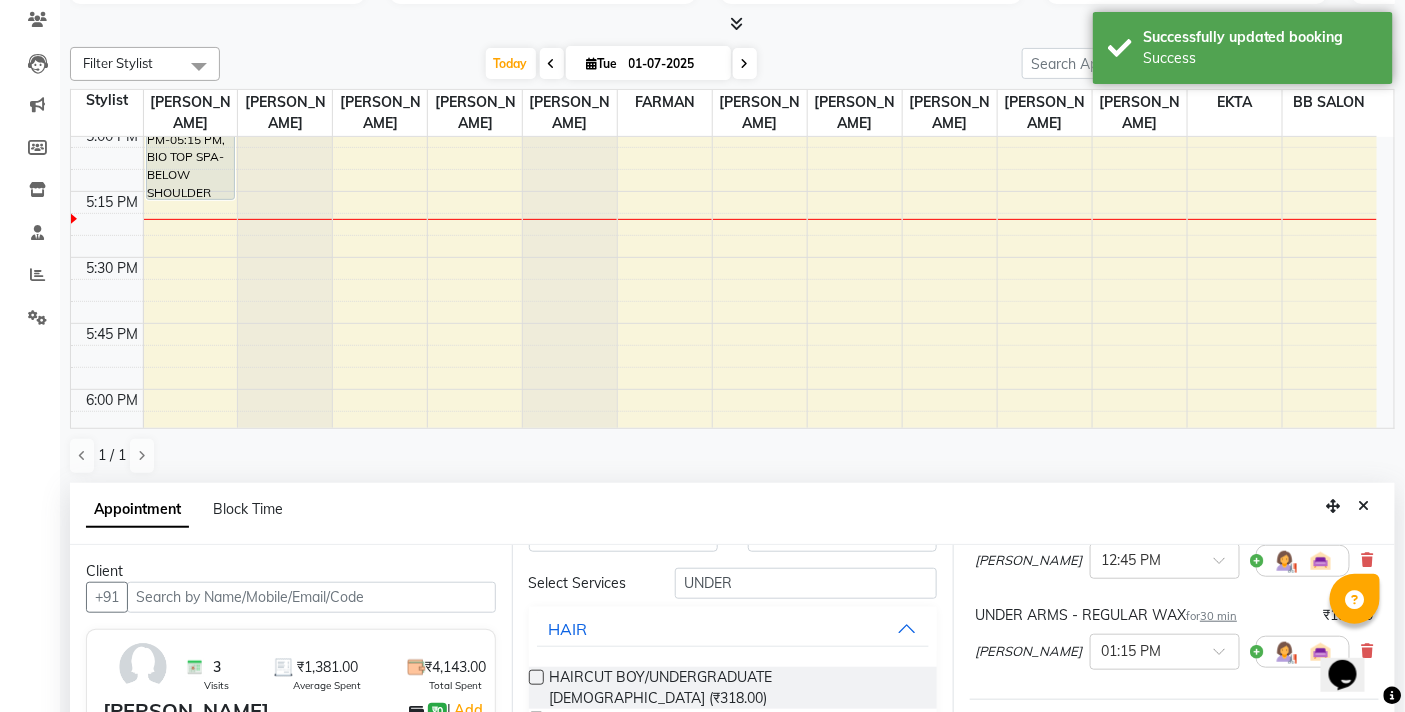 scroll, scrollTop: 333, scrollLeft: 0, axis: vertical 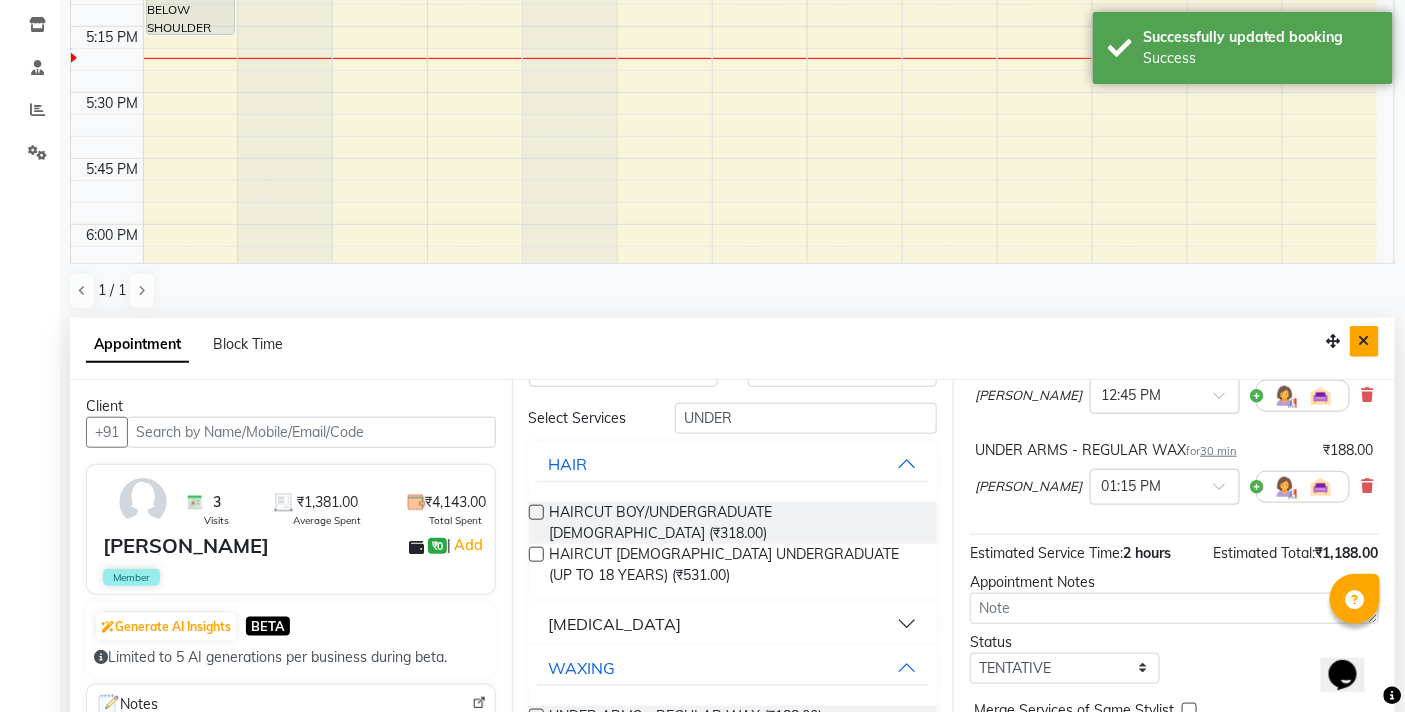 click at bounding box center (1364, 341) 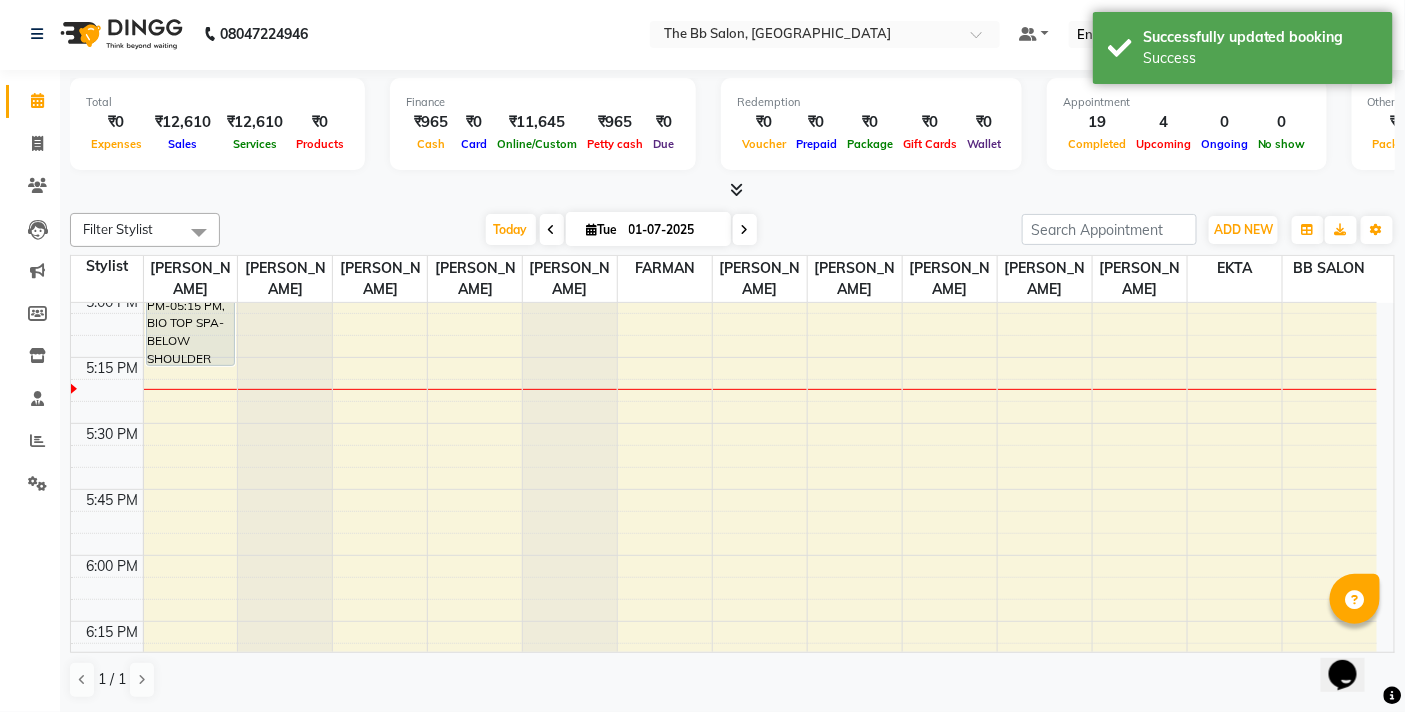 scroll, scrollTop: 1, scrollLeft: 0, axis: vertical 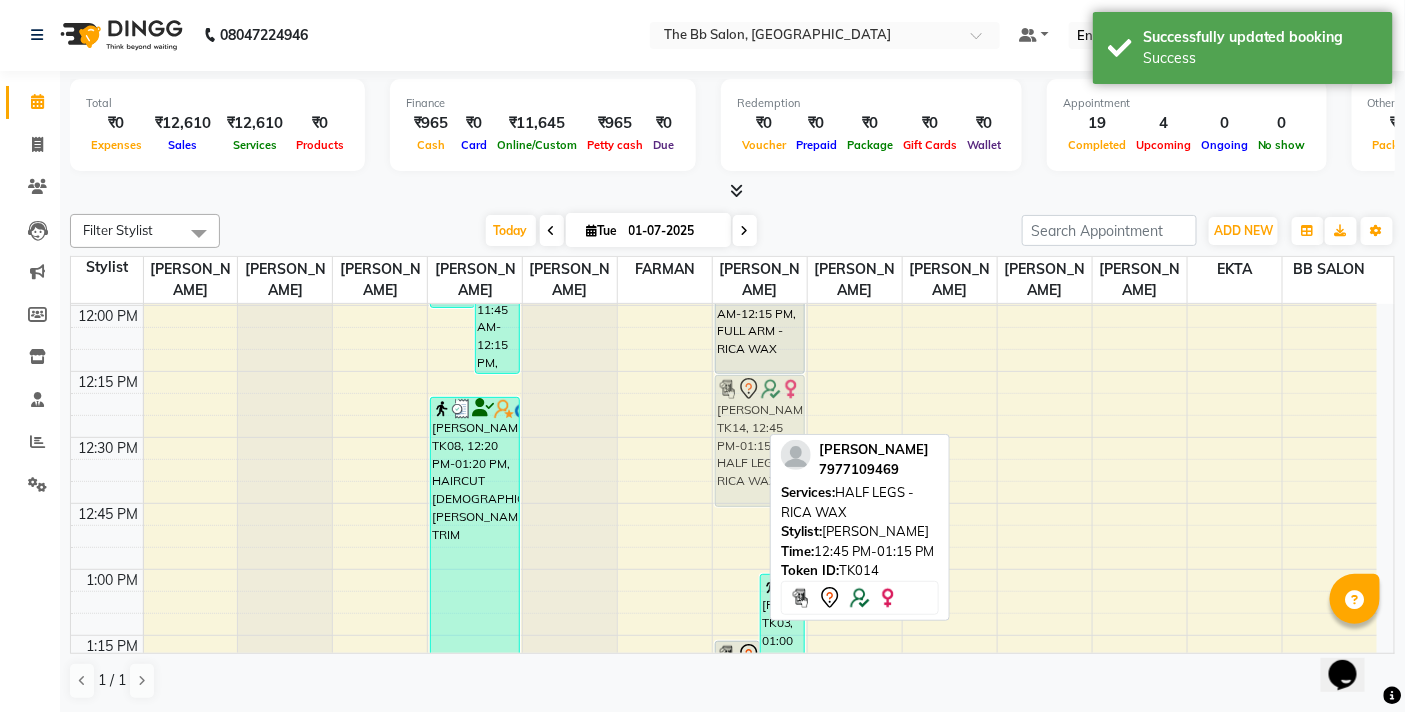 drag, startPoint x: 732, startPoint y: 555, endPoint x: 757, endPoint y: 415, distance: 142.21463 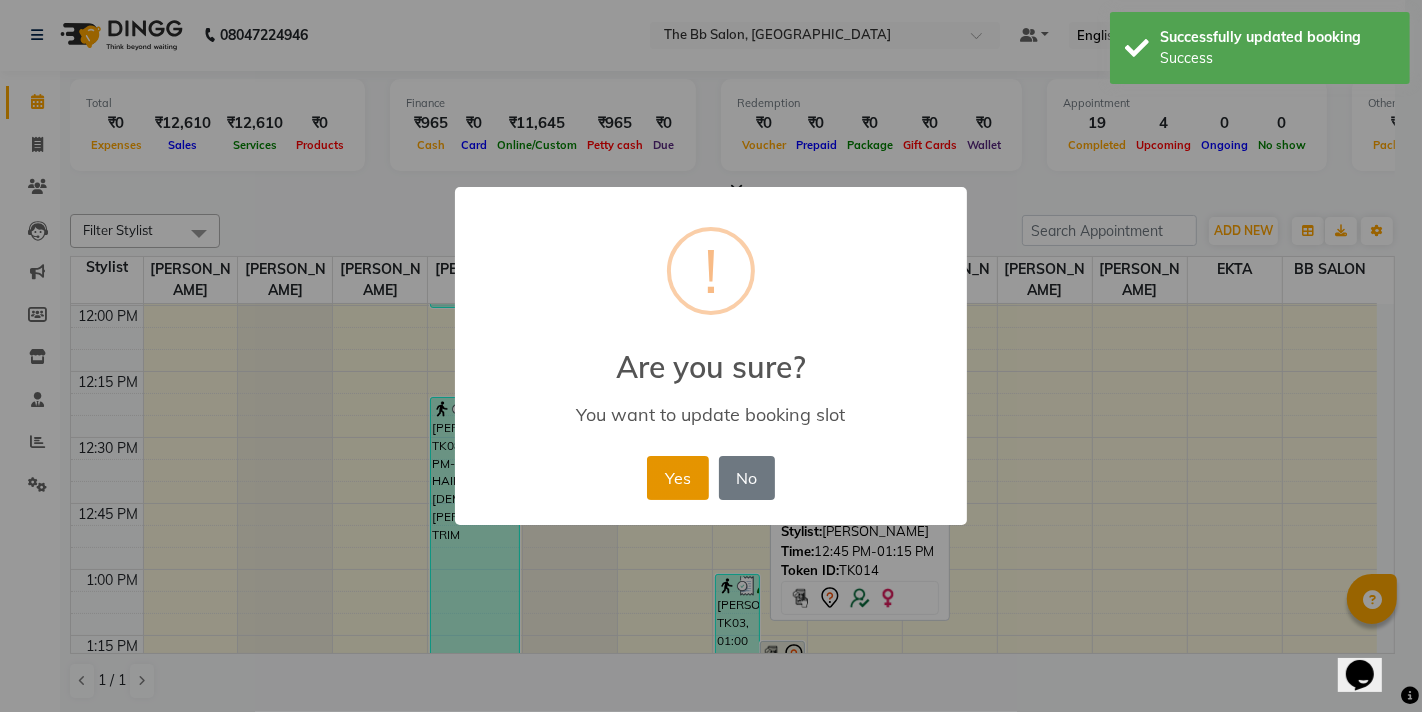 click on "Yes" at bounding box center [677, 478] 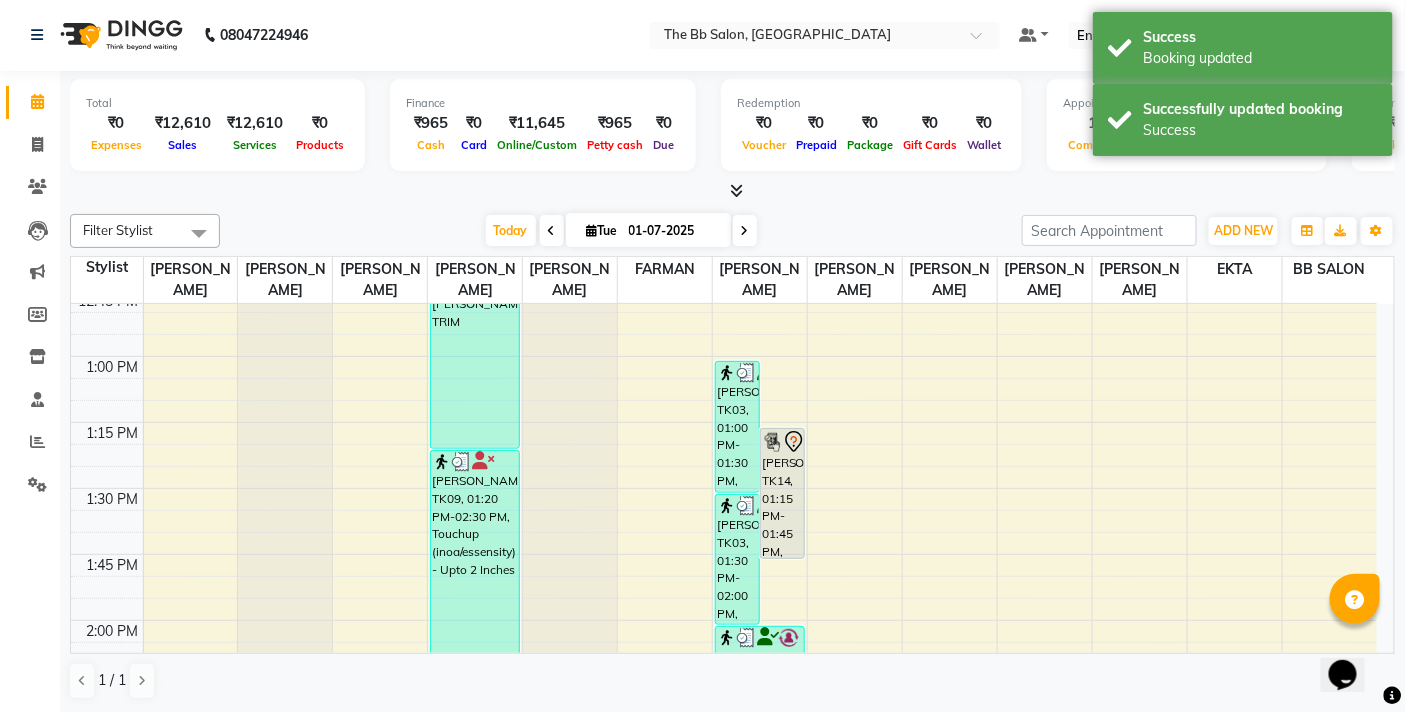 scroll, scrollTop: 1012, scrollLeft: 0, axis: vertical 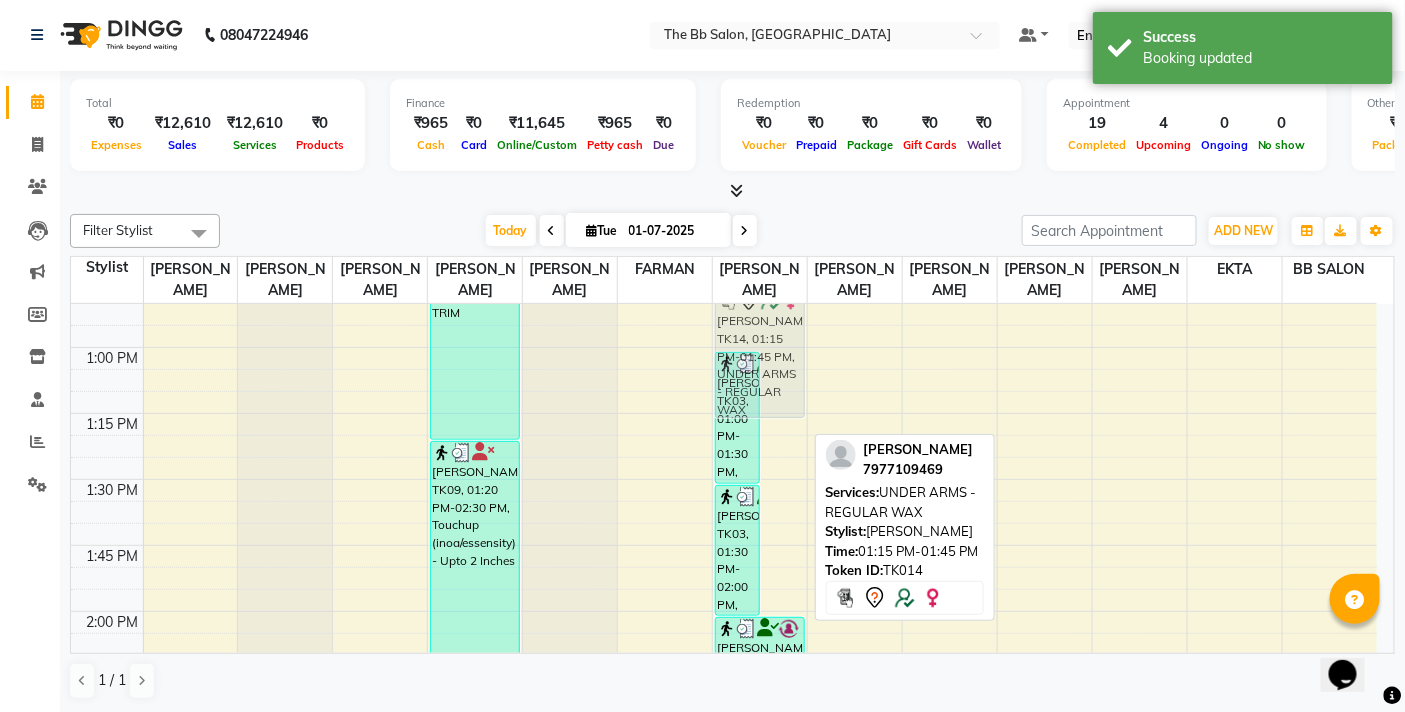 drag, startPoint x: 780, startPoint y: 484, endPoint x: 790, endPoint y: 366, distance: 118.42297 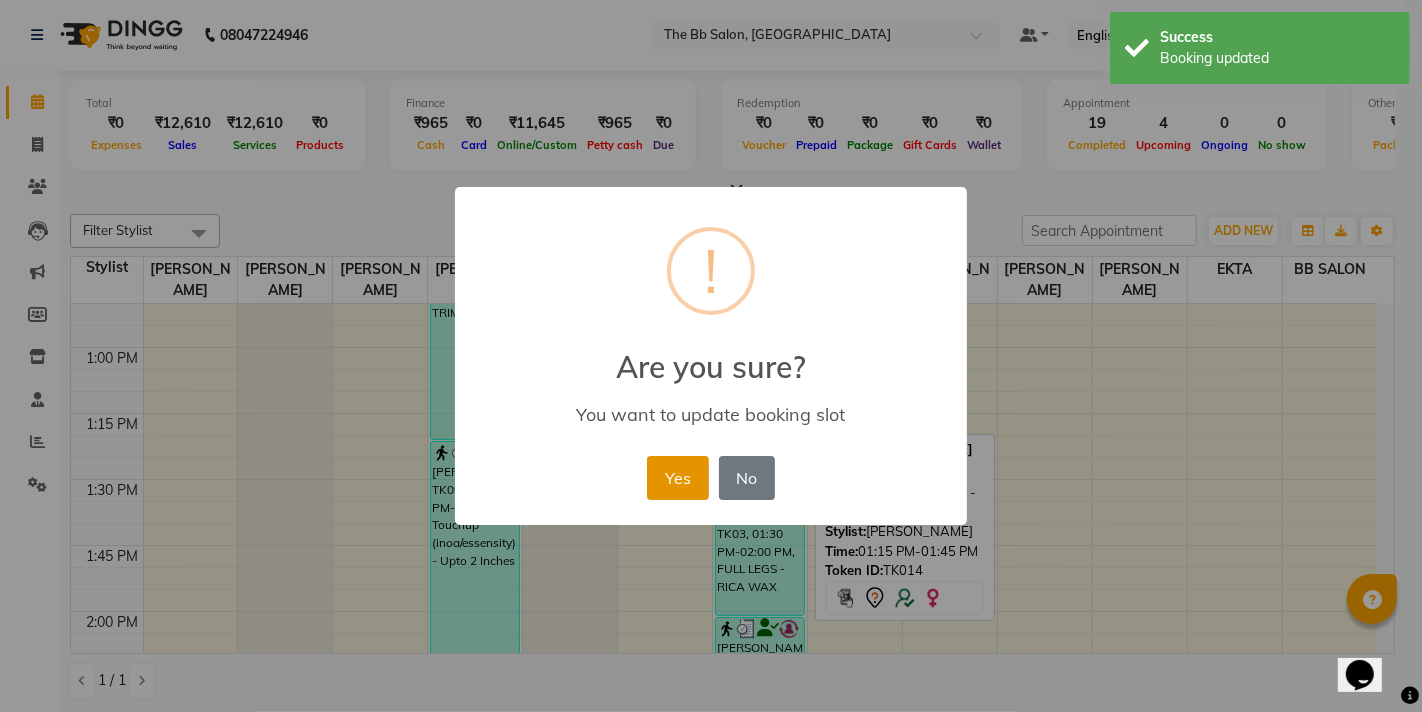 click on "Yes" at bounding box center [677, 478] 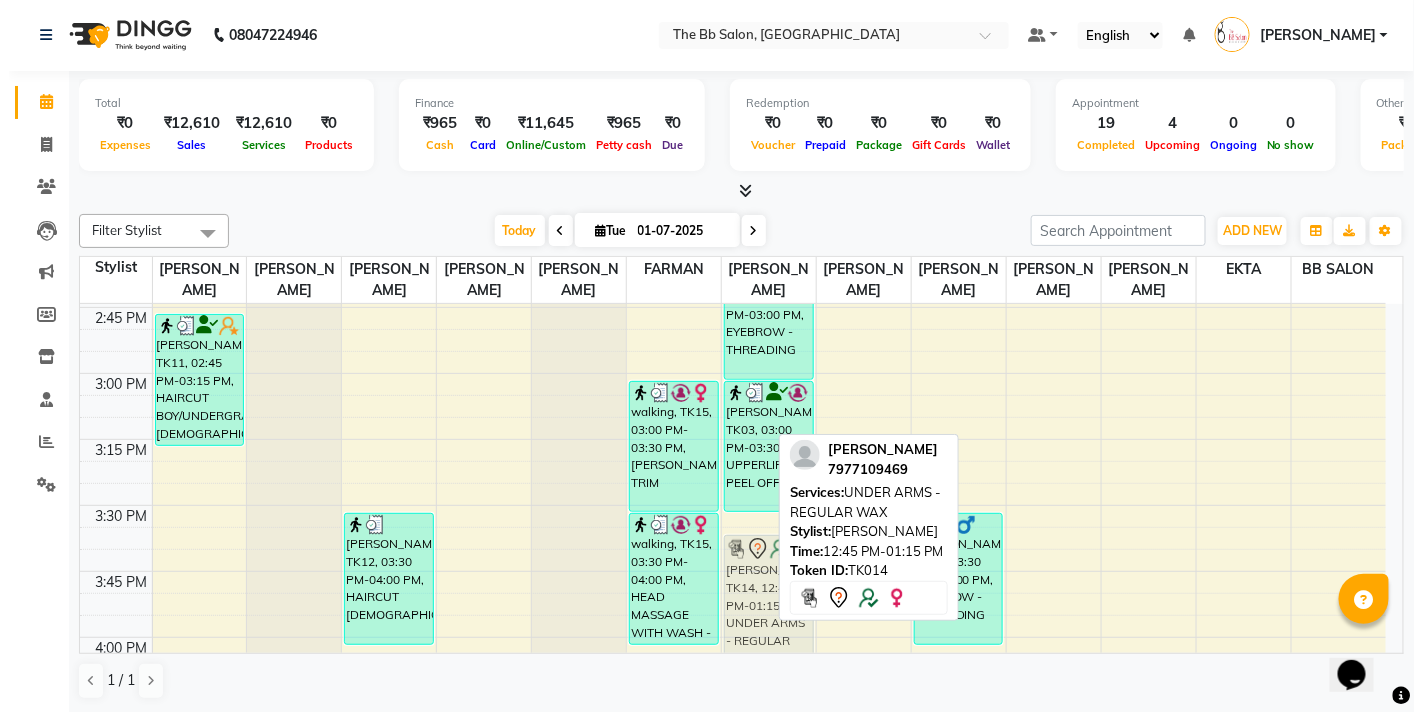 scroll, scrollTop: 1520, scrollLeft: 0, axis: vertical 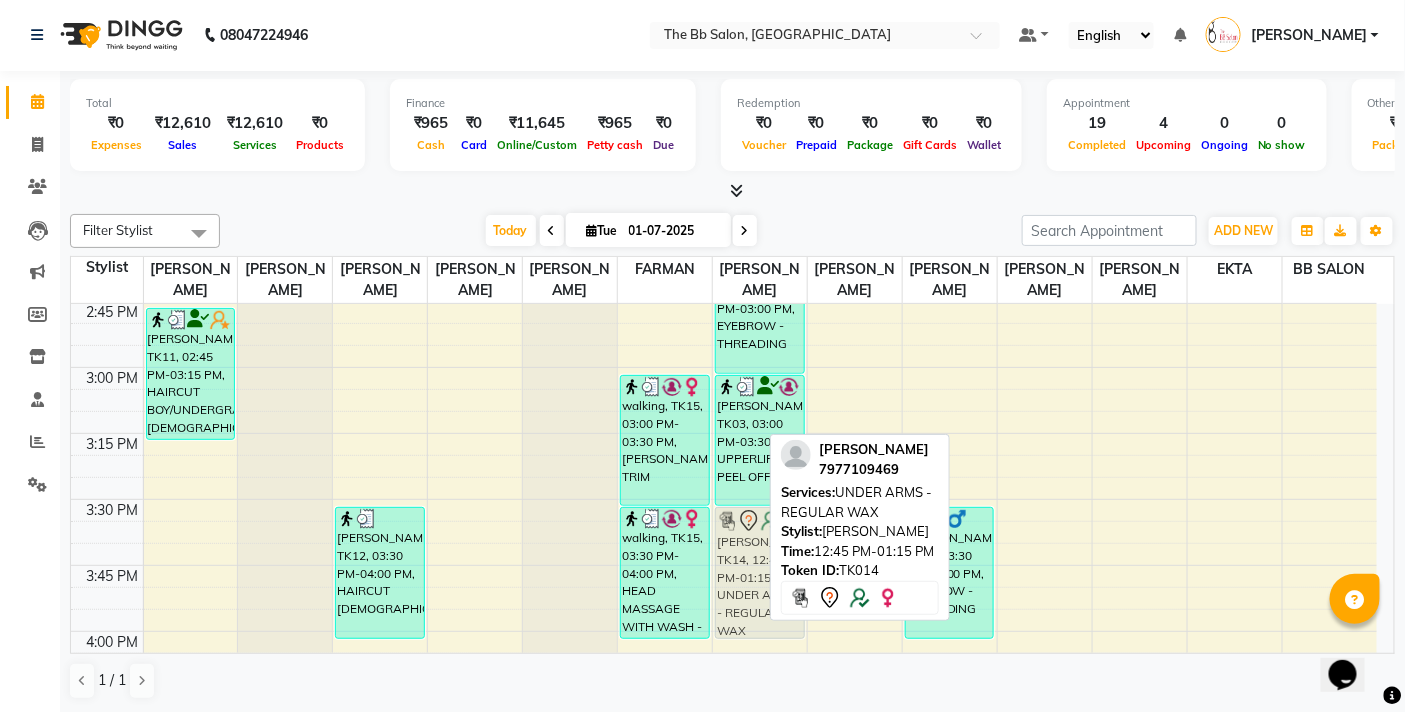 drag, startPoint x: 730, startPoint y: 493, endPoint x: 748, endPoint y: 587, distance: 95.707886 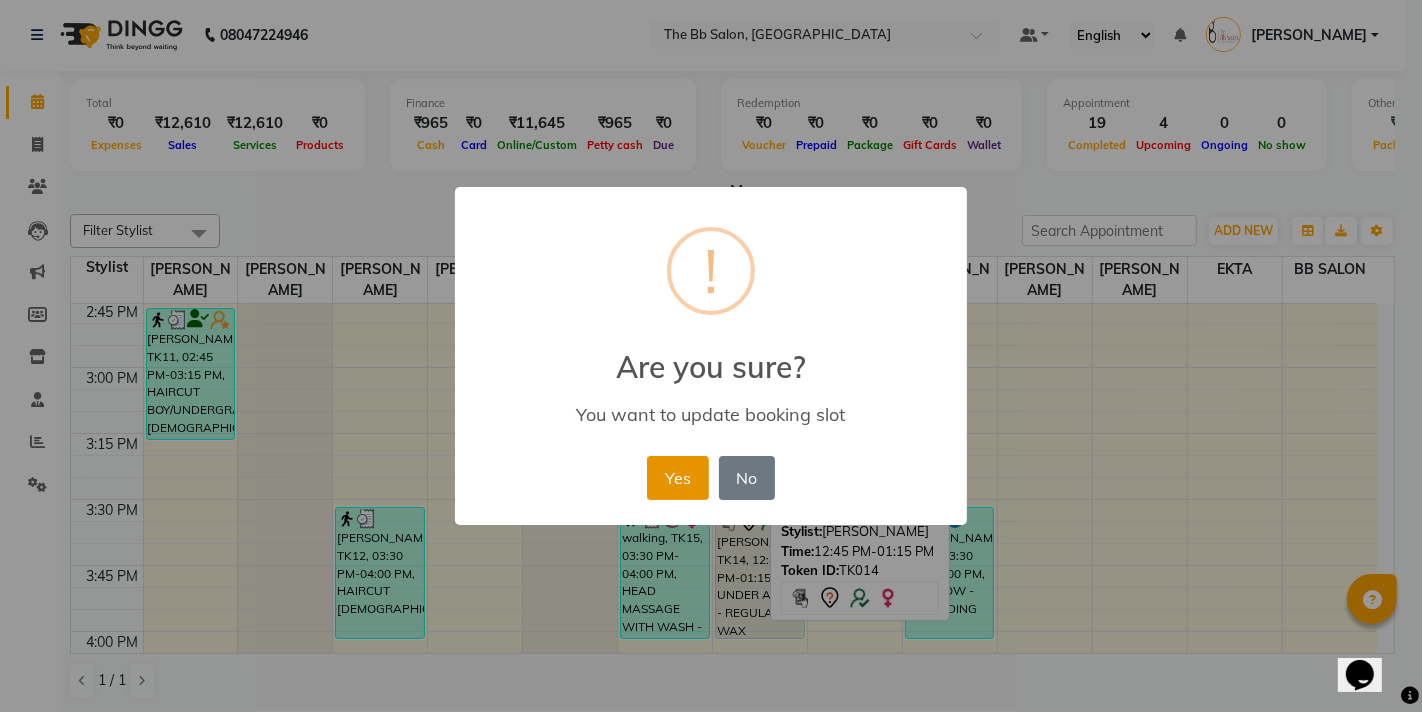 click on "Yes" at bounding box center [677, 478] 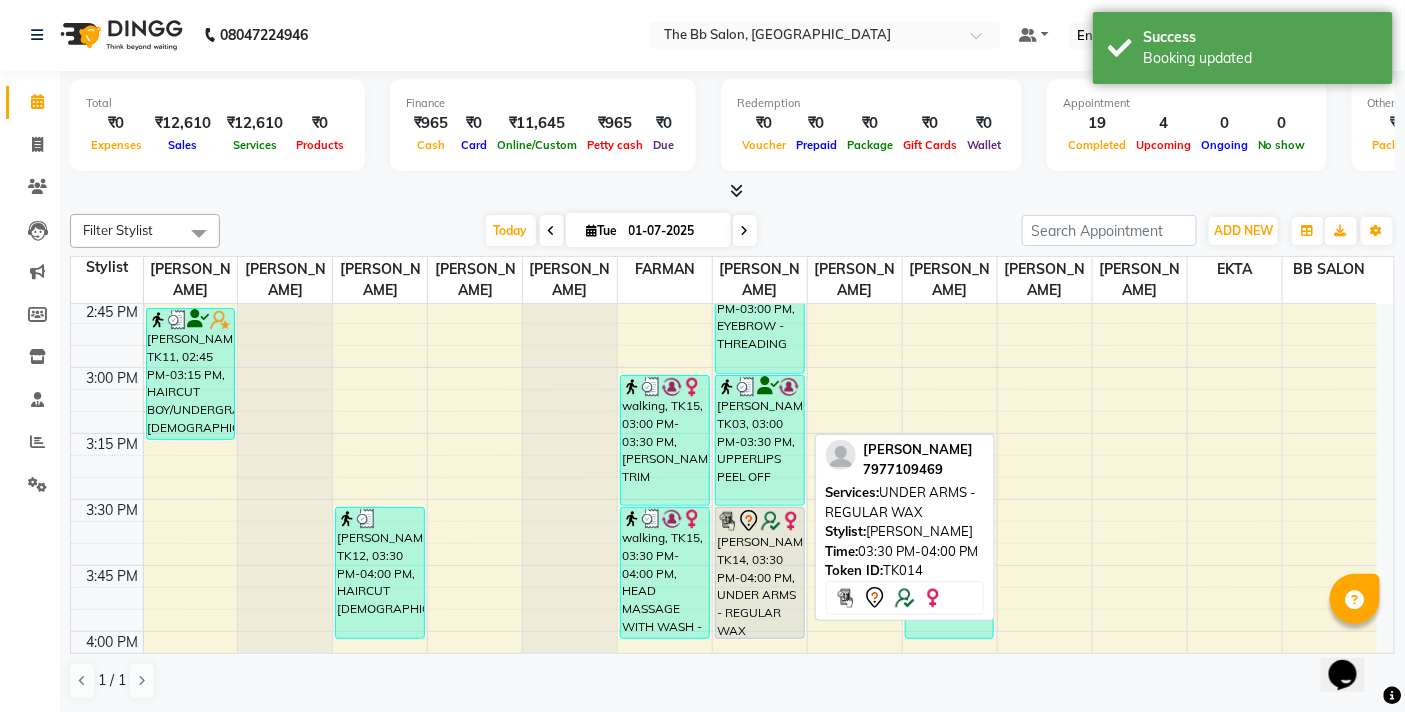 click on "[PERSON_NAME], TK14, 03:30 PM-04:00 PM, UNDER ARMS - REGULAR WAX" at bounding box center (760, 573) 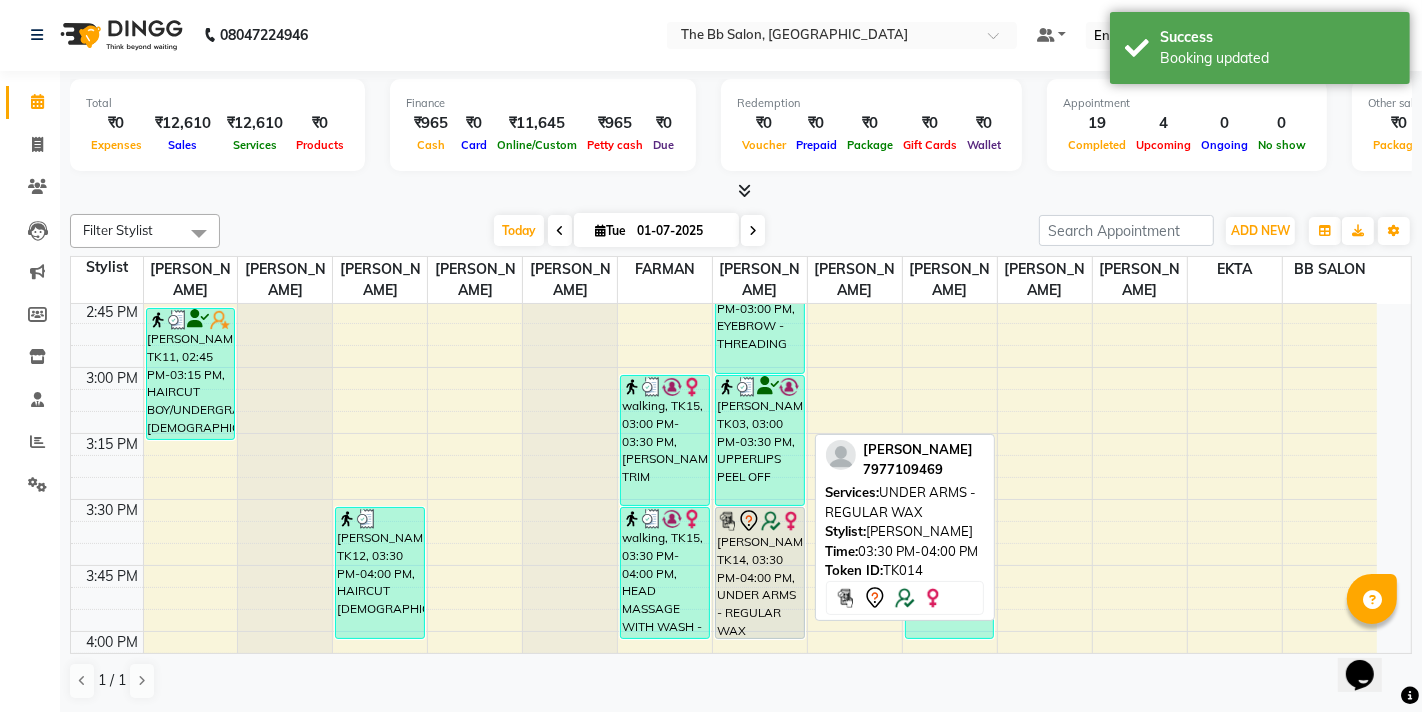 select on "7" 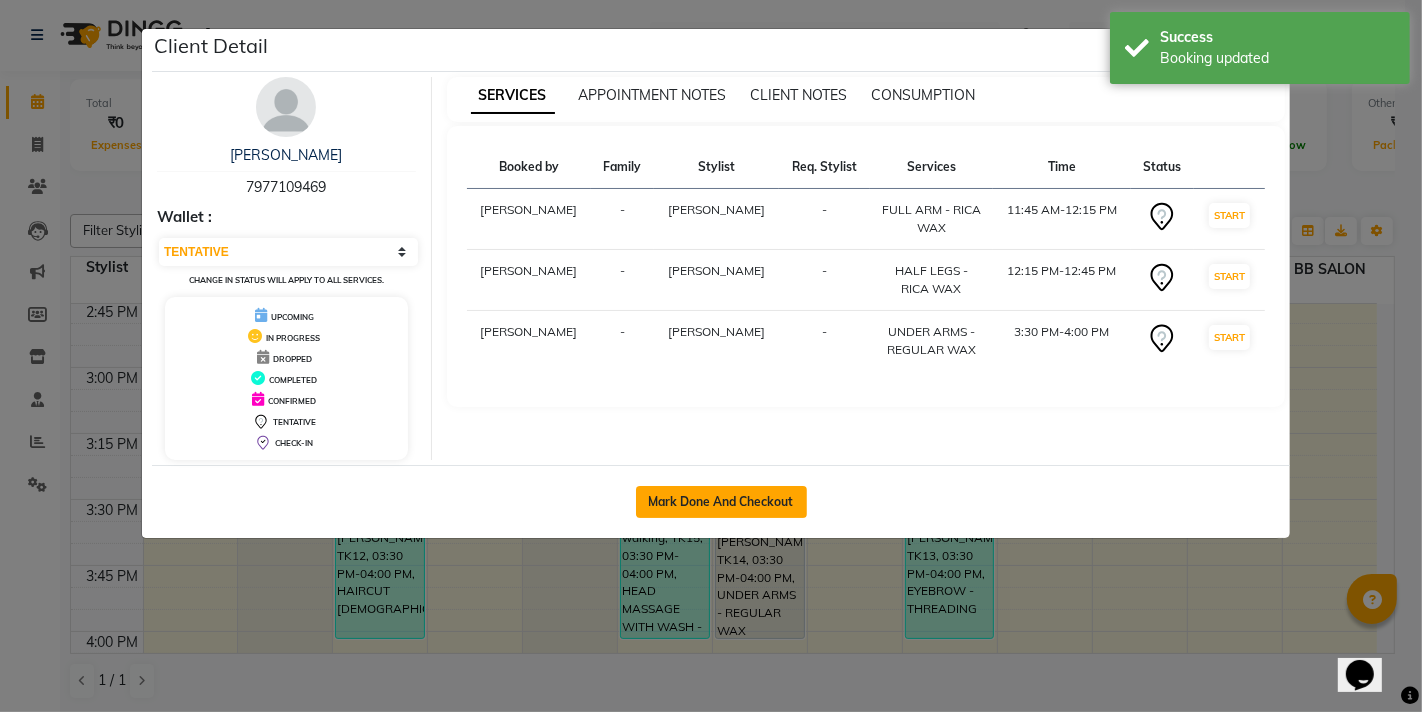 click on "Mark Done And Checkout" 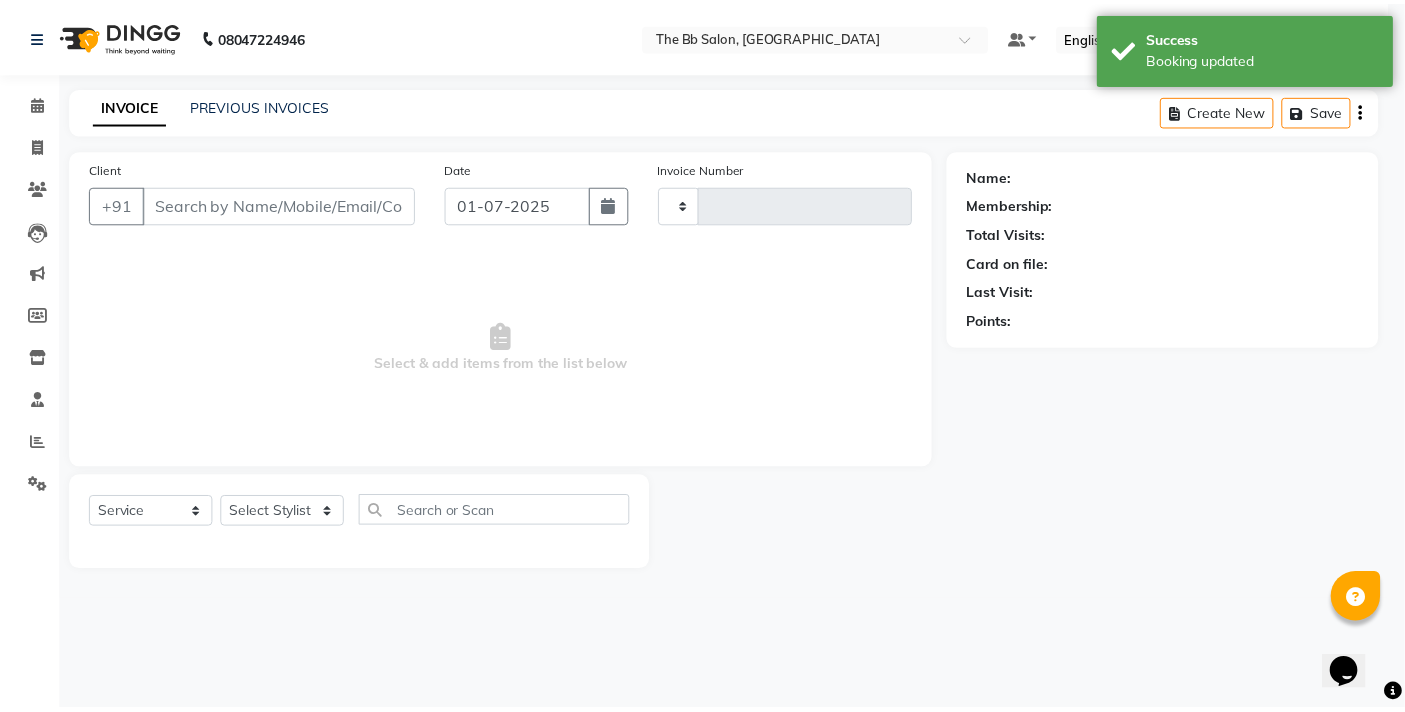 scroll, scrollTop: 0, scrollLeft: 0, axis: both 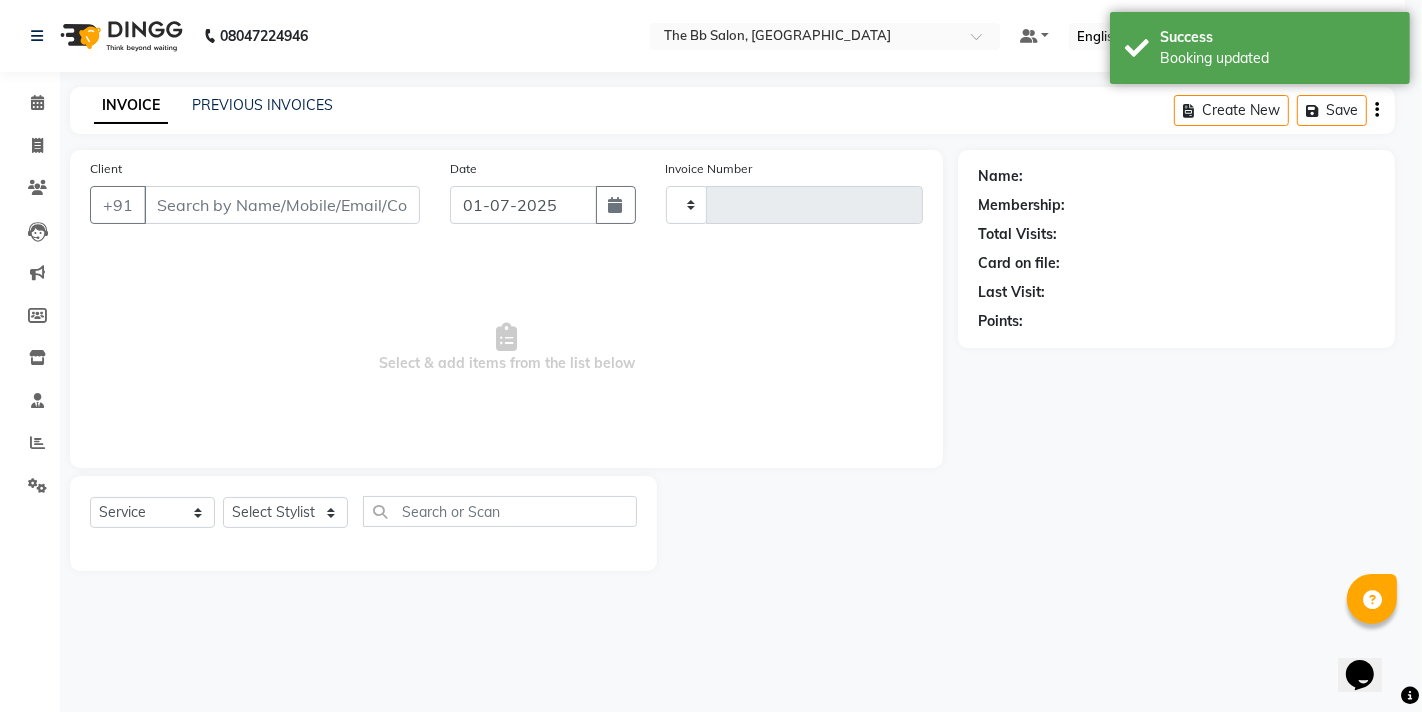 type on "2072" 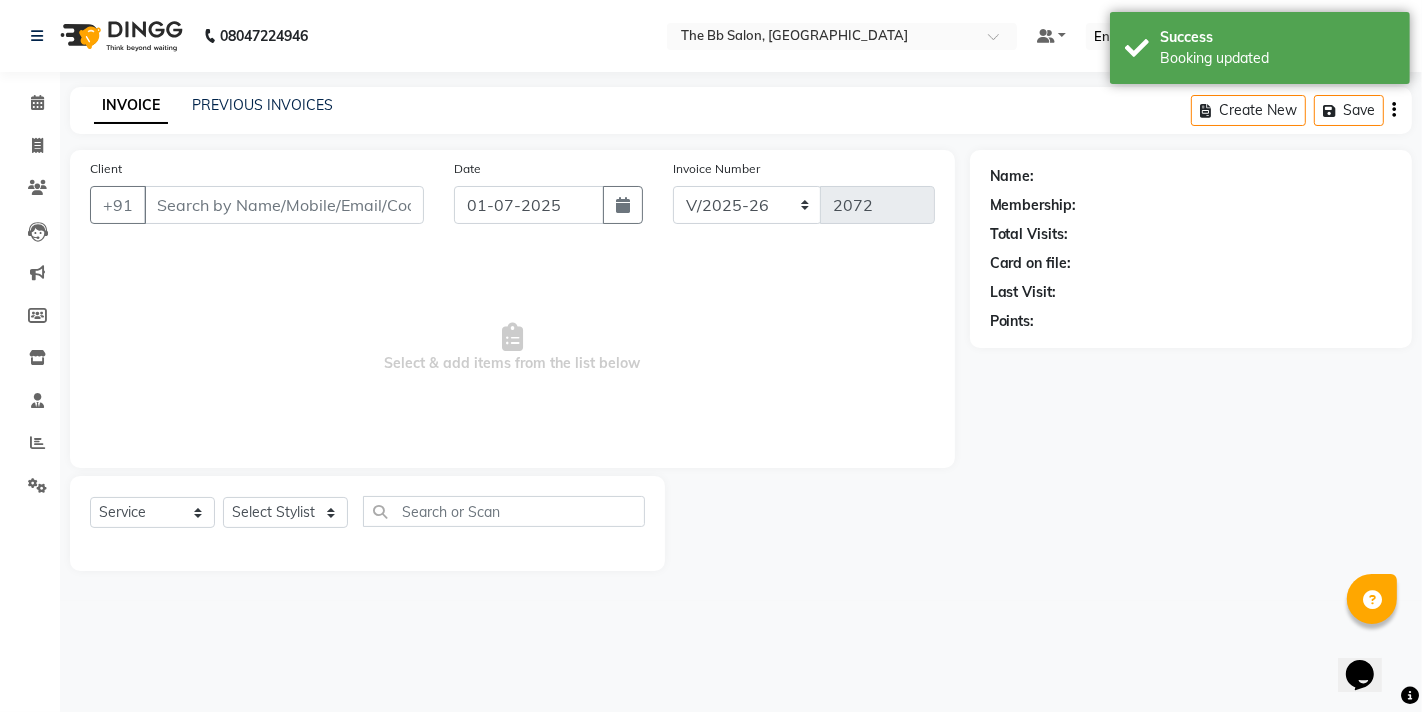 type on "79******69" 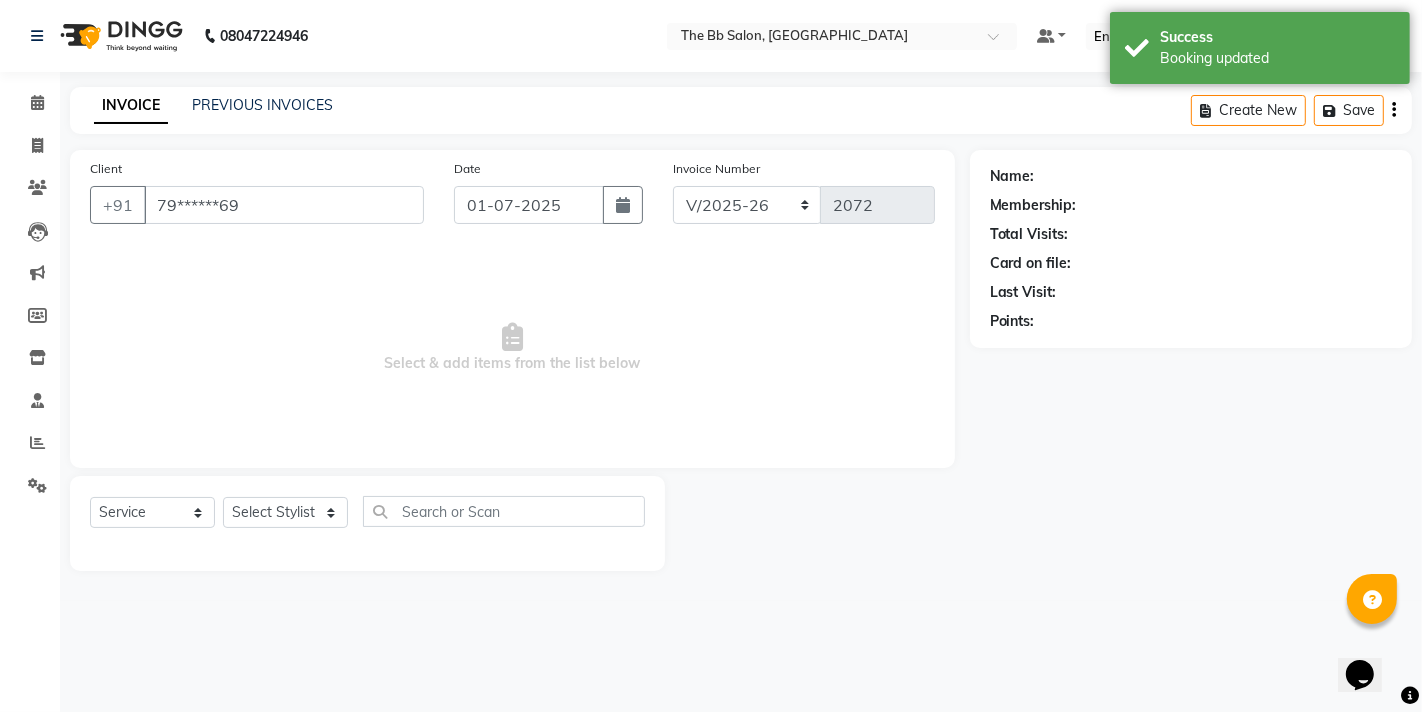 select on "83516" 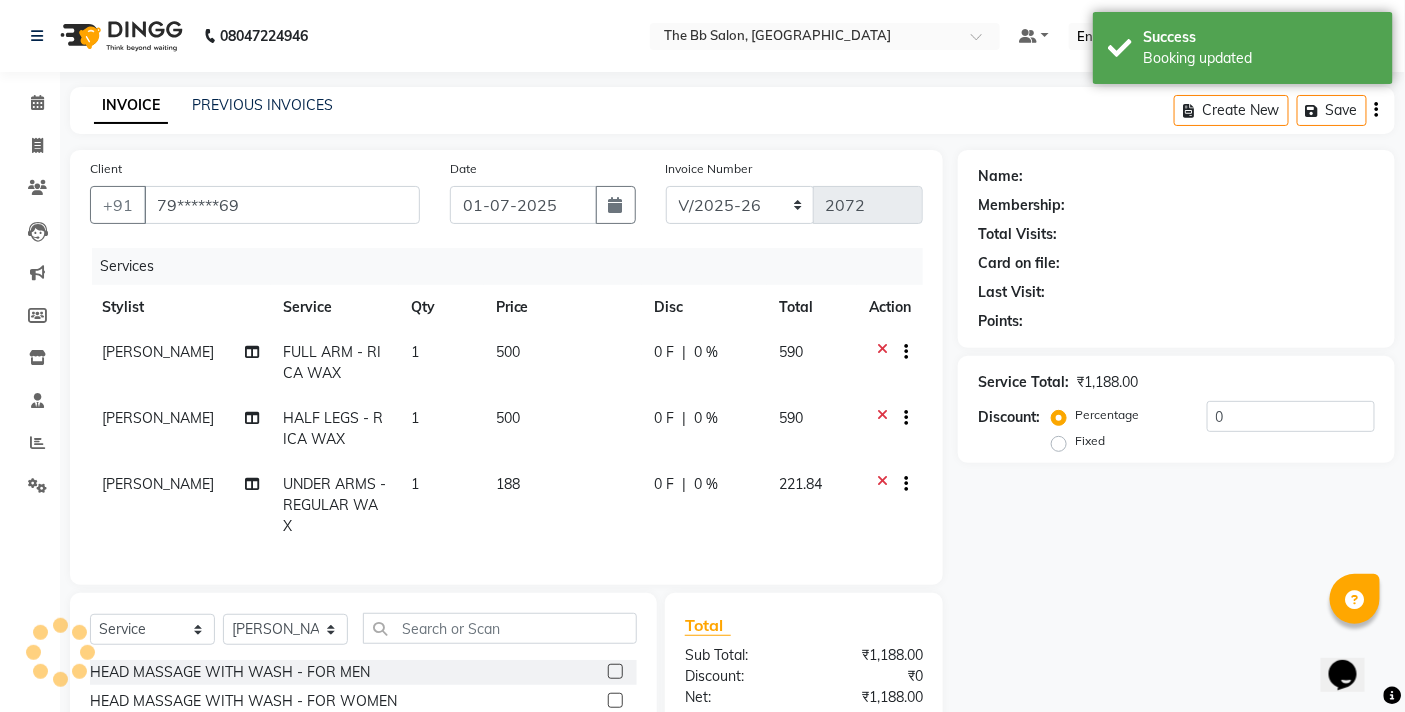 select on "2: Object" 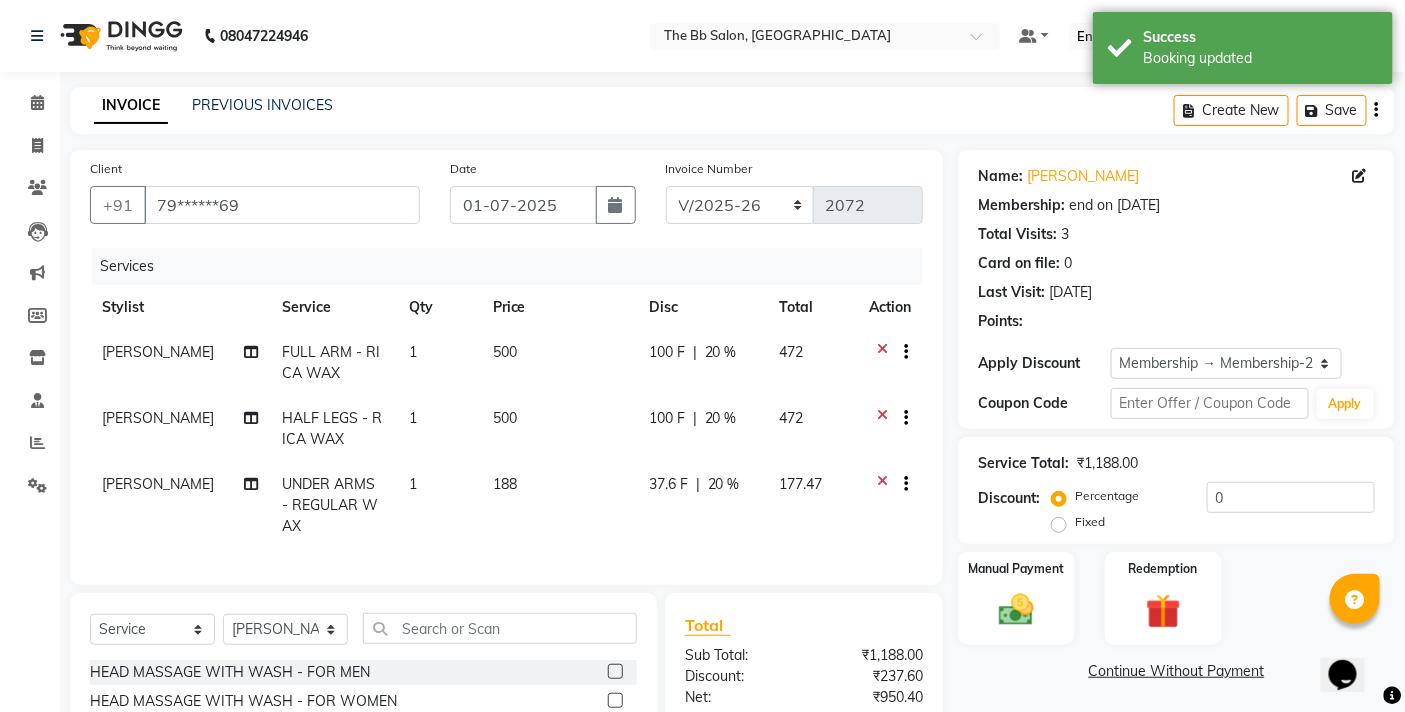 type on "20" 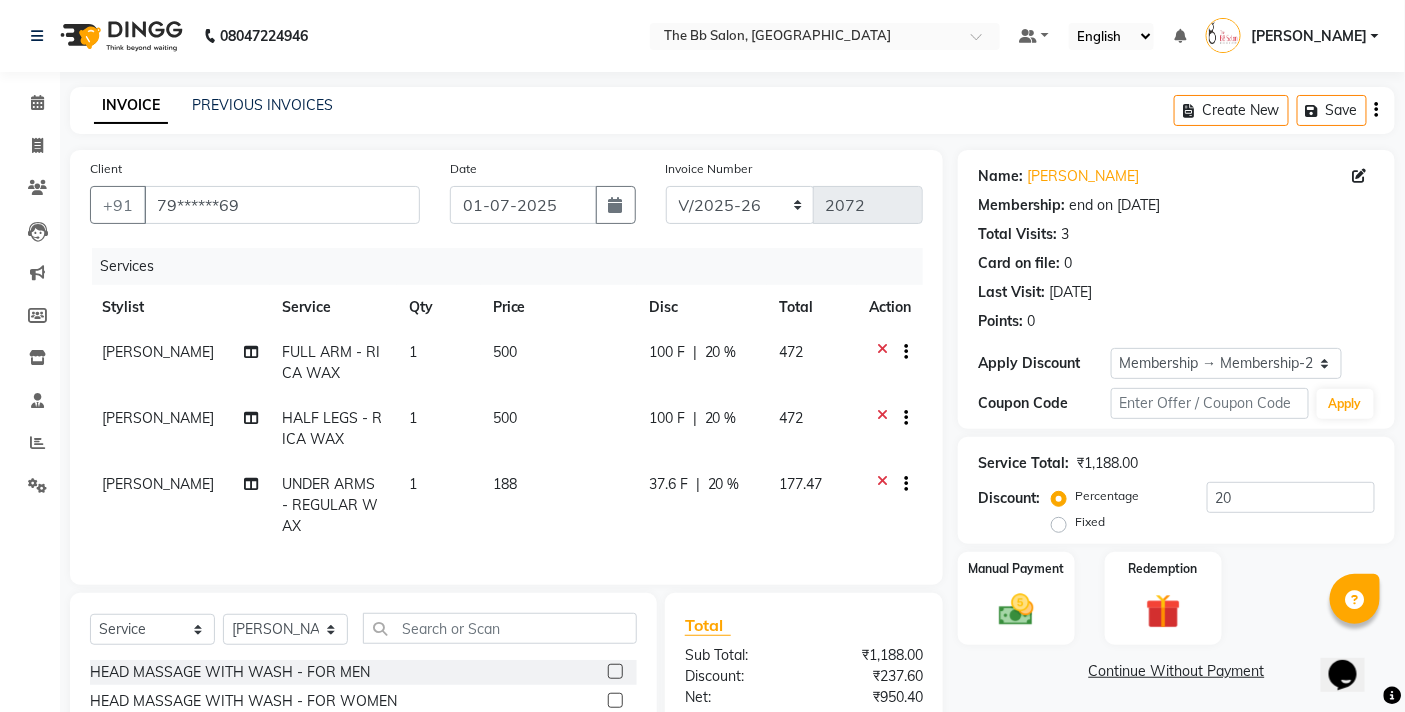 scroll, scrollTop: 222, scrollLeft: 0, axis: vertical 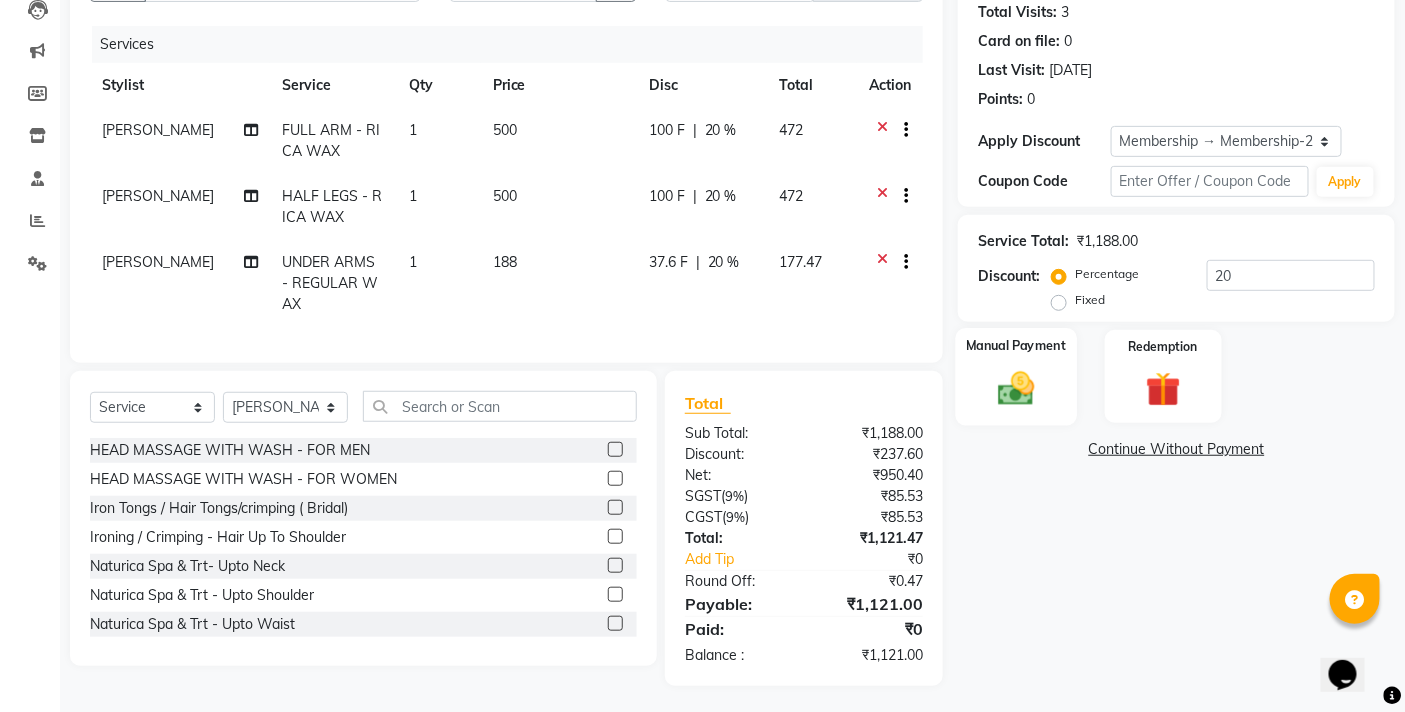 click 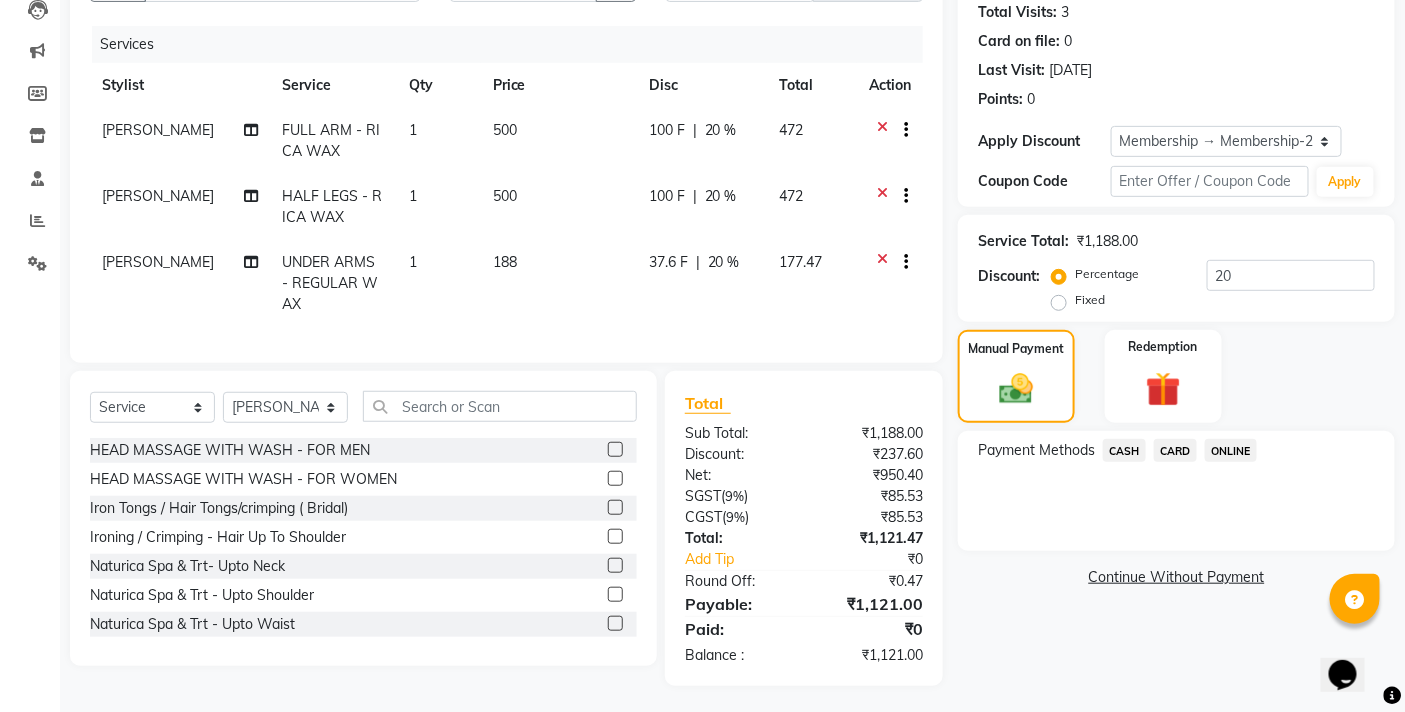 click on "ONLINE" 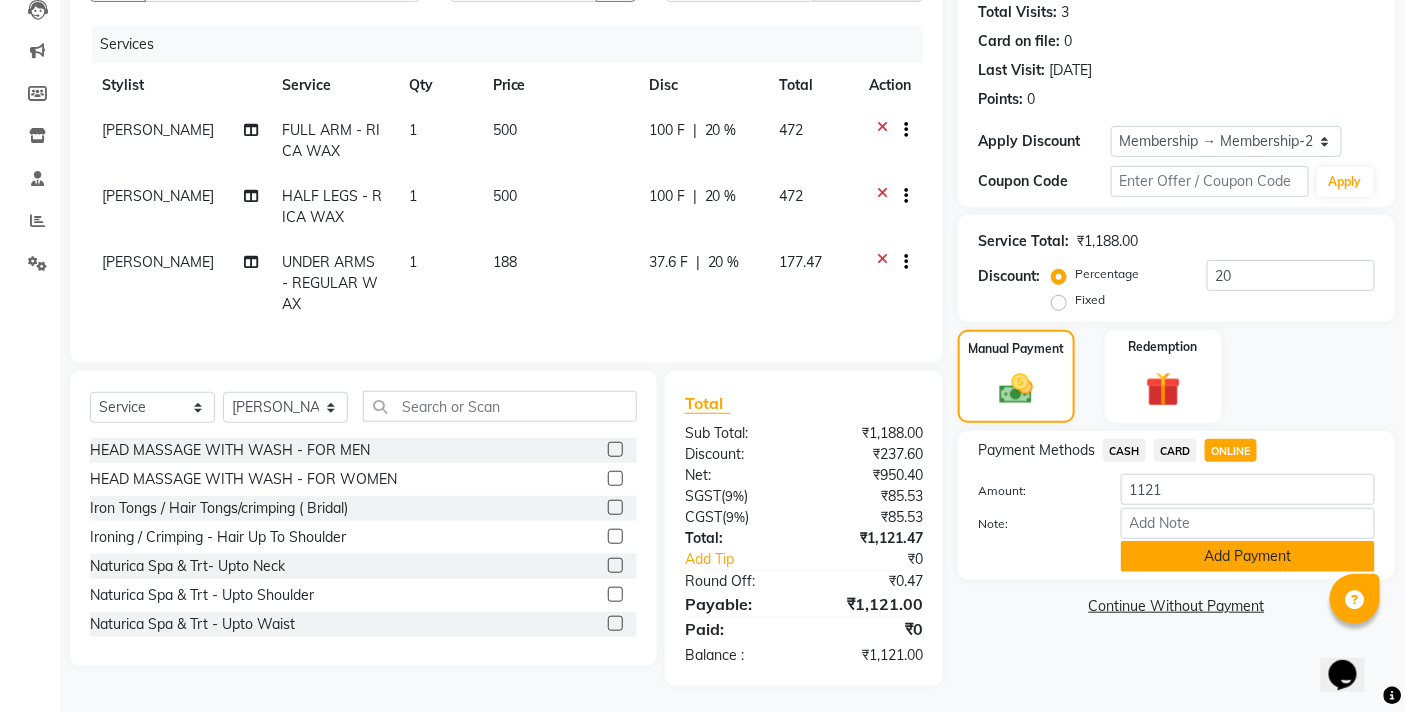 click on "Add Payment" 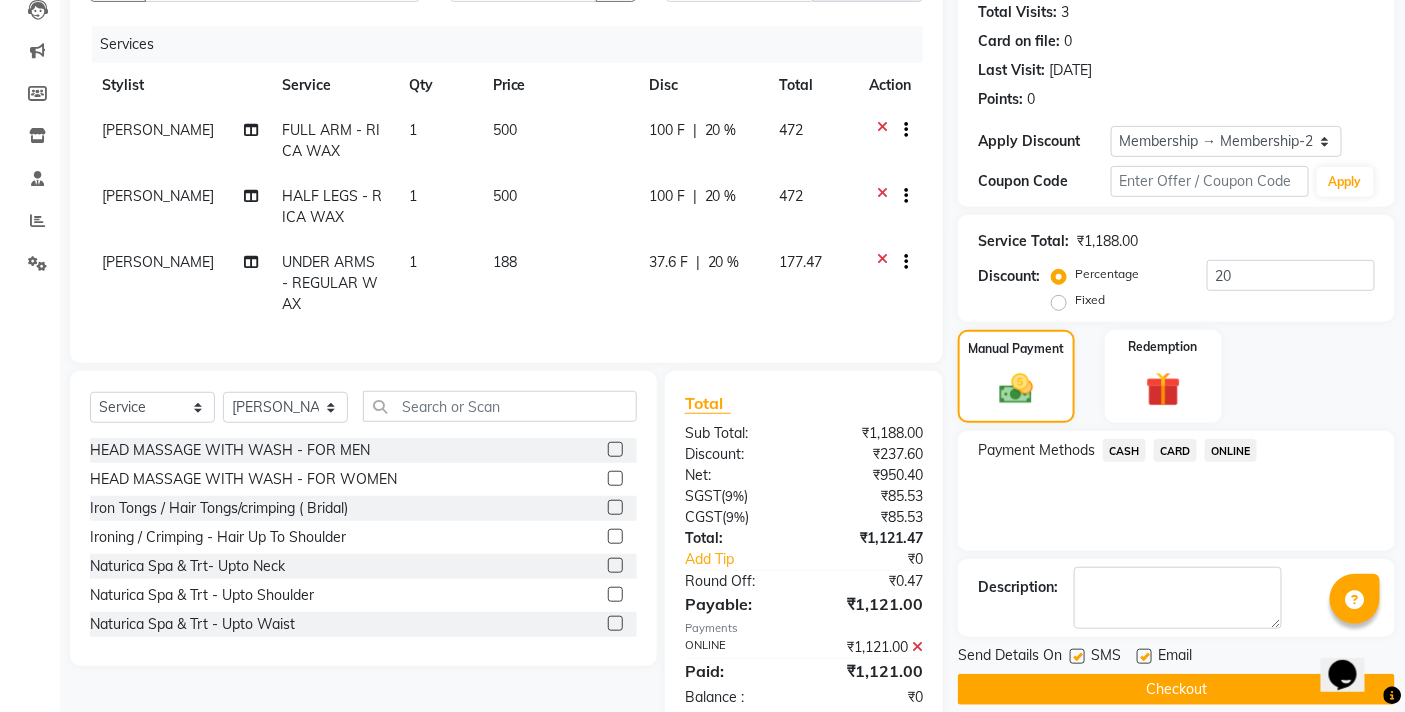 click on "Checkout" 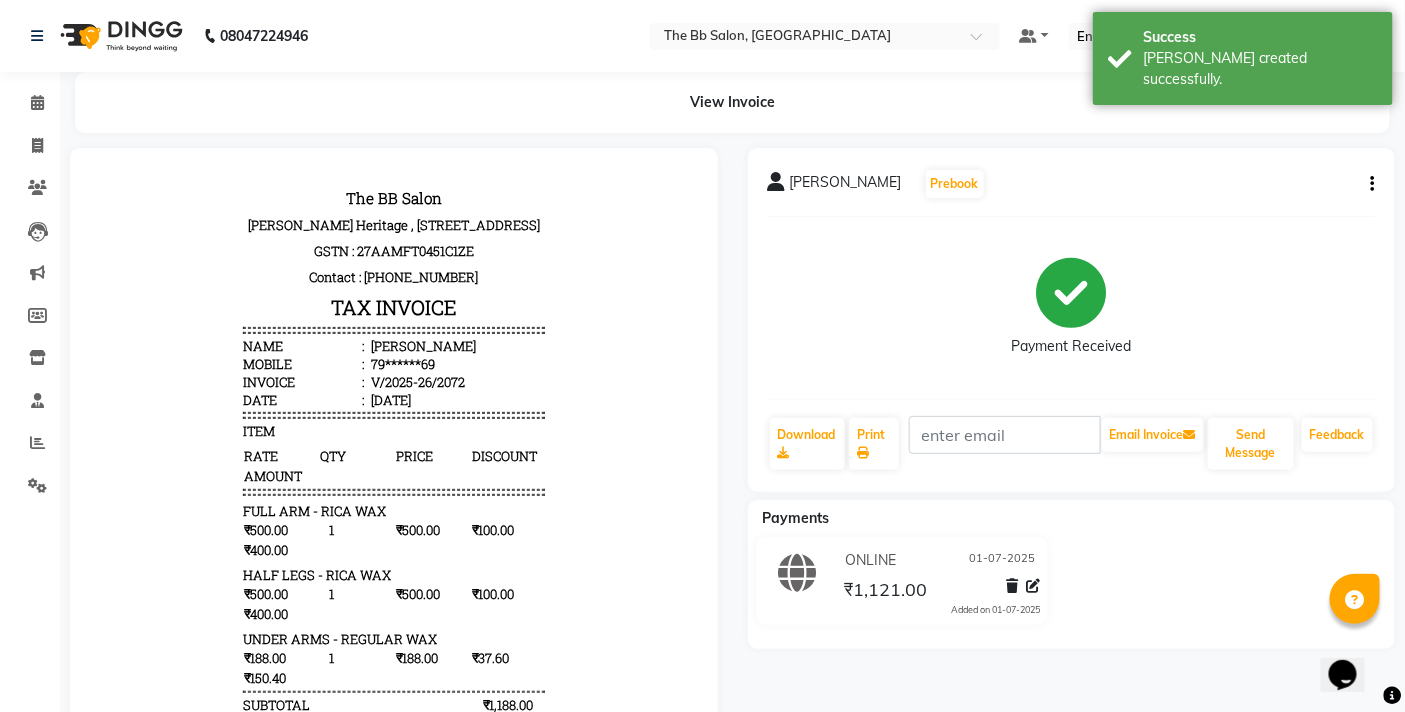 scroll, scrollTop: 0, scrollLeft: 0, axis: both 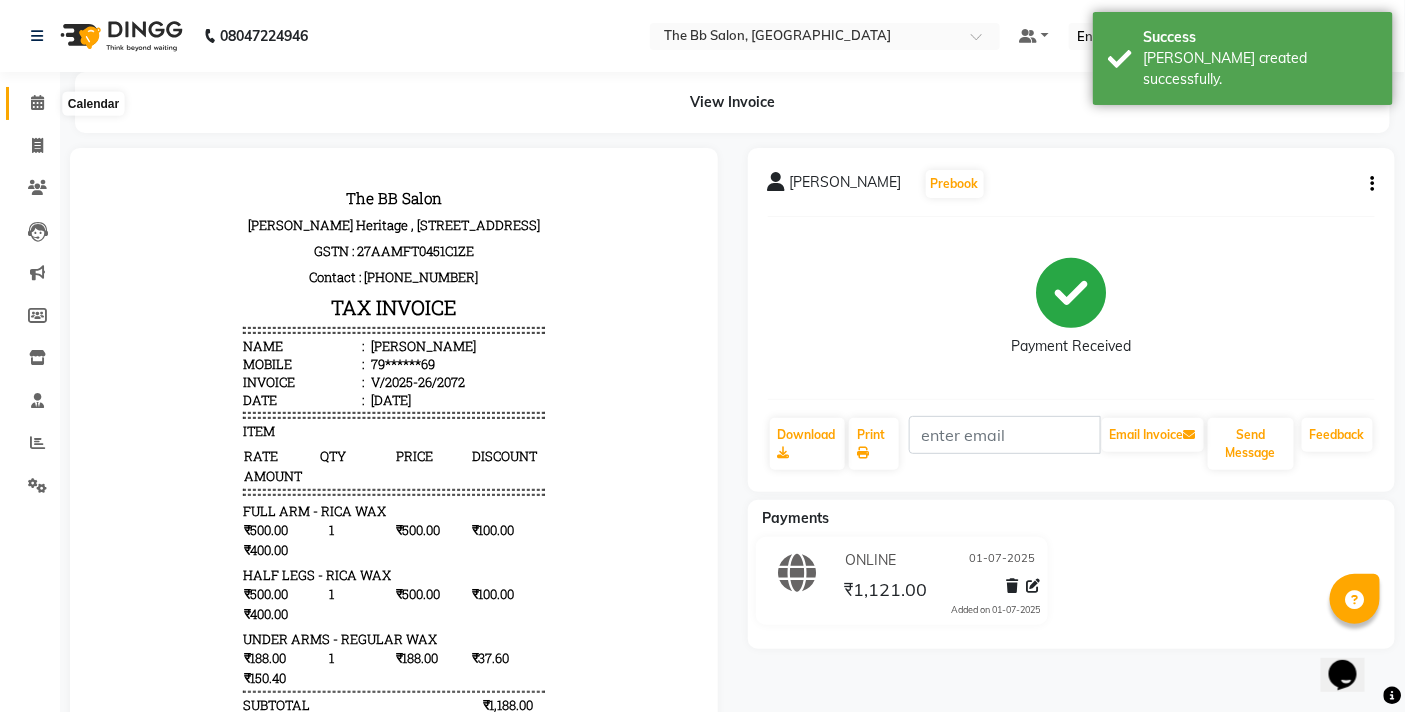 click 